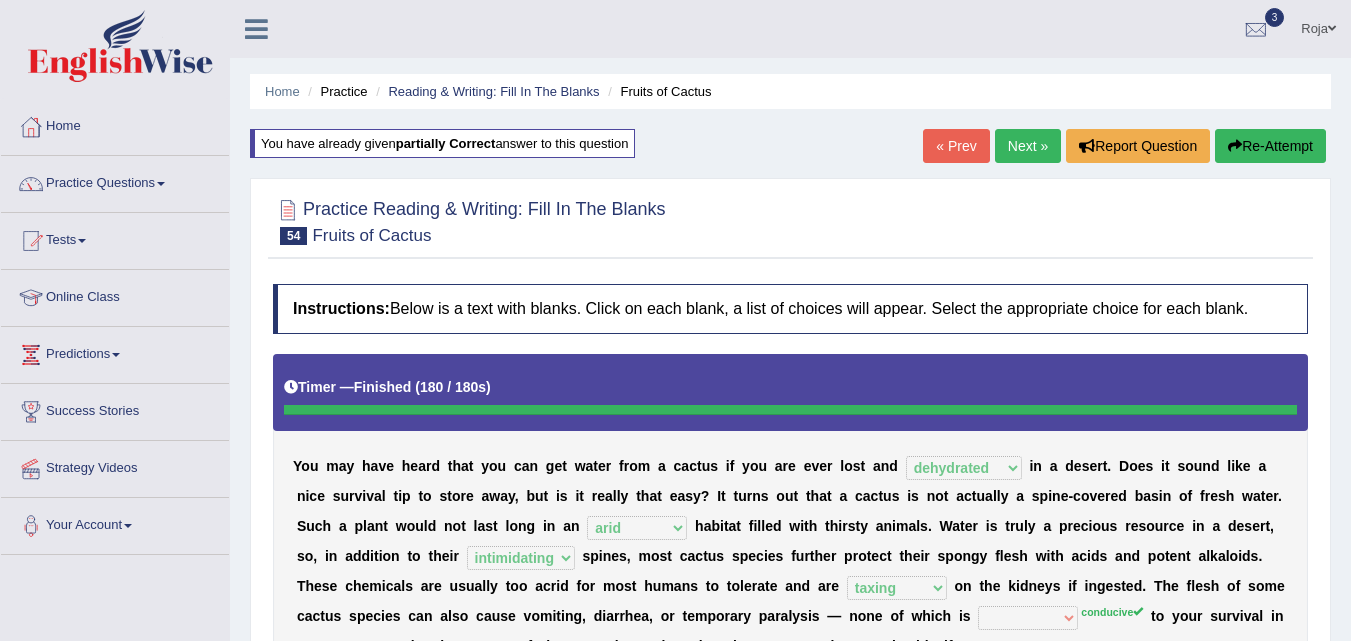 select on "dehydrated" 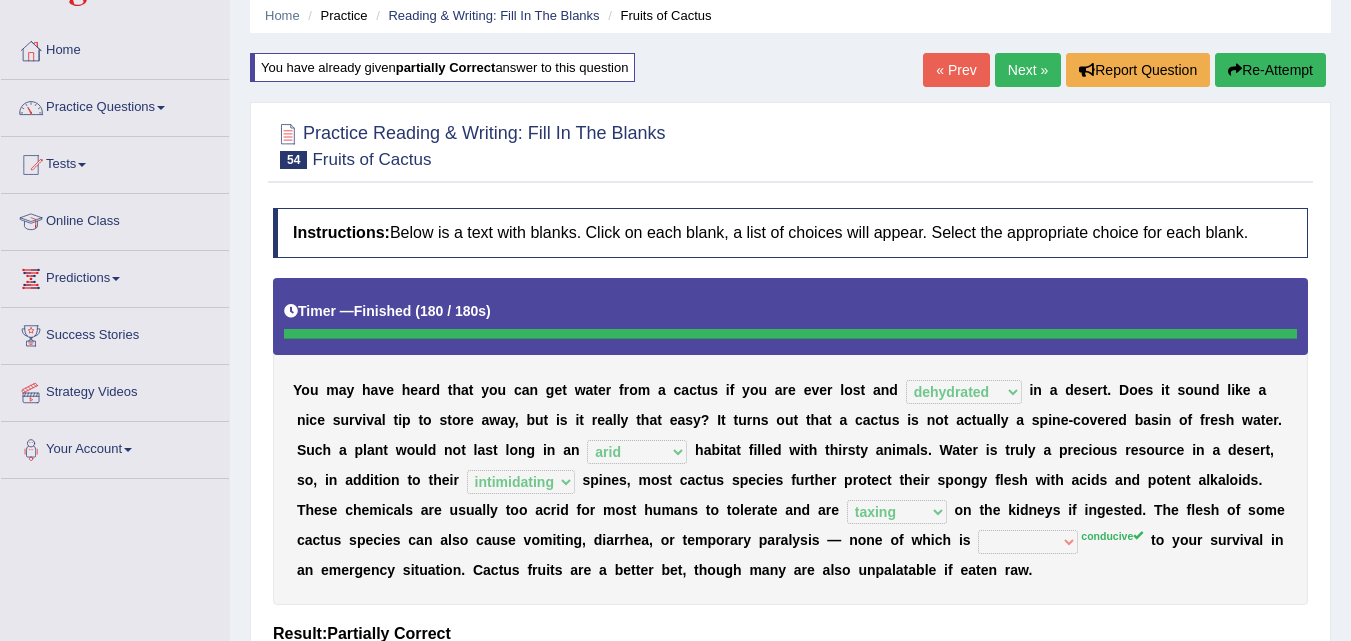 scroll, scrollTop: 0, scrollLeft: 0, axis: both 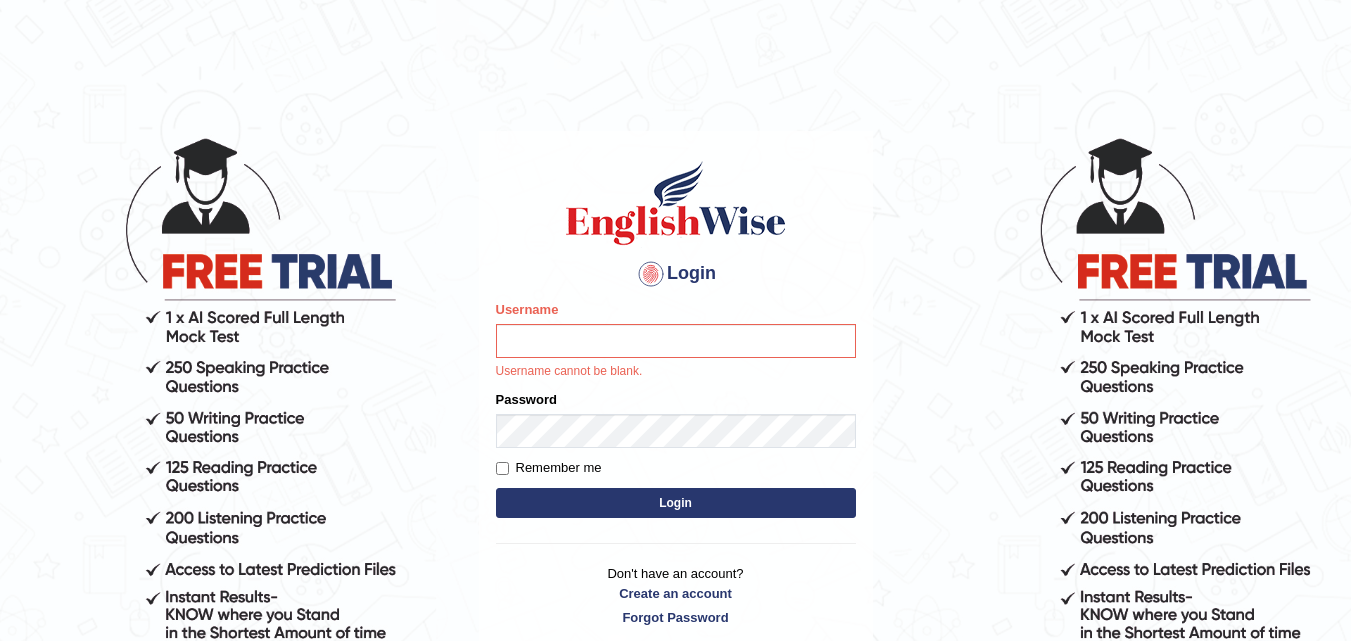 click on "Login" at bounding box center [676, 503] 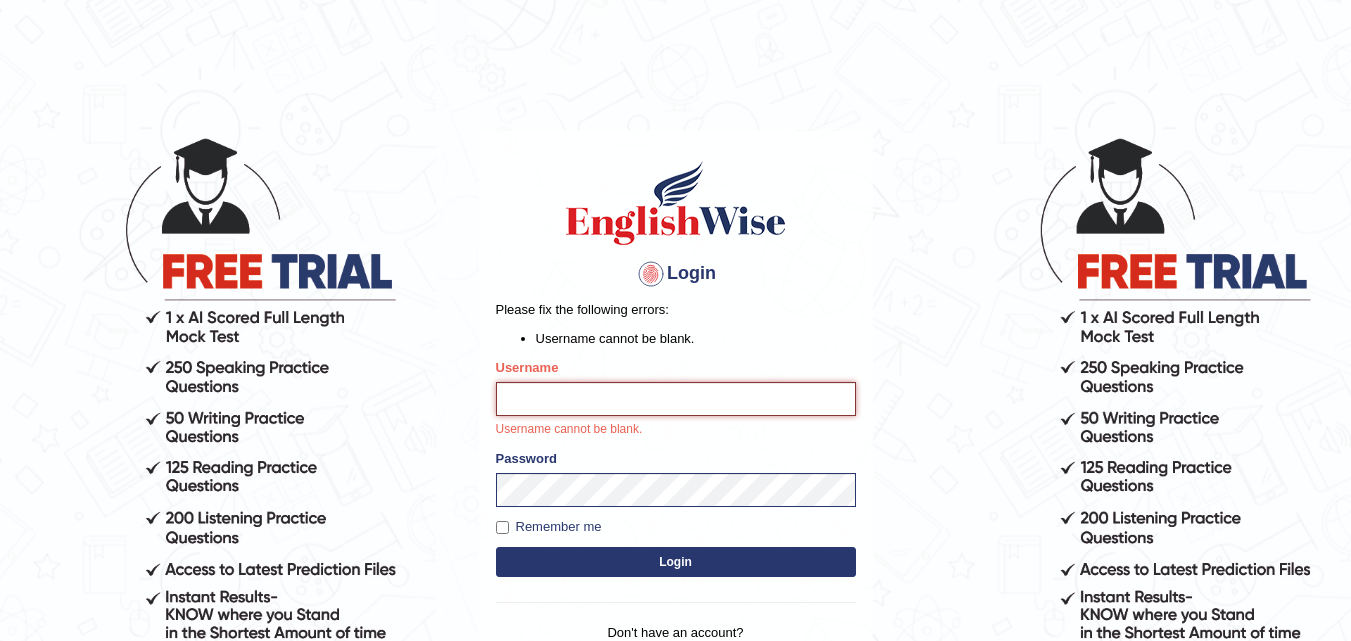 click on "Username" at bounding box center [676, 399] 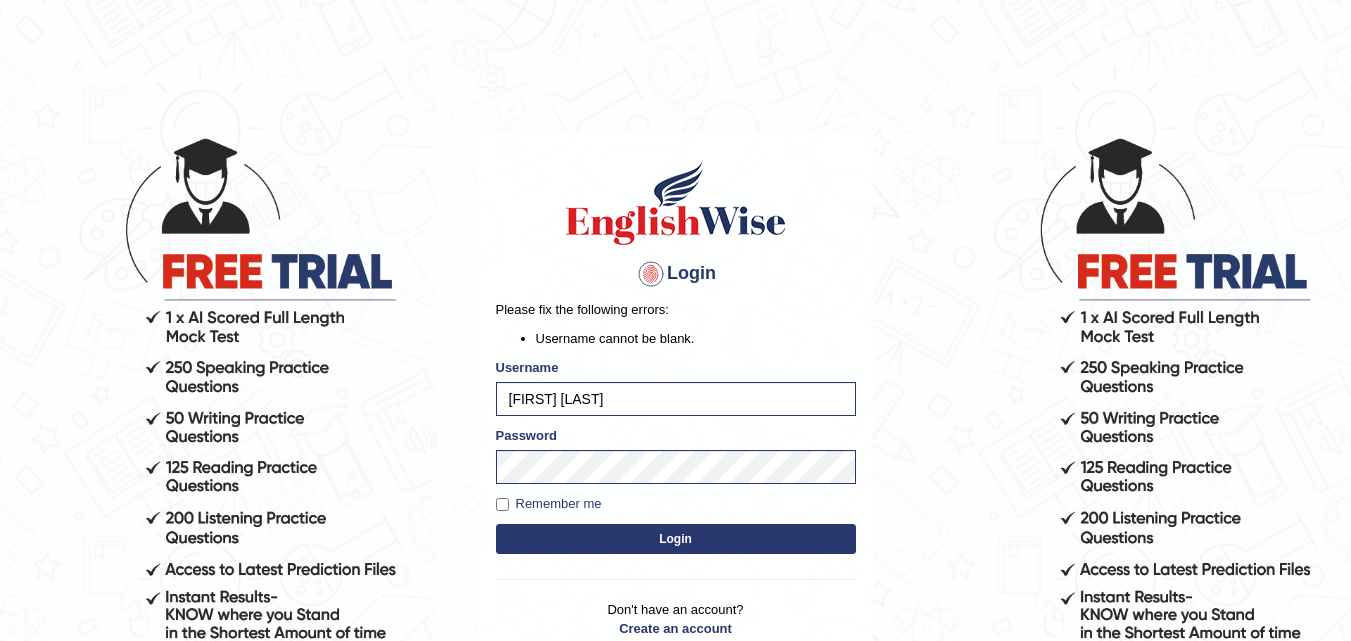 click on "Login" at bounding box center [676, 539] 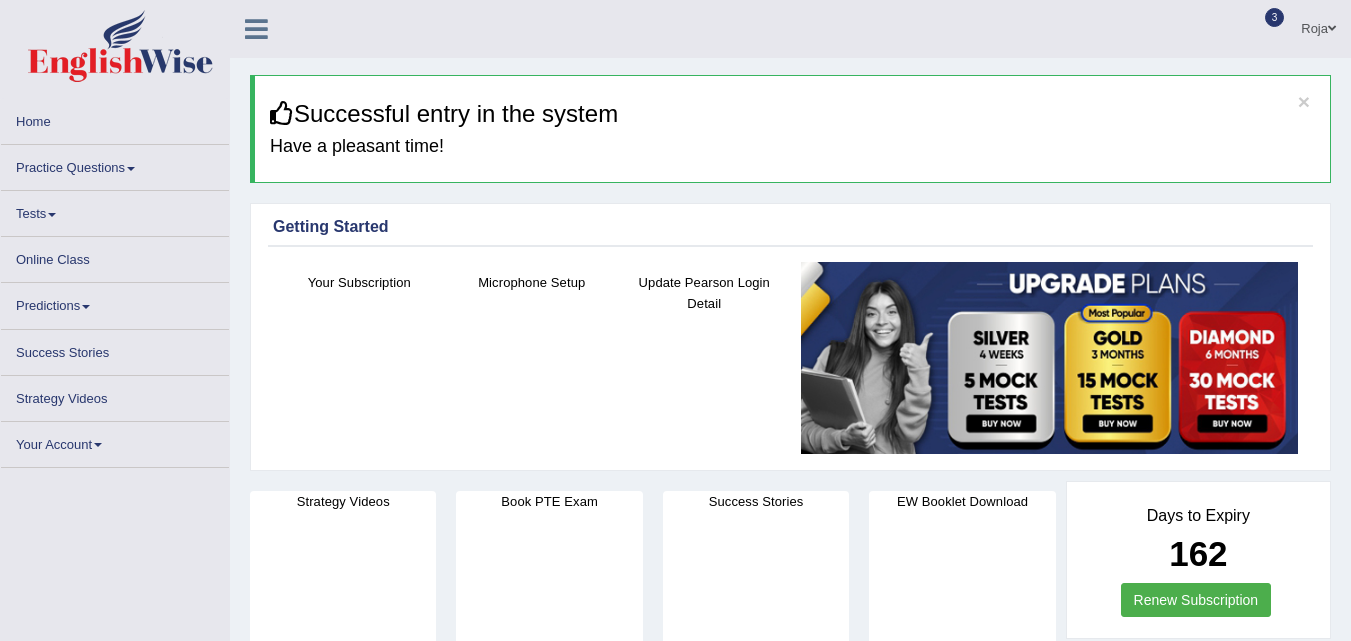 scroll, scrollTop: 0, scrollLeft: 0, axis: both 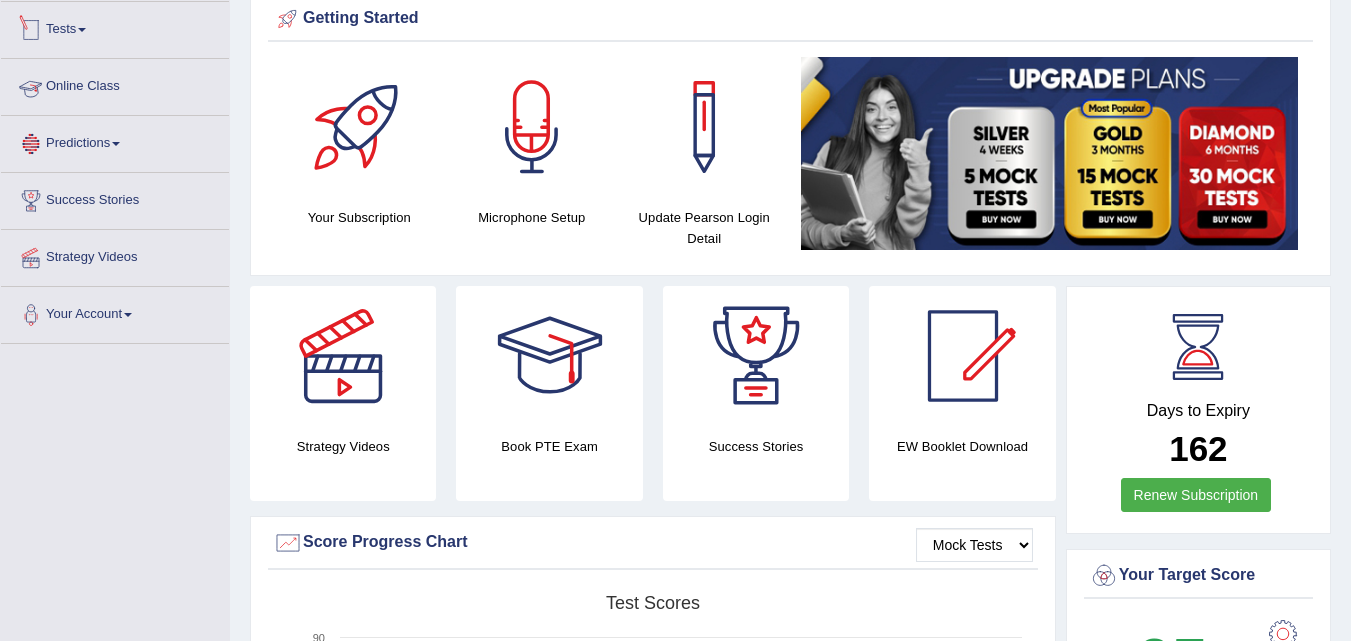 click on "Tests" at bounding box center [115, 27] 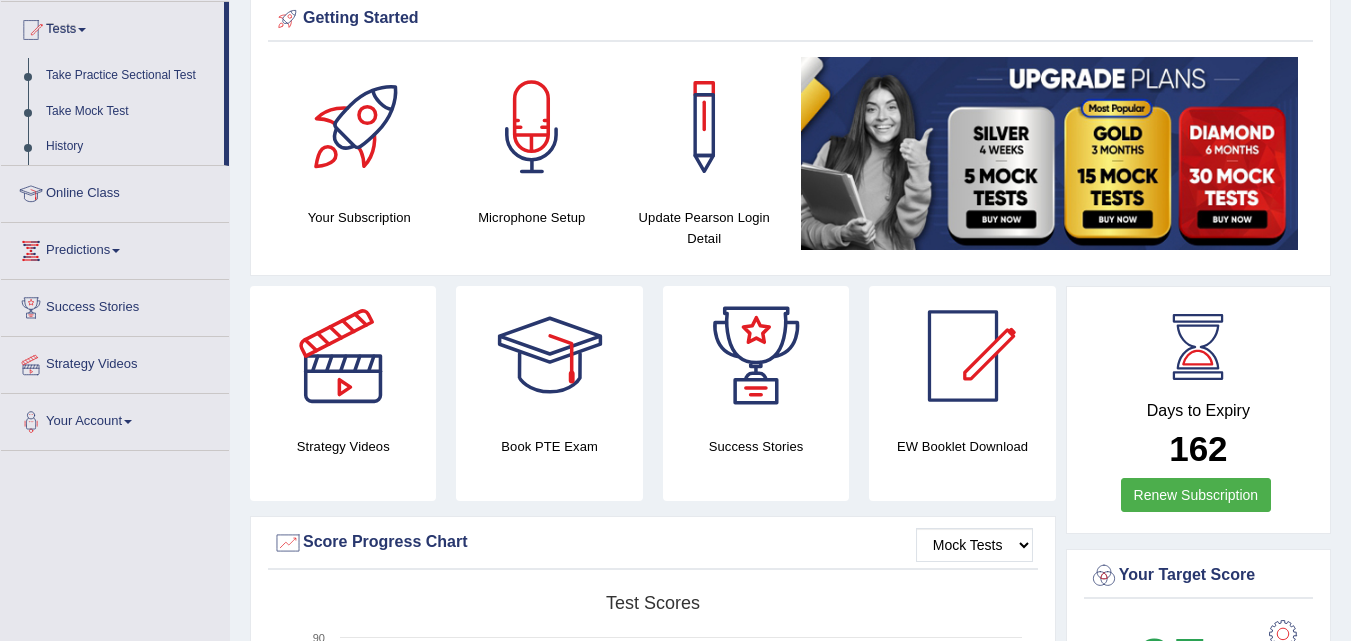 scroll, scrollTop: 0, scrollLeft: 0, axis: both 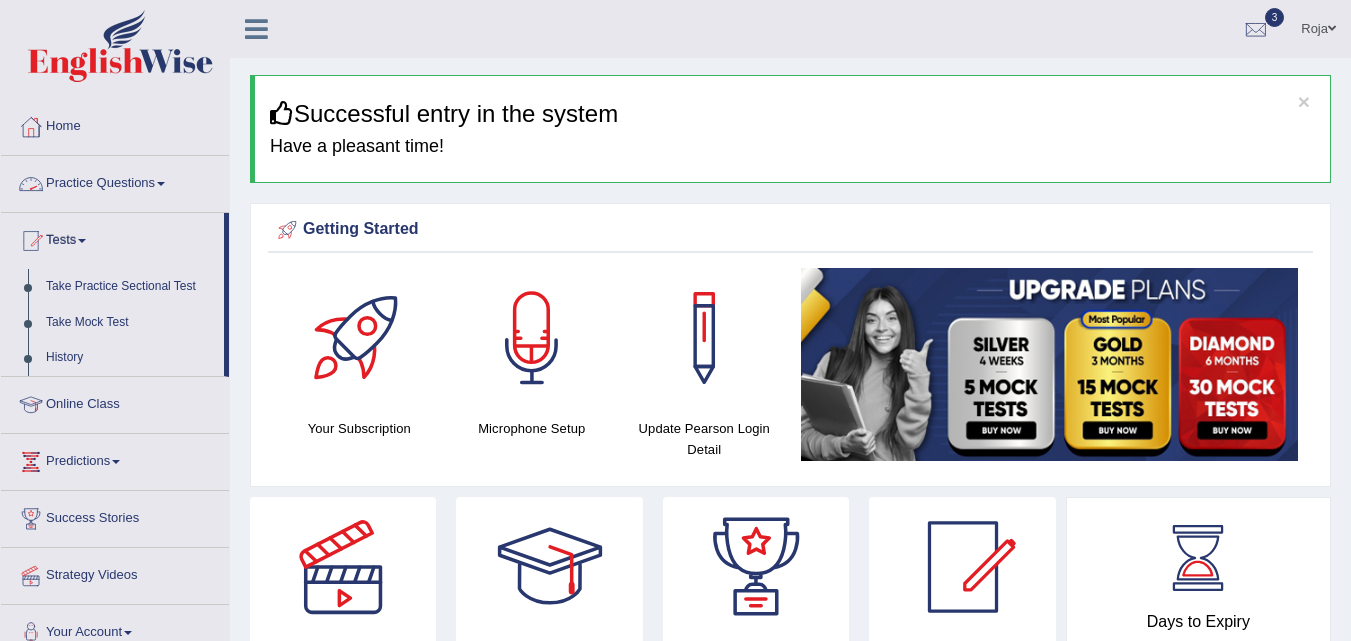 click on "Practice Questions" at bounding box center (115, 181) 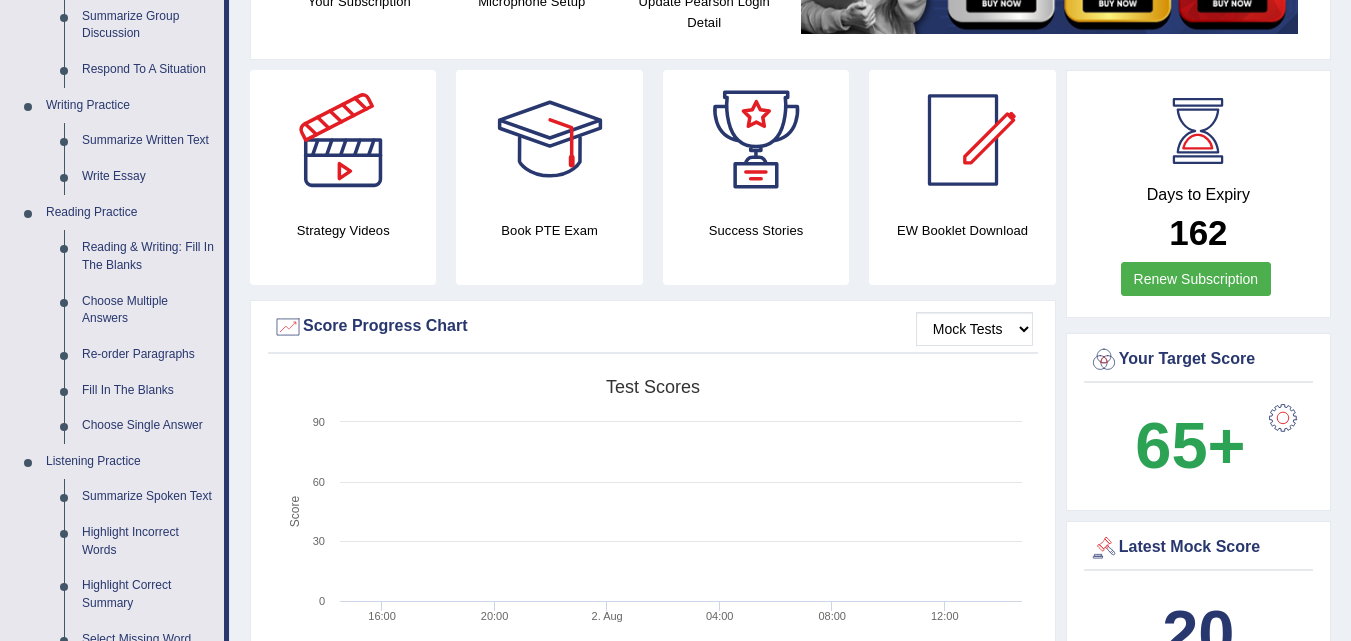 scroll, scrollTop: 415, scrollLeft: 0, axis: vertical 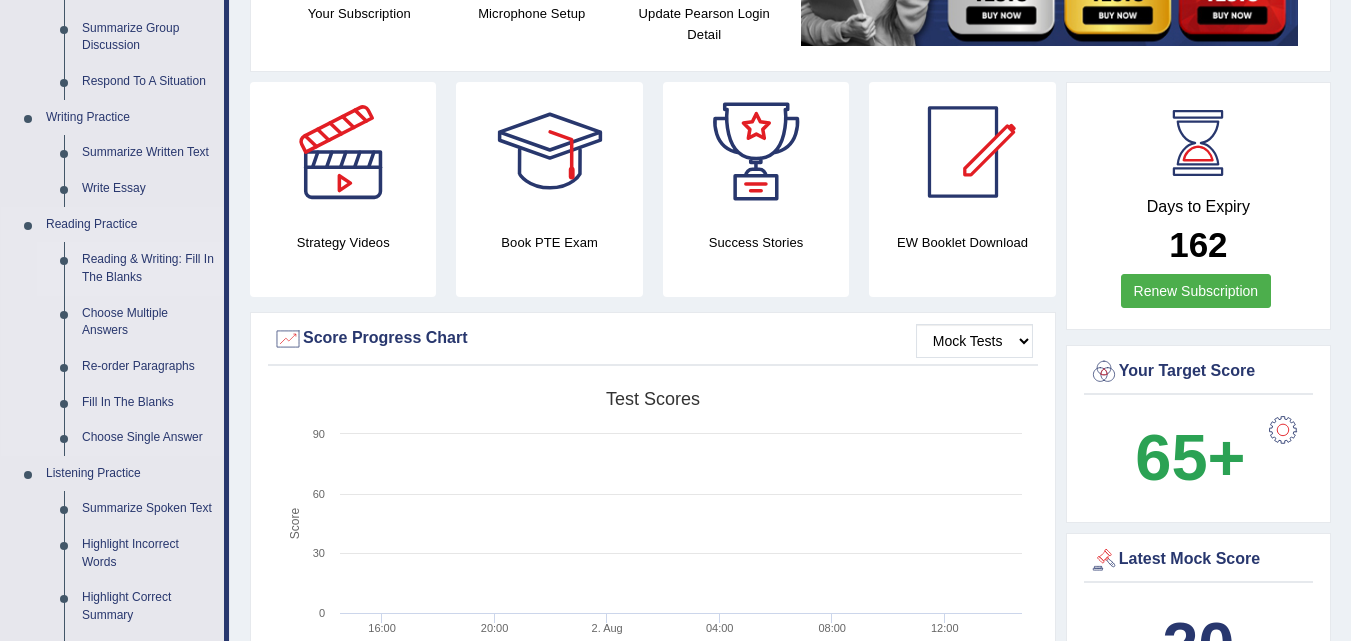 click on "Reading & Writing: Fill In The Blanks" at bounding box center (148, 268) 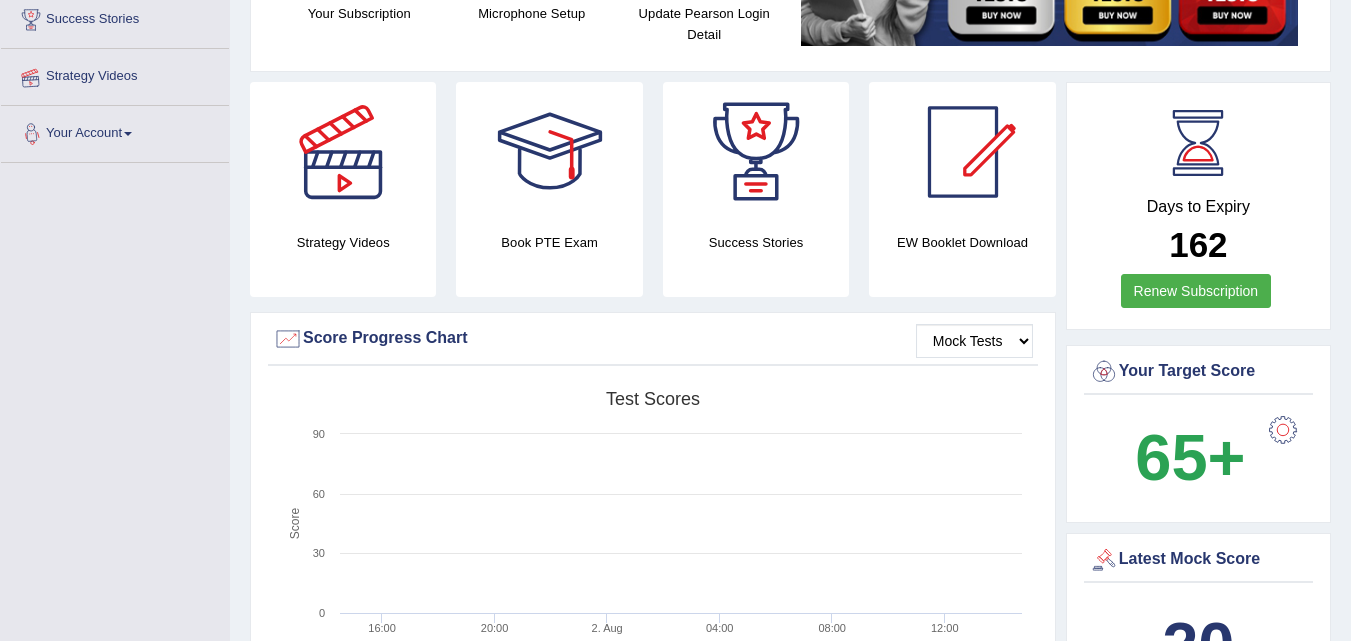 scroll, scrollTop: 486, scrollLeft: 0, axis: vertical 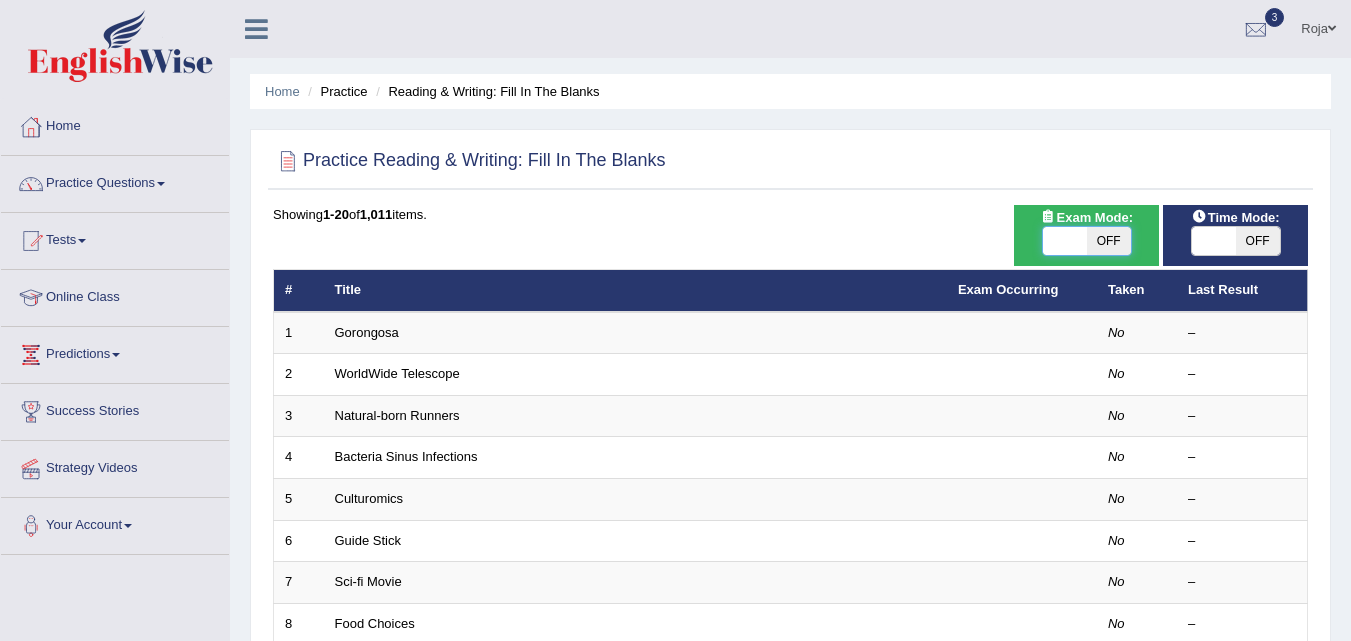 click at bounding box center (1065, 241) 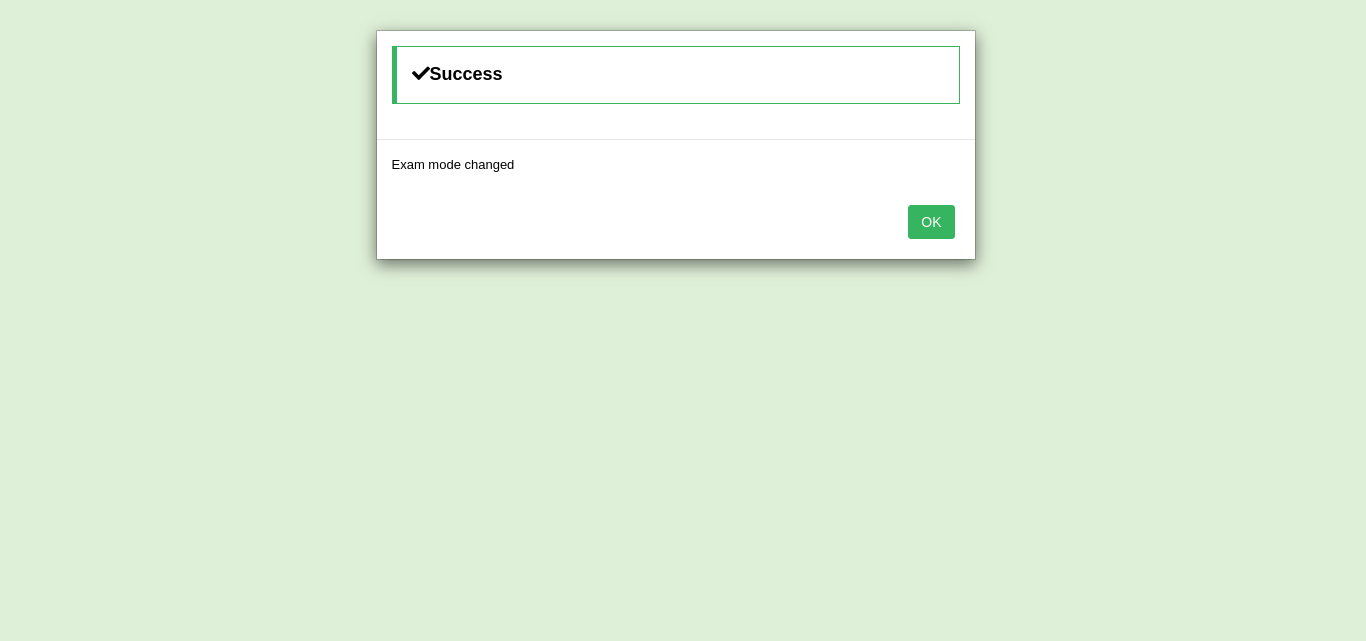 click on "OK" at bounding box center [676, 224] 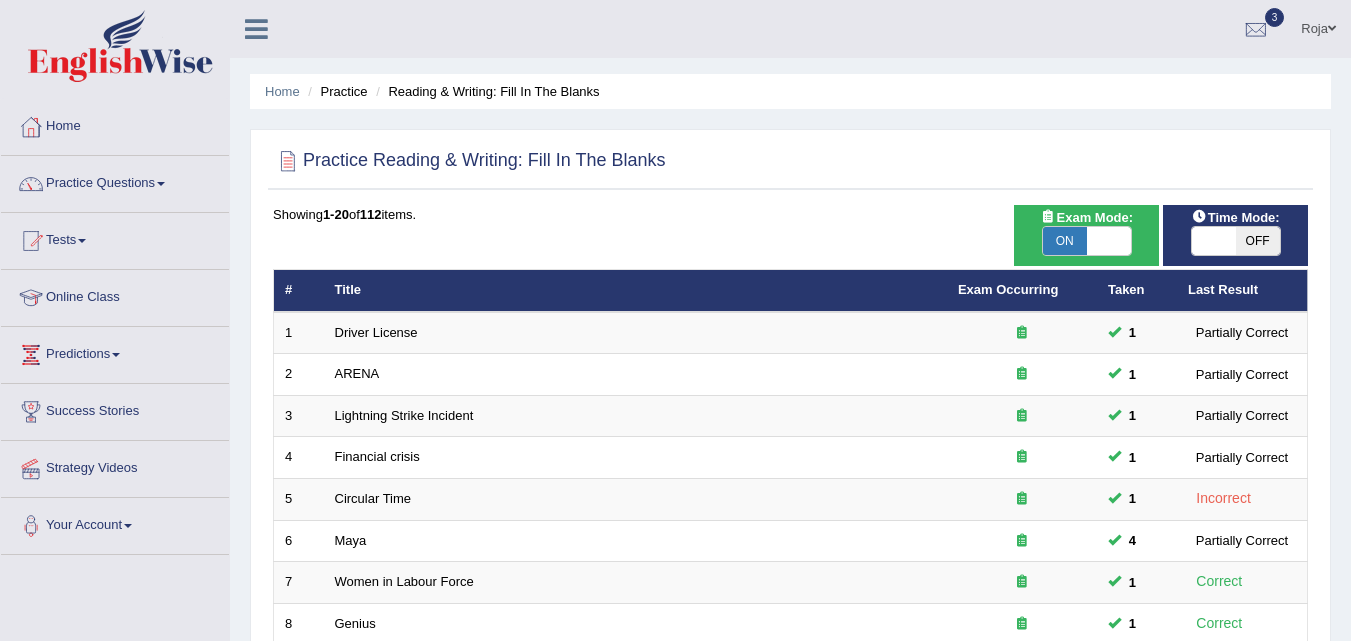 scroll, scrollTop: 0, scrollLeft: 0, axis: both 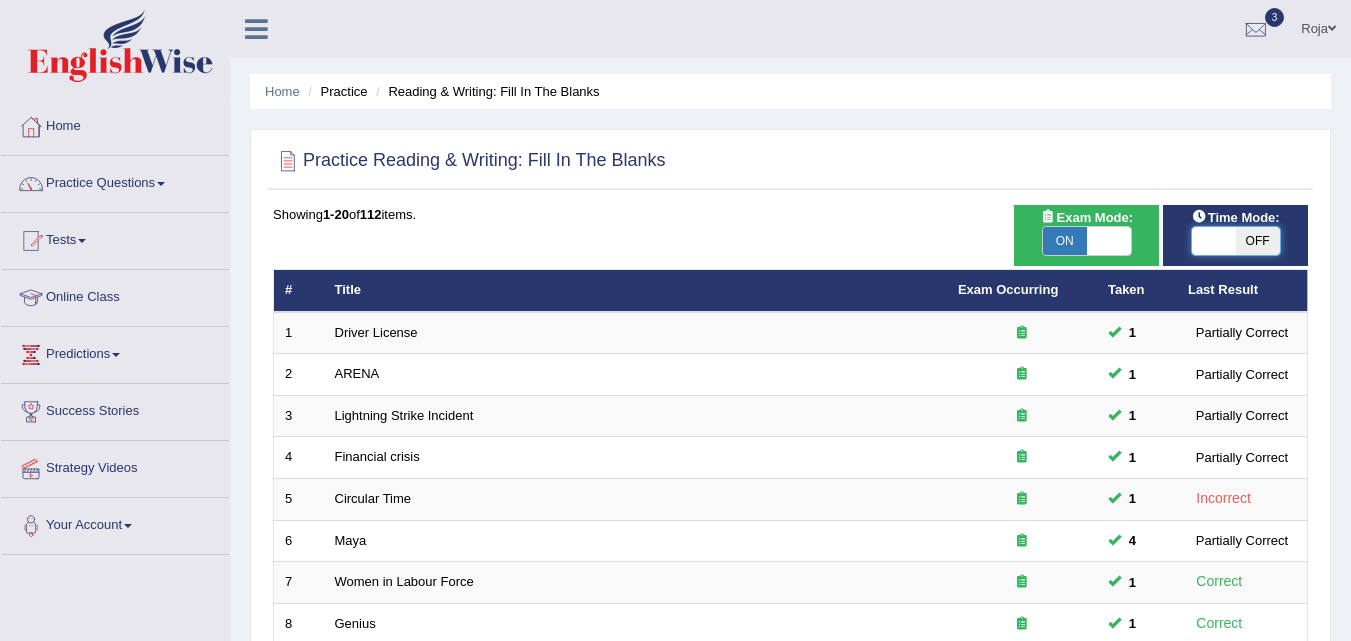 click at bounding box center (1214, 241) 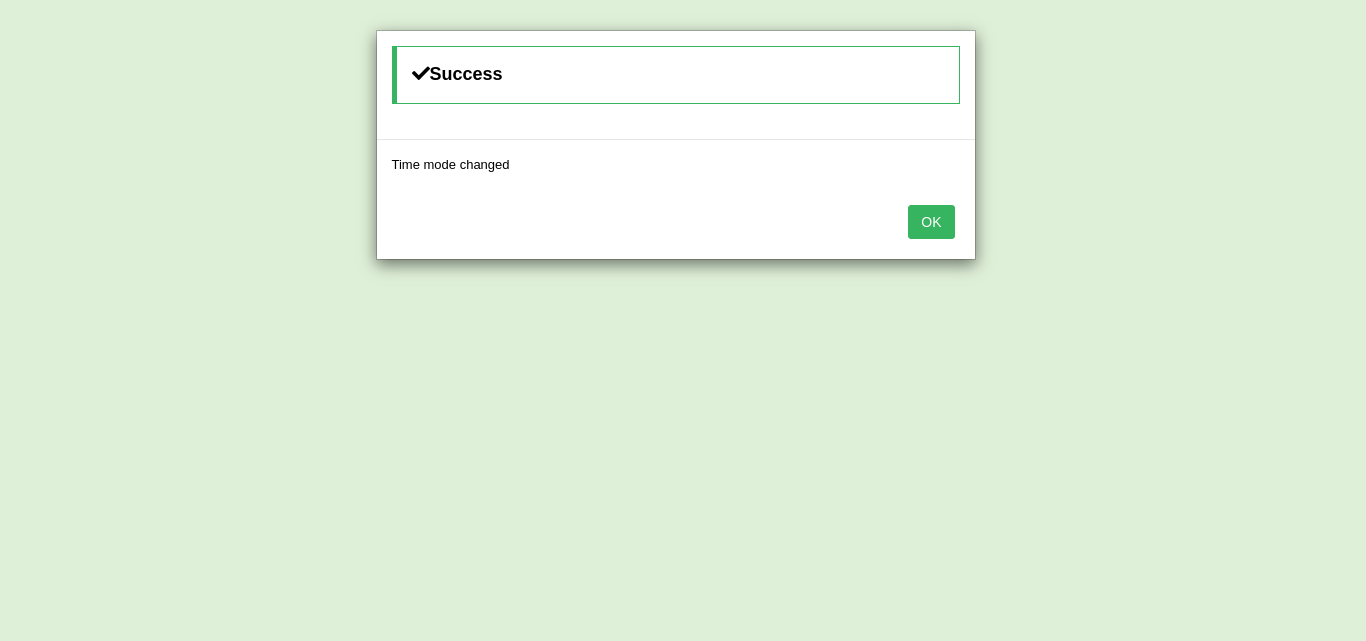 click on "OK" at bounding box center (931, 222) 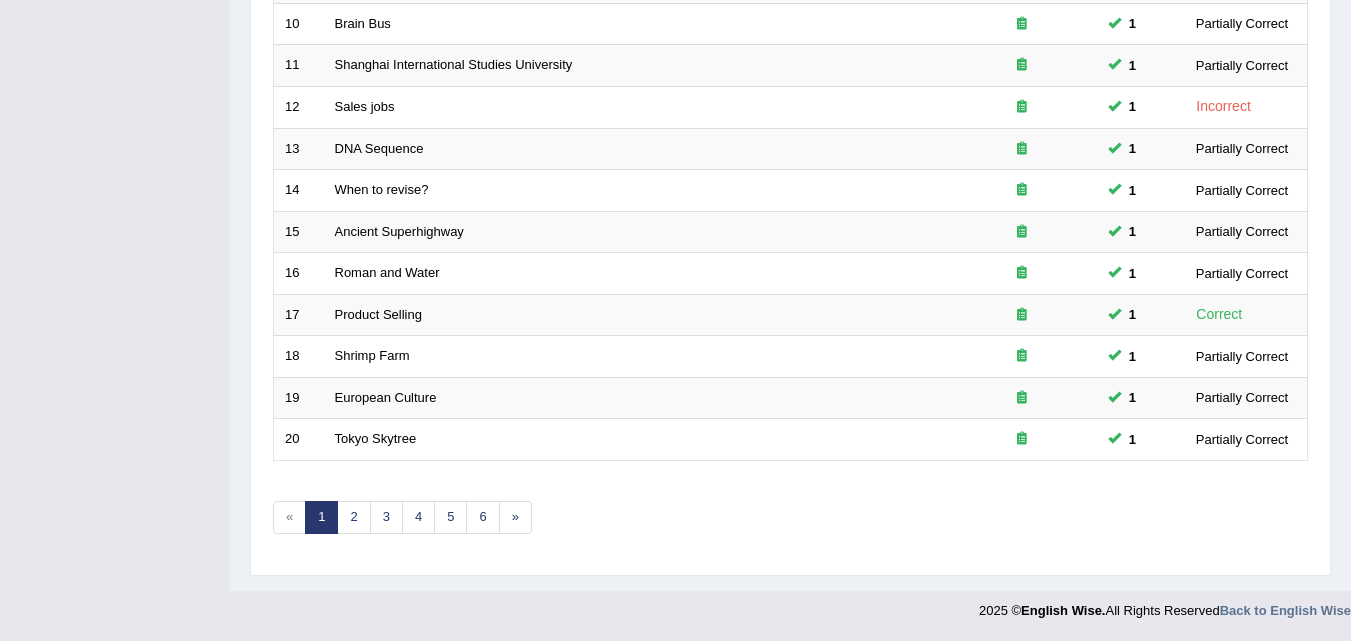 scroll, scrollTop: 646, scrollLeft: 0, axis: vertical 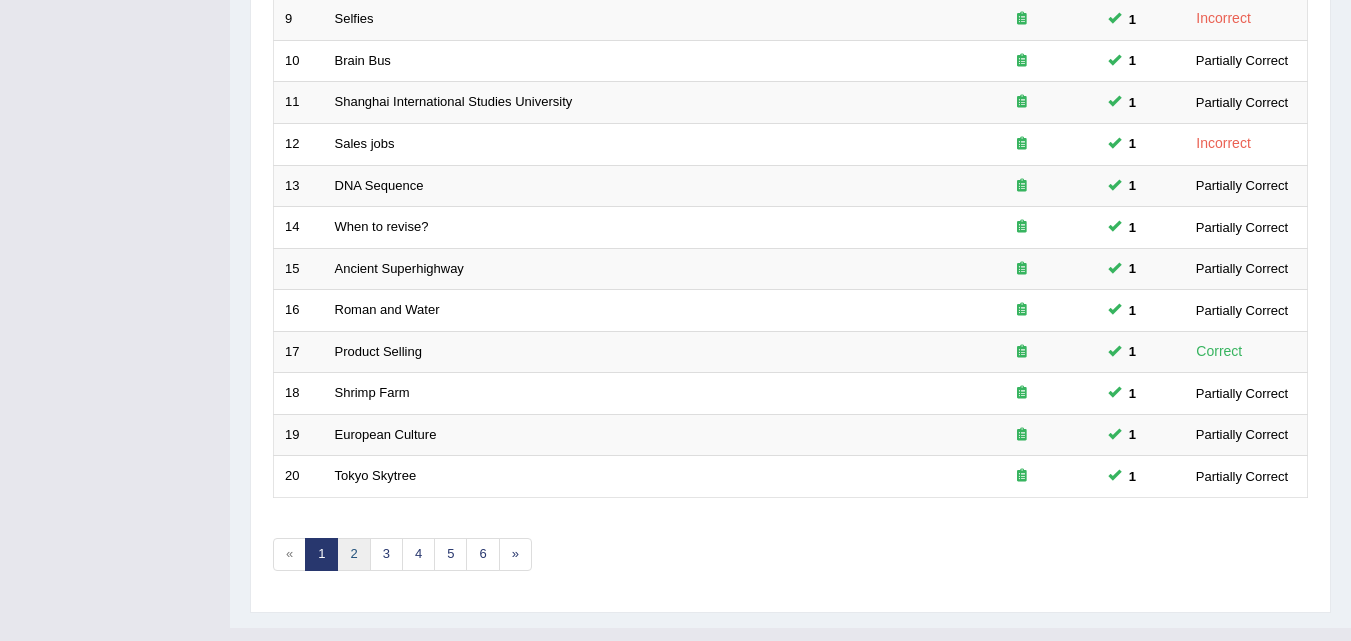 click on "2" at bounding box center (353, 554) 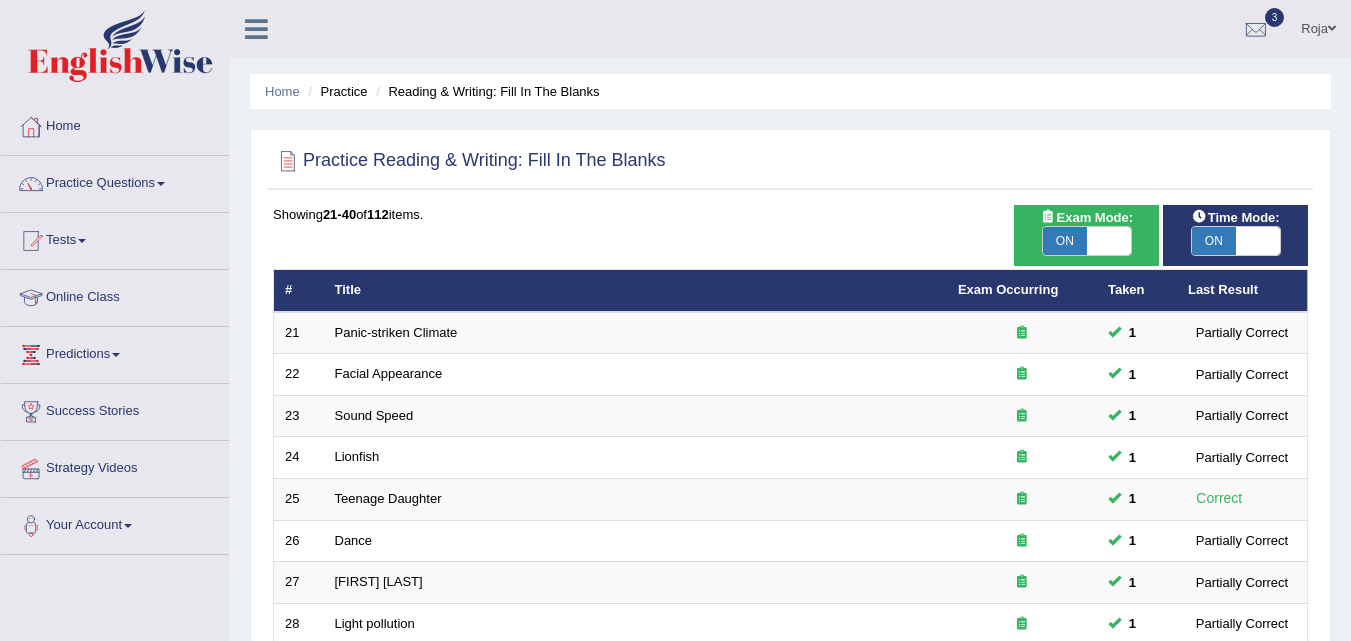 scroll, scrollTop: 0, scrollLeft: 0, axis: both 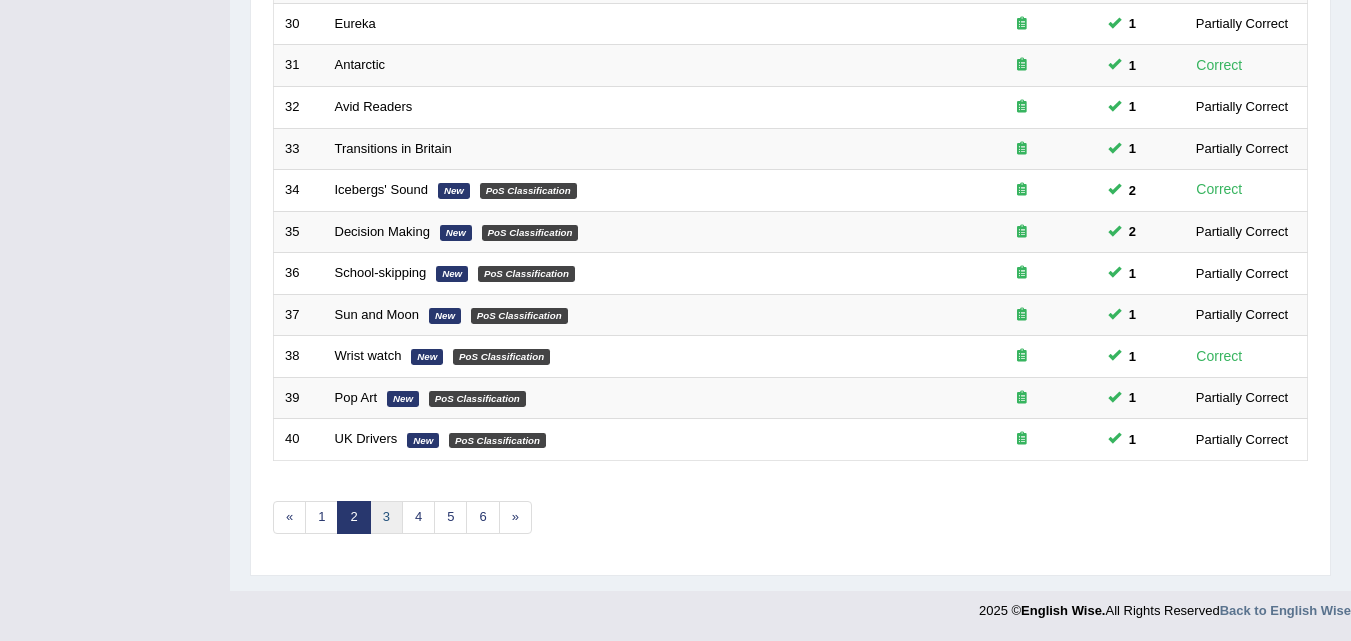 click on "3" at bounding box center [386, 517] 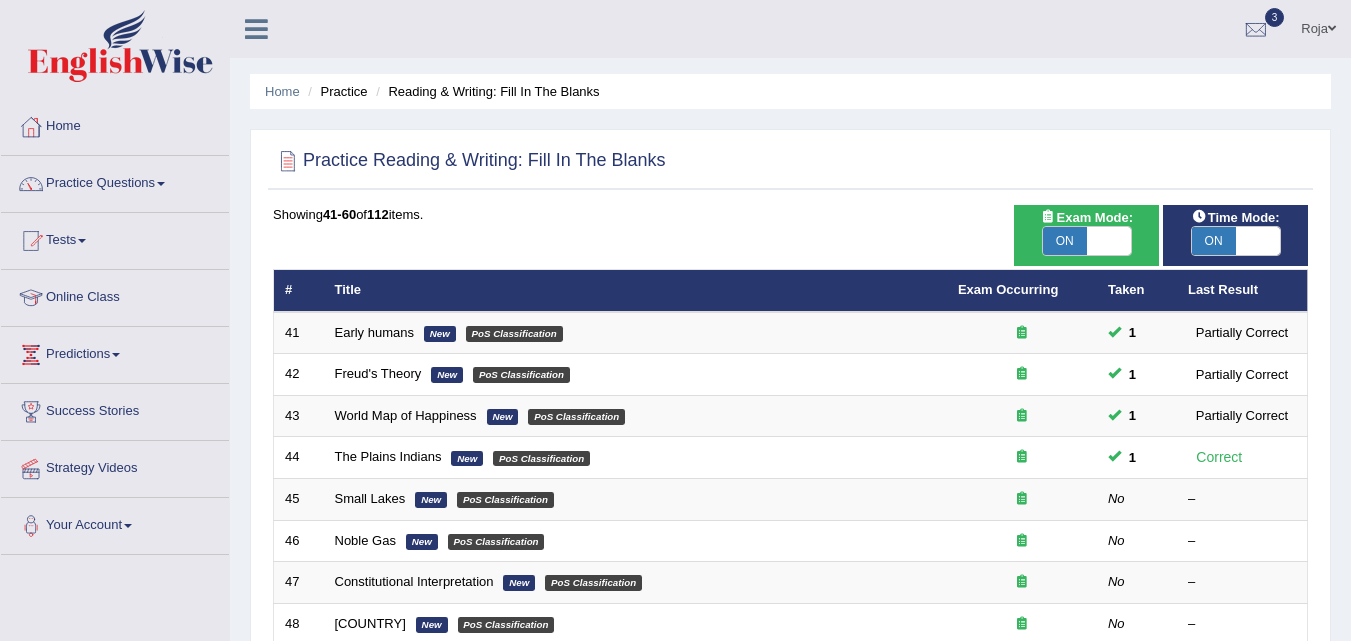 scroll, scrollTop: 0, scrollLeft: 0, axis: both 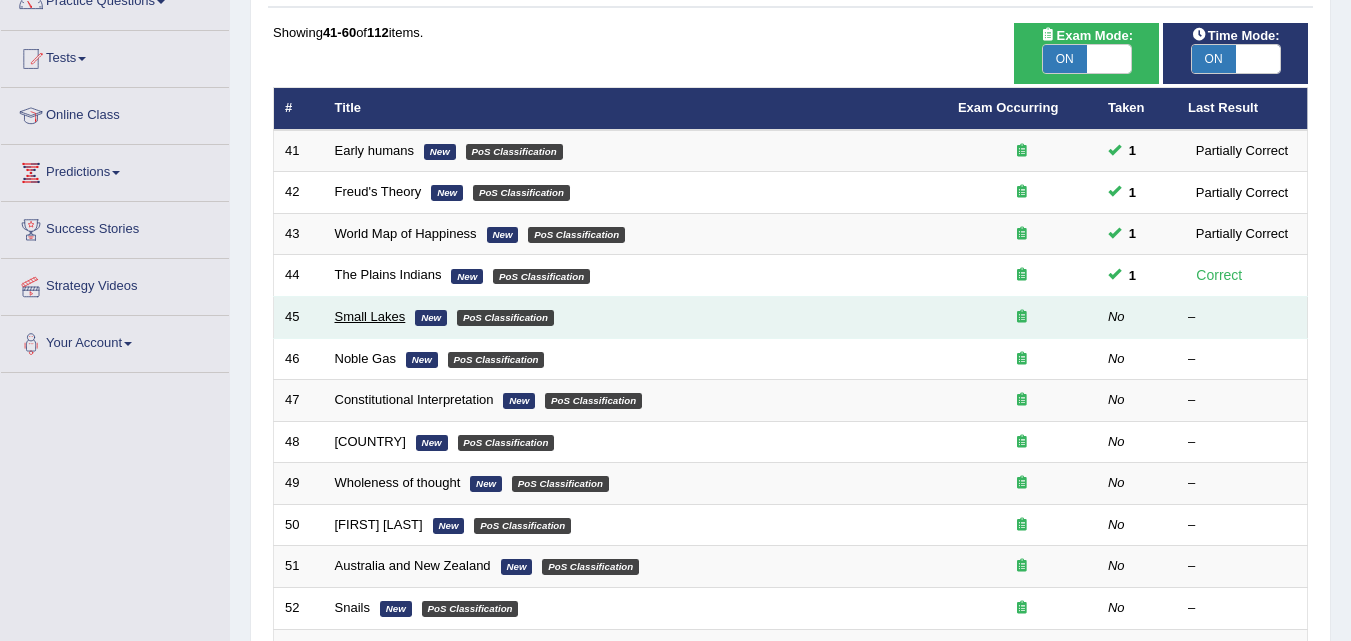 click on "Small Lakes" at bounding box center (370, 316) 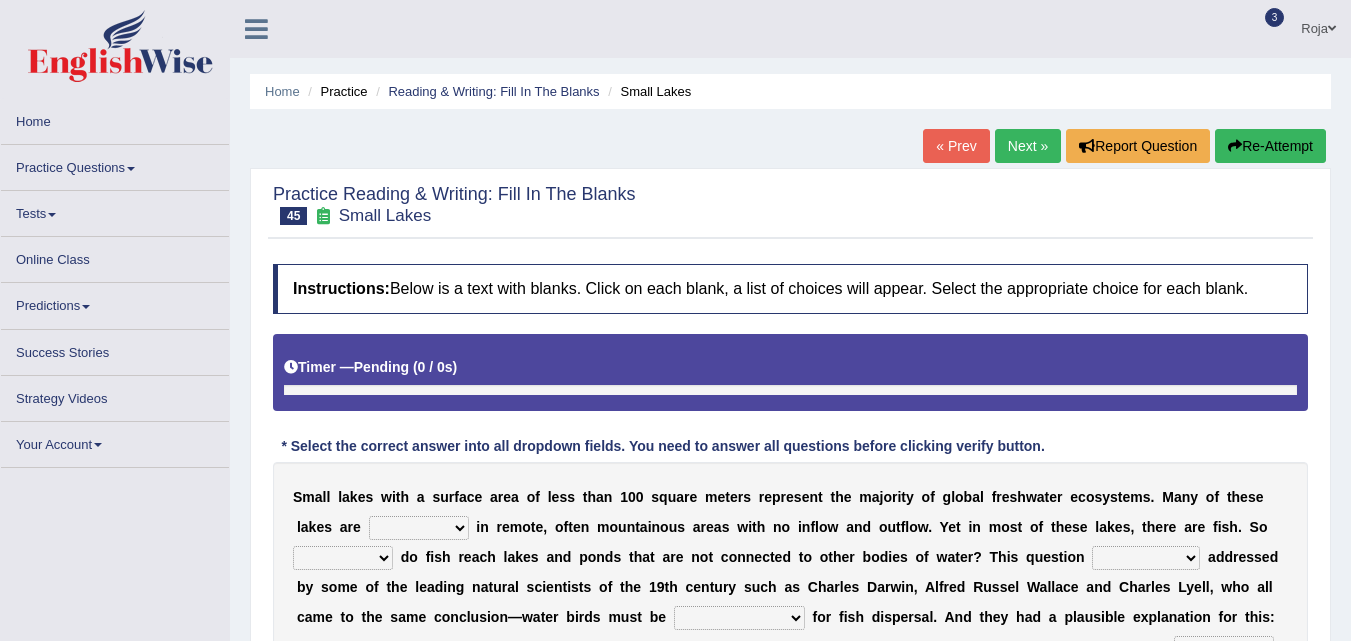 scroll, scrollTop: 0, scrollLeft: 0, axis: both 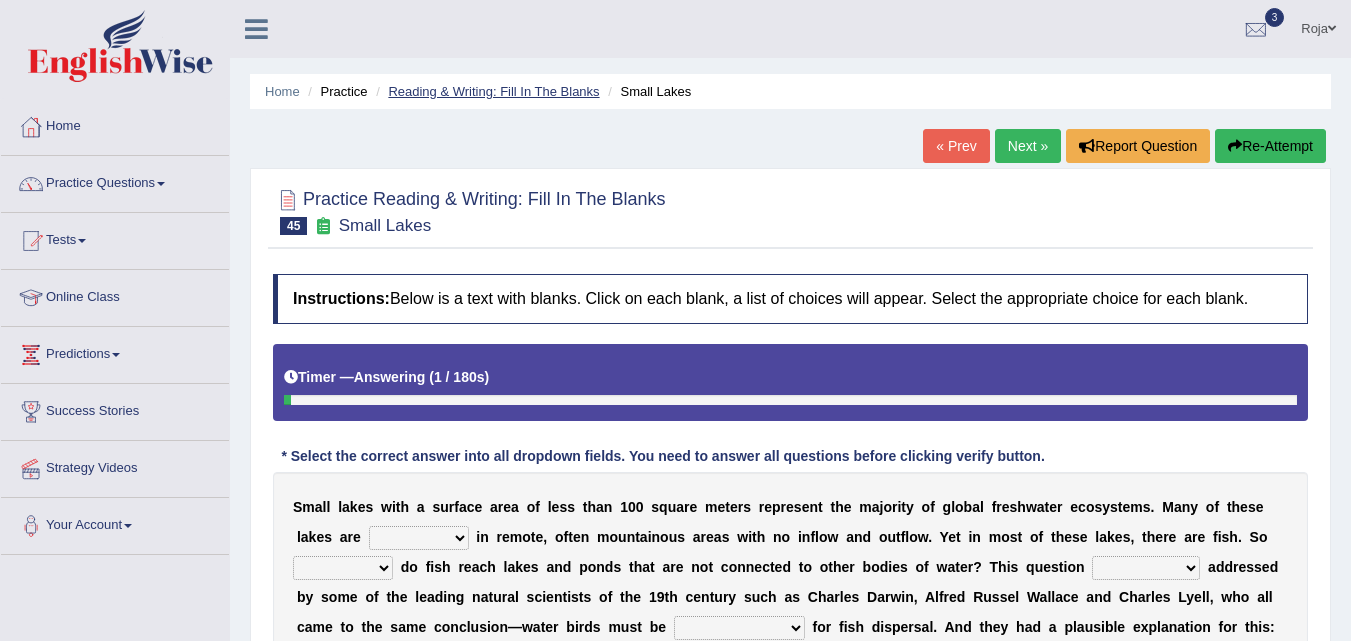 click on "Reading & Writing: Fill In The Blanks" at bounding box center [493, 91] 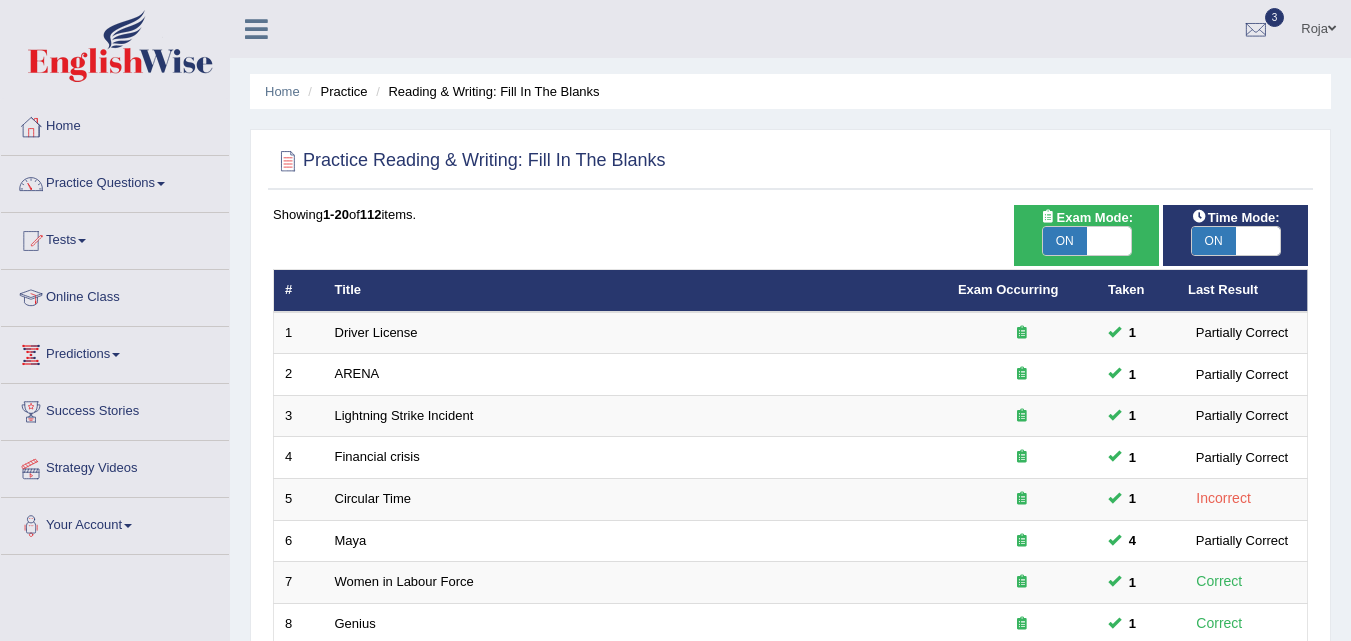 scroll, scrollTop: 0, scrollLeft: 0, axis: both 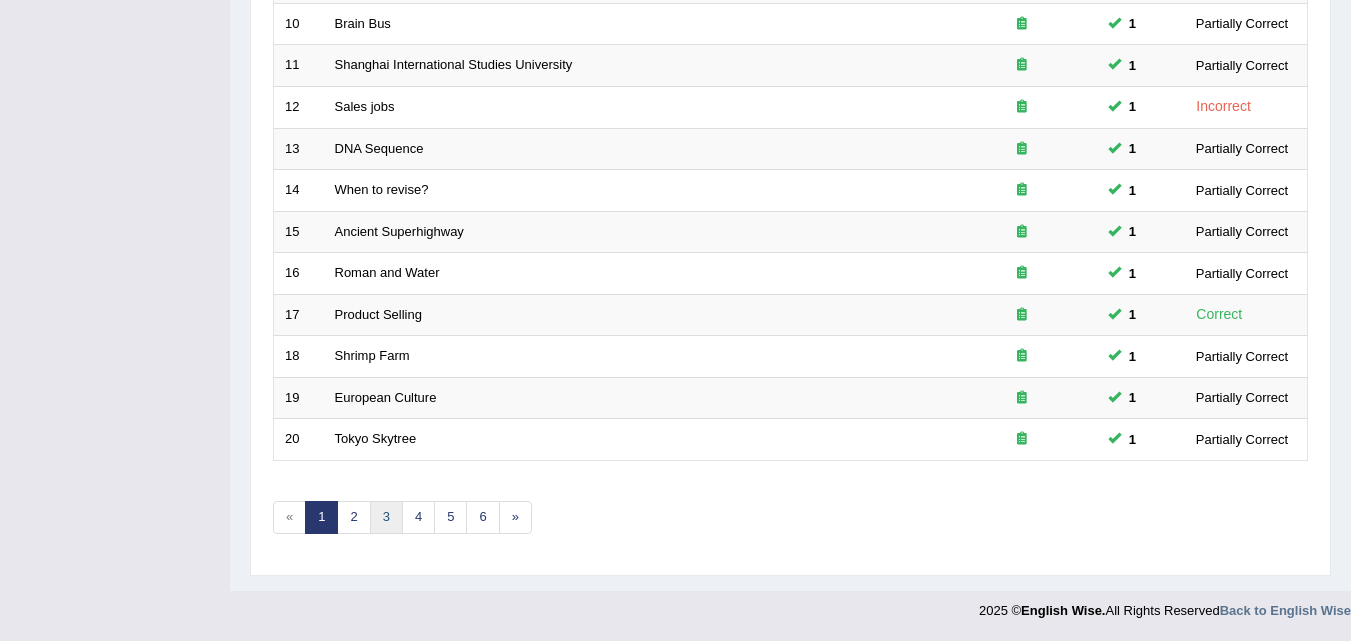 click on "3" at bounding box center [386, 517] 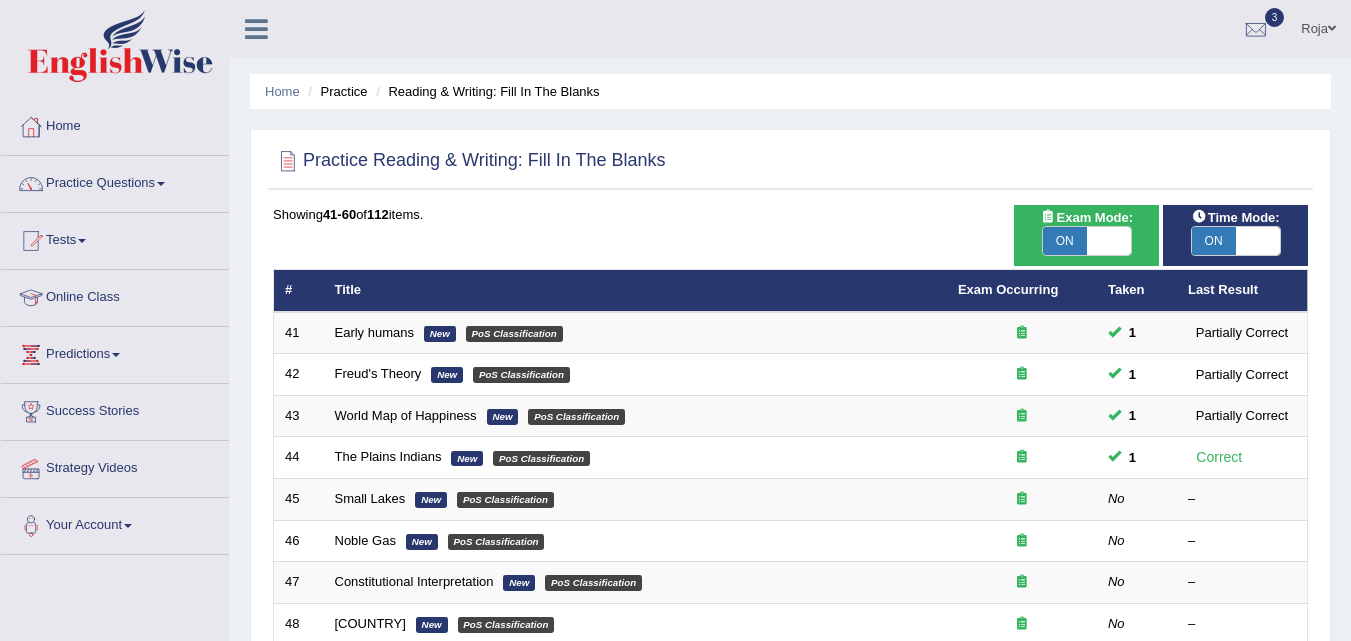 scroll, scrollTop: 0, scrollLeft: 0, axis: both 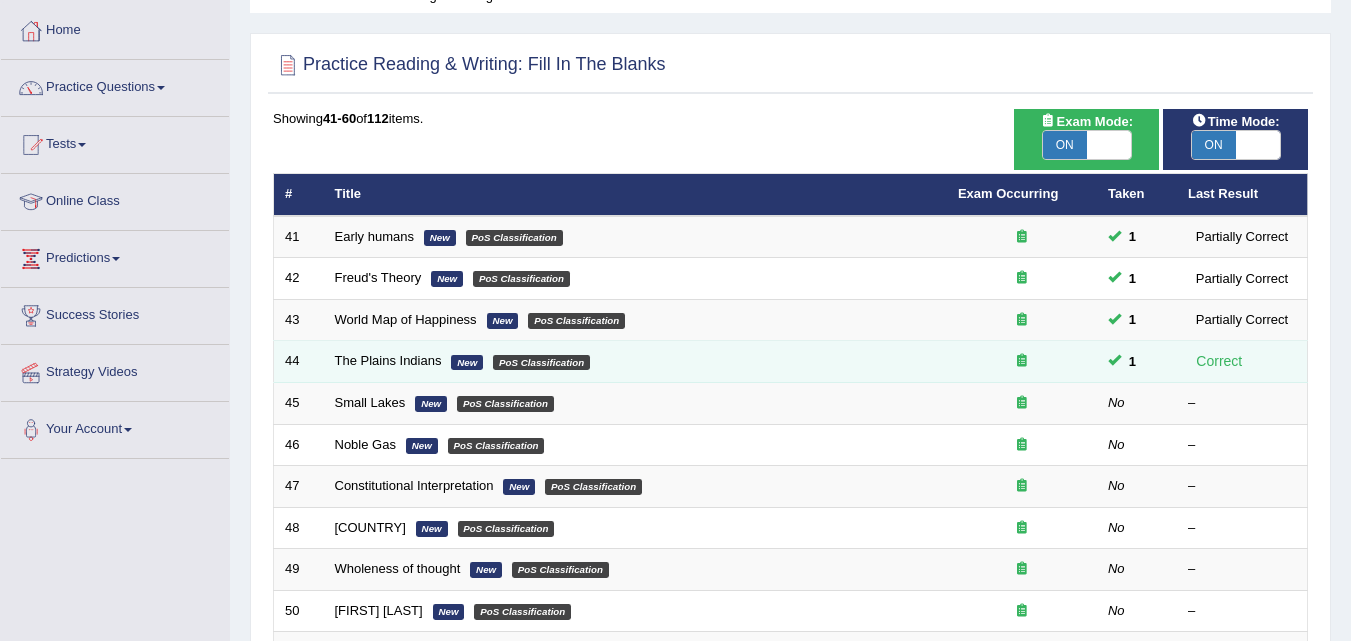 click on "The Plains Indians New PoS Classification" at bounding box center [635, 362] 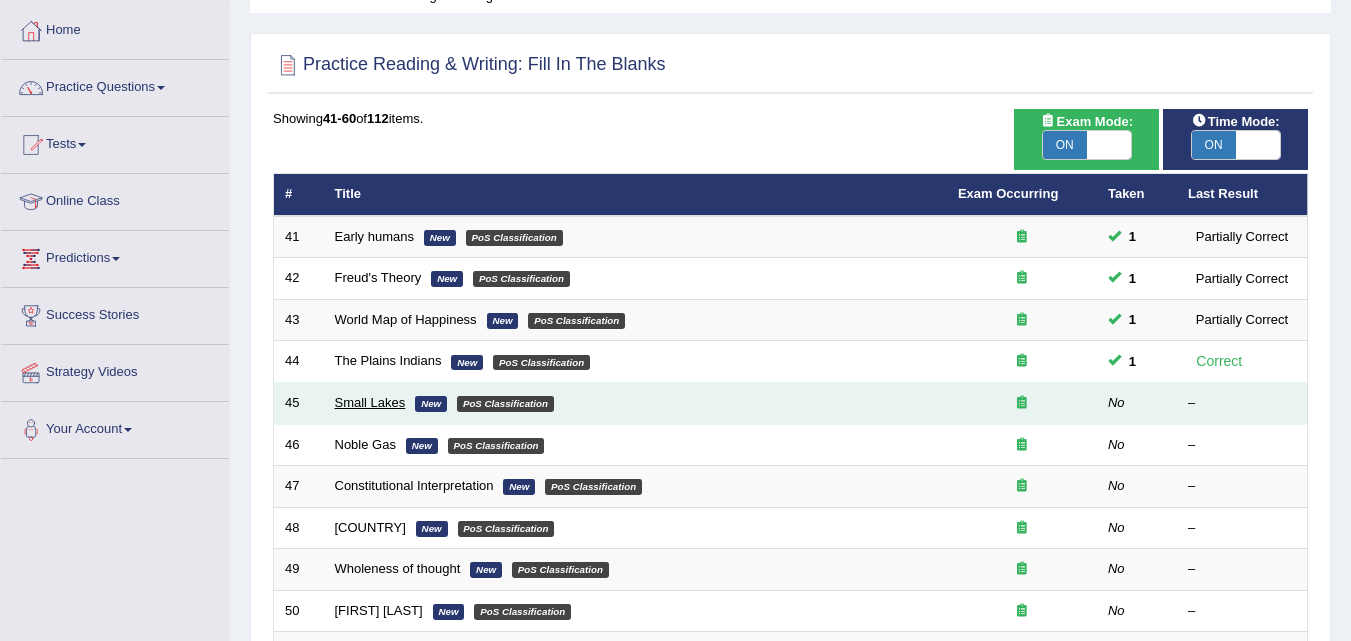 click on "Small Lakes" at bounding box center [370, 402] 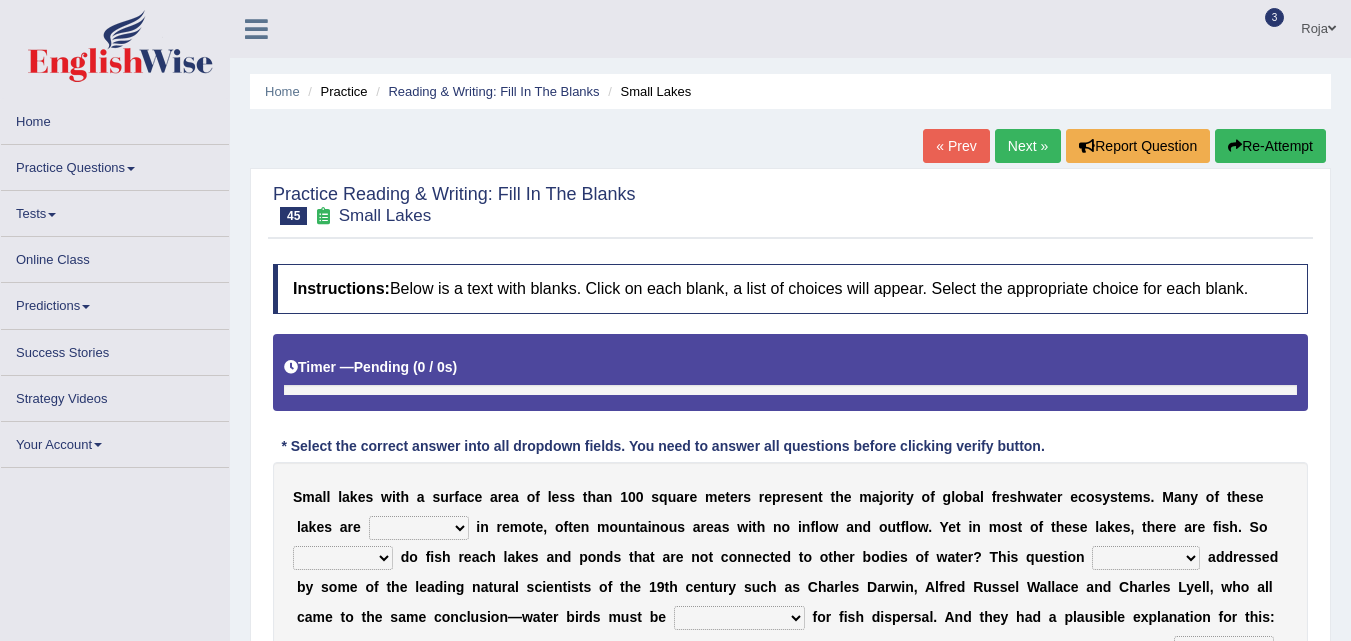 scroll, scrollTop: 0, scrollLeft: 0, axis: both 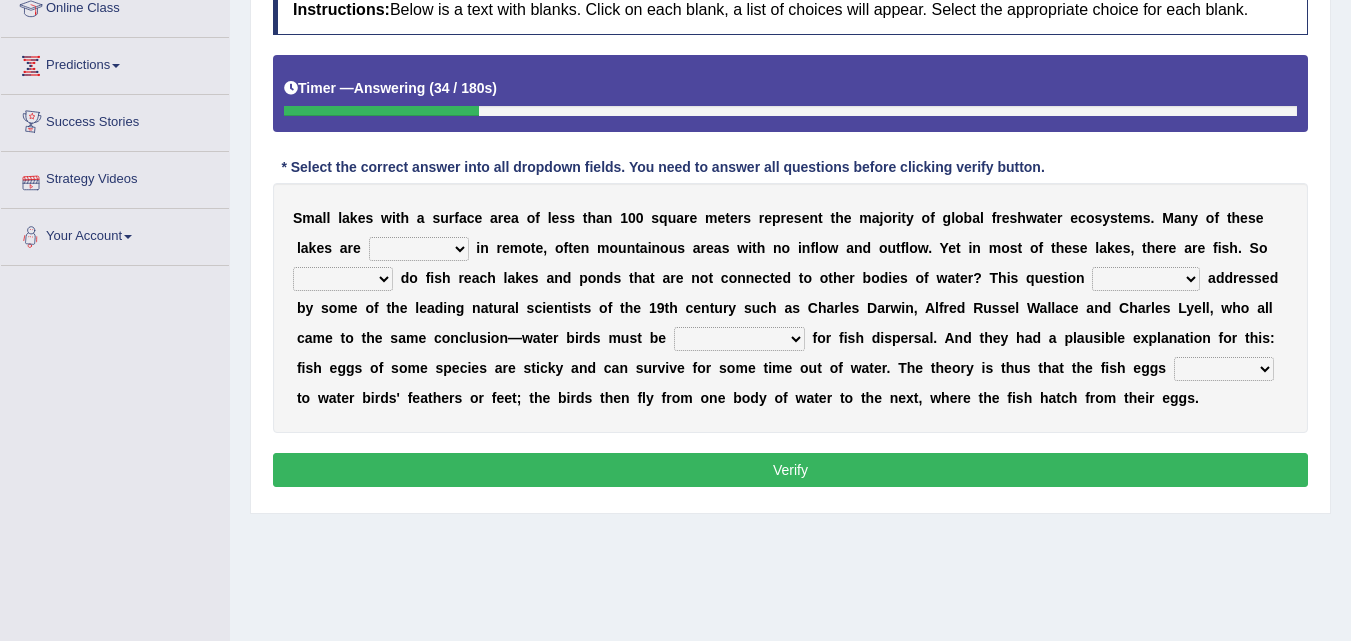 click on "depicted found forseen told" at bounding box center [419, 249] 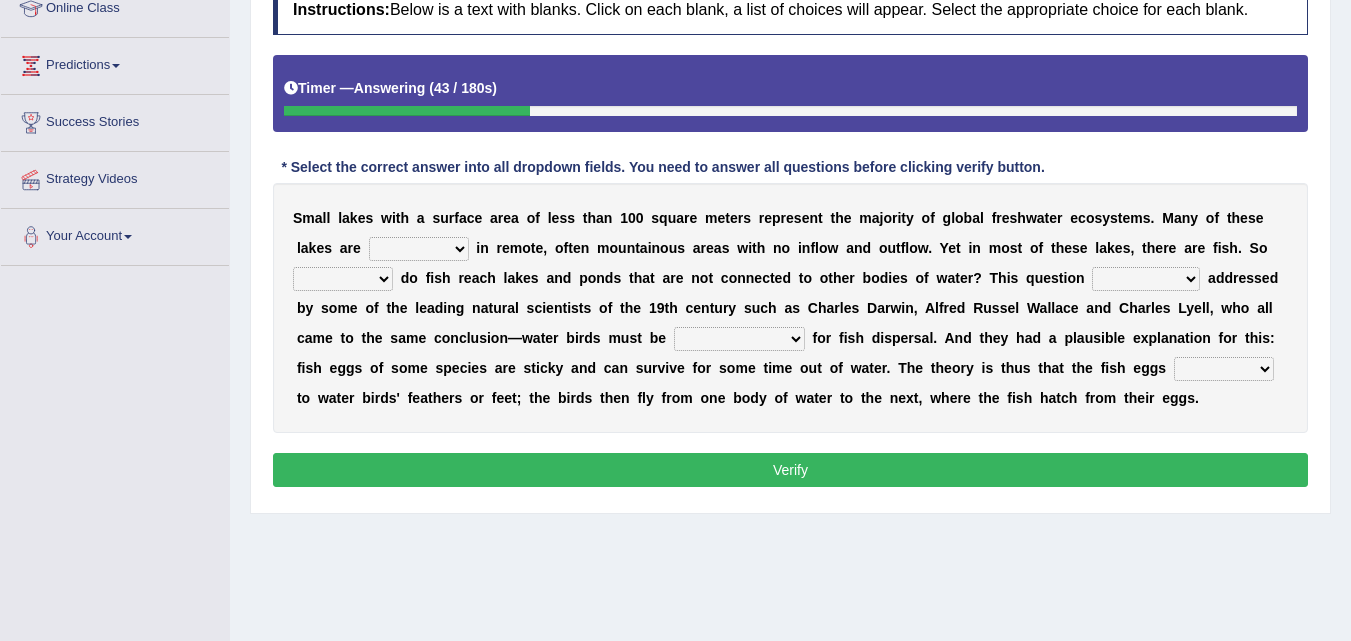 select on "found" 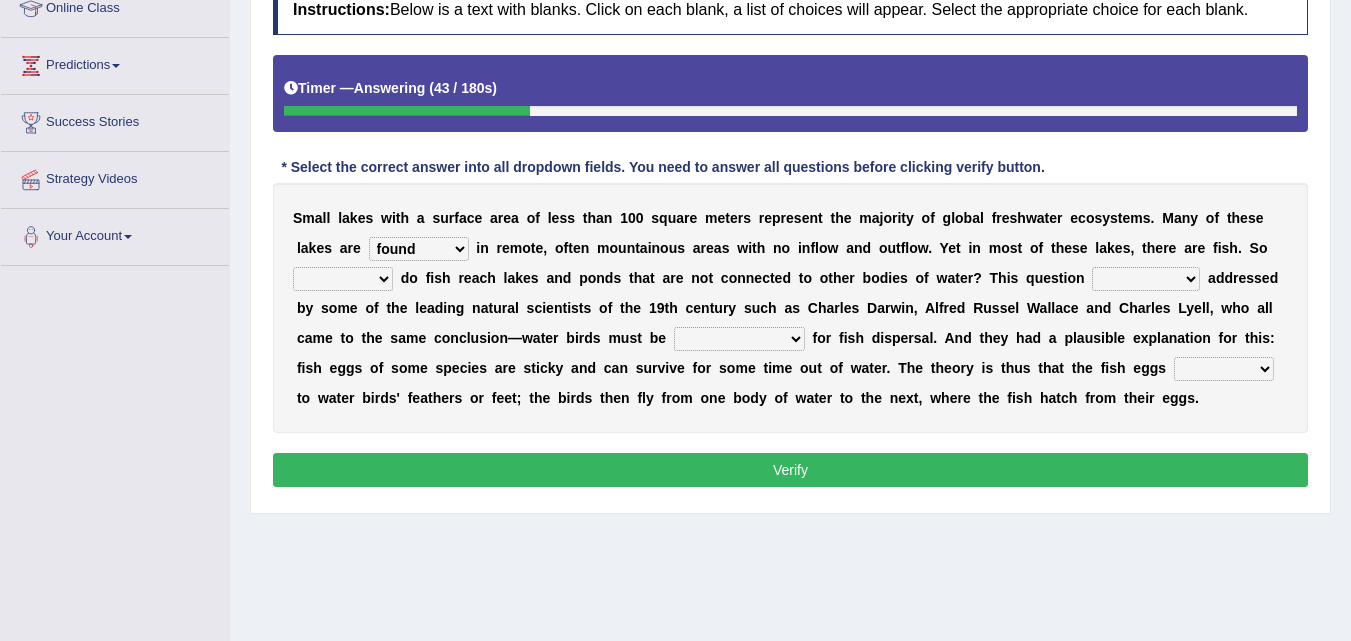 click on "depicted found forseen told" at bounding box center (419, 249) 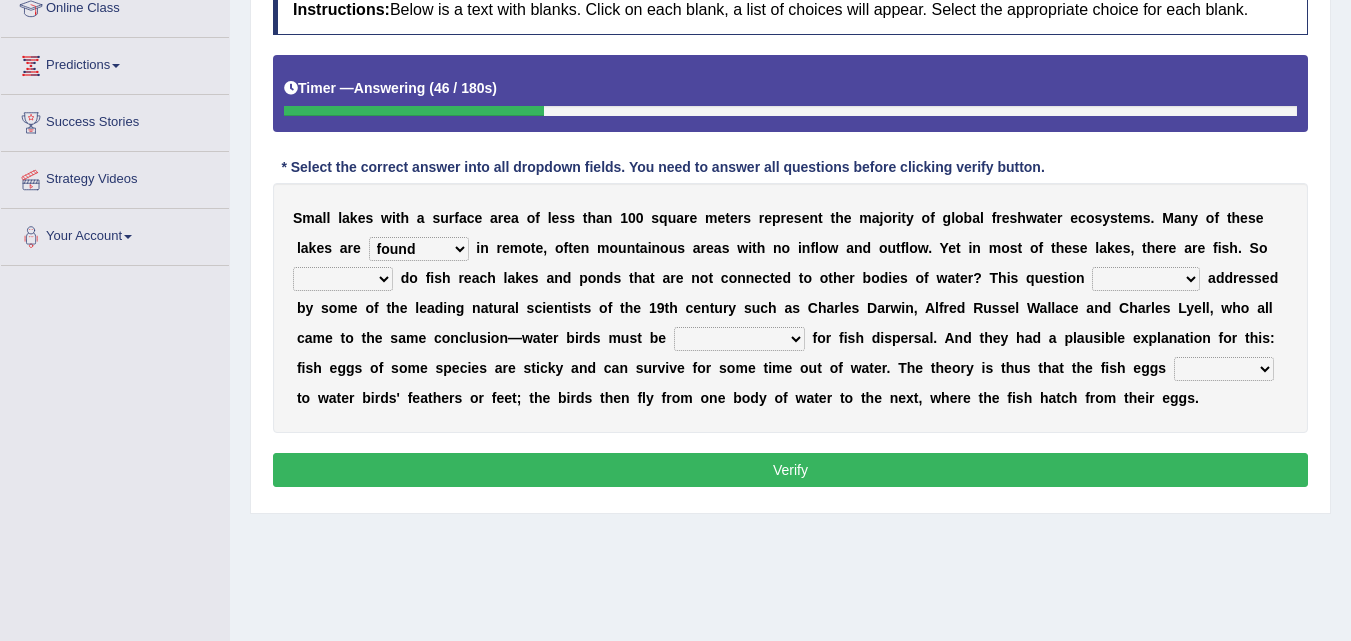 click on "depicted found forseen told" at bounding box center (419, 249) 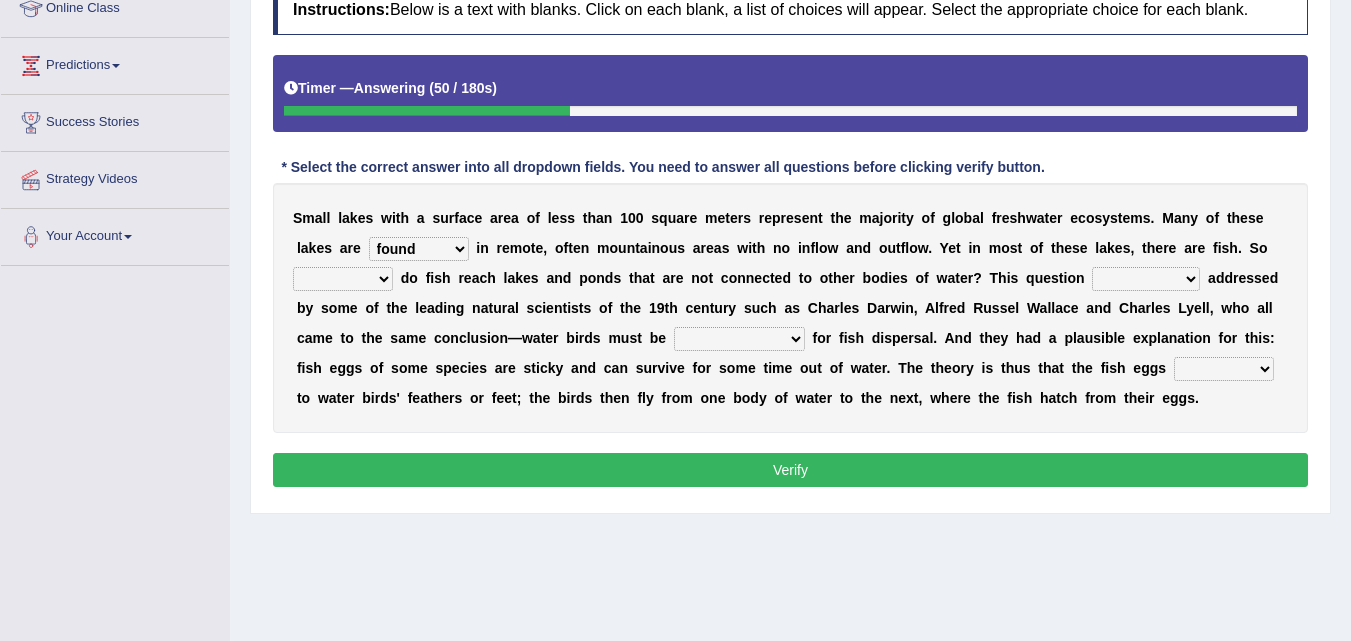 click on "depicted found forseen told" at bounding box center [419, 249] 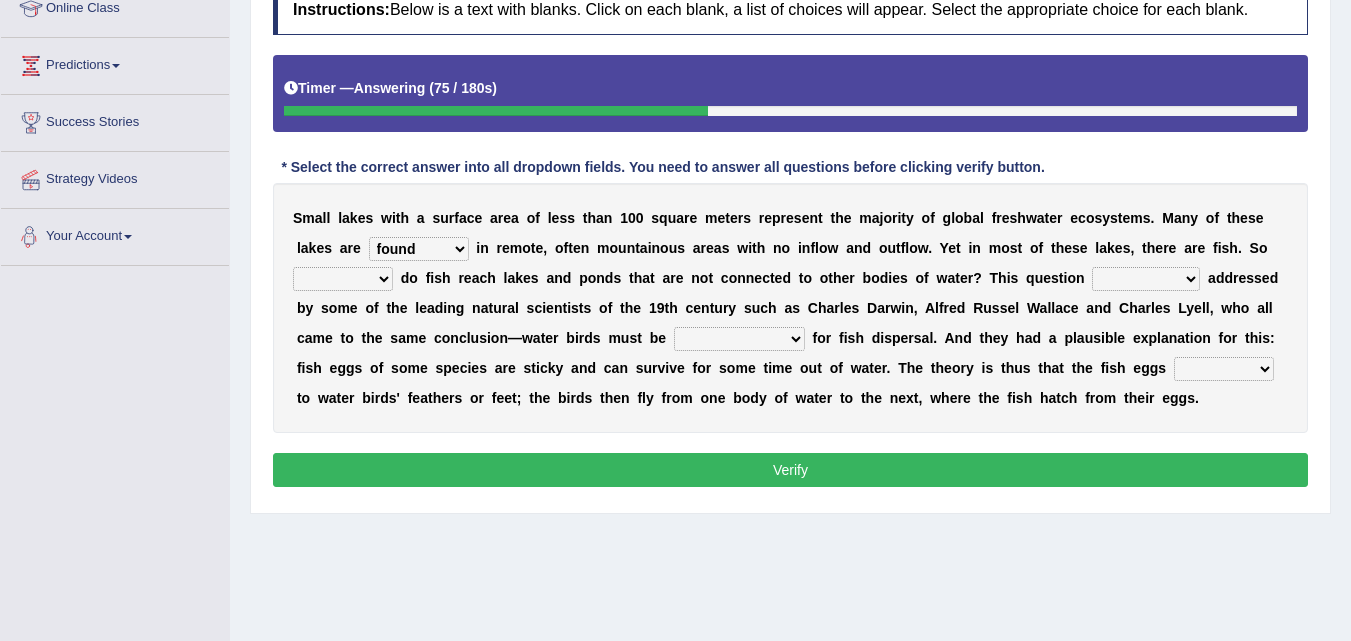 click on "S m a l l    l a k e s    w i t h    a    s u r f a c e    a r e a    o f    l e s s    t h a n    1 0 0    s q u a r e    m e t e r s    r e p r e s e n t    t h e    m a j o r i t y    o f    g l o b a l    f r e s h w a t e r    e c o s y s t e m s .    M a n y    o f    t h e s e    l a k e s    a r e    depicted found forseen told    i n    r e m o t e ,    o f t e n    m o u n t a i n o u s    a r e a s    w i t h    n o    i n f l o w    a n d    o u t f l o w .    Y e t    i n    m o s t    o f    t h e s e    l a k e s ,    t h e r e    a r e    f i s h .    S o    how why whether where    d o    f i s h    r e a c h    l a k e s    a n d    p o n d s    t h a t    a r e    n o t    c o n n e c t e d    t o    o t h e r    b o d i e s    o f    w a t e r ?    T h i s    q u e s t i o n    has already was already was been been    a d d r e s s e d    b y    s o m e    o f    t h e    l e a d i n g    n a t u r a l    s c i e n t i" at bounding box center [790, 308] 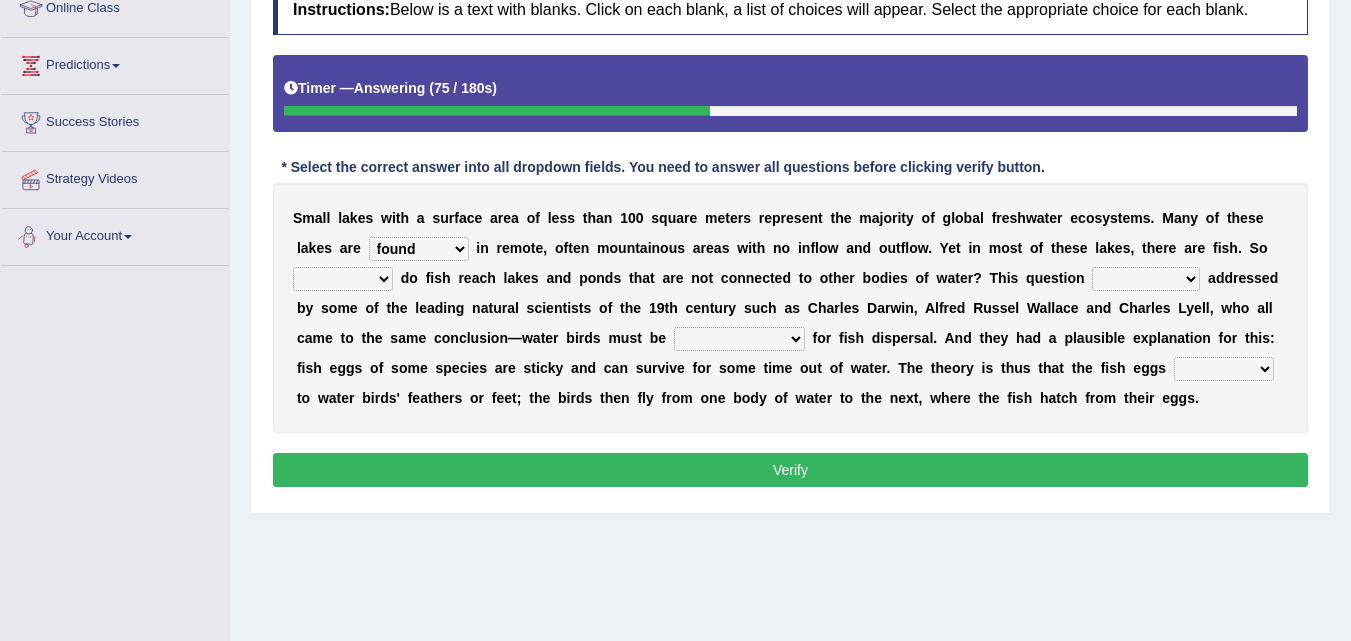click on "S m a l l    l a k e s    w i t h    a    s u r f a c e    a r e a    o f    l e s s    t h a n    1 0 0    s q u a r e    m e t e r s    r e p r e s e n t    t h e    m a j o r i t y    o f    g l o b a l    f r e s h w a t e r    e c o s y s t e m s .    M a n y    o f    t h e s e    l a k e s    a r e    depicted found forseen told    i n    r e m o t e ,    o f t e n    m o u n t a i n o u s    a r e a s    w i t h    n o    i n f l o w    a n d    o u t f l o w .    Y e t    i n    m o s t    o f    t h e s e    l a k e s ,    t h e r e    a r e    f i s h .    S o    how why whether where    d o    f i s h    r e a c h    l a k e s    a n d    p o n d s    t h a t    a r e    n o t    c o n n e c t e d    t o    o t h e r    b o d i e s    o f    w a t e r ?    T h i s    q u e s t i o n    has already was already was been been    a d d r e s s e d    b y    s o m e    o f    t h e    l e a d i n g    n a t u r a l    s c i e n t i" at bounding box center (790, 308) 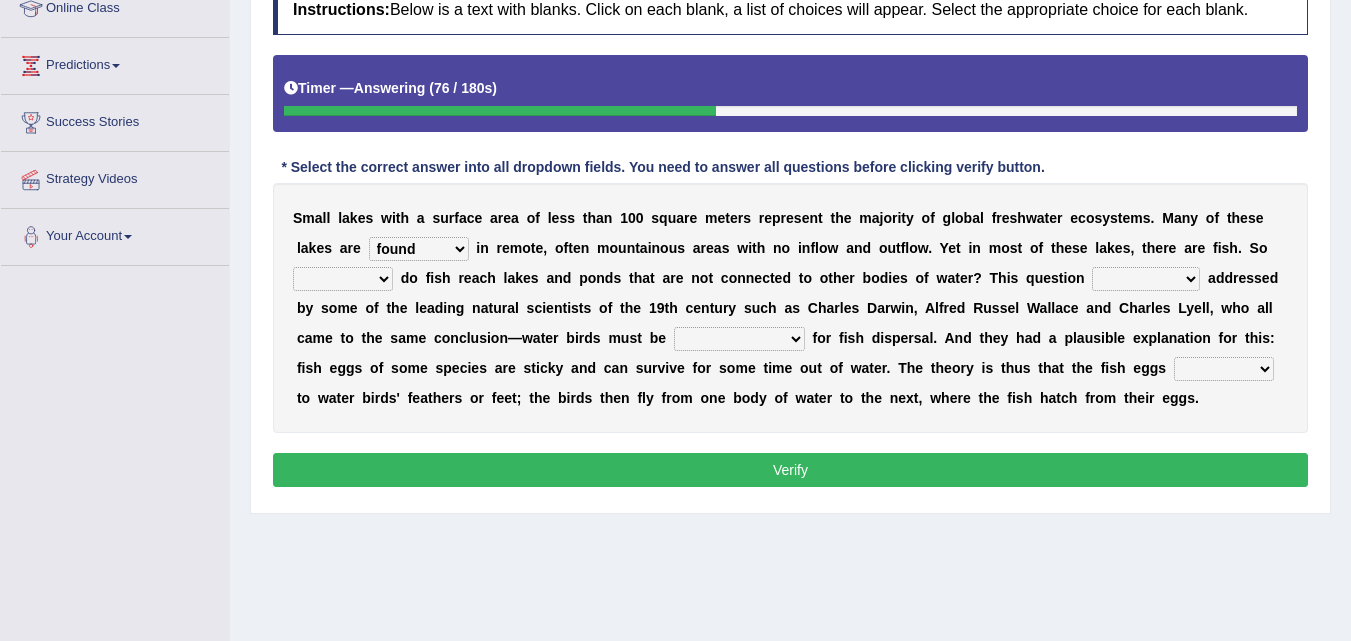 click on "how why whether where" at bounding box center [343, 279] 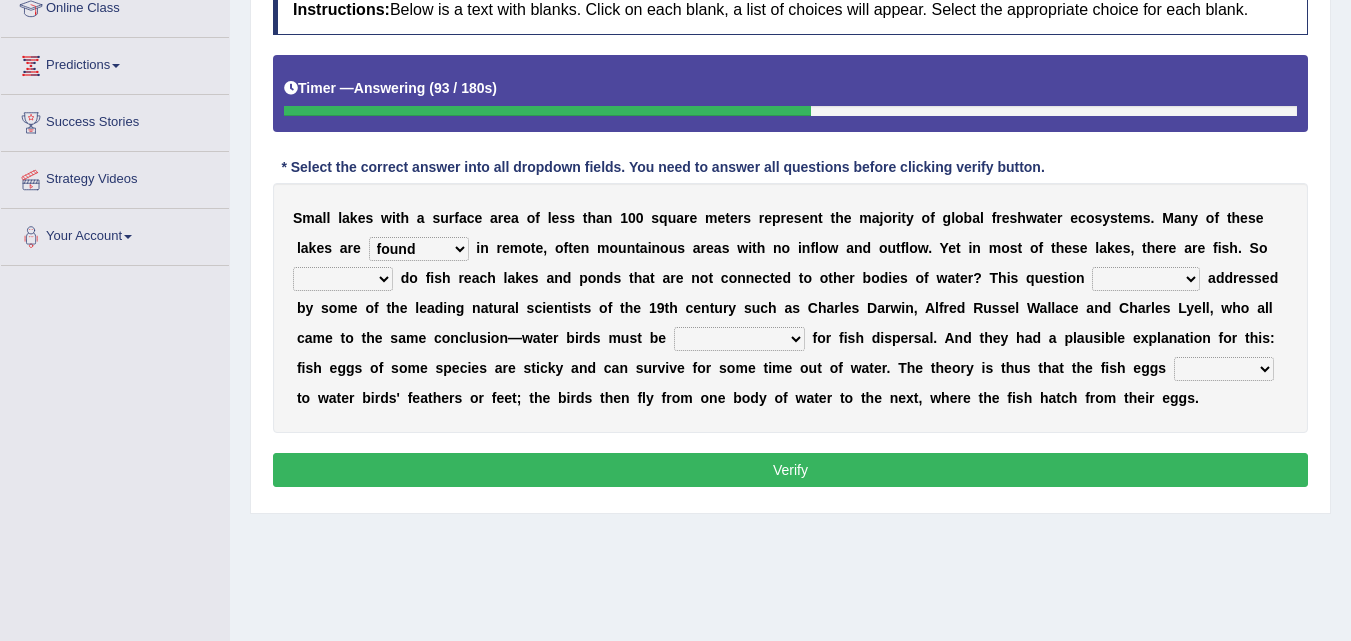 select on "how" 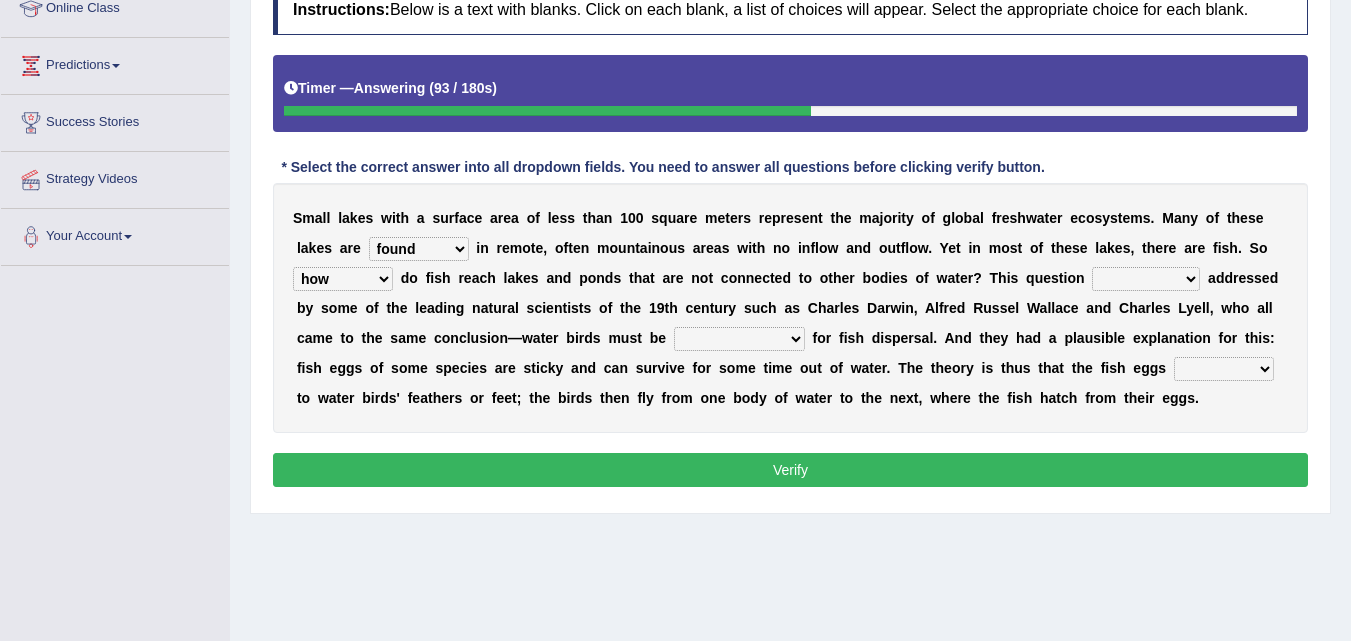 click on "how why whether where" at bounding box center [343, 279] 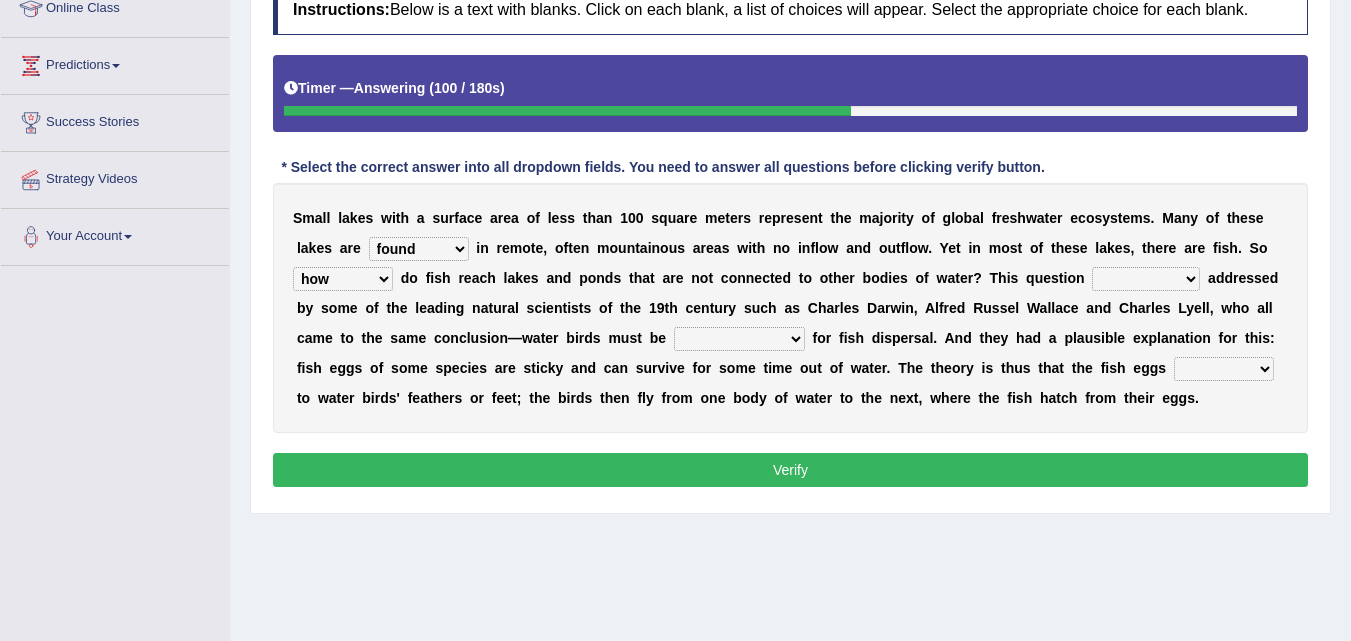 click on "how why whether where" at bounding box center [343, 279] 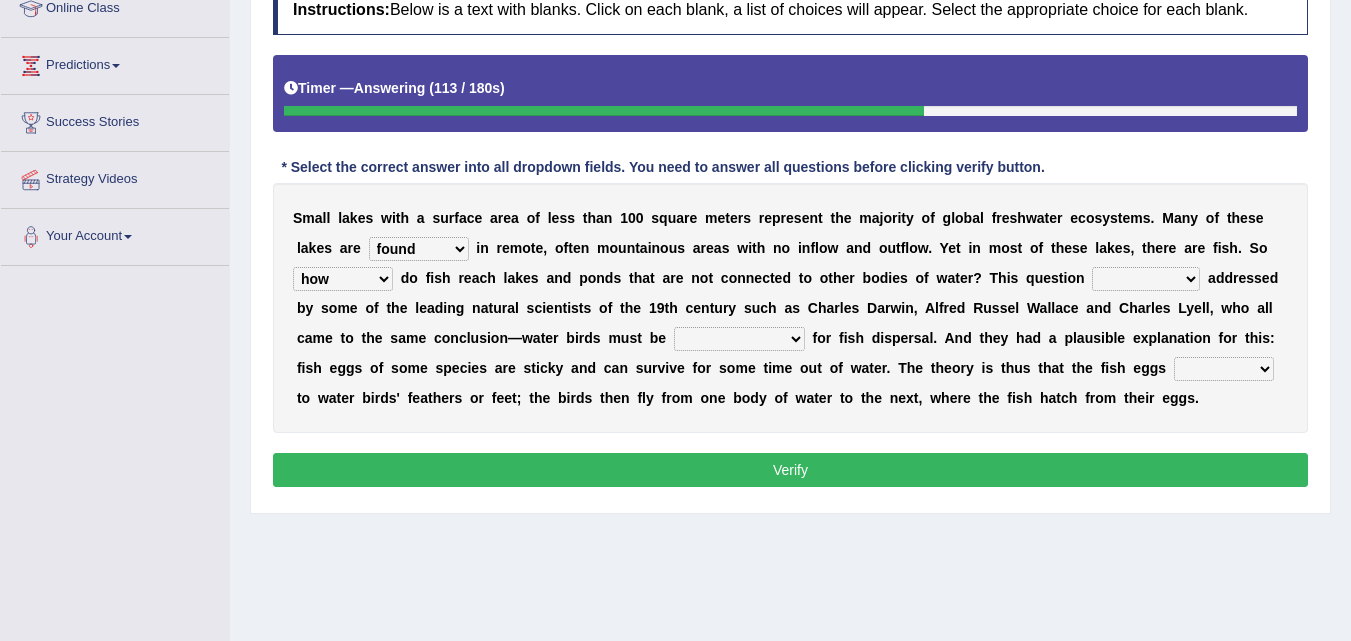 click at bounding box center [500, 278] 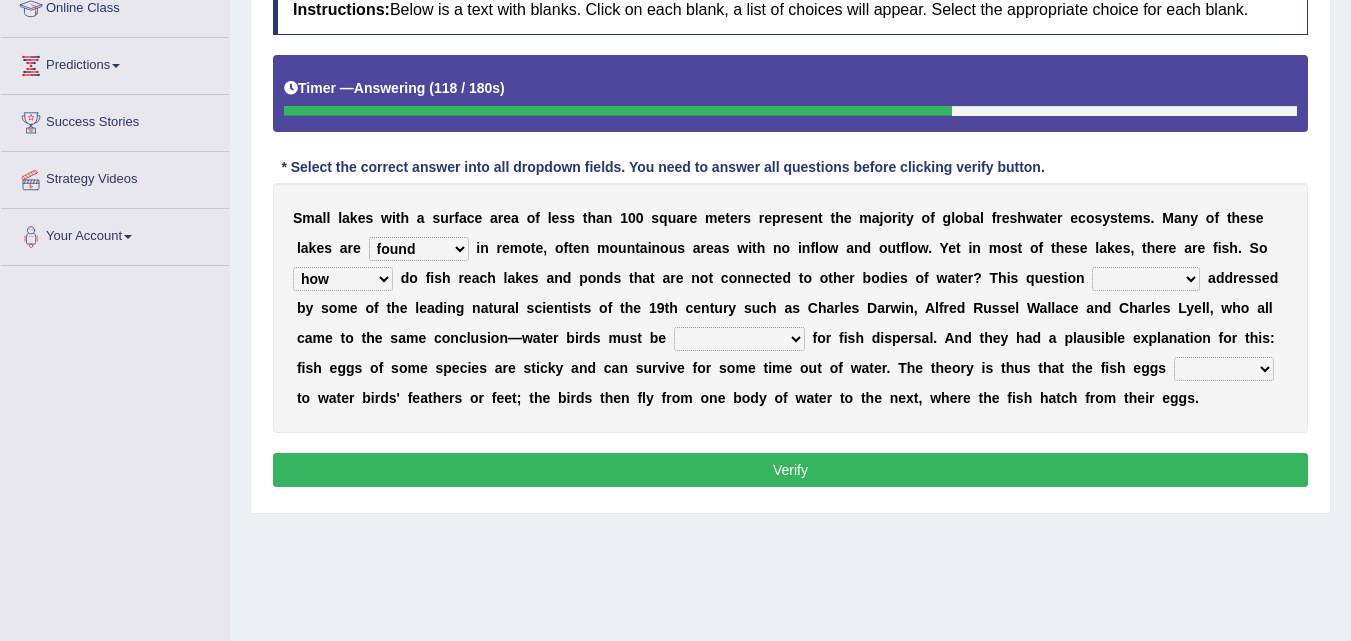click on "how why whether where" at bounding box center (343, 279) 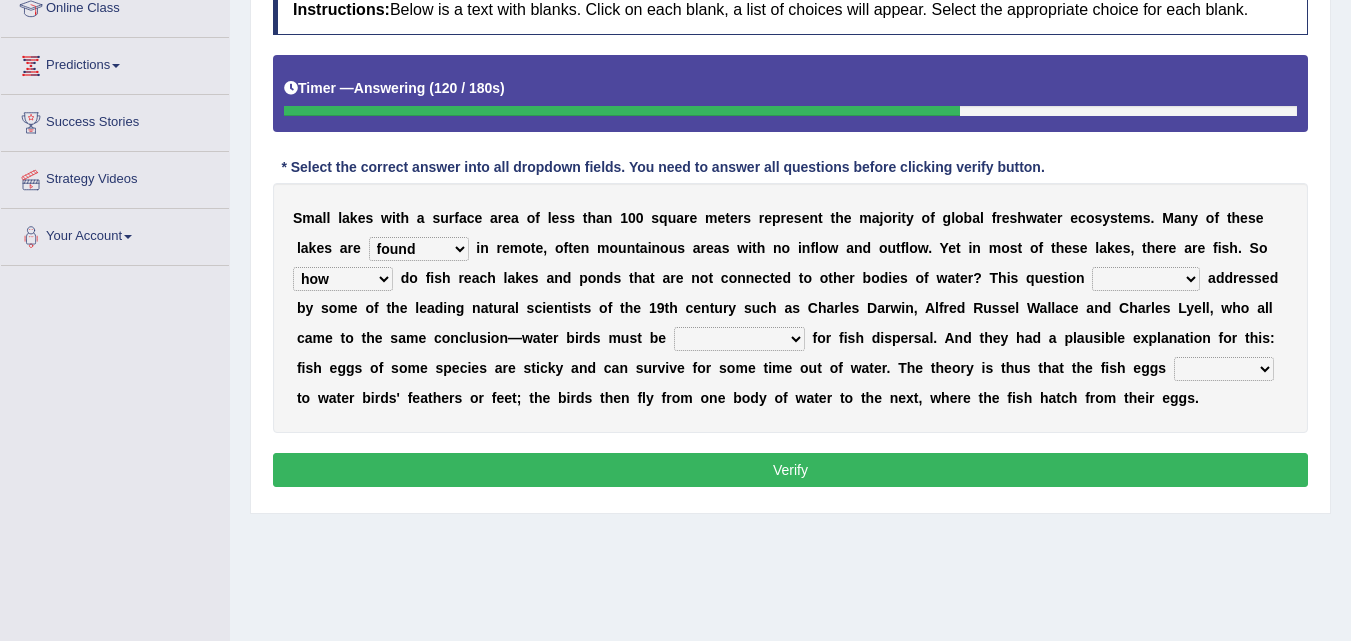 click on "how why whether where" at bounding box center [343, 279] 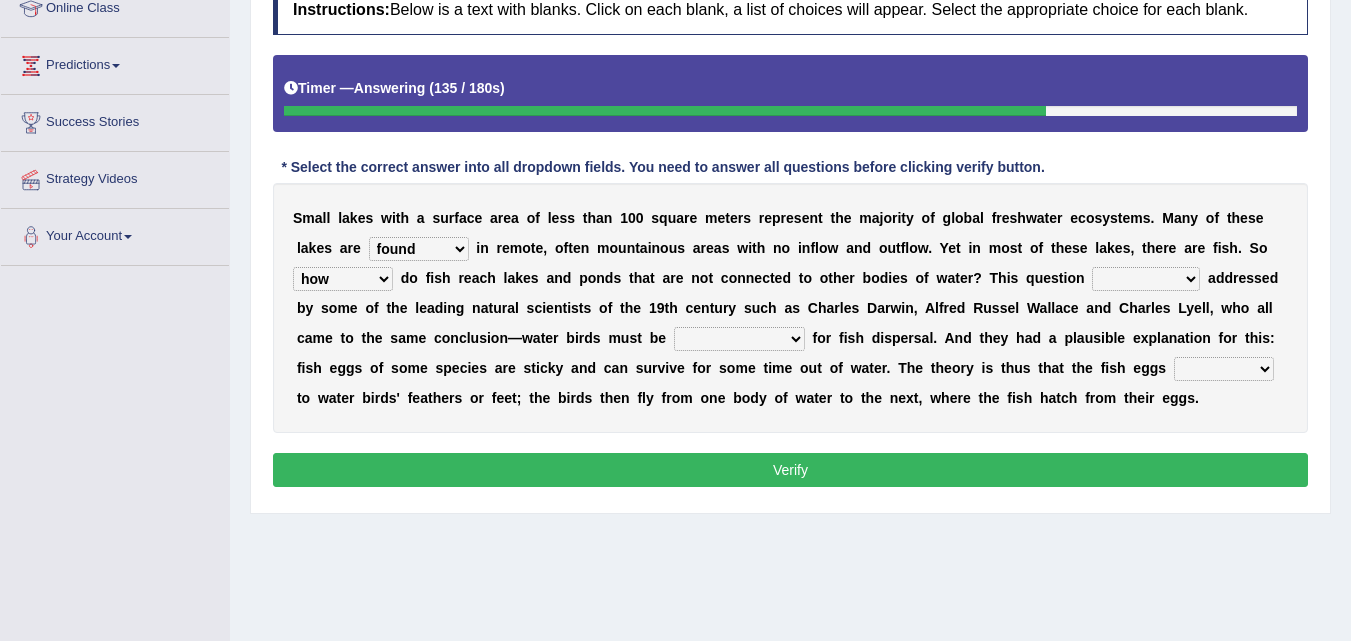 click on "has already was already was been been" at bounding box center (1146, 279) 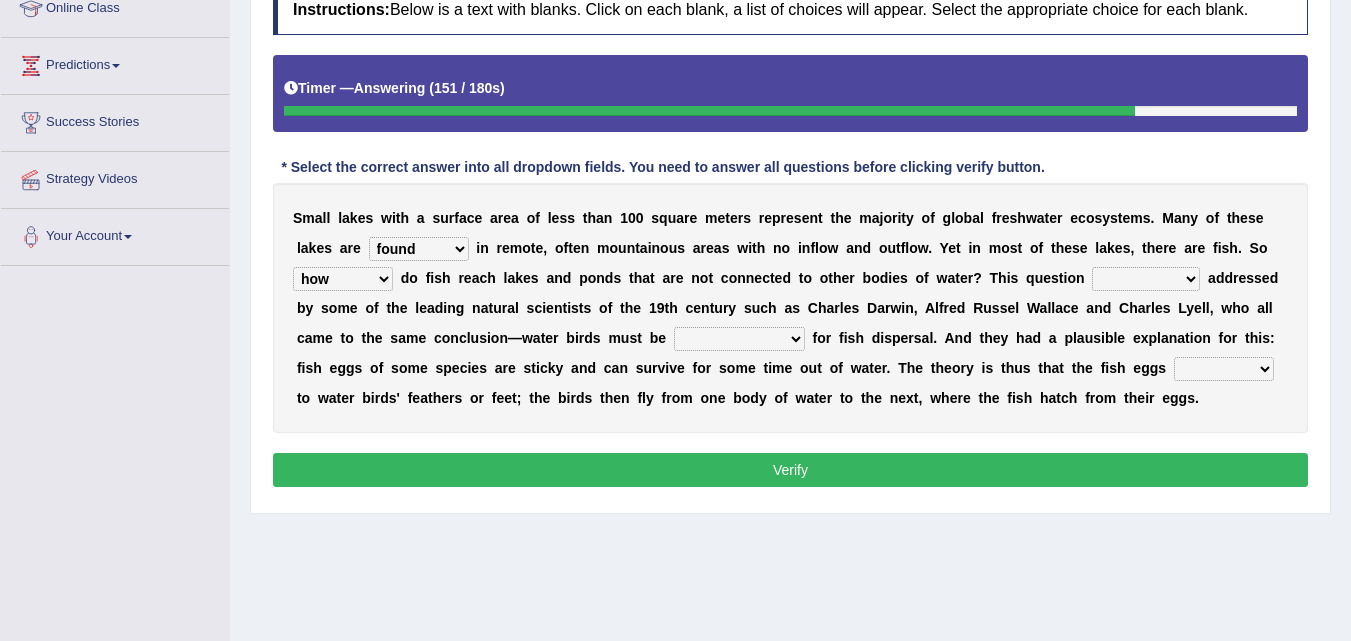 select on "has already" 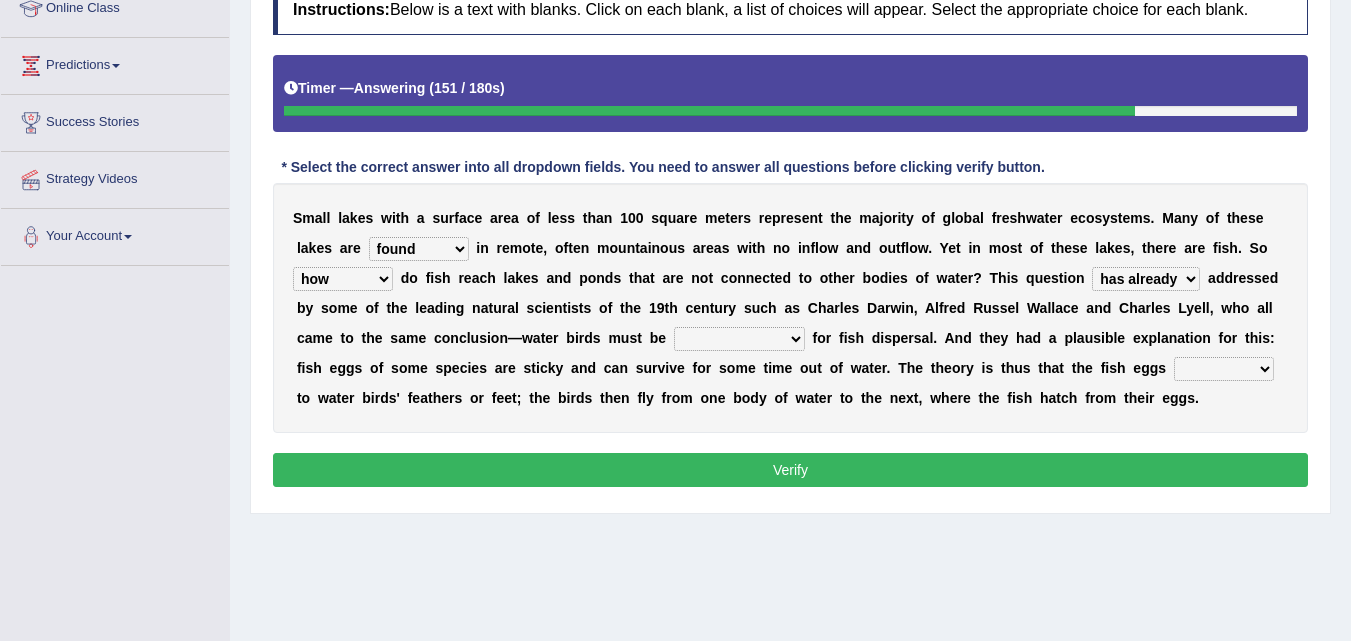 click on "has already was already was been been" at bounding box center (1146, 279) 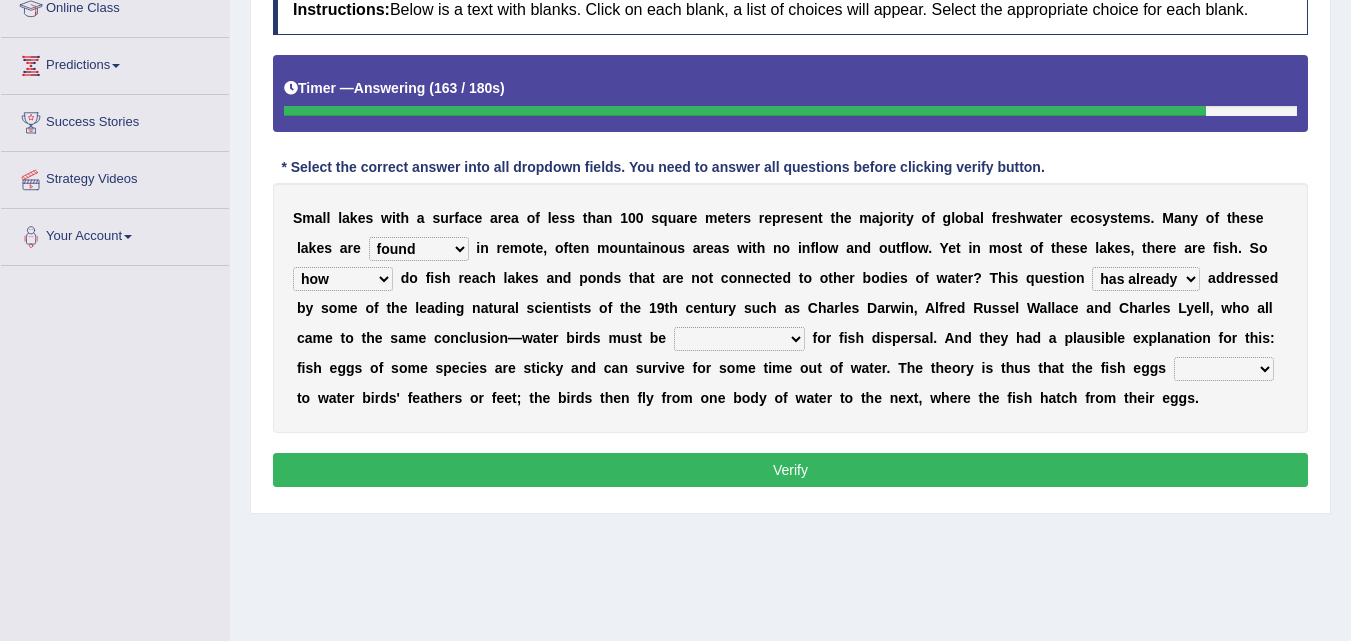 click on "despicable distinguishable vulnerable responsible" at bounding box center (739, 339) 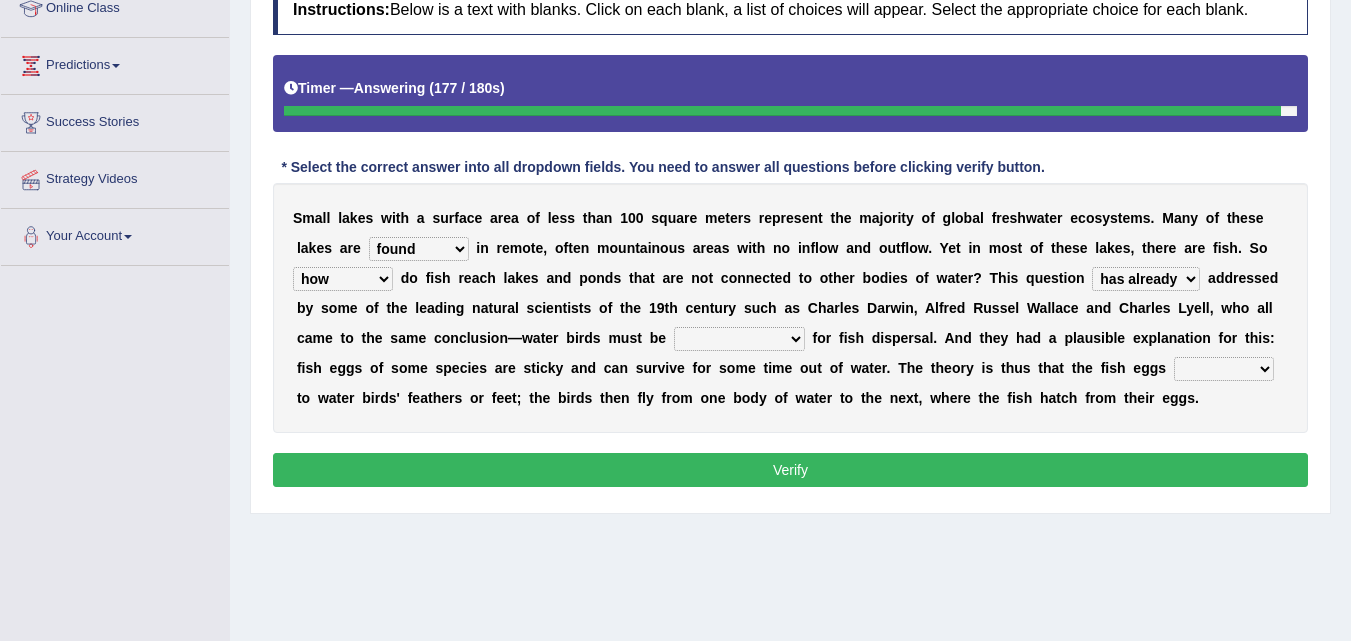select on "vulnerable" 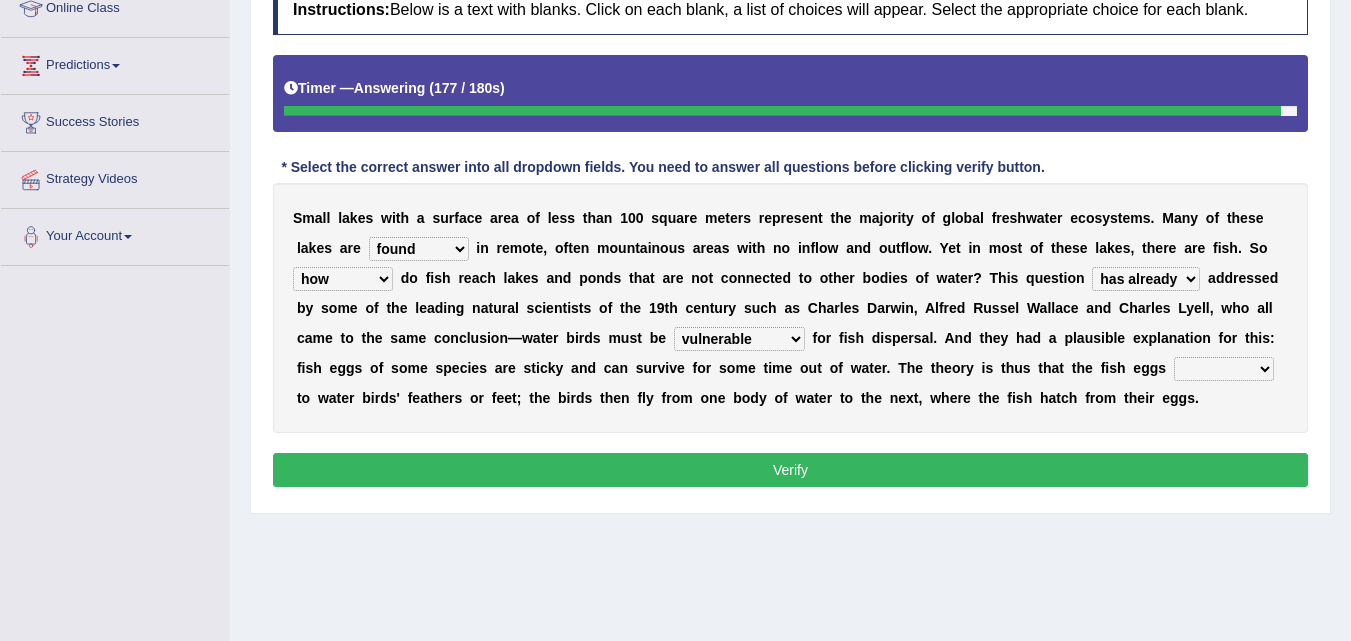 click on "despicable distinguishable vulnerable responsible" at bounding box center (739, 339) 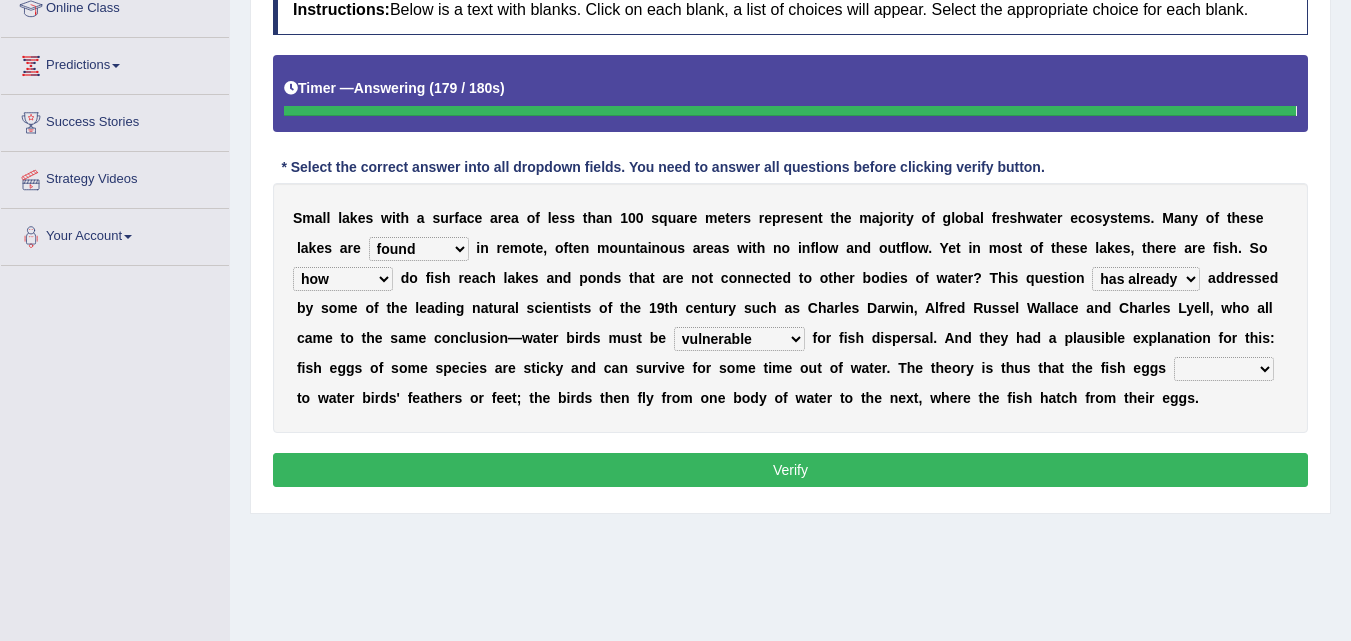 click on "S m a l l    l a k e s    w i t h    a    s u r f a c e    a r e a    o f    l e s s    t h a n    1 0 0    s q u a r e    m e t e r s    r e p r e s e n t    t h e    m a j o r i t y    o f    g l o b a l    f r e s h w a t e r    e c o s y s t e m s .    M a n y    o f    t h e s e    l a k e s    a r e    depicted found forseen told    i n    r e m o t e ,    o f t e n    m o u n t a i n o u s    a r e a s    w i t h    n o    i n f l o w    a n d    o u t f l o w .    Y e t    i n    m o s t    o f    t h e s e    l a k e s ,    t h e r e    a r e    f i s h .    S o    how why whether where    d o    f i s h    r e a c h    l a k e s    a n d    p o n d s    t h a t    a r e    n o t    c o n n e c t e d    t o    o t h e r    b o d i e s    o f    w a t e r ?    T h i s    q u e s t i o n    has already was already was been been    a d d r e s s e d    b y    s o m e    o f    t h e    l e a d i n g    n a t u r a l    s c i e n t i" at bounding box center [790, 308] 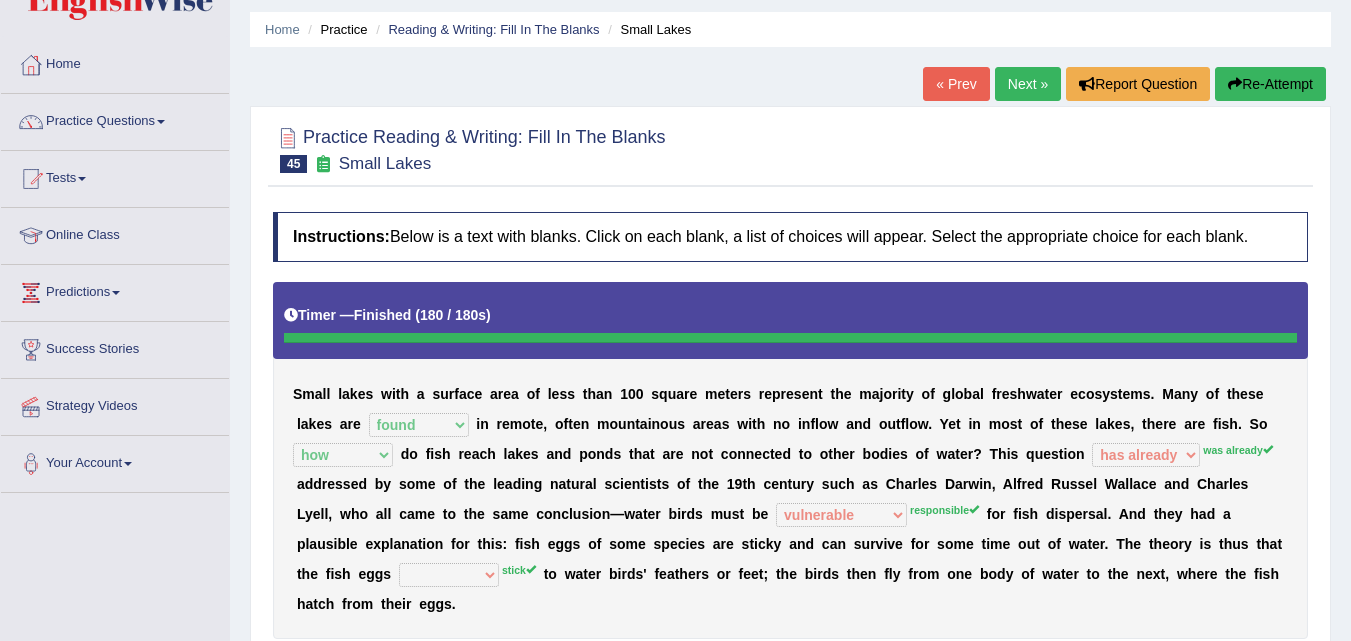 scroll, scrollTop: 12, scrollLeft: 0, axis: vertical 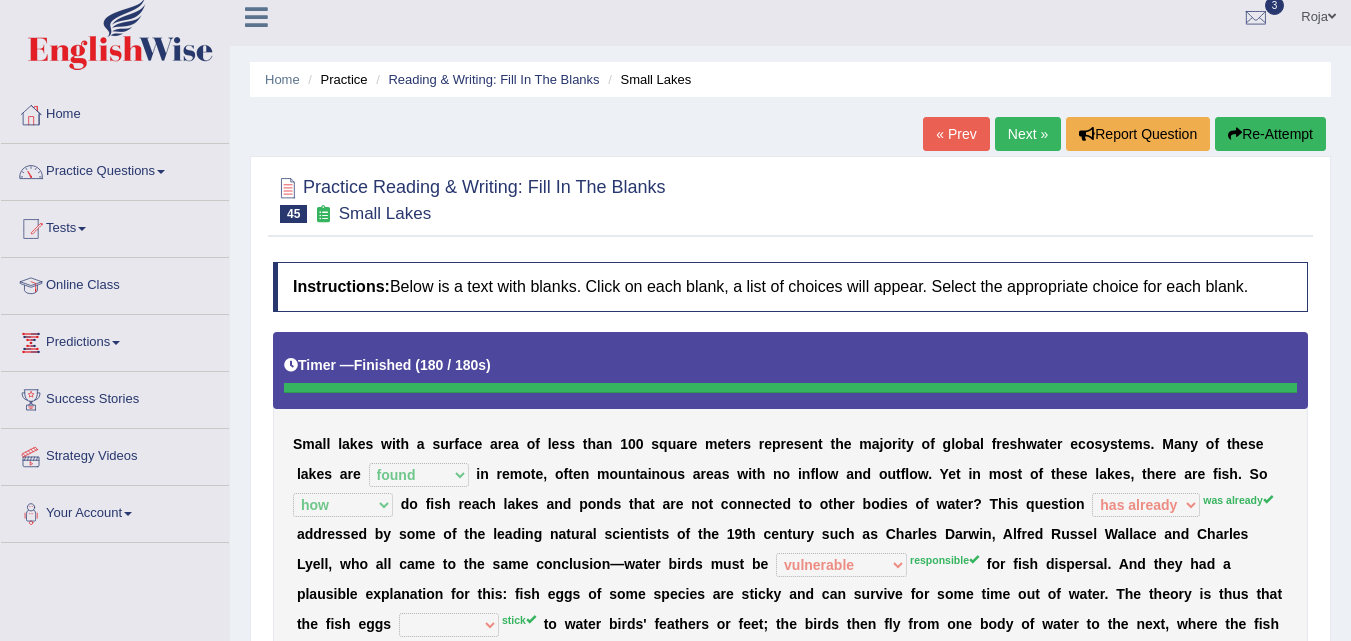 click on "Next »" at bounding box center [1028, 134] 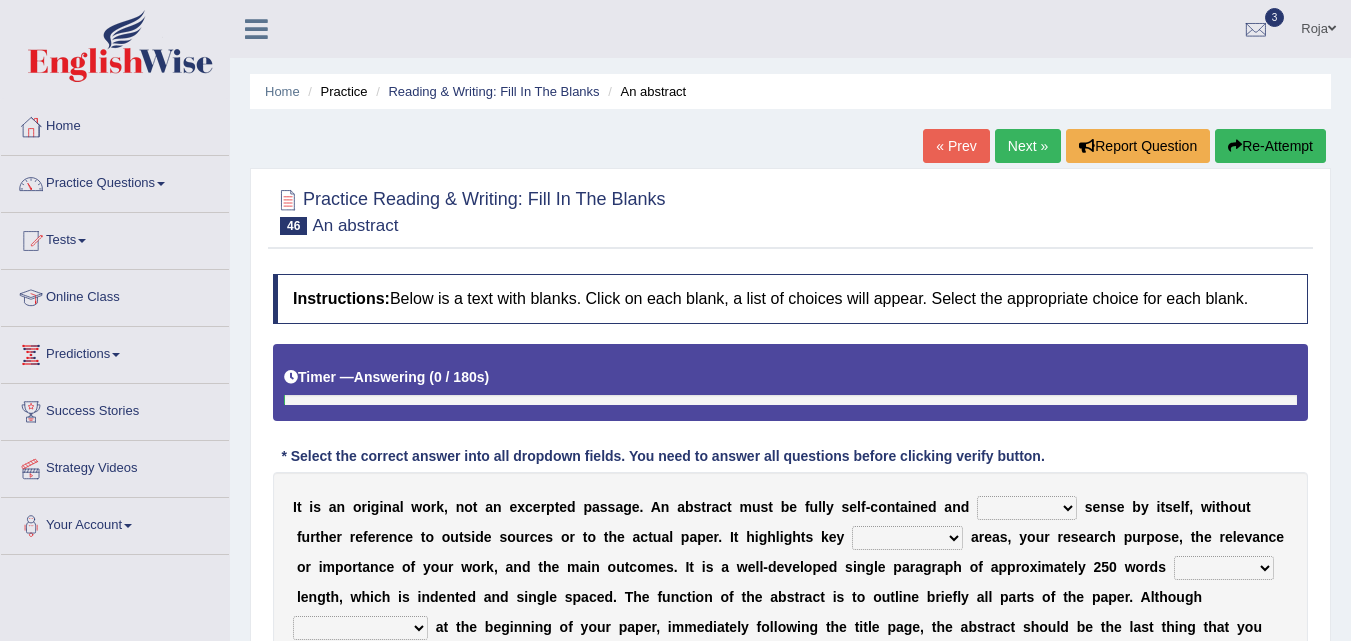 scroll, scrollTop: 400, scrollLeft: 0, axis: vertical 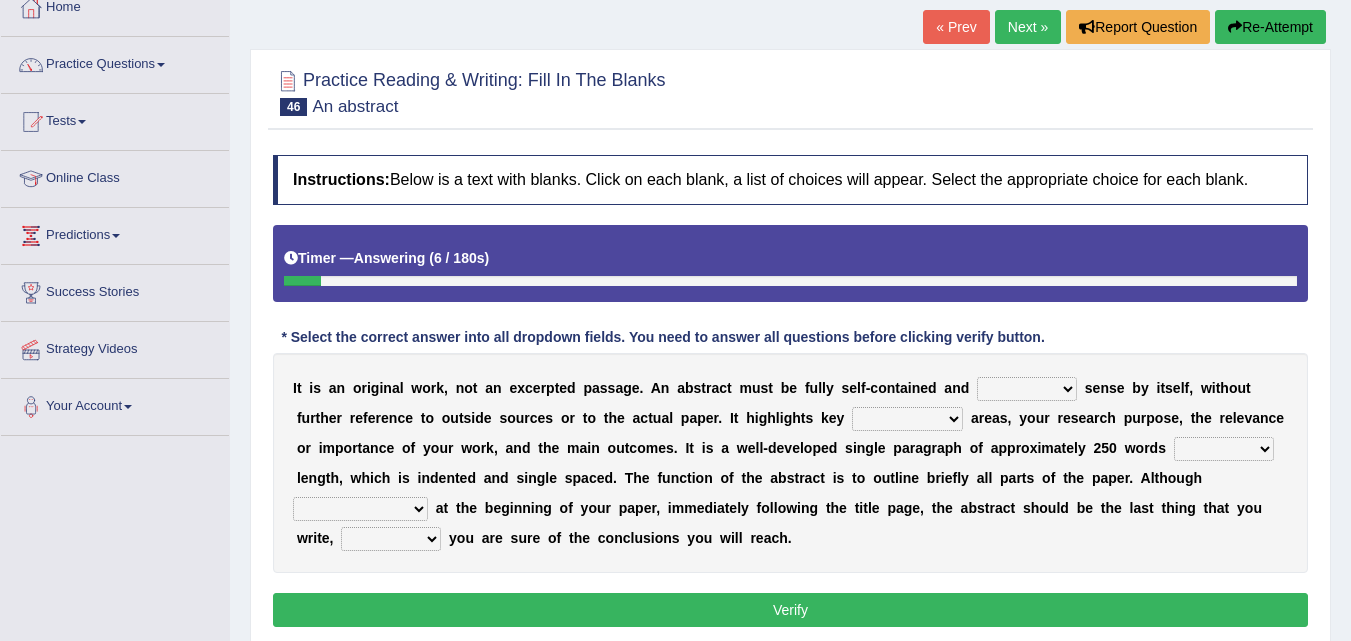 click on "« Prev" at bounding box center (956, 27) 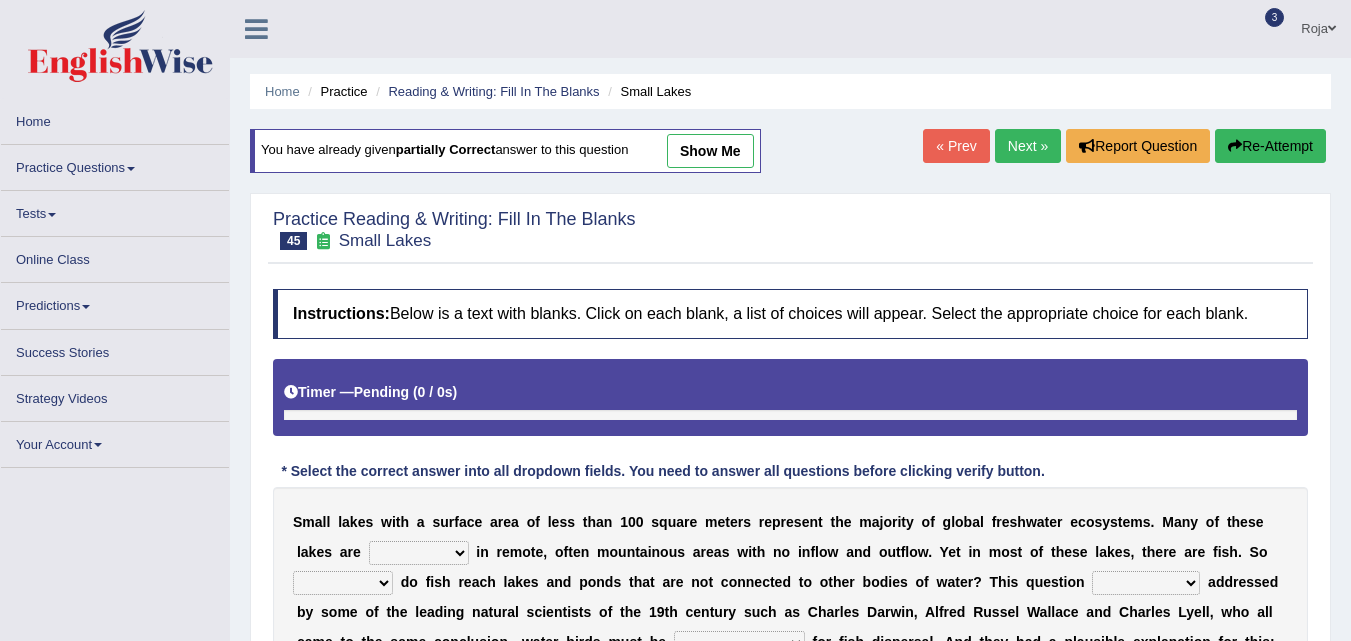 scroll, scrollTop: 0, scrollLeft: 0, axis: both 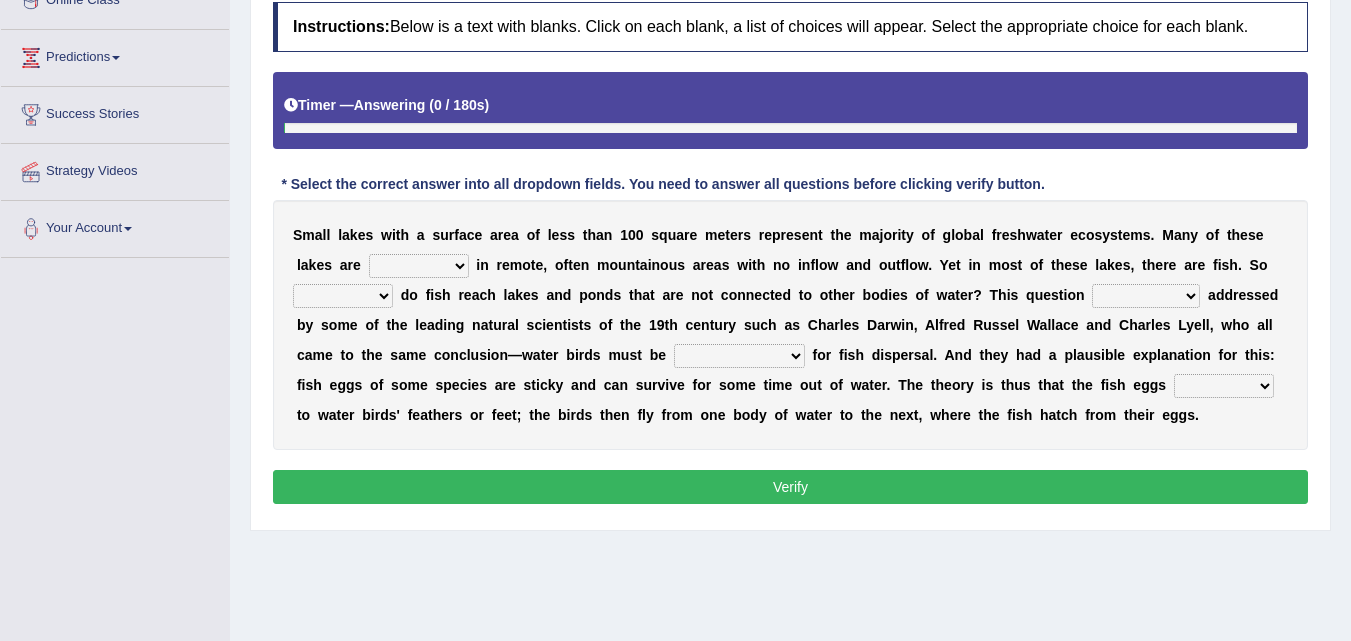 click on "Toggle navigation
Home
Practice Questions   Speaking Practice Read Aloud
Repeat Sentence
Describe Image
Re-tell Lecture
Answer Short Question
Summarize Group Discussion
Respond To A Situation
Writing Practice  Summarize Written Text
Write Essay
Reading Practice  Reading & Writing: Fill In The Blanks
Choose Multiple Answers
Re-order Paragraphs
Fill In The Blanks
Choose Single Answer
Listening Practice  Summarize Spoken Text
Highlight Incorrect Words
Highlight Correct Summary
Select Missing Word
Choose Single Answer
Choose Multiple Answers
Fill In The Blanks
Write From Dictation
Pronunciation
Tests
Take Mock Test" at bounding box center (675, 23) 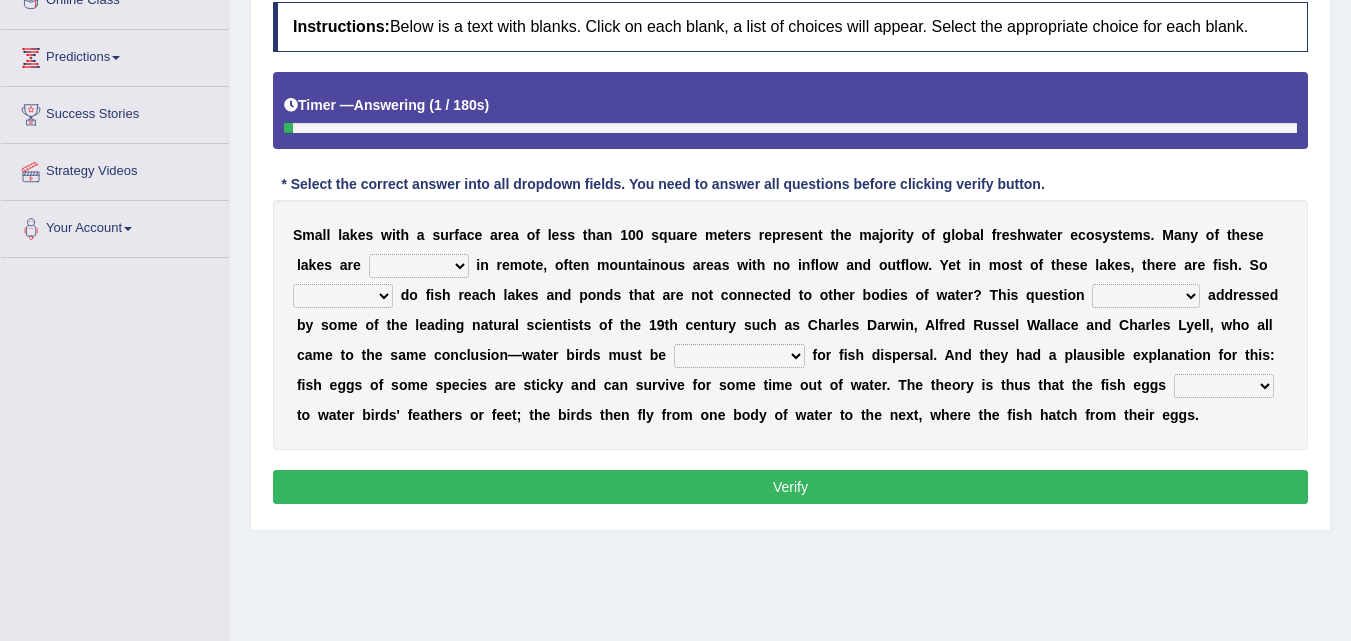 click on "S m a l l    l a k e s    w i t h    a    s u r f a c e    a r e a    o f    l e s s    t h a n    1 0 0    s q u a r e    m e t e r s    r e p r e s e n t    t h e    m a j o r i t y    o f    g l o b a l    f r e s h w a t e r    e c o s y s t e m s .    M a n y    o f    t h e s e    l a k e s    a r e    depicted found forseen told    i n    r e m o t e ,    o f t e n    m o u n t a i n o u s    a r e a s    w i t h    n o    i n f l o w    a n d    o u t f l o w .    Y e t    i n    m o s t    o f    t h e s e    l a k e s ,    t h e r e    a r e    f i s h .    S o    how why whether where    d o    f i s h    r e a c h    l a k e s    a n d    p o n d s    t h a t    a r e    n o t    c o n n e c t e d    t o    o t h e r    b o d i e s    o f    w a t e r ?    T h i s    q u e s t i o n    has already was already was been been    a d d r e s s e d    b y    s o m e    o f    t h e    l e a d i n g    n a t u r a l    s c i e n t i" at bounding box center (790, 325) 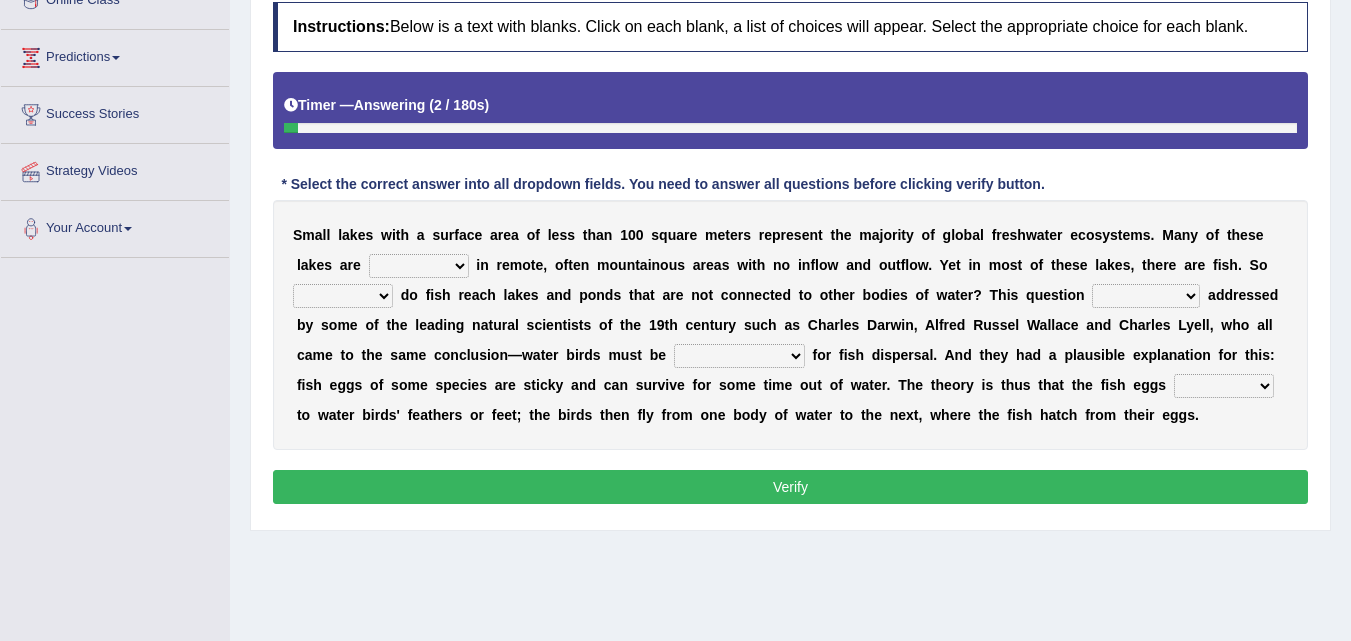 click on "depicted found forseen told" at bounding box center [419, 266] 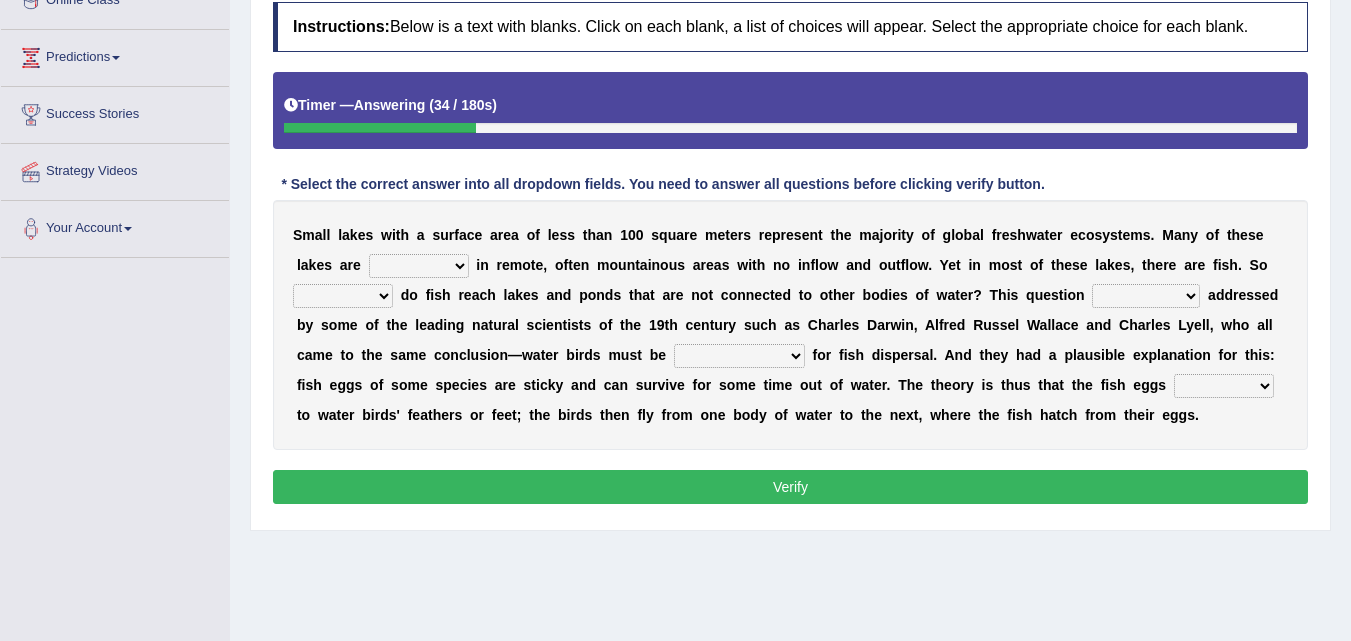 click on "S m a l l    l a k e s    w i t h    a    s u r f a c e    a r e a    o f    l e s s    t h a n    1 0 0    s q u a r e    m e t e r s    r e p r e s e n t    t h e    m a j o r i t y    o f    g l o b a l    f r e s h w a t e r    e c o s y s t e m s .    M a n y    o f    t h e s e    l a k e s    a r e    depicted found forseen told    i n    r e m o t e ,    o f t e n    m o u n t a i n o u s    a r e a s    w i t h    n o    i n f l o w    a n d    o u t f l o w .    Y e t    i n    m o s t    o f    t h e s e    l a k e s ,    t h e r e    a r e    f i s h .    S o    how why whether where    d o    f i s h    r e a c h    l a k e s    a n d    p o n d s    t h a t    a r e    n o t    c o n n e c t e d    t o    o t h e r    b o d i e s    o f    w a t e r ?    T h i s    q u e s t i o n    has already was already was been been    a d d r e s s e d    b y    s o m e    o f    t h e    l e a d i n g    n a t u r a l    s c i e n t i" at bounding box center [790, 325] 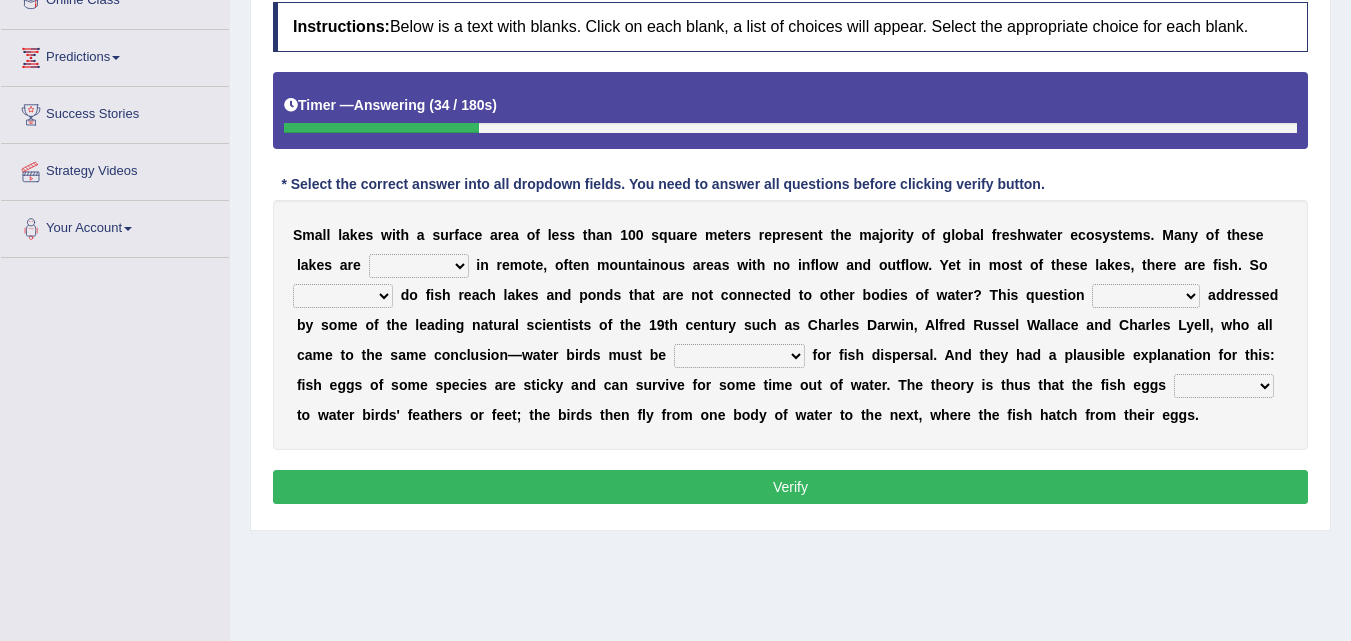 click on "depicted found forseen told" at bounding box center (419, 266) 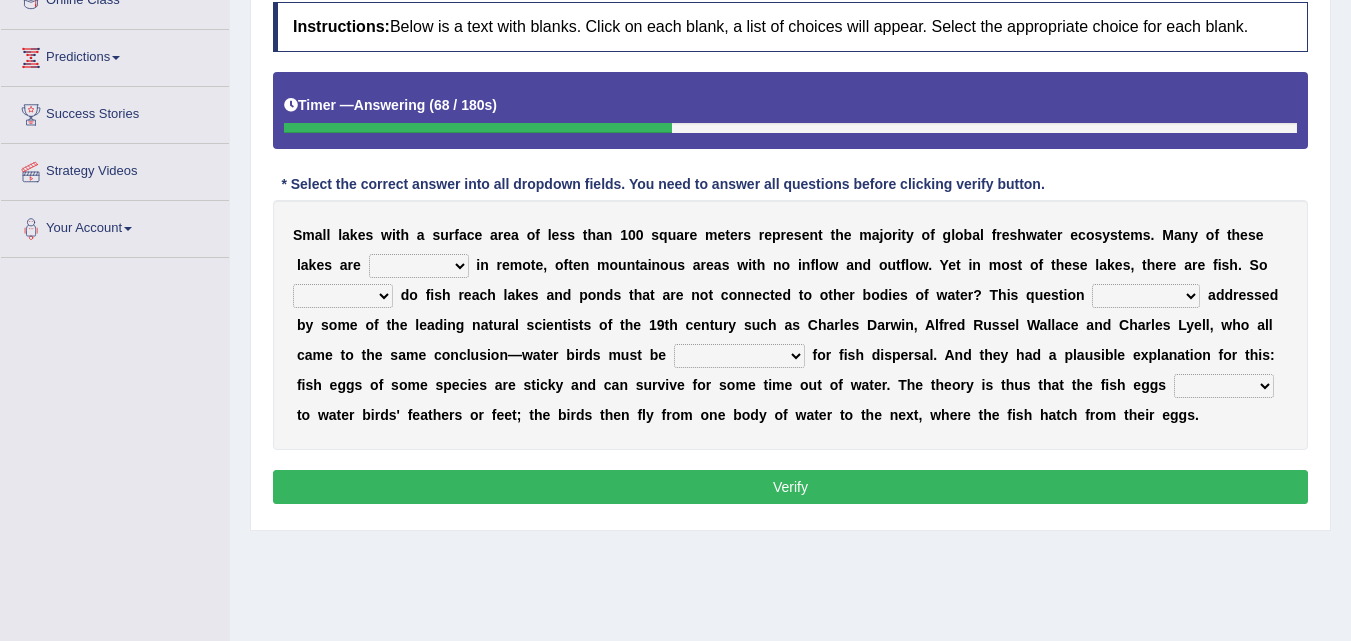 click on "depicted found forseen told" at bounding box center [419, 266] 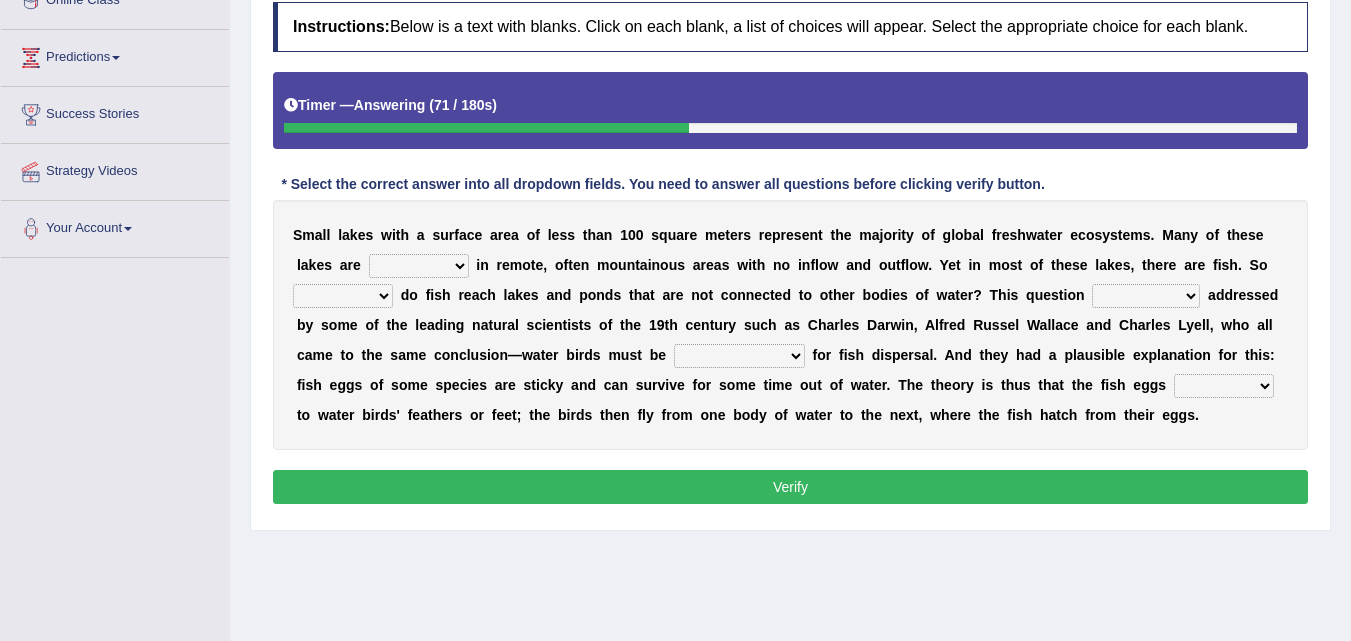select on "found" 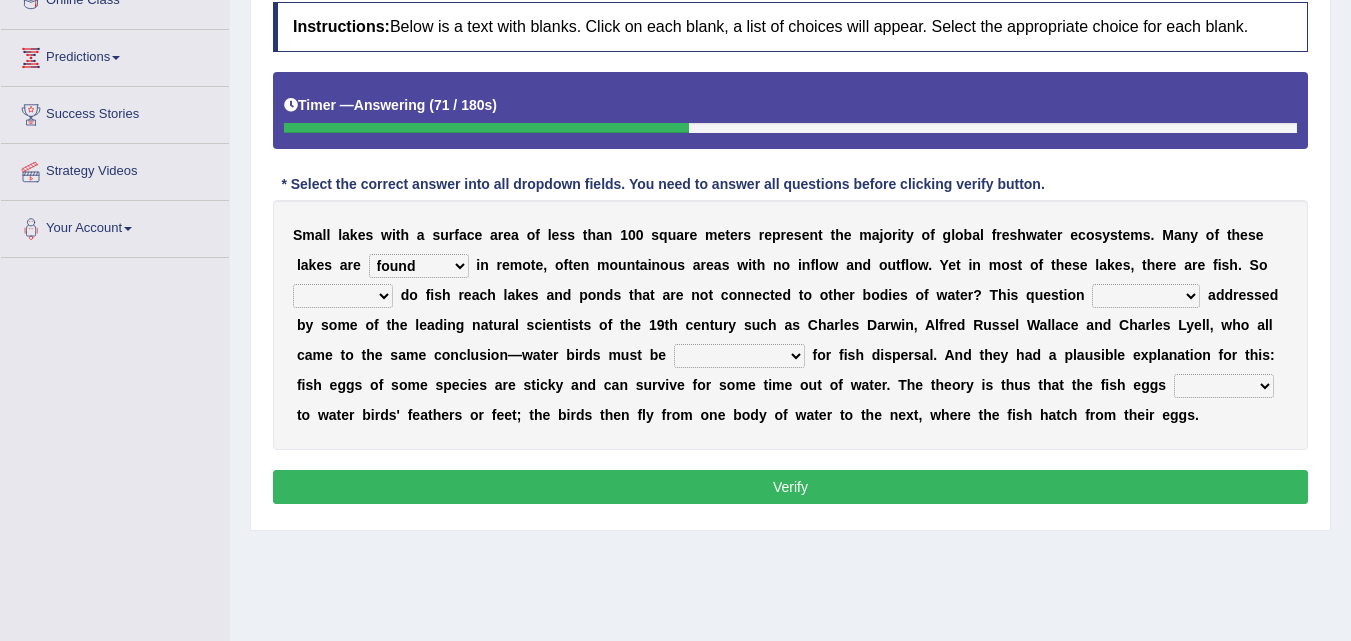 click on "depicted found forseen told" at bounding box center [419, 266] 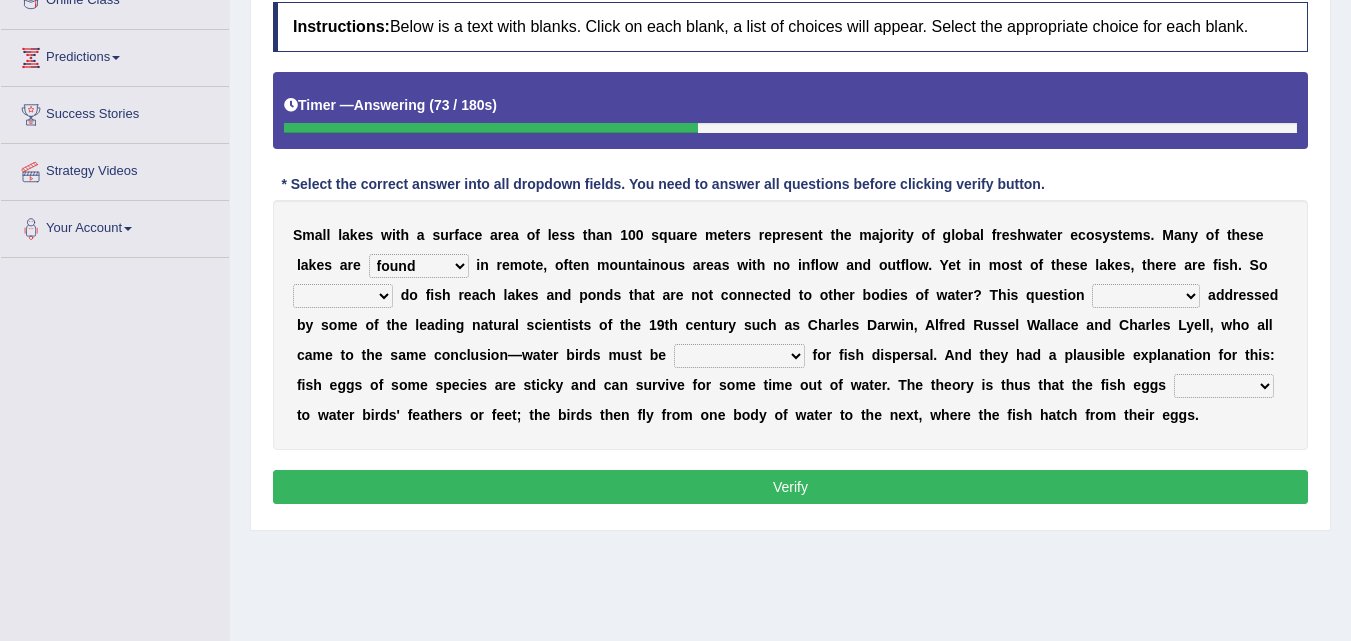 click on "how why whether where" at bounding box center [343, 296] 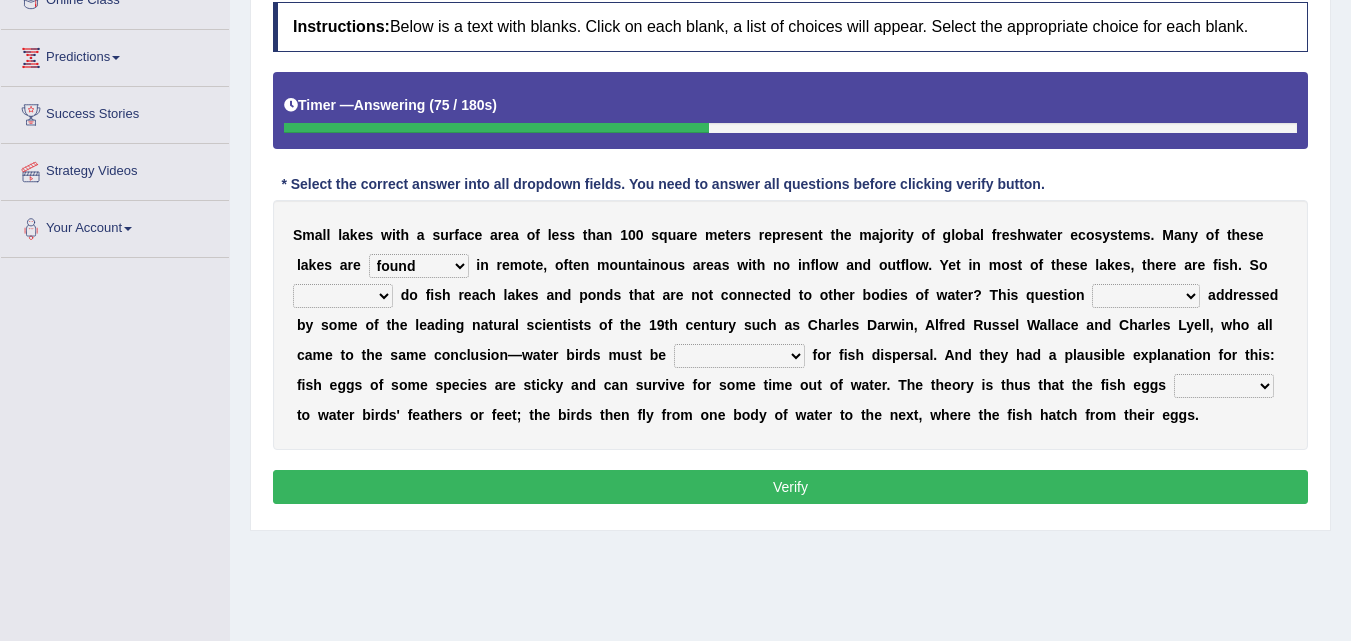 select on "how" 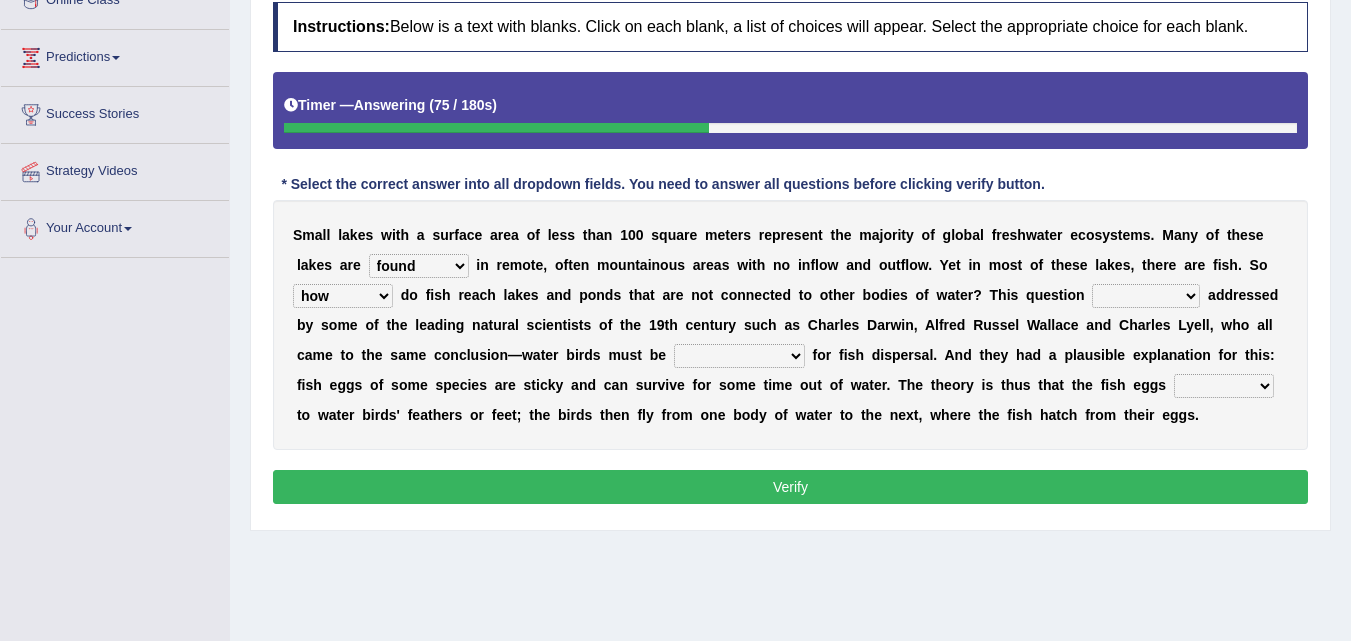 click on "how why whether where" at bounding box center (343, 296) 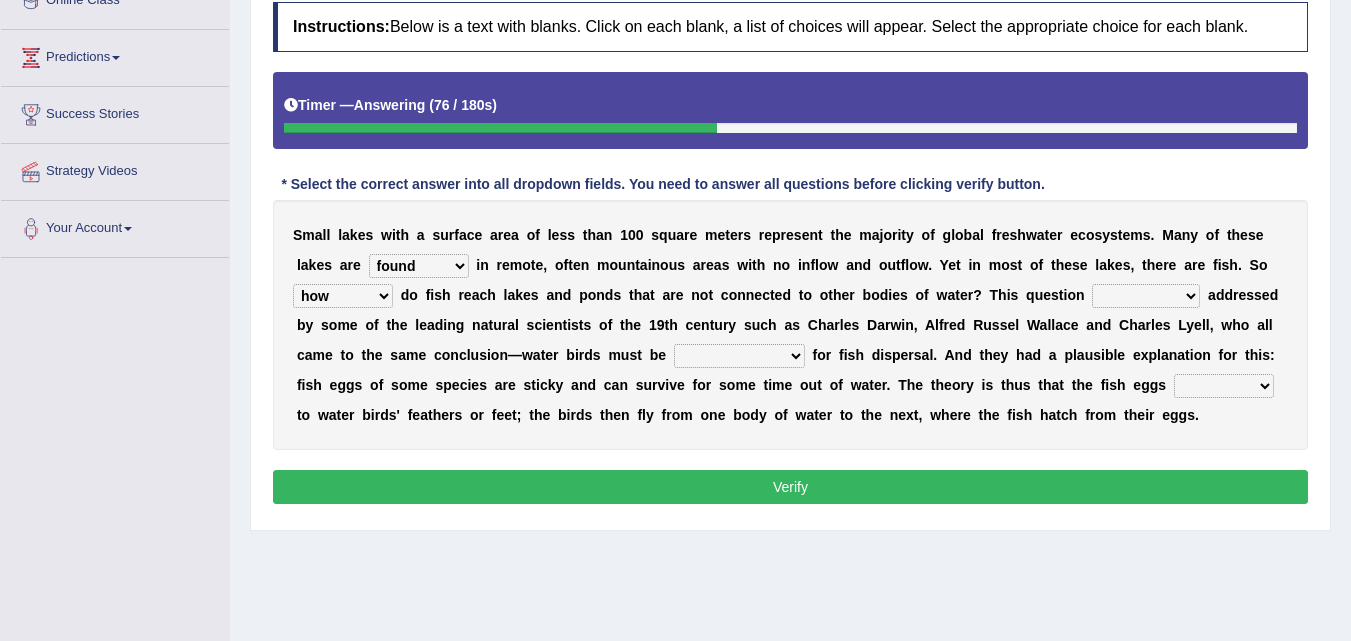 click on "has already was already was been been" at bounding box center [1146, 296] 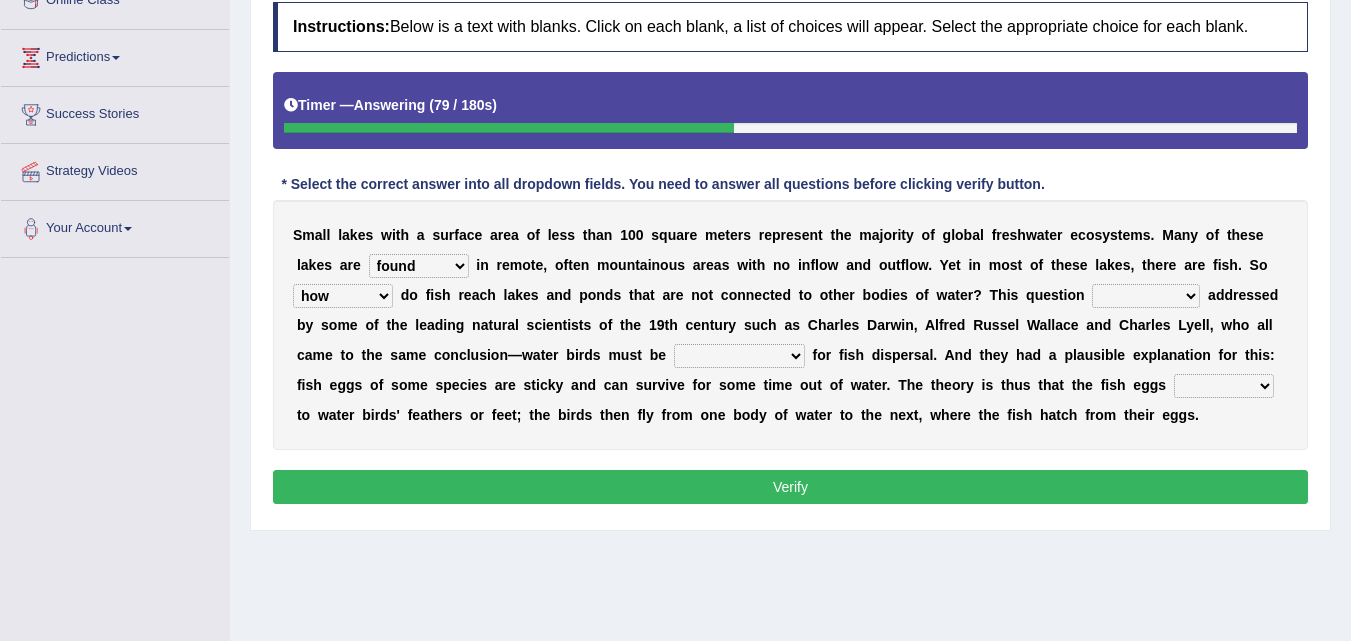 select on "was already" 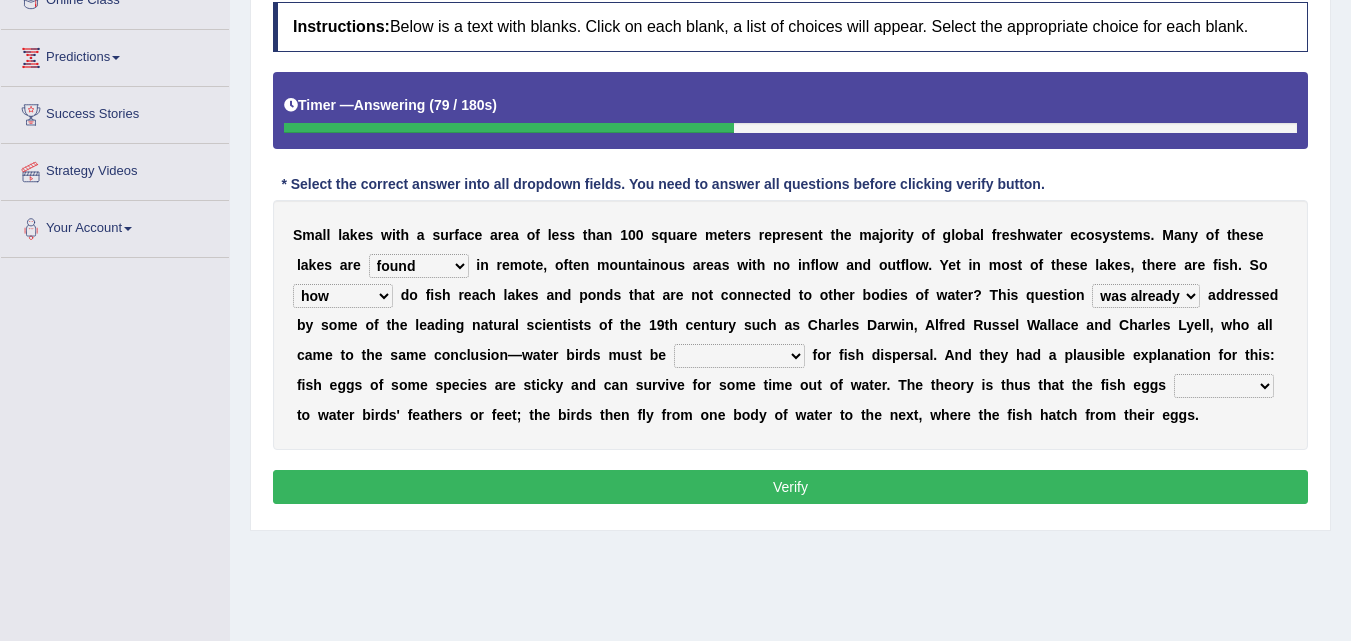 click on "has already was already was been been" at bounding box center [1146, 296] 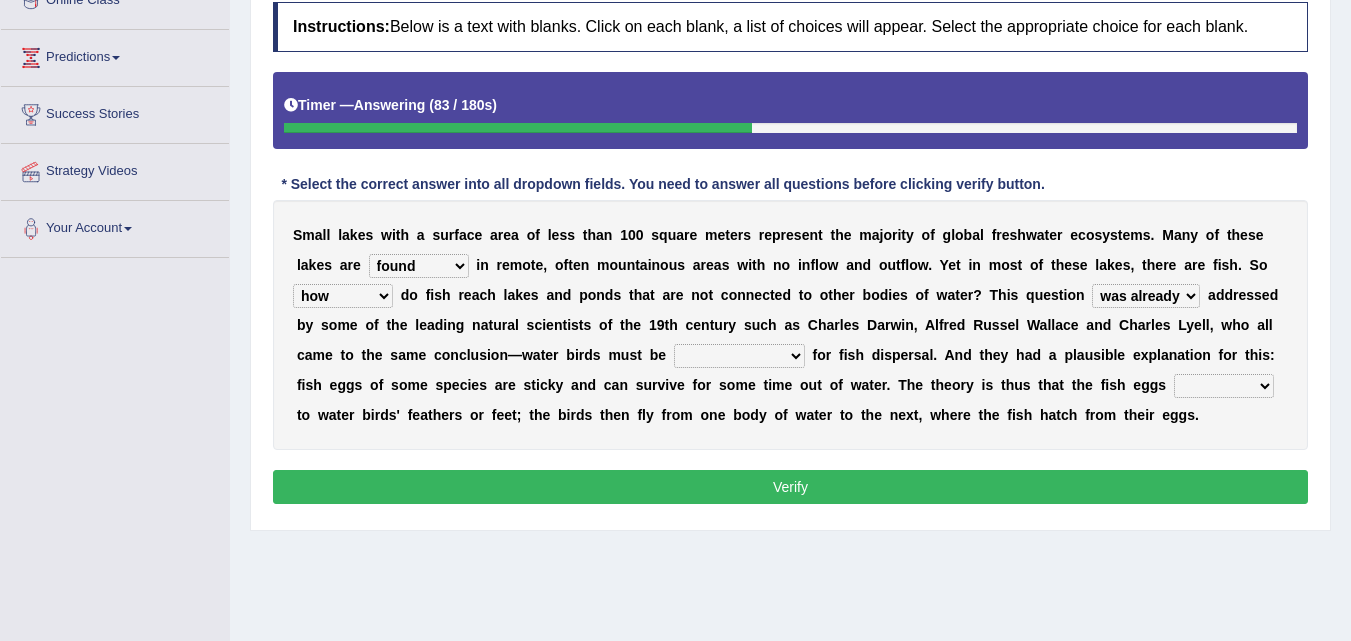 click on "despicable distinguishable vulnerable responsible" at bounding box center [739, 356] 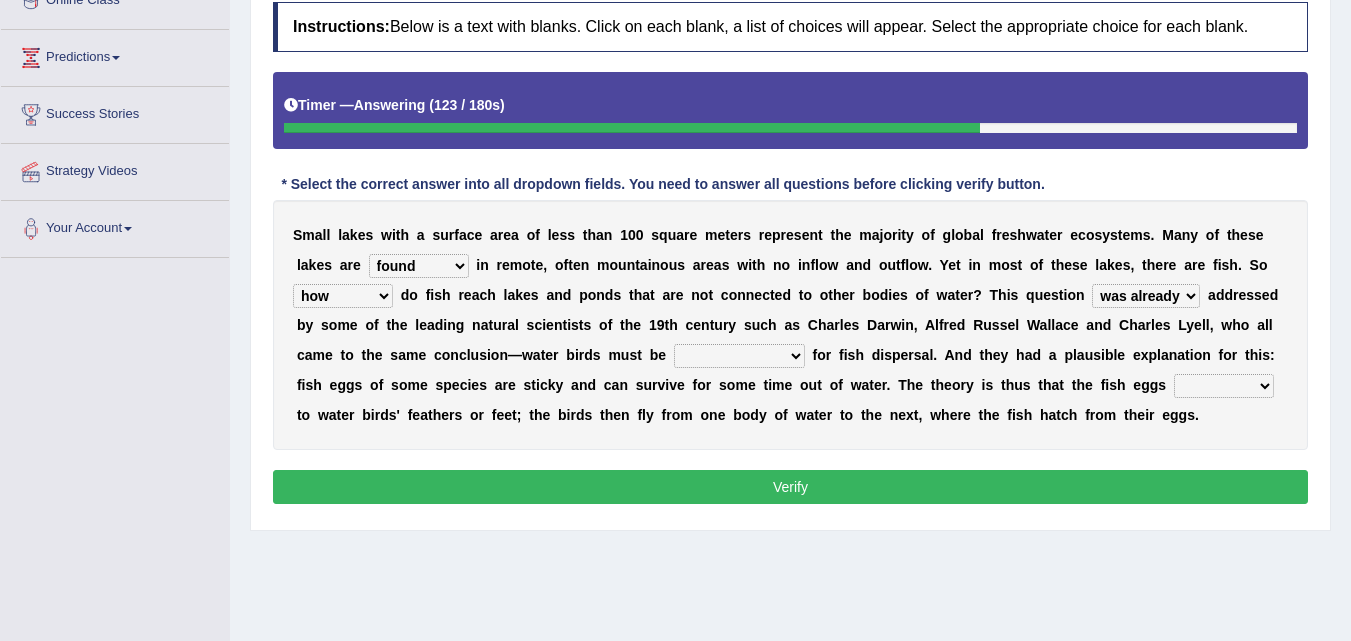 click on "despicable distinguishable vulnerable responsible" at bounding box center [739, 356] 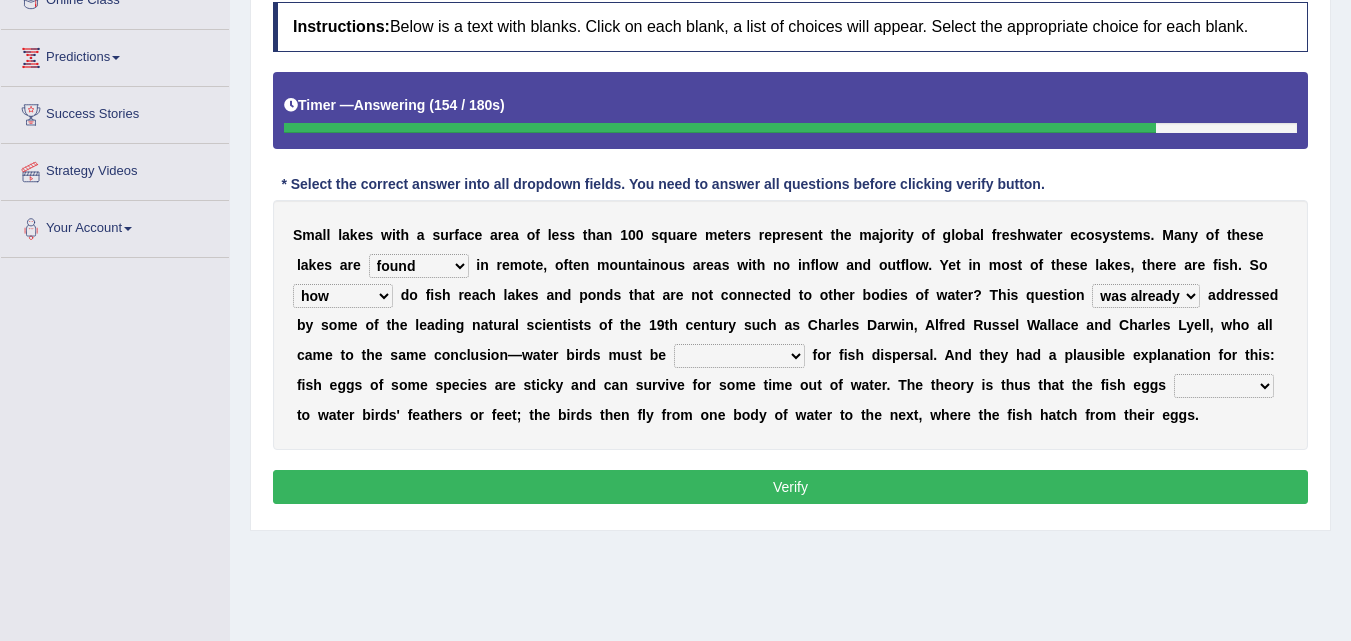 click on "despicable distinguishable vulnerable responsible" at bounding box center (739, 356) 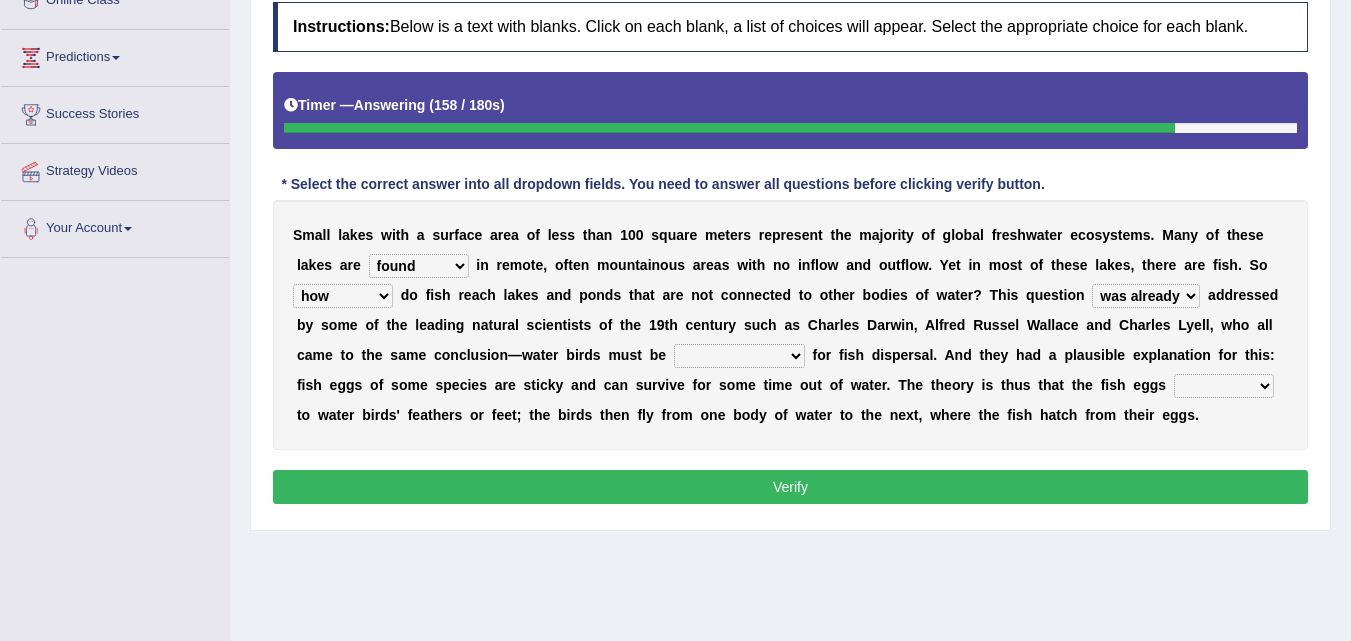 select on "vulnerable" 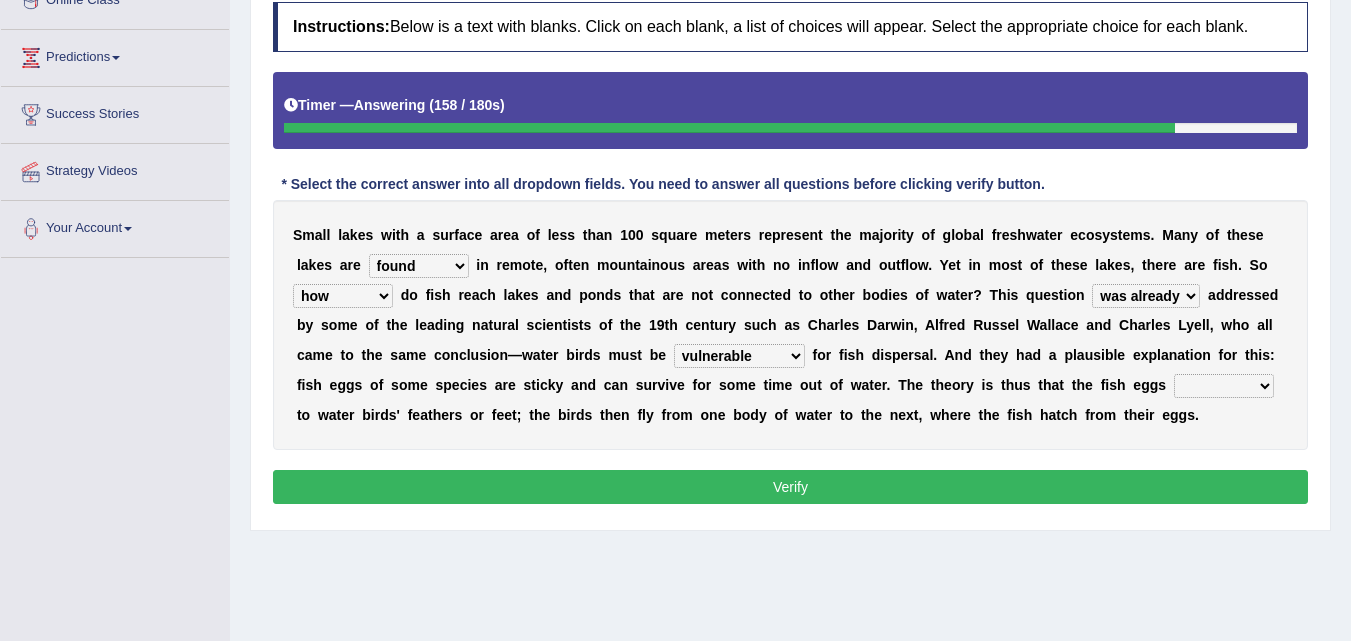 click on "despicable distinguishable vulnerable responsible" at bounding box center (739, 356) 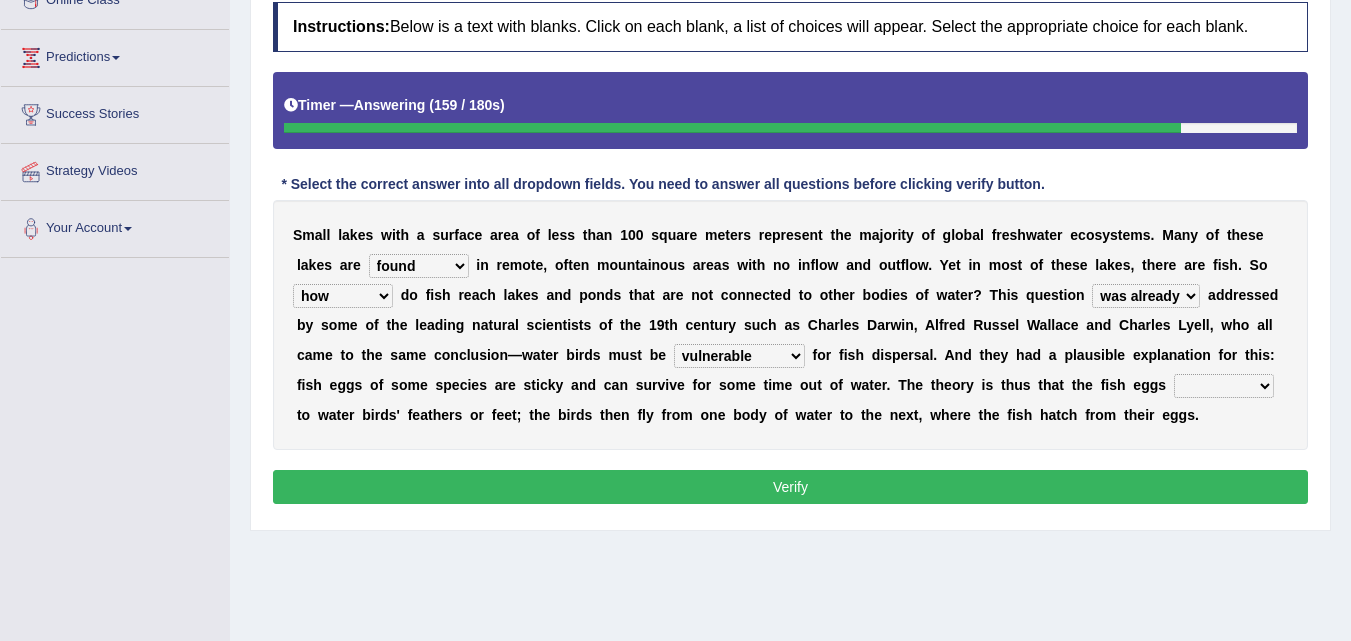 click on "stick add rise merge" at bounding box center (1224, 386) 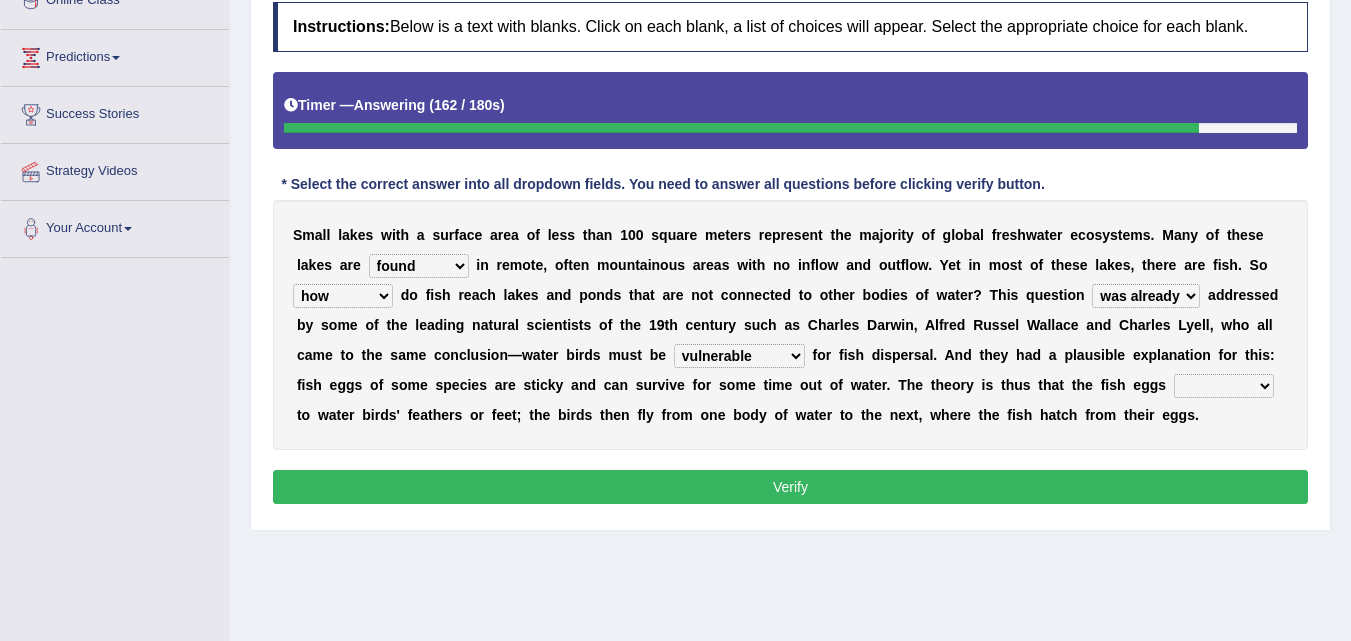 select on "stick" 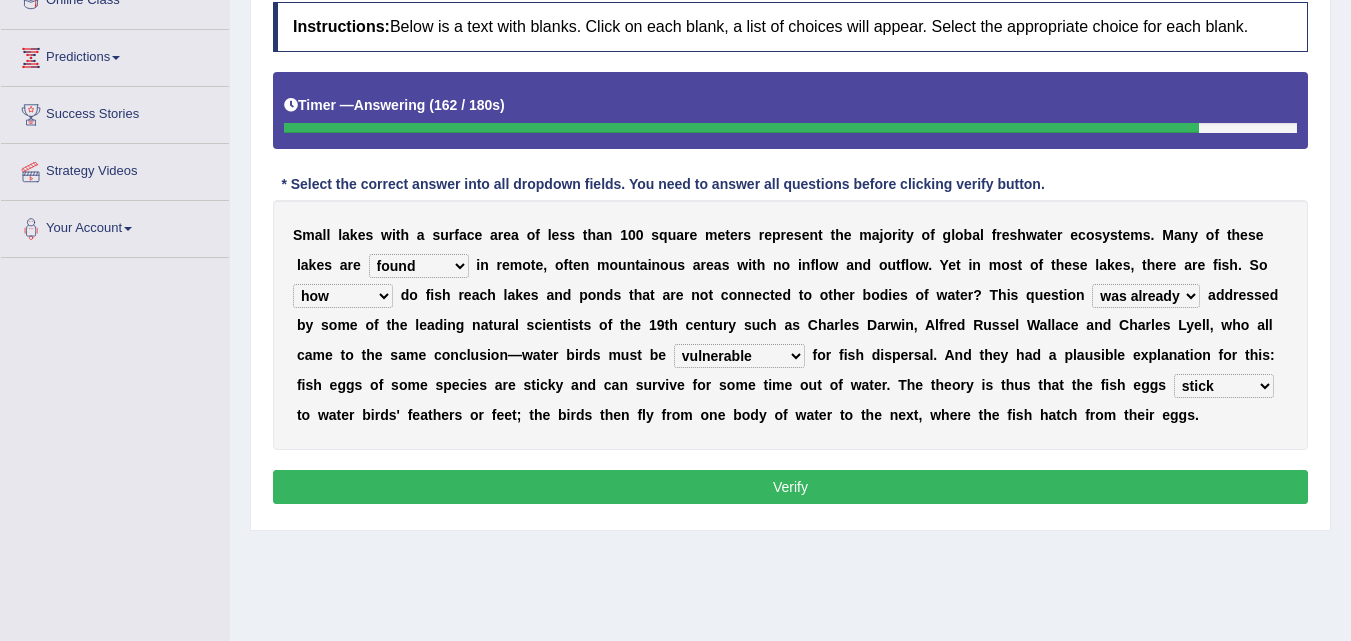 click on "stick add rise merge" at bounding box center (1224, 386) 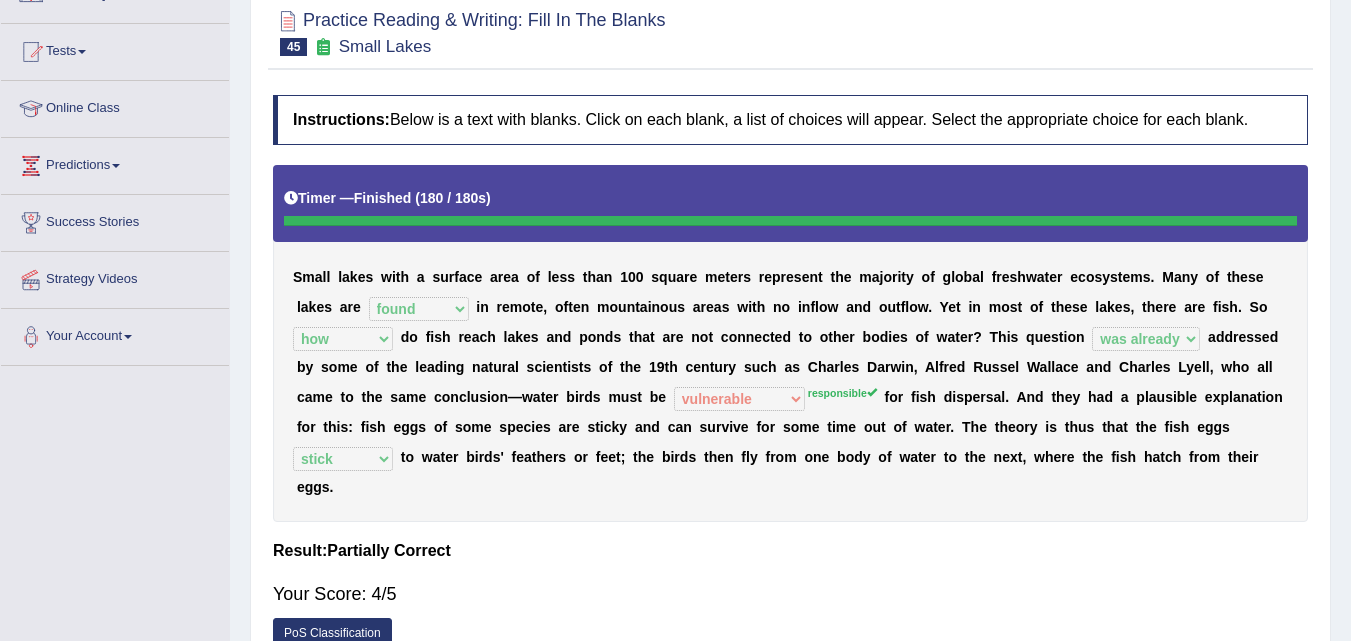scroll, scrollTop: 184, scrollLeft: 0, axis: vertical 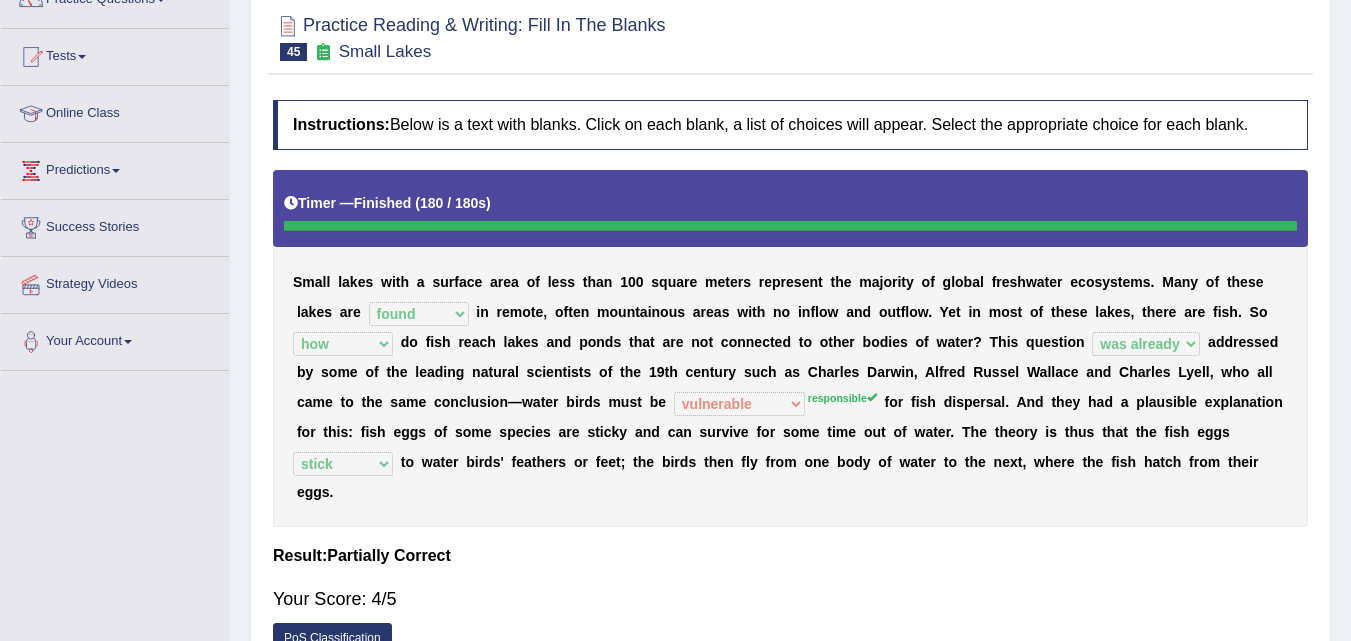 drag, startPoint x: 1311, startPoint y: 283, endPoint x: 1365, endPoint y: 354, distance: 89.20202 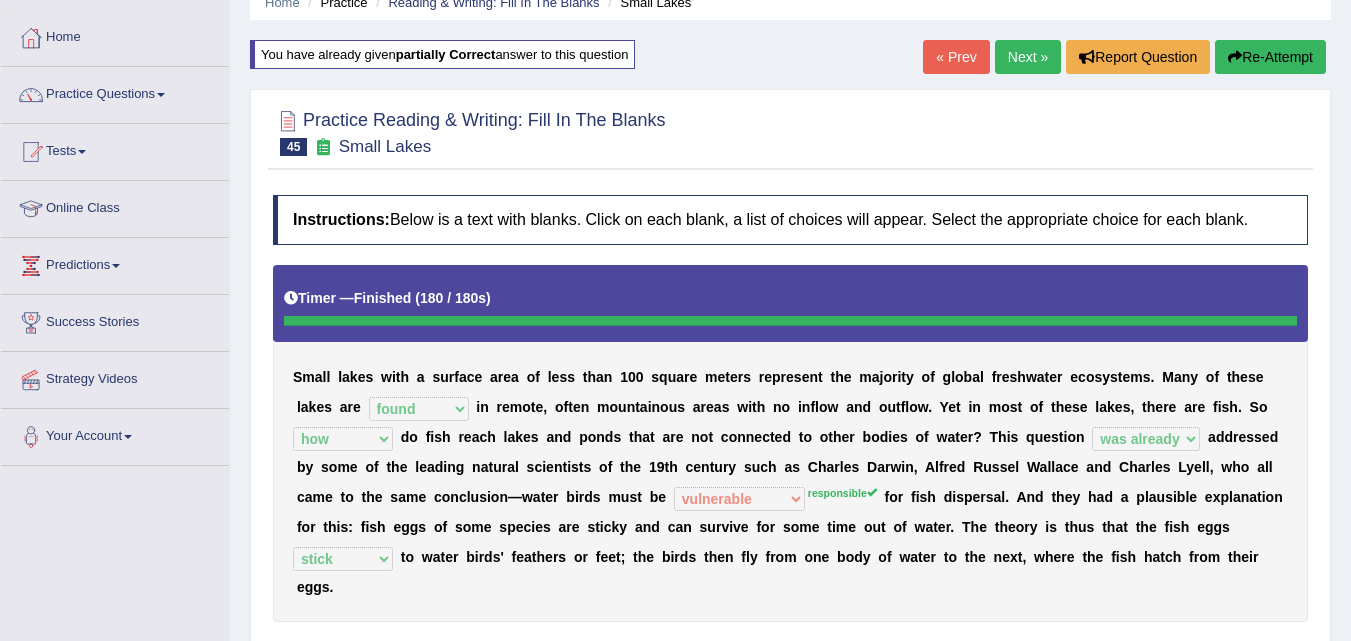 scroll, scrollTop: 0, scrollLeft: 0, axis: both 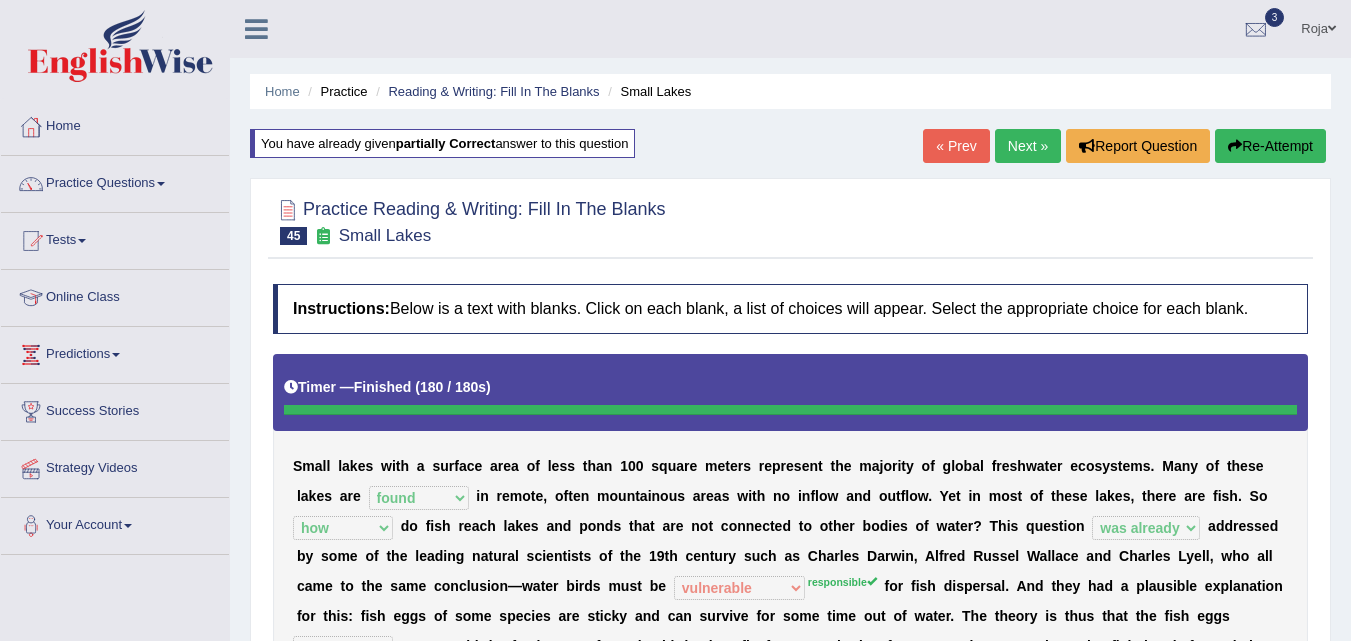 click on "Next »" at bounding box center [1028, 146] 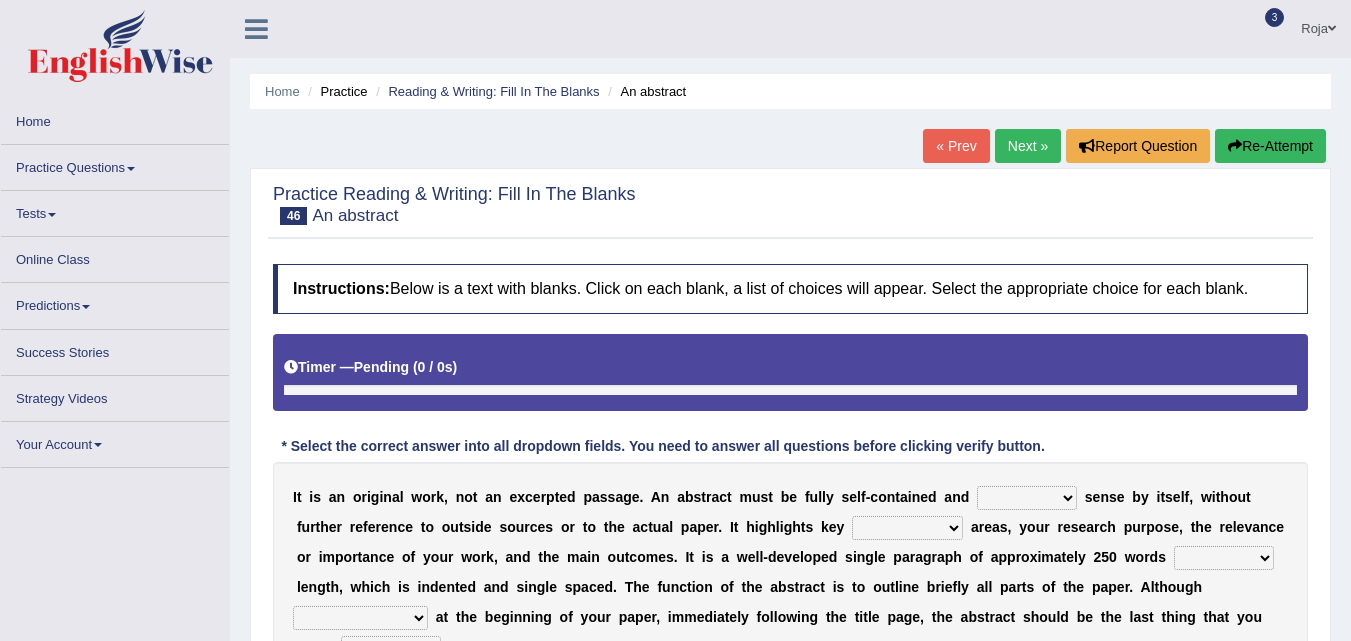 scroll, scrollTop: 0, scrollLeft: 0, axis: both 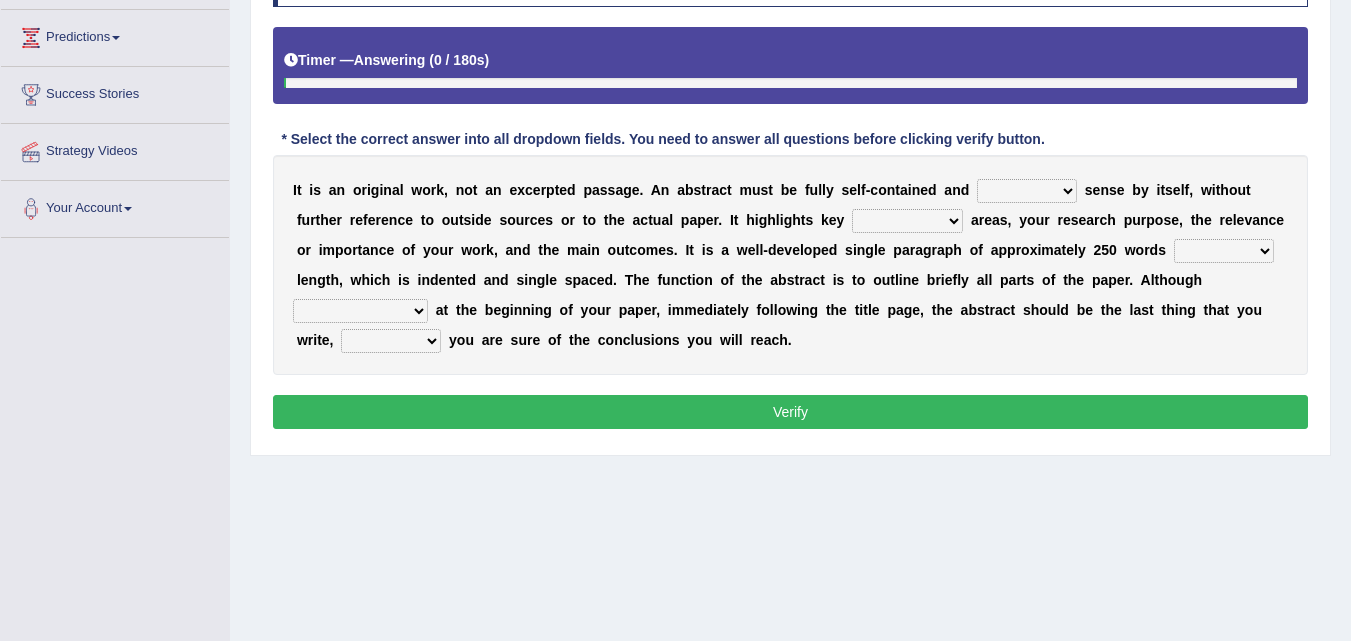 drag, startPoint x: 0, startPoint y: 0, endPoint x: 1330, endPoint y: 331, distance: 1370.5696 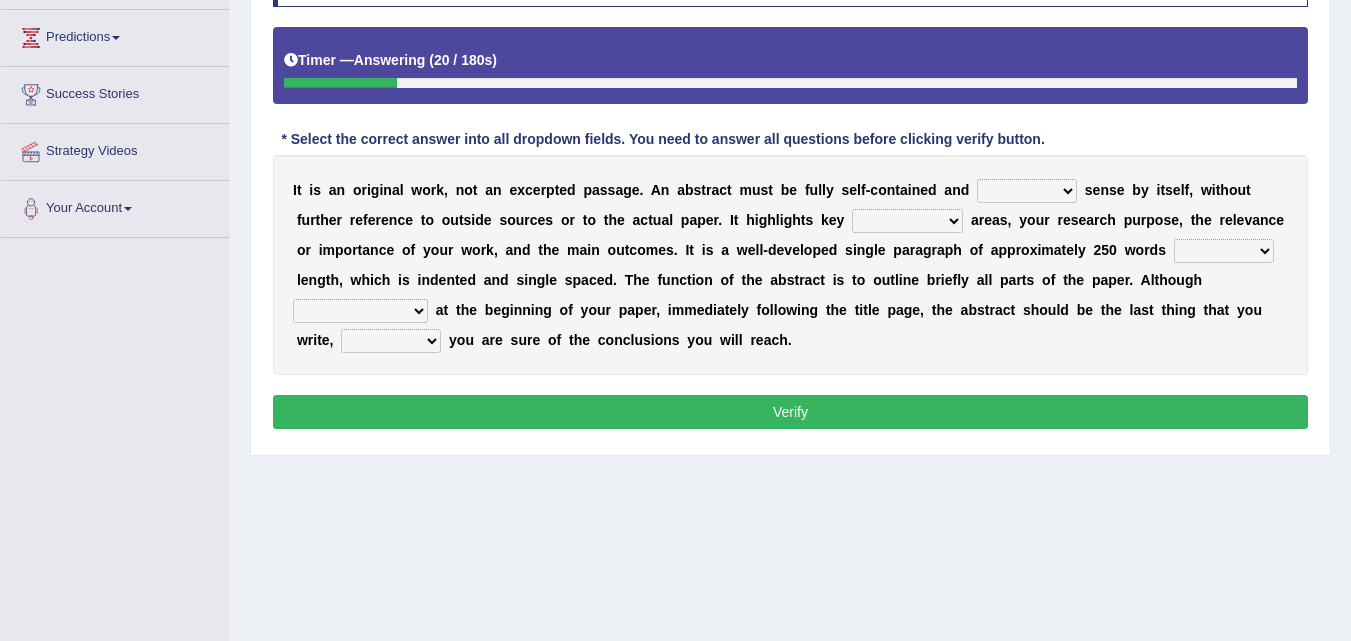 click on "get give take make" at bounding box center [1027, 191] 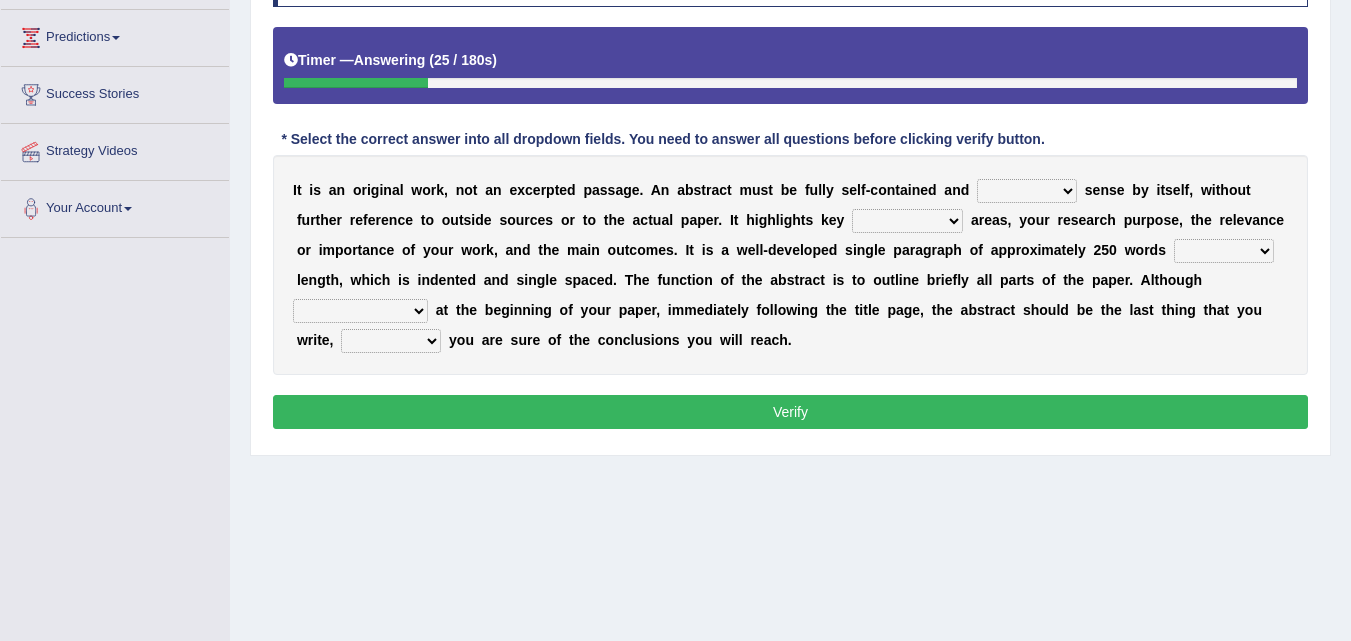 select on "give" 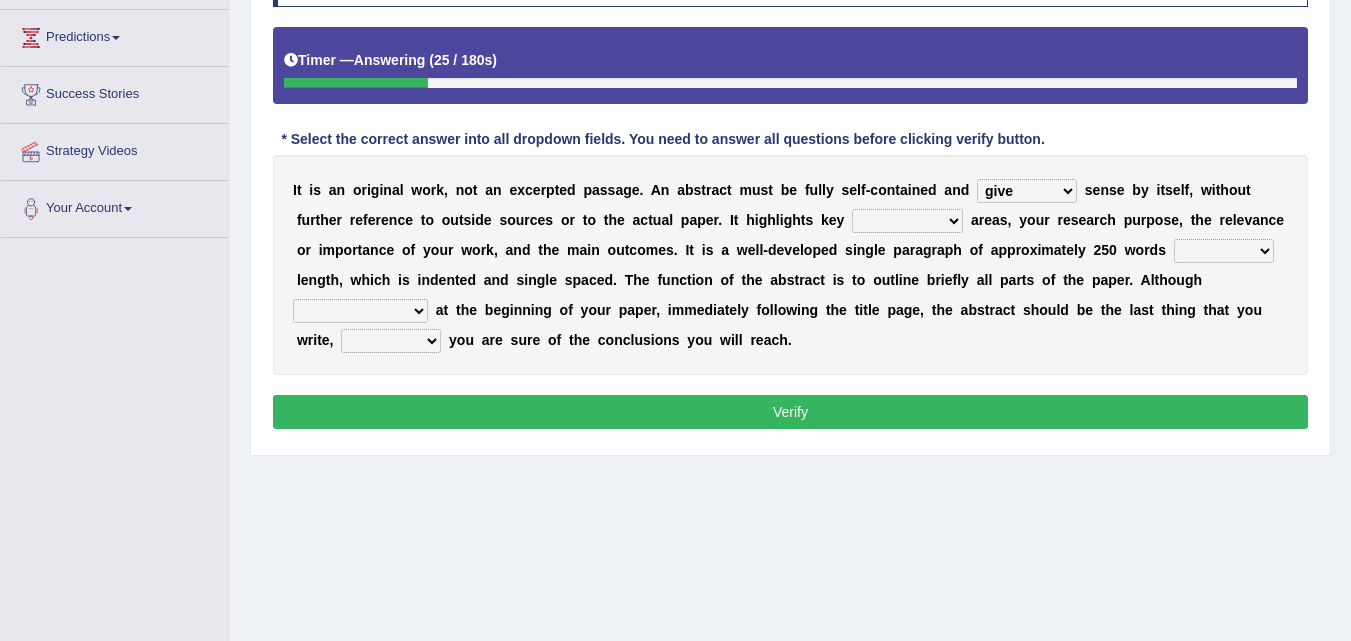click on "get give take make" at bounding box center (1027, 191) 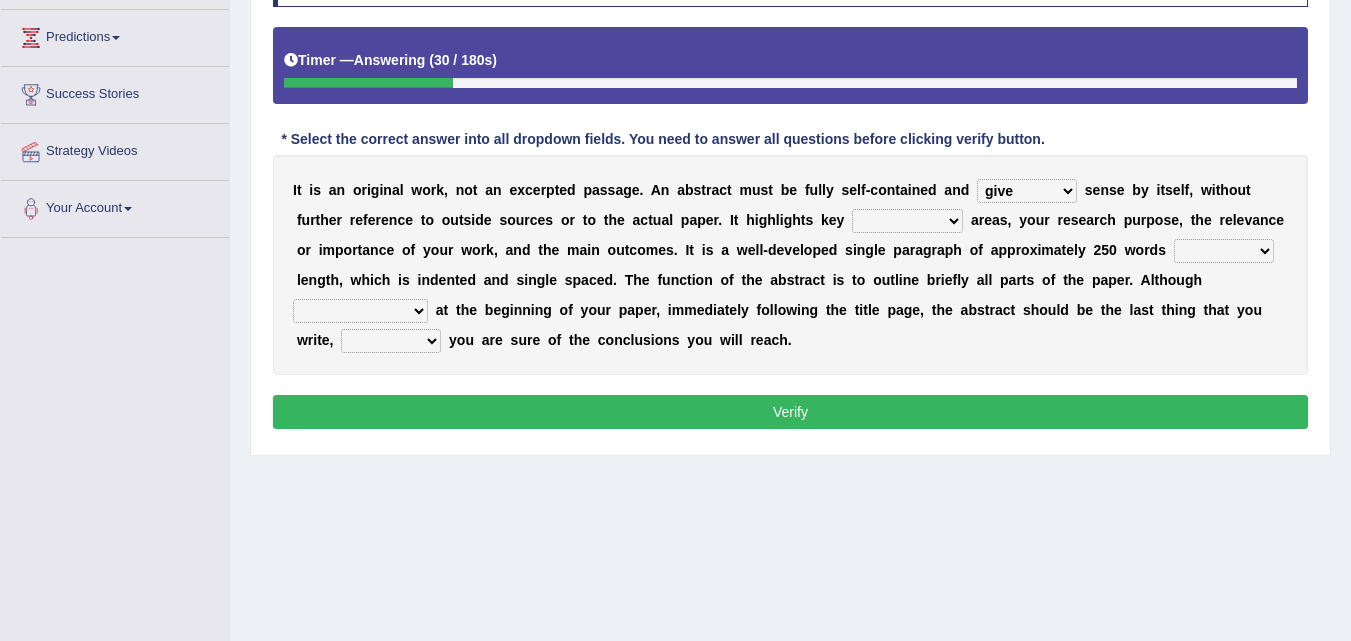 click on "get give take make" at bounding box center (1027, 191) 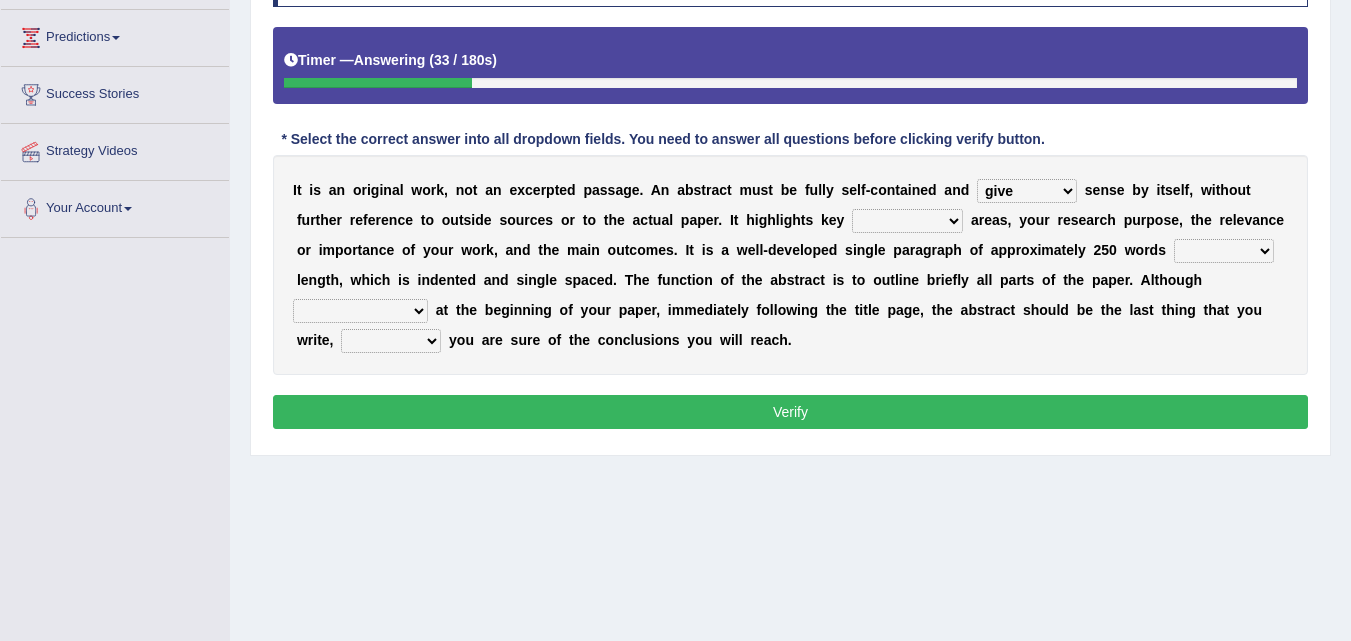 click on "get give take make" at bounding box center (1027, 191) 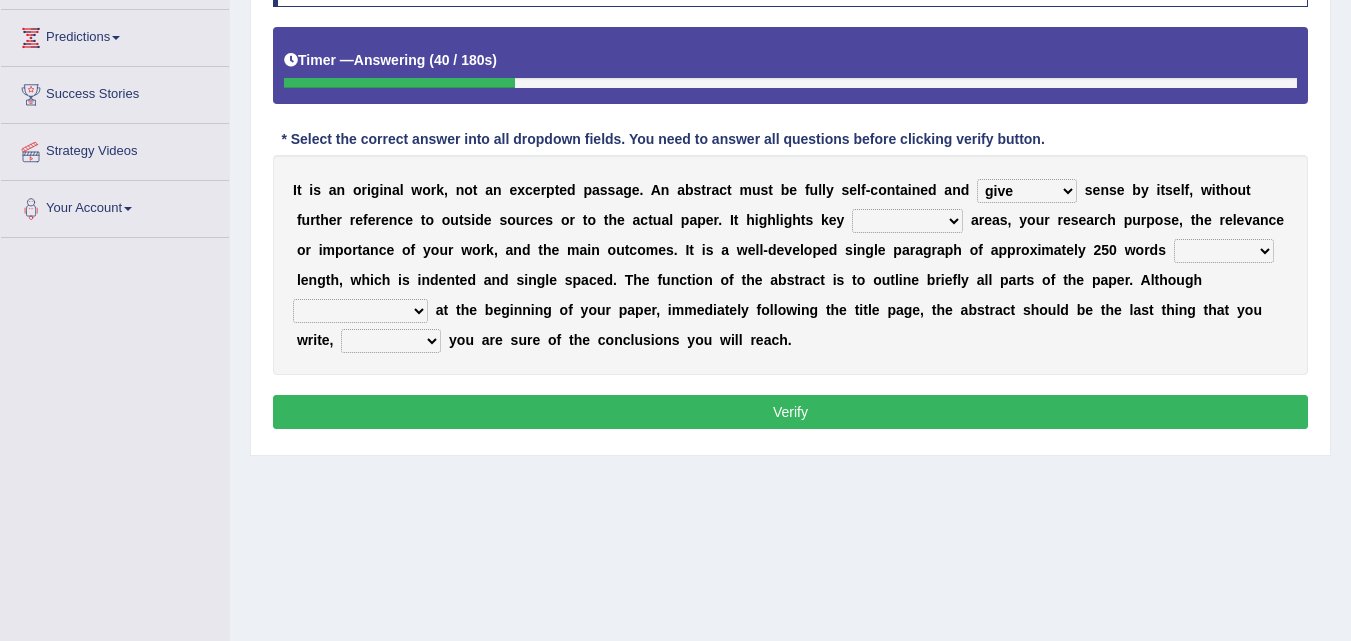 click on "get give take make" at bounding box center [1027, 191] 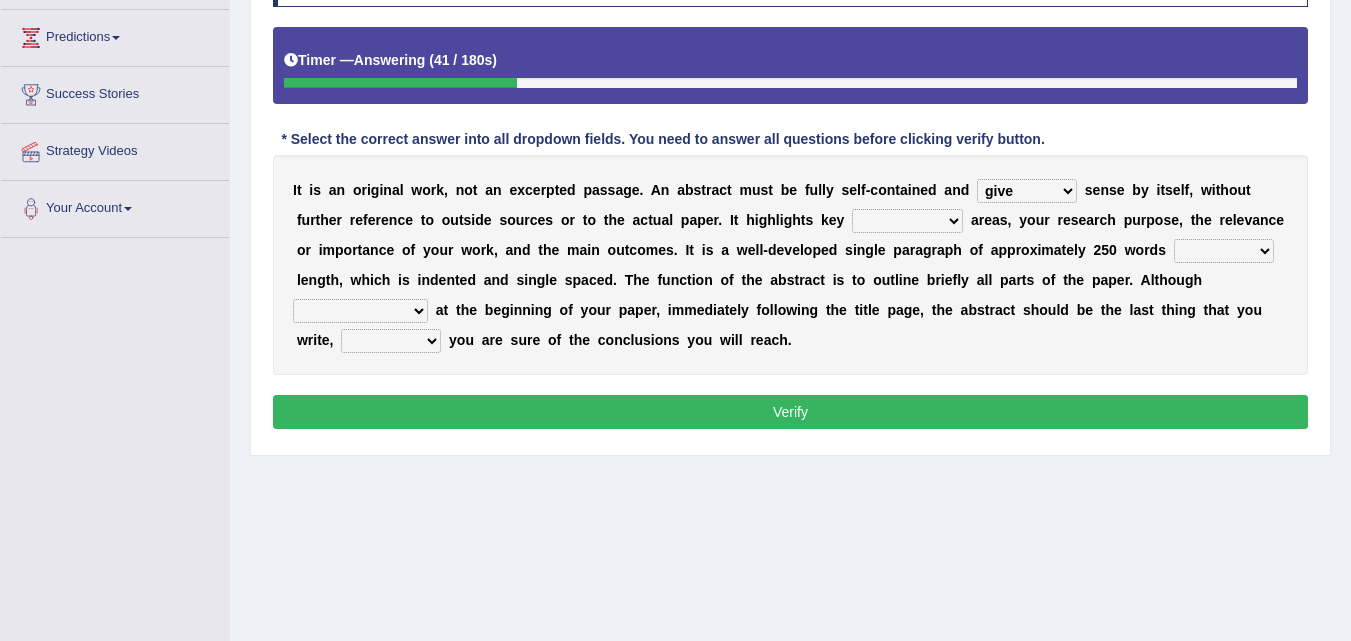 click on "get give take make" at bounding box center (1027, 191) 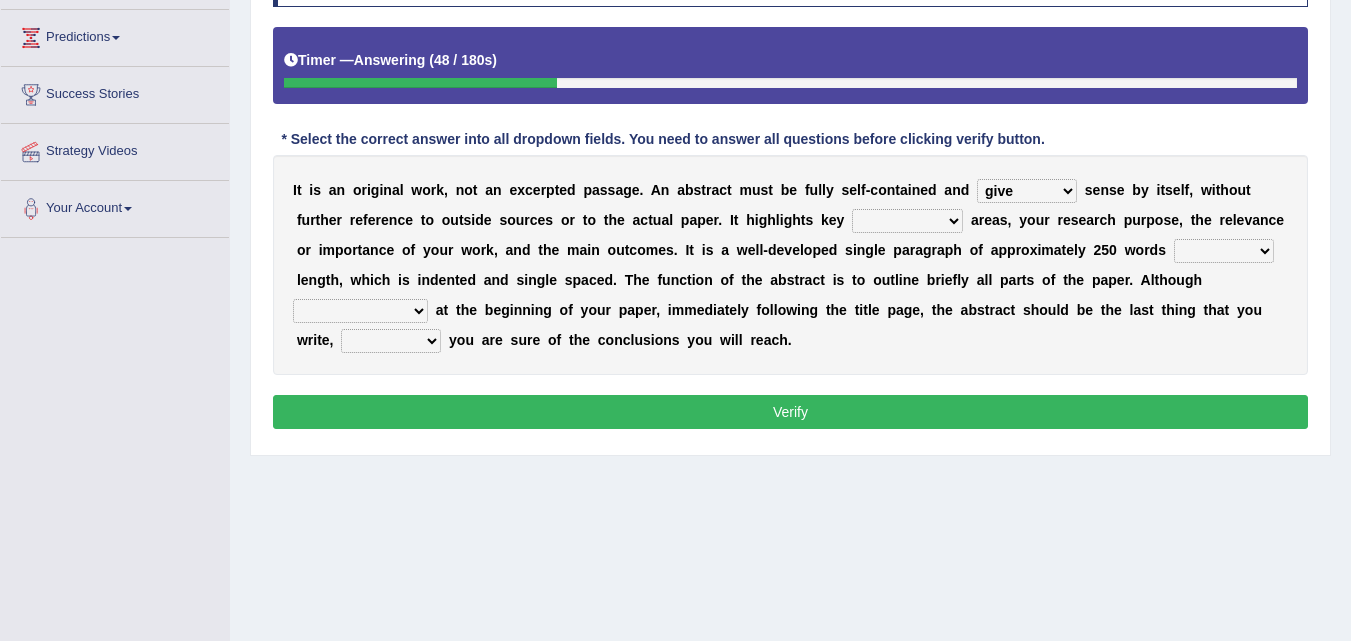 click on "contemplate content account comment" at bounding box center (907, 221) 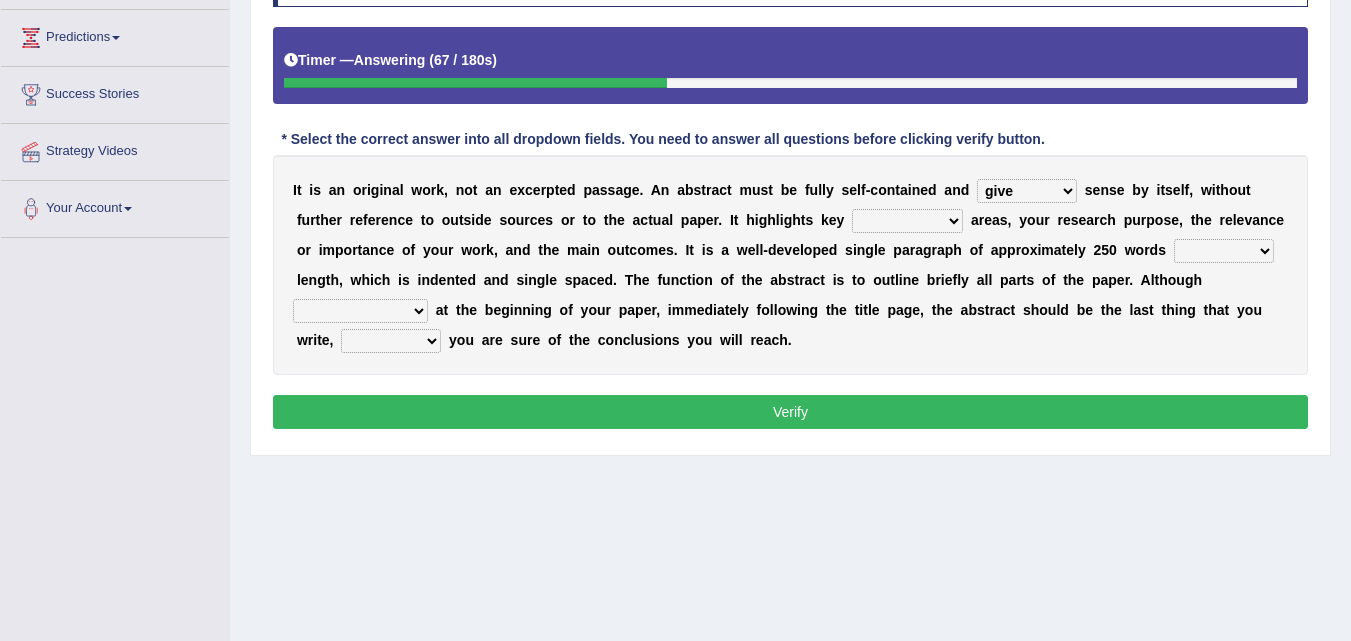 select on "content" 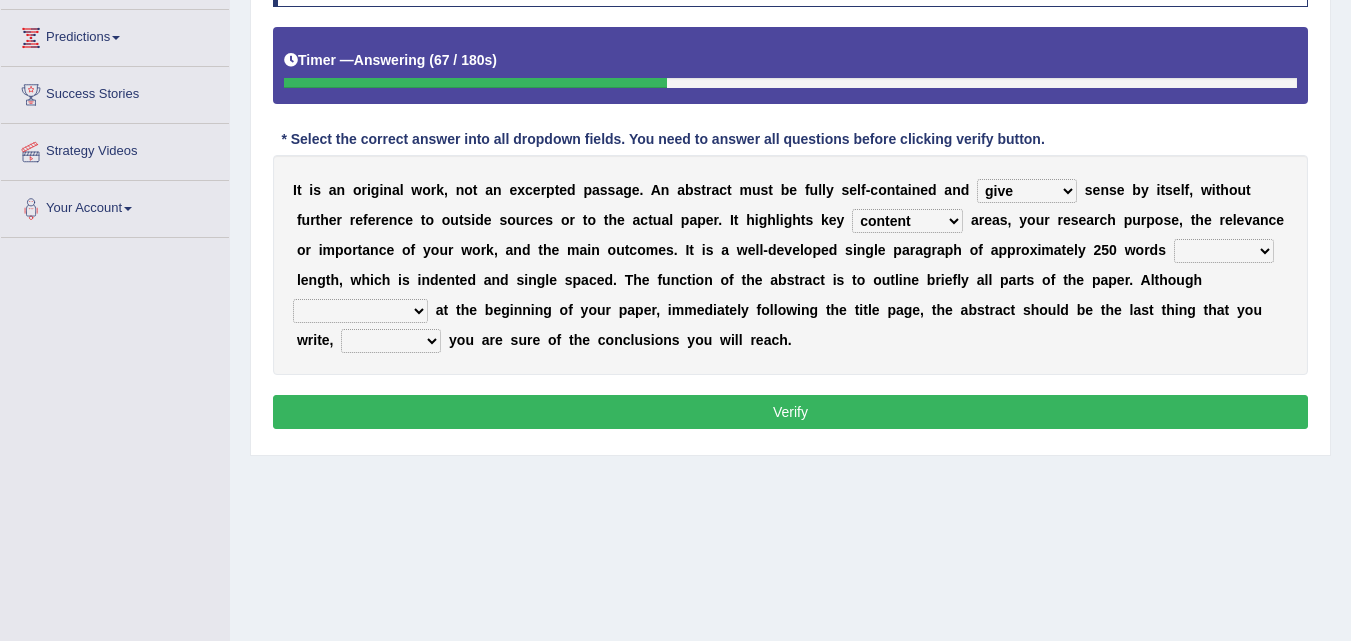 click on "contemplate content account comment" at bounding box center (907, 221) 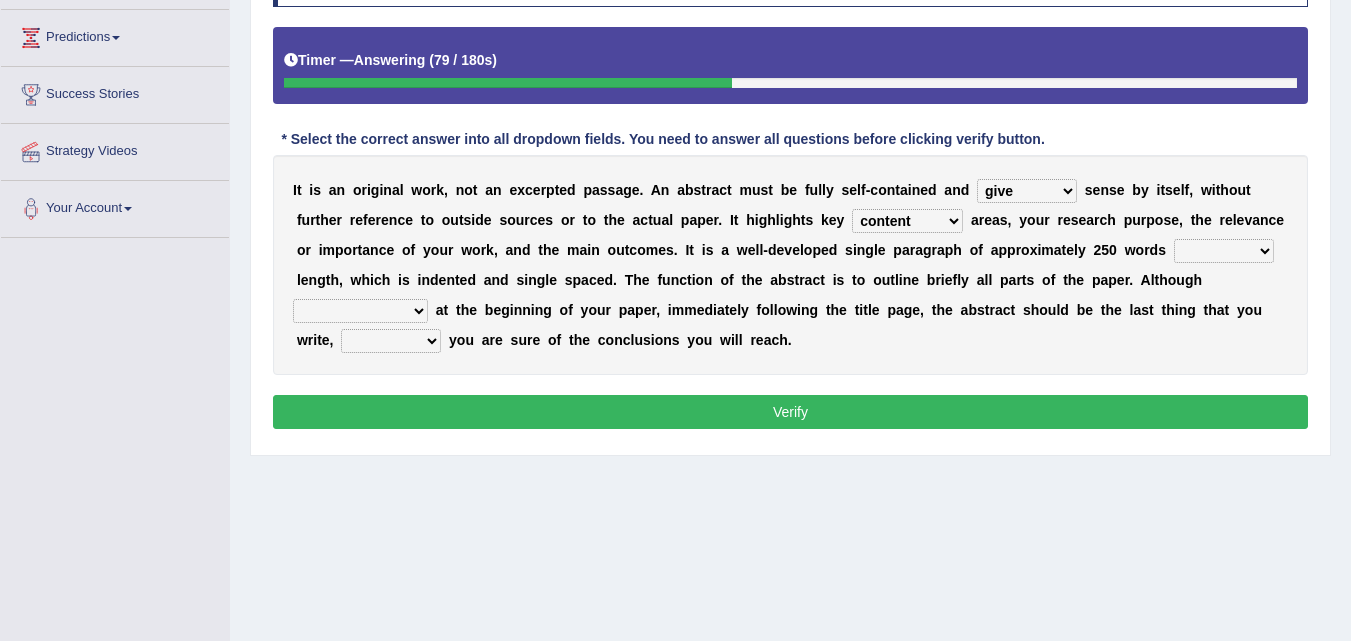 click on "I t   i s   a n   o r i g i n a l   w o r k ,   n o t   a n   e x c e r p t e d   p a s s a g e .   A n   a b s t r a c t   m u s t   b e   f u l l y   s e l f - c o n t a i n e d   a n d   get give take make   s e n s e   b y   i t s e l f ,   w i t h o u t   f u r t h e r   r e f e r e n c e   t o   o u t s i d e   s o u r c e s   o r   t o   t h e   a c t u a l   p a p e r .   I t   h i g h l i g h t s   k e y   contemplate content account comment   a r e a s ,   y o u r   r e s e a r c h   p u r p o s e ,   t h e   r e l e v a n c e   o r   i m p o r t a n c e   o f   y o u r   w o r k ,   a n d   t h e   m a i n   o u t c o m e s .   I t   i s   a   w e l l - d e v e l o p e d   s i n g l e   p a r a g r a p h   o f   a p p r o x i m a t e l y   2 5 0   w o r d s   from within to in   l e n g t h ,   w h i c h   i s   i n d e n t e d   a n d   s i n g l e   s p a c e d . T" at bounding box center (790, 265) 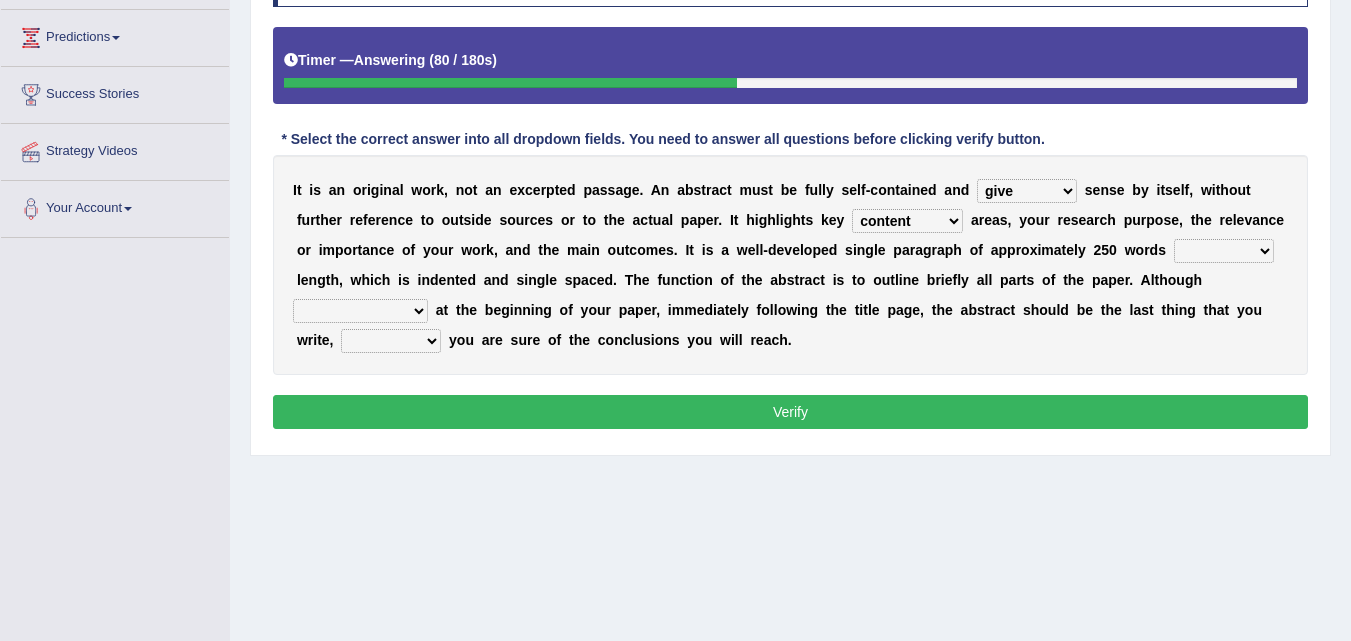 click on "from within to in" at bounding box center (1224, 251) 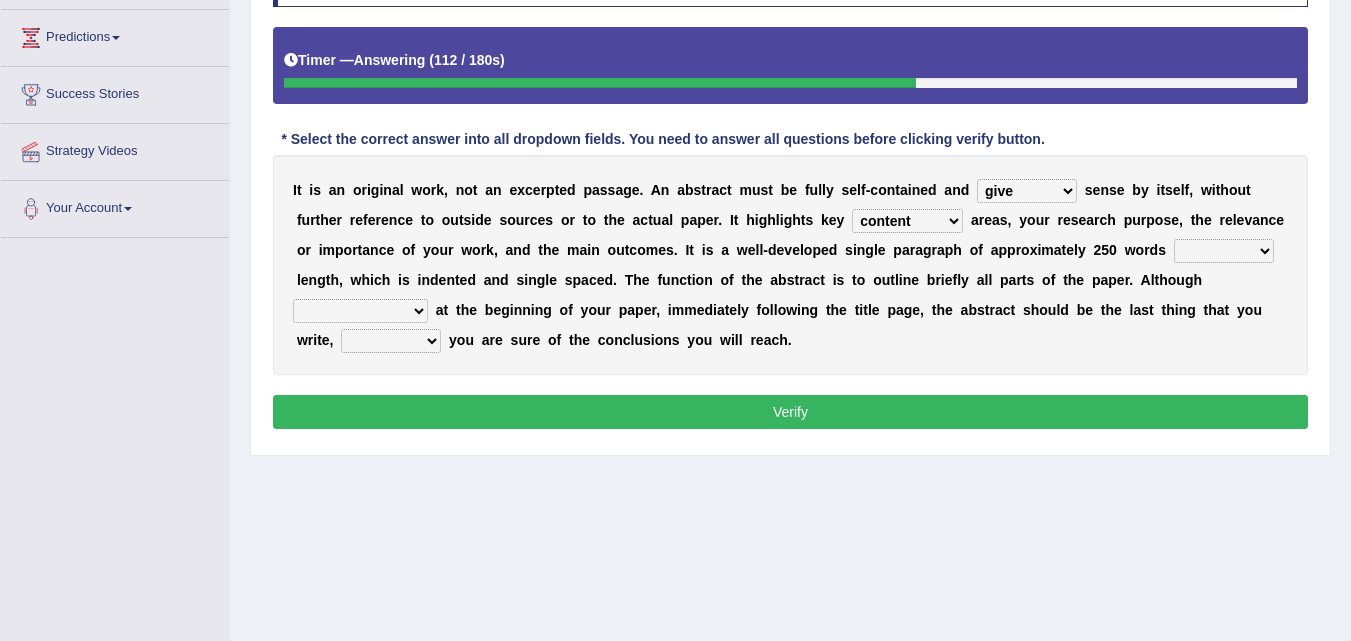select on "in" 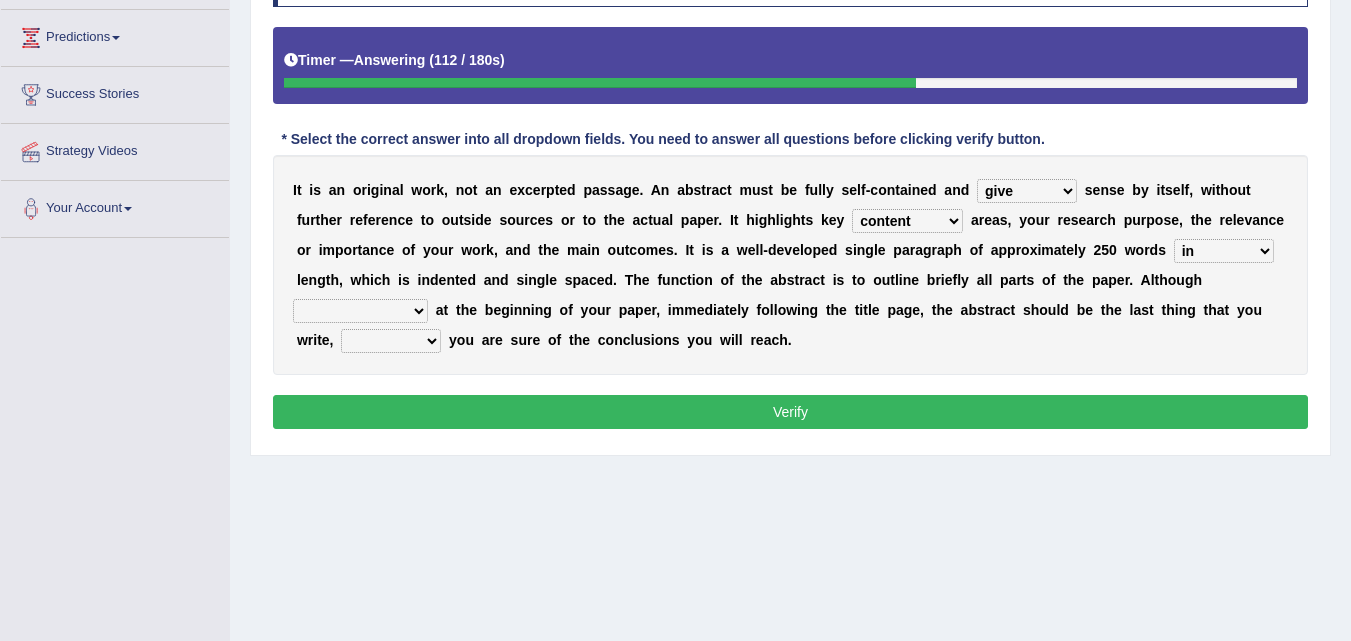 click on "from within to in" at bounding box center [1224, 251] 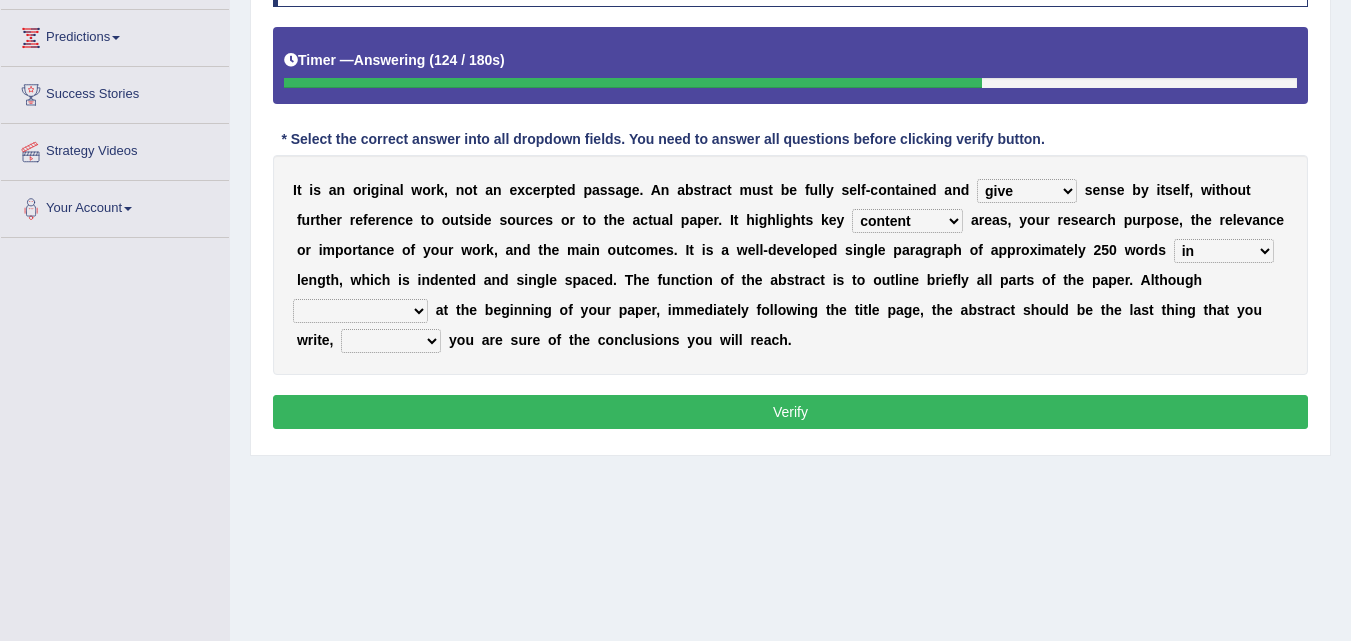 click on "it is placed it is transferring it started it has omitted" at bounding box center (360, 311) 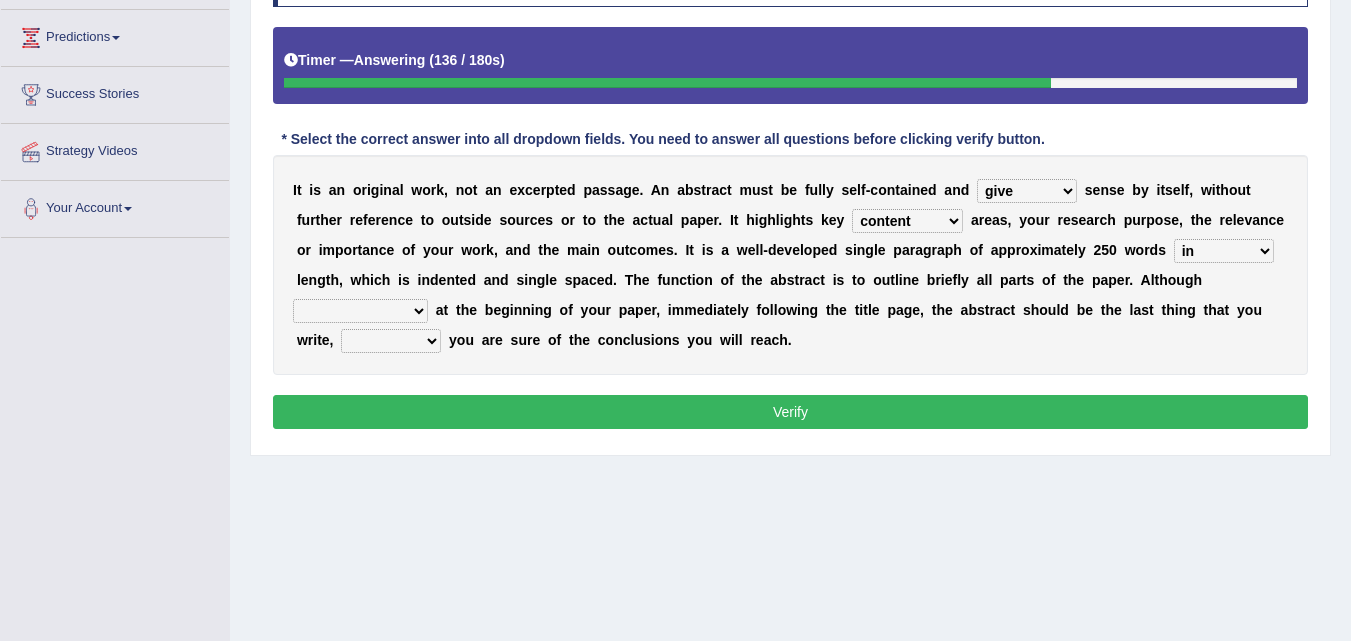 select on "it started" 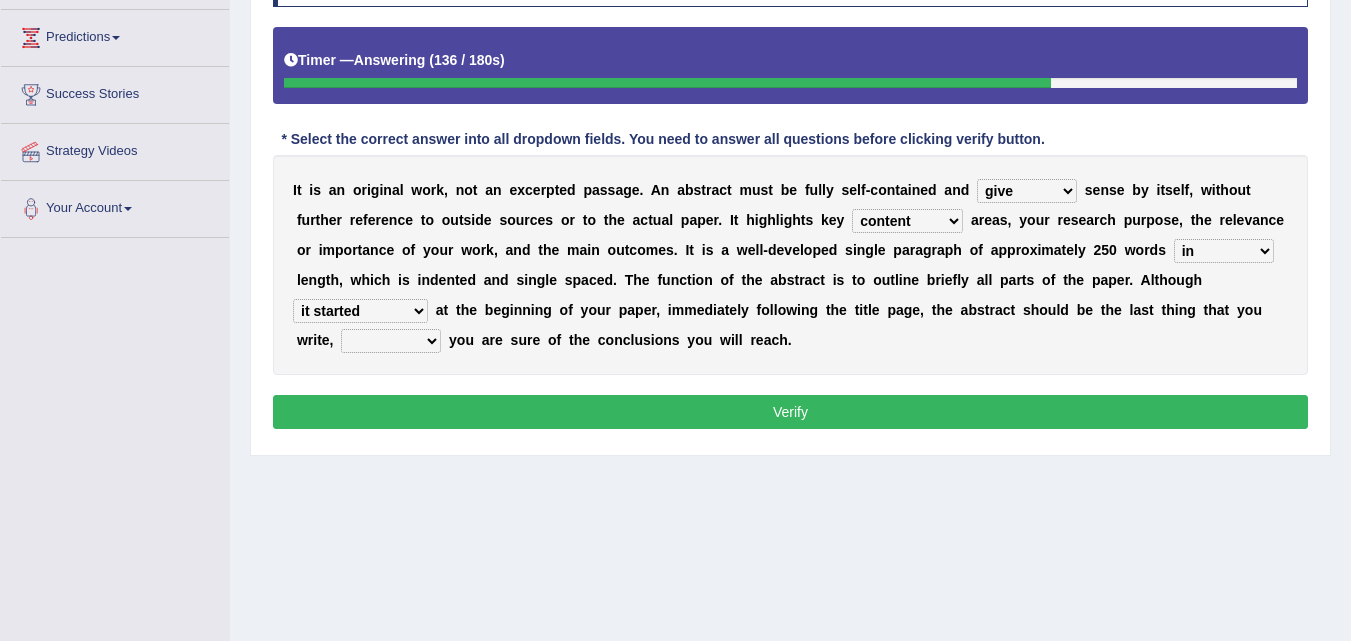 click on "it is placed it is transferring it started it has omitted" at bounding box center (360, 311) 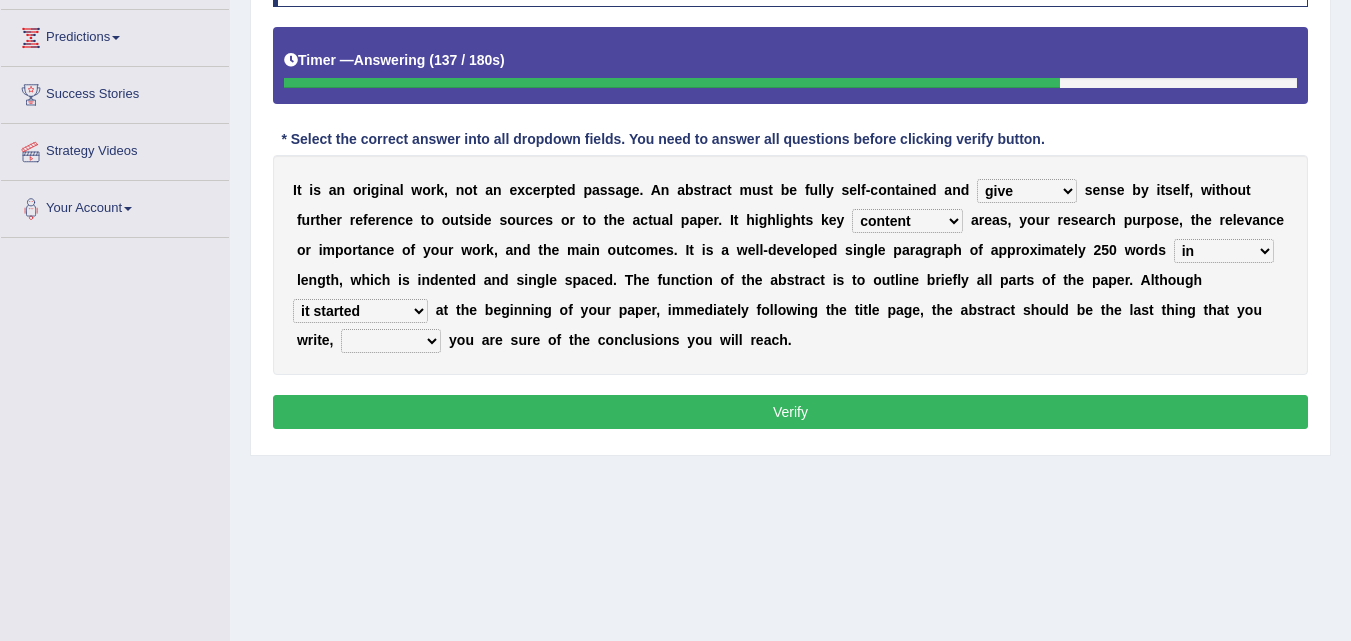click on "it is placed it is transferring it started it has omitted" at bounding box center [360, 311] 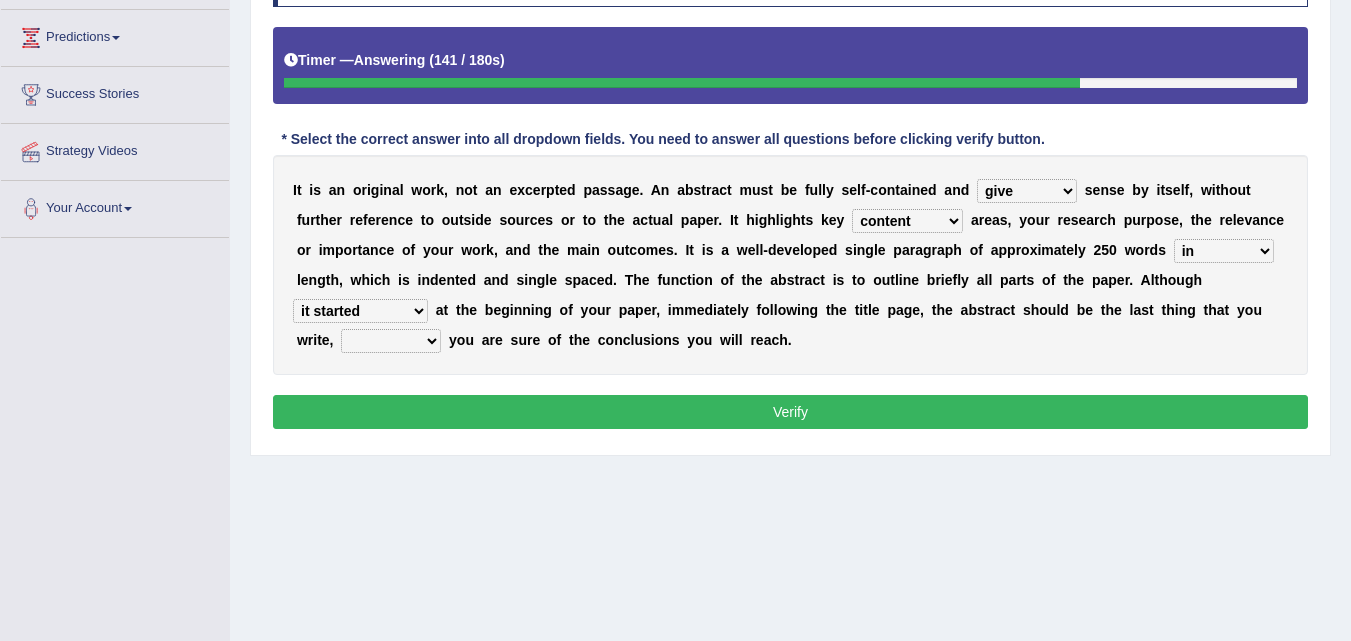 click on "I t    i s    a n    o r i g i n a l    w o r k ,    n o t    a n    e x c e r p t e d    p a s s a g e .    A n    a b s t r a c t    m u s t    b e    f u l l y    s e l f - c o n t a i n e d    a n d    get give take make    s e n s e    b y    i t s e l f ,    w i t h o u t    f u r t h e r    r e f e r e n c e    t o    o u t s i d e    s o u r c e s    o r    t o    t h e    a c t u a l    p a p e r .    I t    h i g h l i g h t s    k e y    contemplate content account comment    a r e a s ,    y o u r    r e s e a r c h    p u r p o s e ,    t h e    r e l e v a n c e    o r    i m p o r t a n c e    o f    y o u r    w o r k ,    a n d    t h e    m a i n    o u t c o m e s .    I t    i s    a    w e l l - d e v e l o p e d    s i n g l e    p a r a g r a p h    o f    a p p r o x i m a t e l y    2 5 0    w o r d s    from within to in    l e n g t h ,    w h i c h    i s    i n d e n t e d    a n d    s i n g l e    s p a c e d . T" at bounding box center [790, 265] 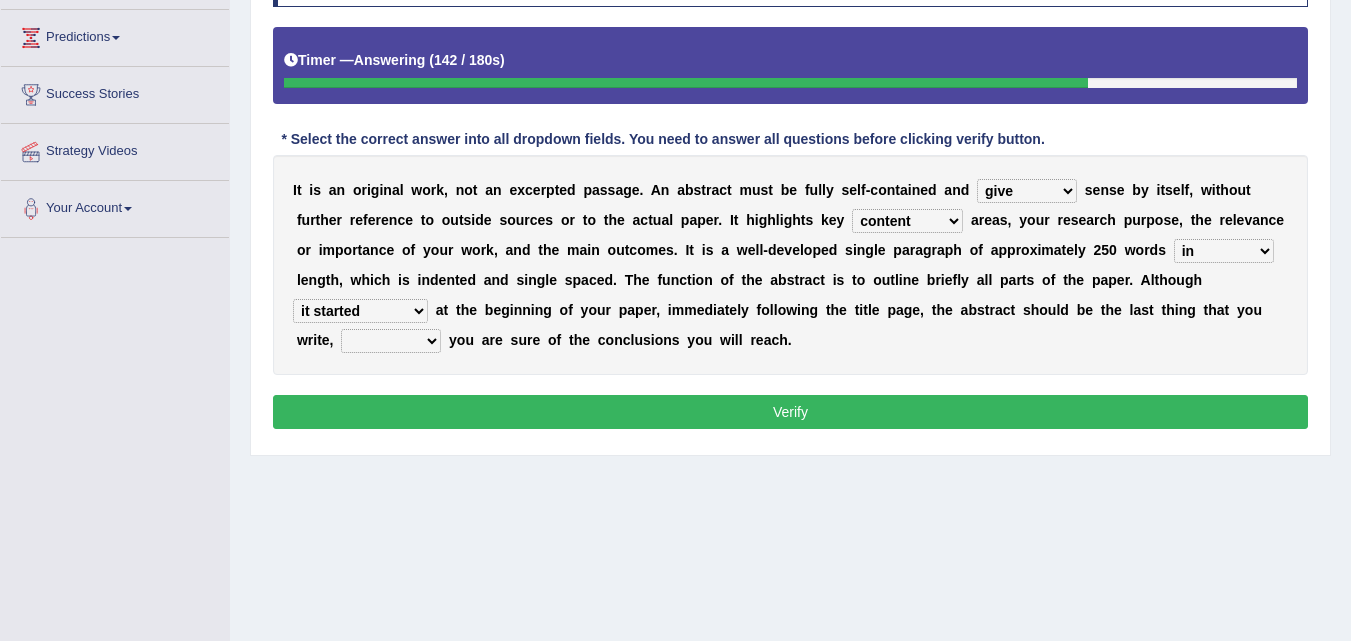 click on "it is placed it is transferring it started it has omitted" at bounding box center [360, 311] 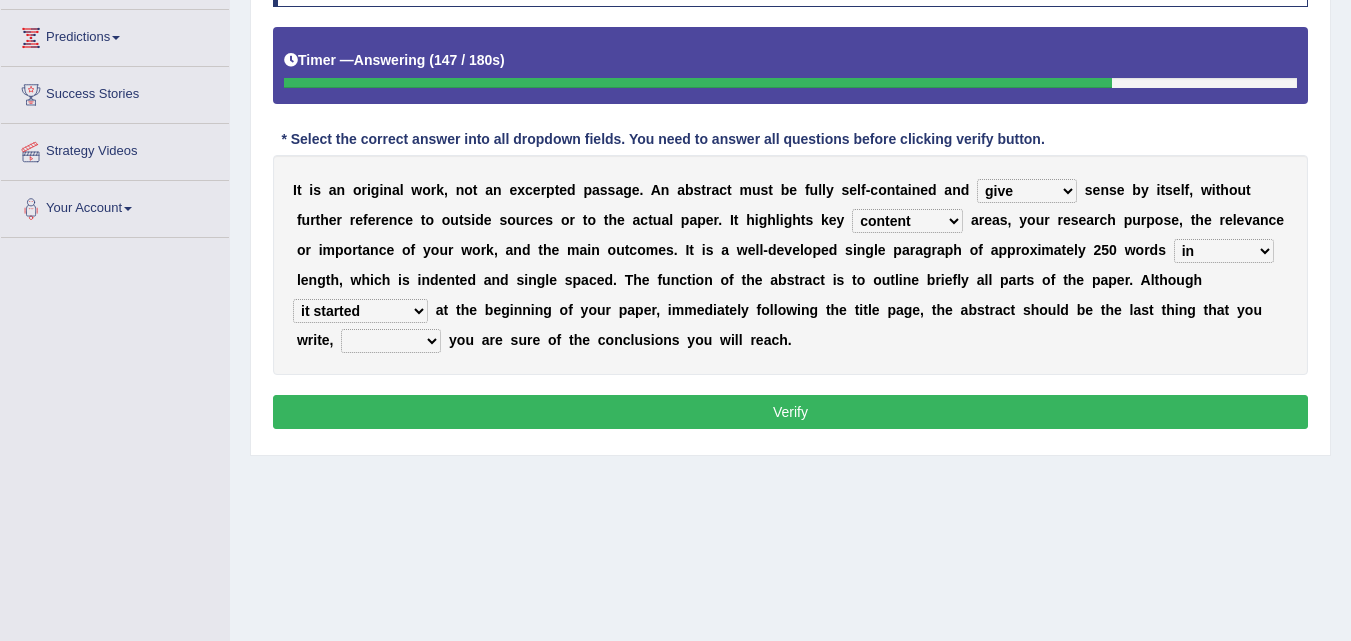click on "it is placed it is transferring it started it has omitted" at bounding box center [360, 311] 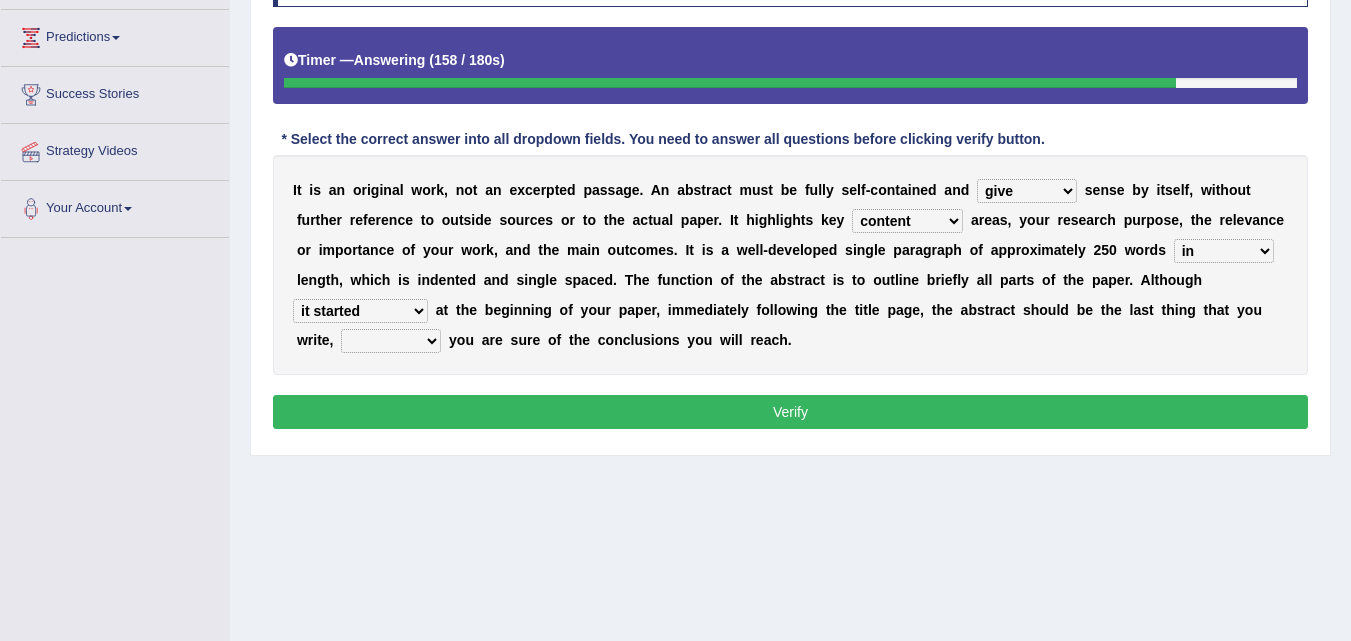 click on "once then before and" at bounding box center (391, 341) 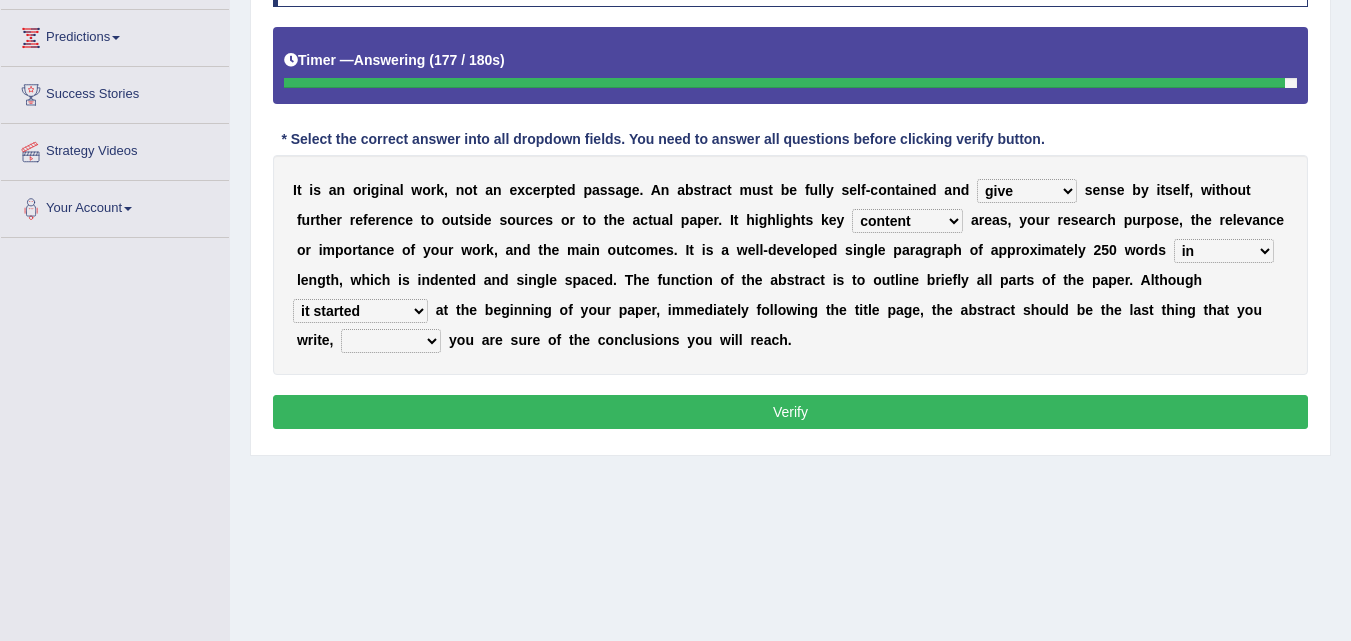 select on "before" 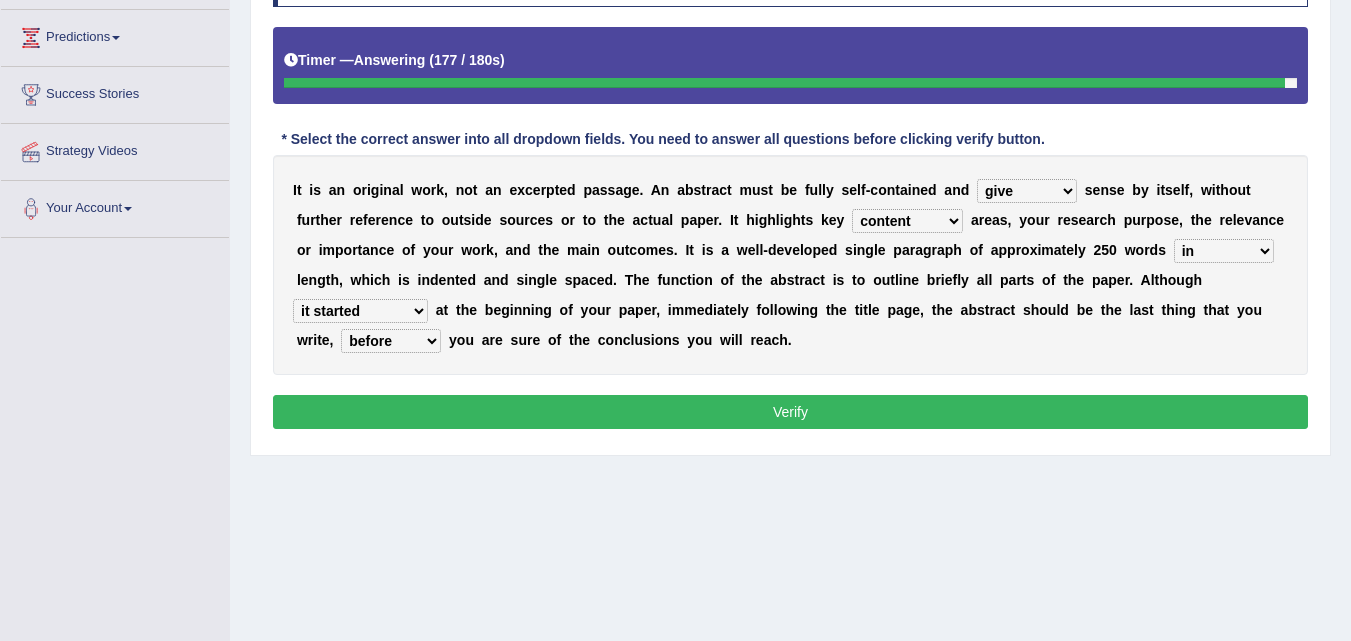 click on "once then before and" at bounding box center [391, 341] 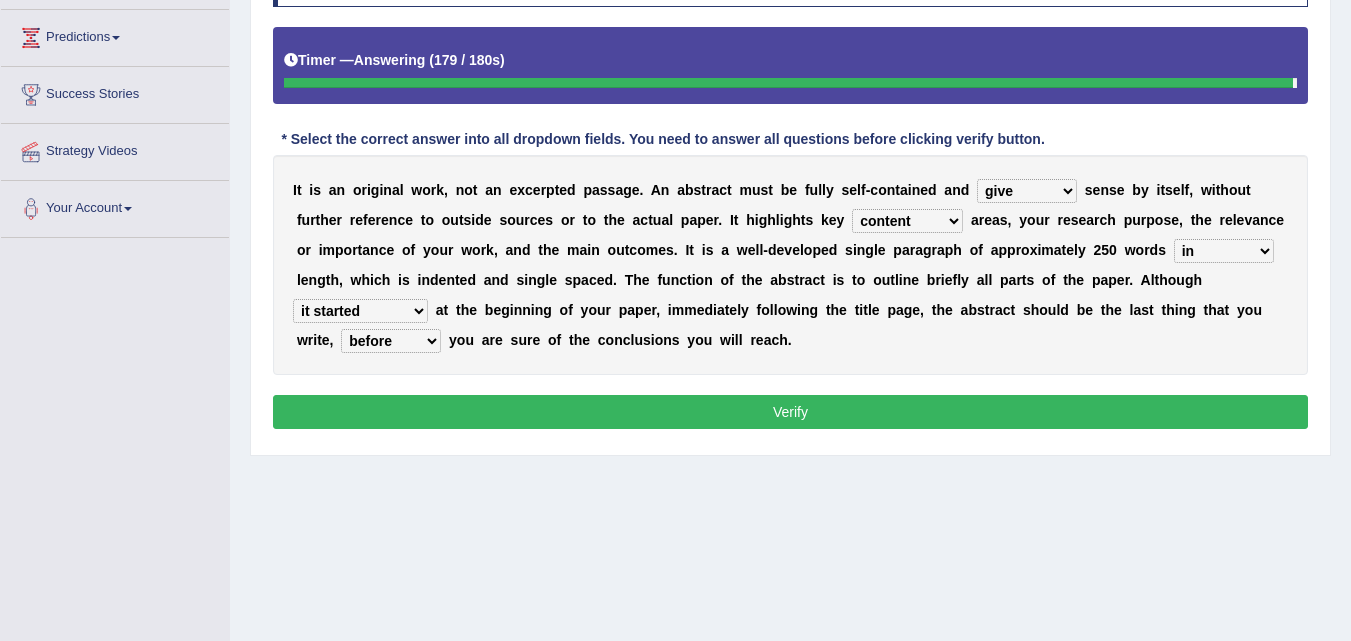 click on "it is placed it is transferring it started it has omitted" at bounding box center [360, 311] 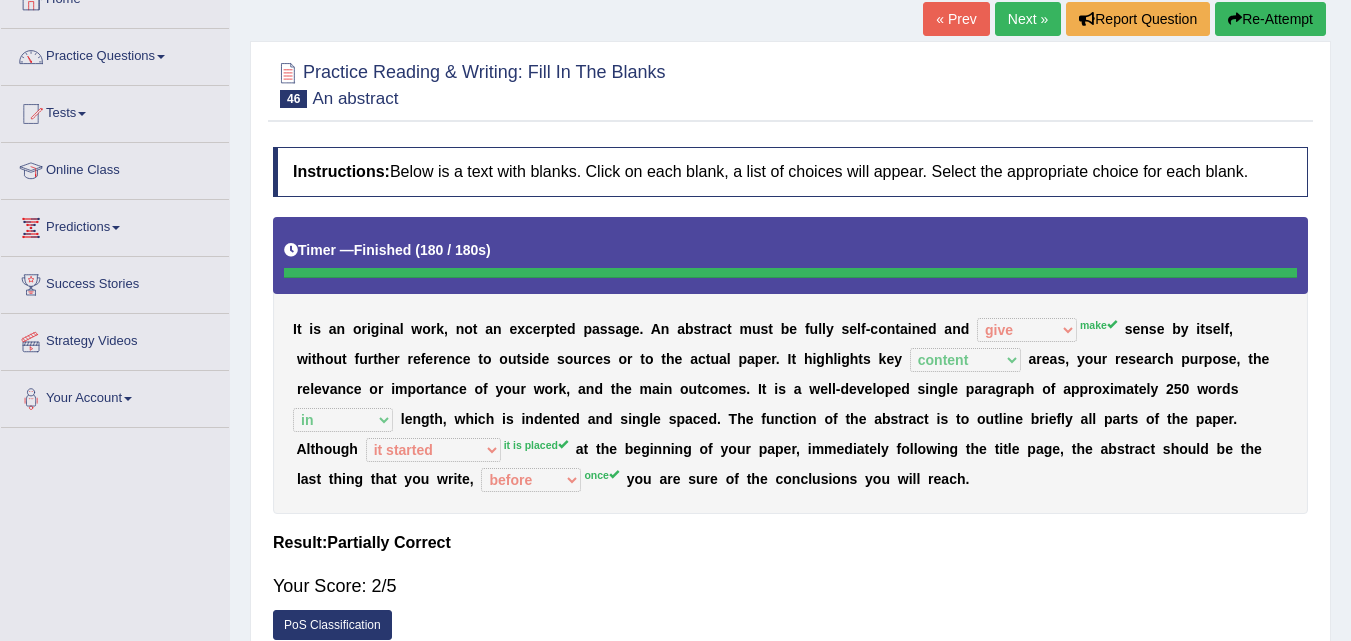 scroll, scrollTop: 125, scrollLeft: 0, axis: vertical 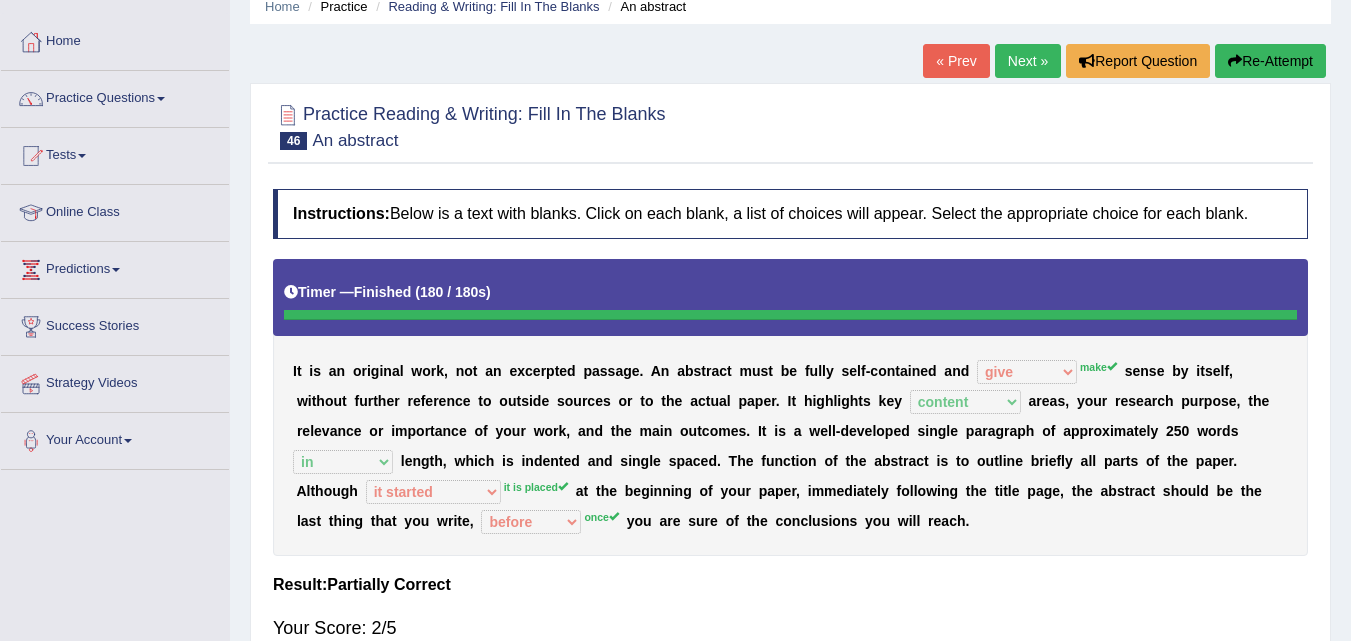 click on "Next »" at bounding box center [1028, 61] 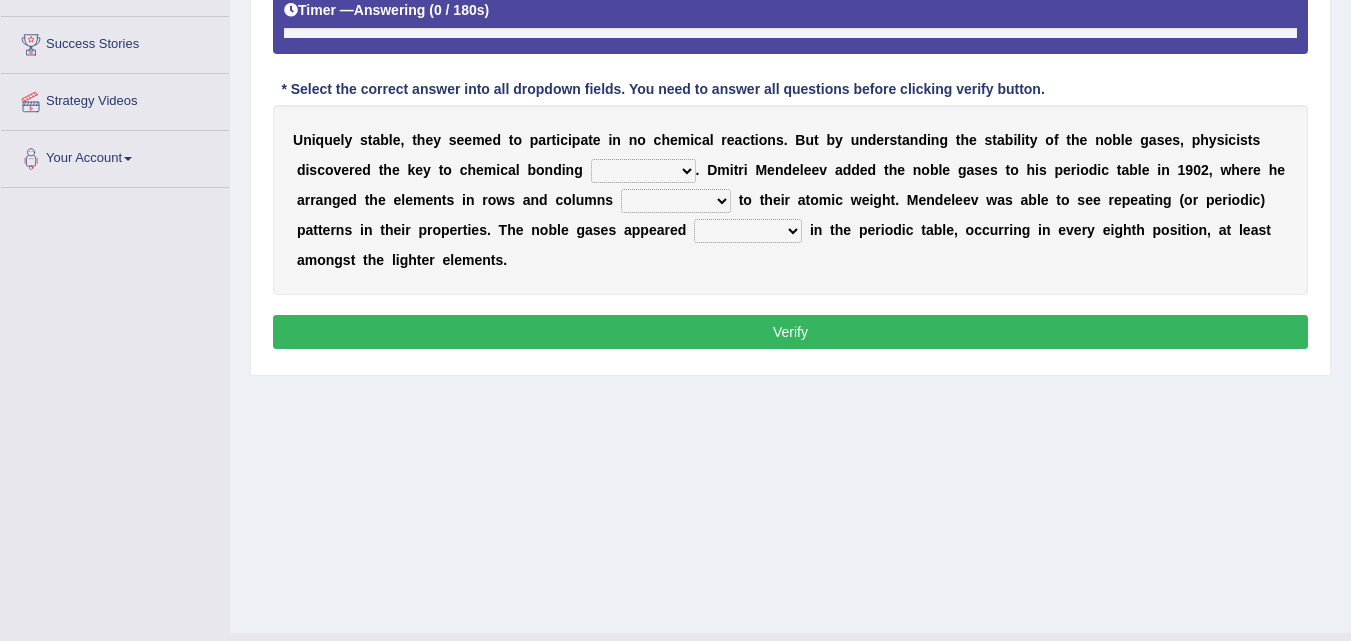 scroll, scrollTop: 0, scrollLeft: 0, axis: both 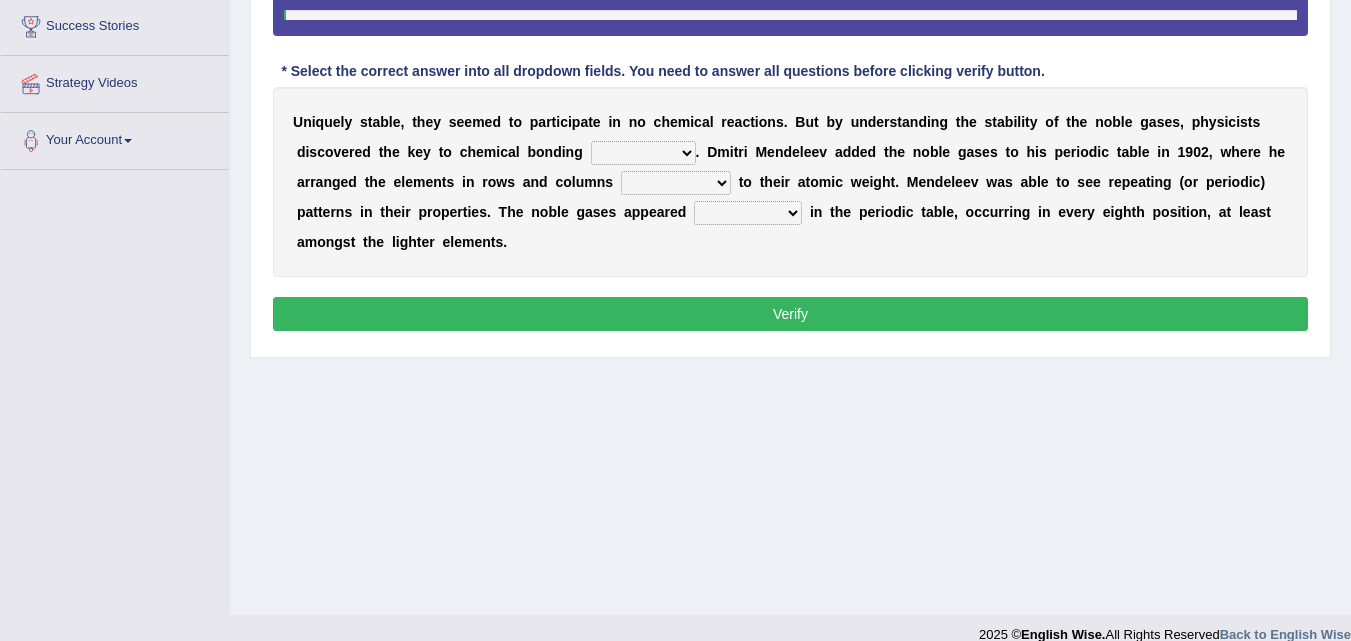 click on "Toggle navigation
Home
Practice Questions   Speaking Practice Read Aloud
Repeat Sentence
Describe Image
Re-tell Lecture
Answer Short Question
Summarize Group Discussion
Respond To A Situation
Writing Practice  Summarize Written Text
Write Essay
Reading Practice  Reading & Writing: Fill In The Blanks
Choose Multiple Answers
Re-order Paragraphs
Fill In The Blanks
Choose Single Answer
Listening Practice  Summarize Spoken Text
Highlight Incorrect Words
Highlight Correct Summary
Select Missing Word
Choose Single Answer
Choose Multiple Answers
Fill In The Blanks
Write From Dictation
Pronunciation
Tests
Take Mock Test" at bounding box center [675, -65] 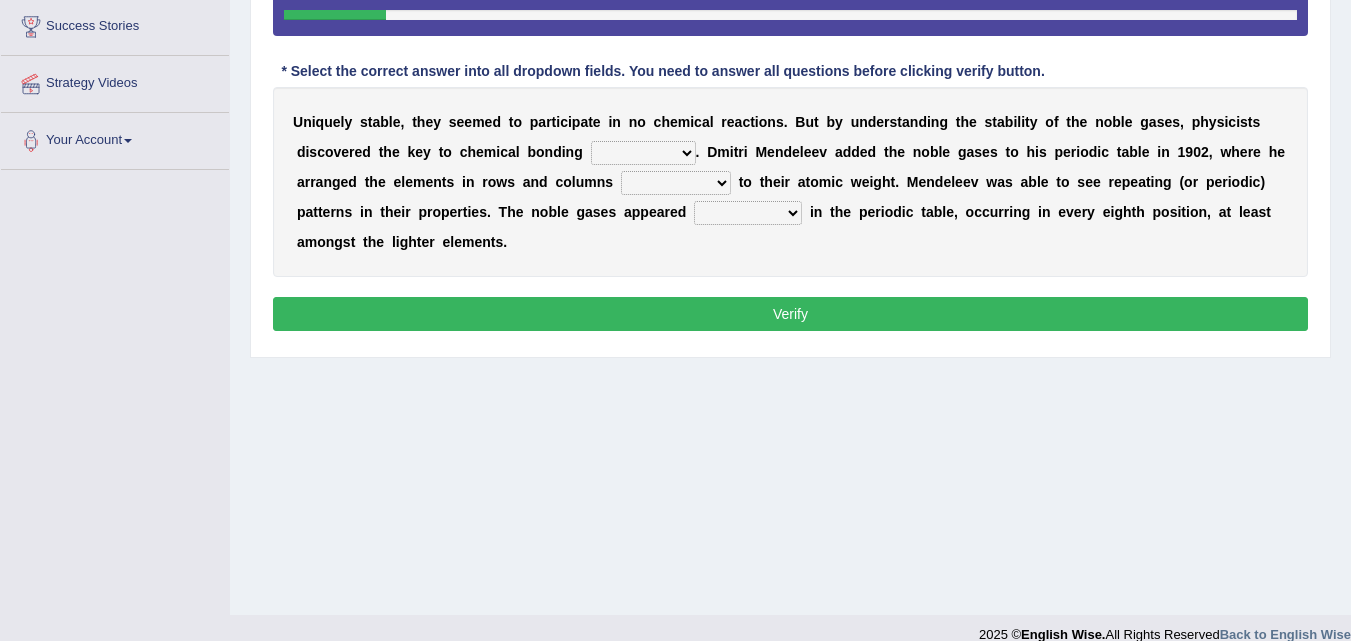 click on "himself away themselves itself" at bounding box center (643, 153) 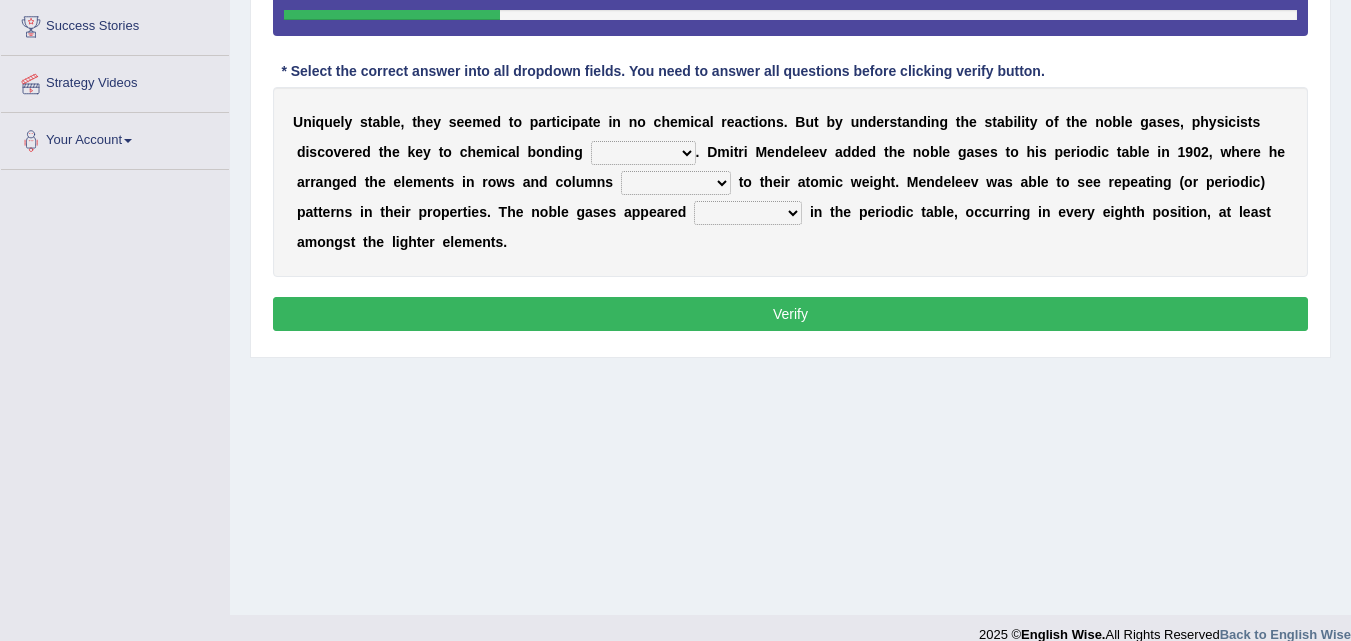 select on "themselves" 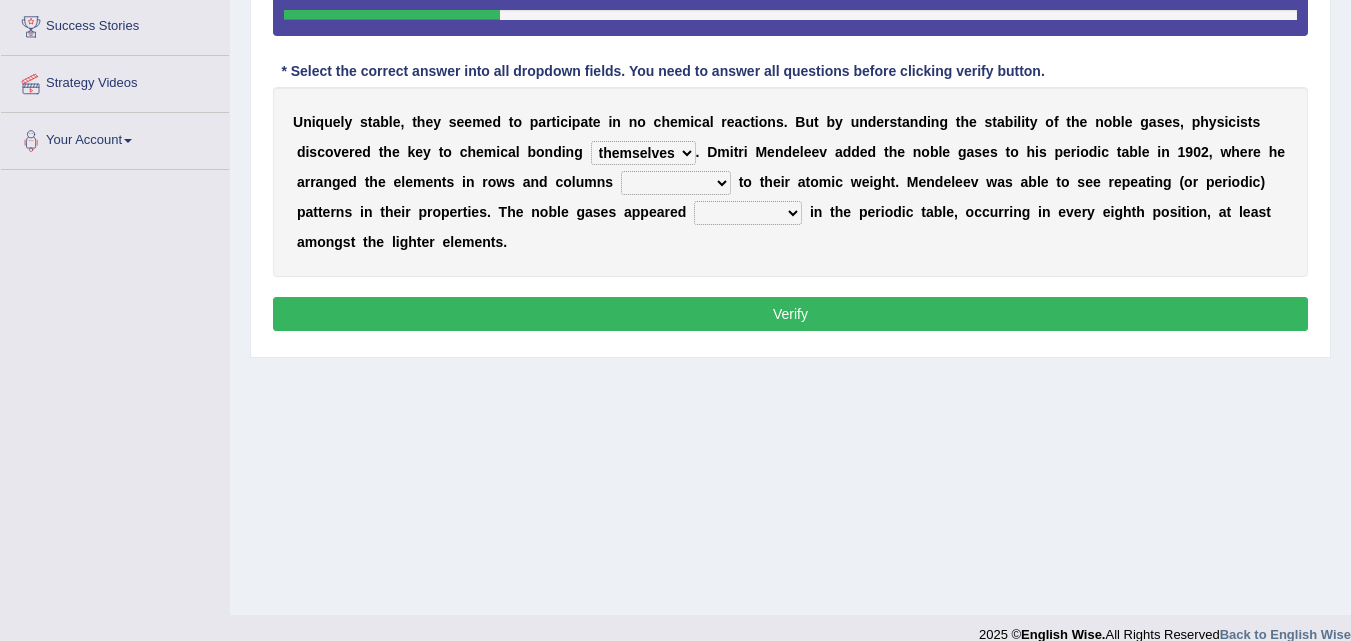 click on "himself away themselves itself" at bounding box center [643, 153] 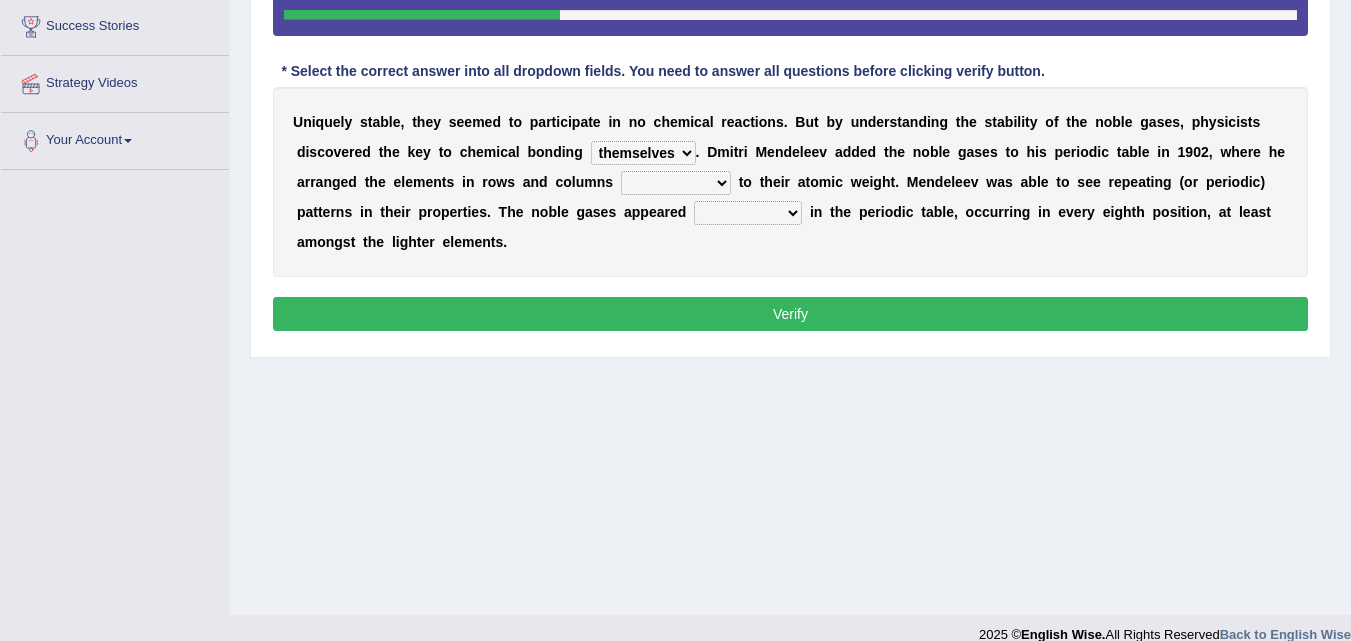 click on "contributing need bond according" at bounding box center [676, 183] 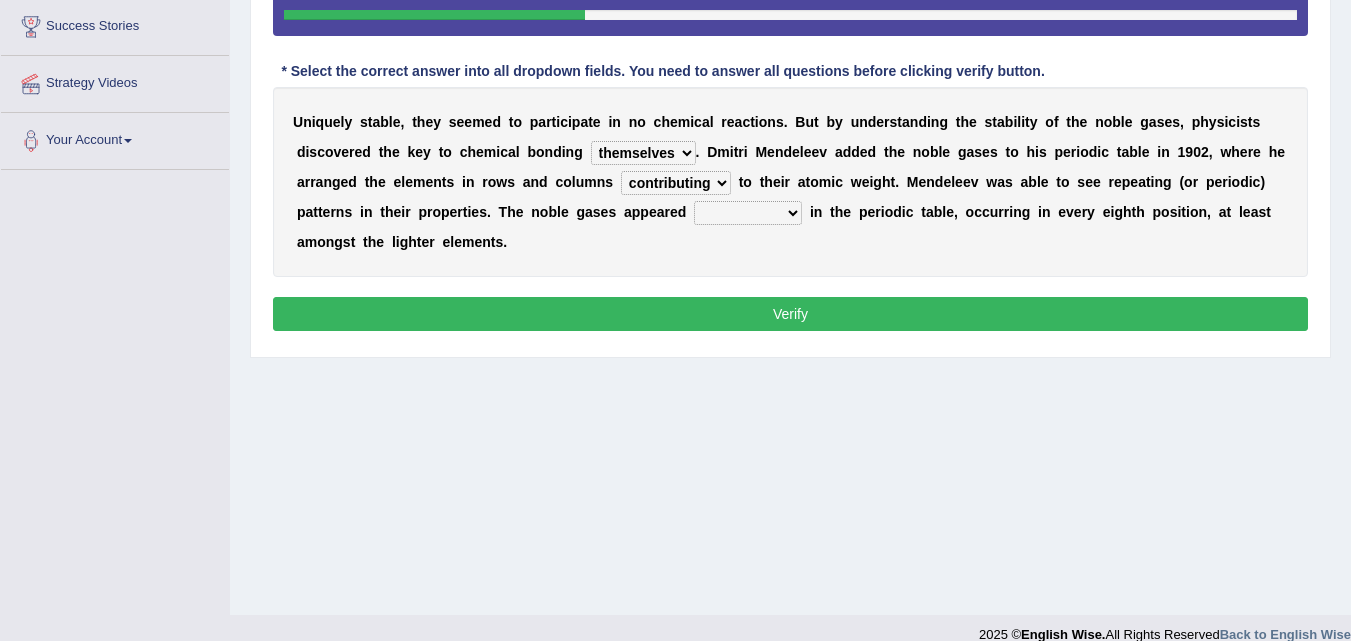 click on "contributing need bond according" at bounding box center (676, 183) 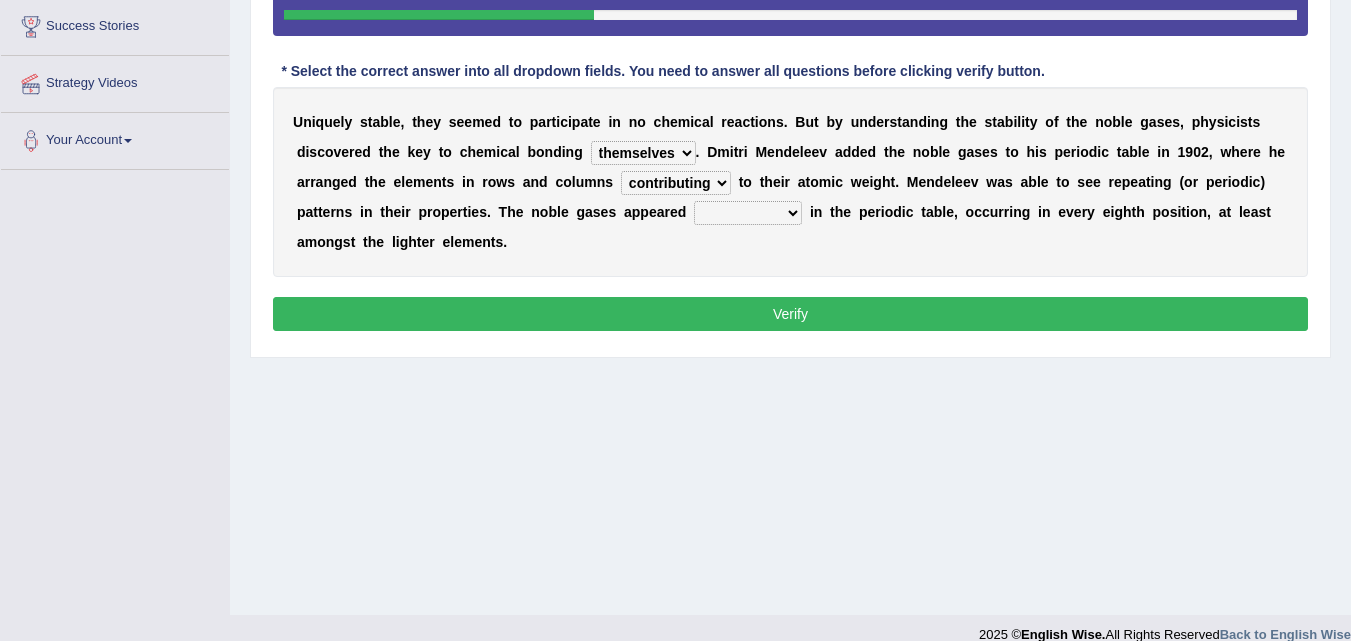click on "contributing need bond according" at bounding box center [676, 183] 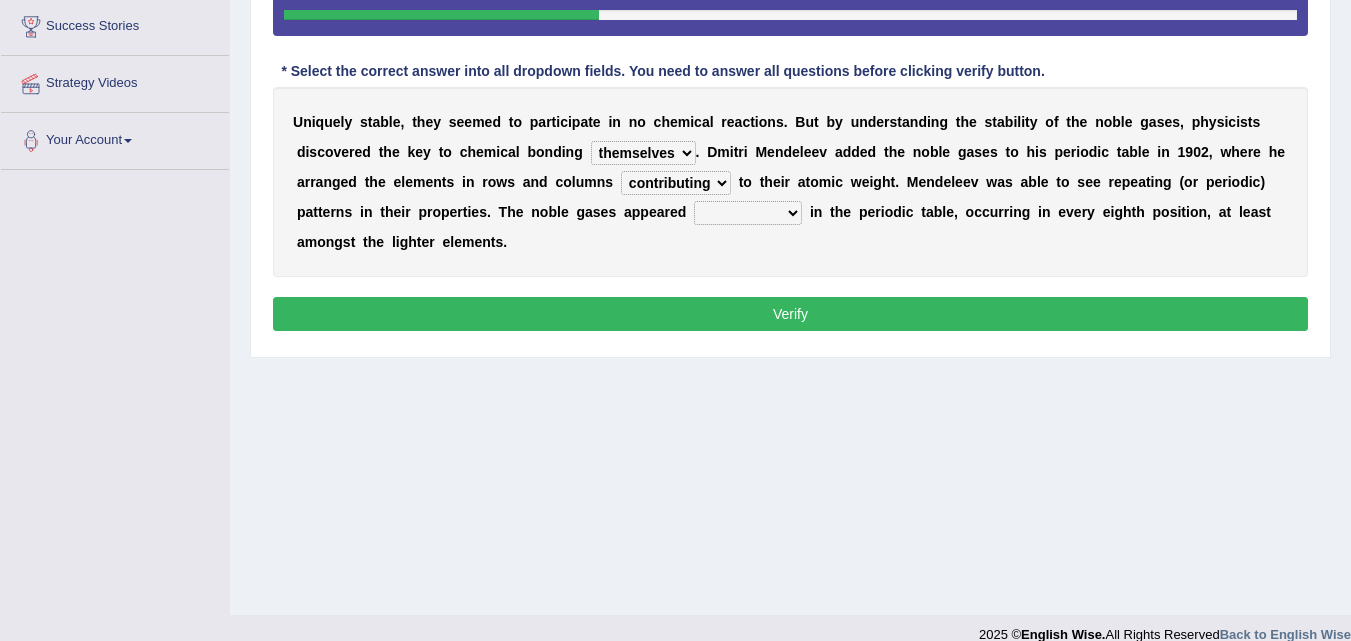 click on "contributing need bond according" at bounding box center (676, 183) 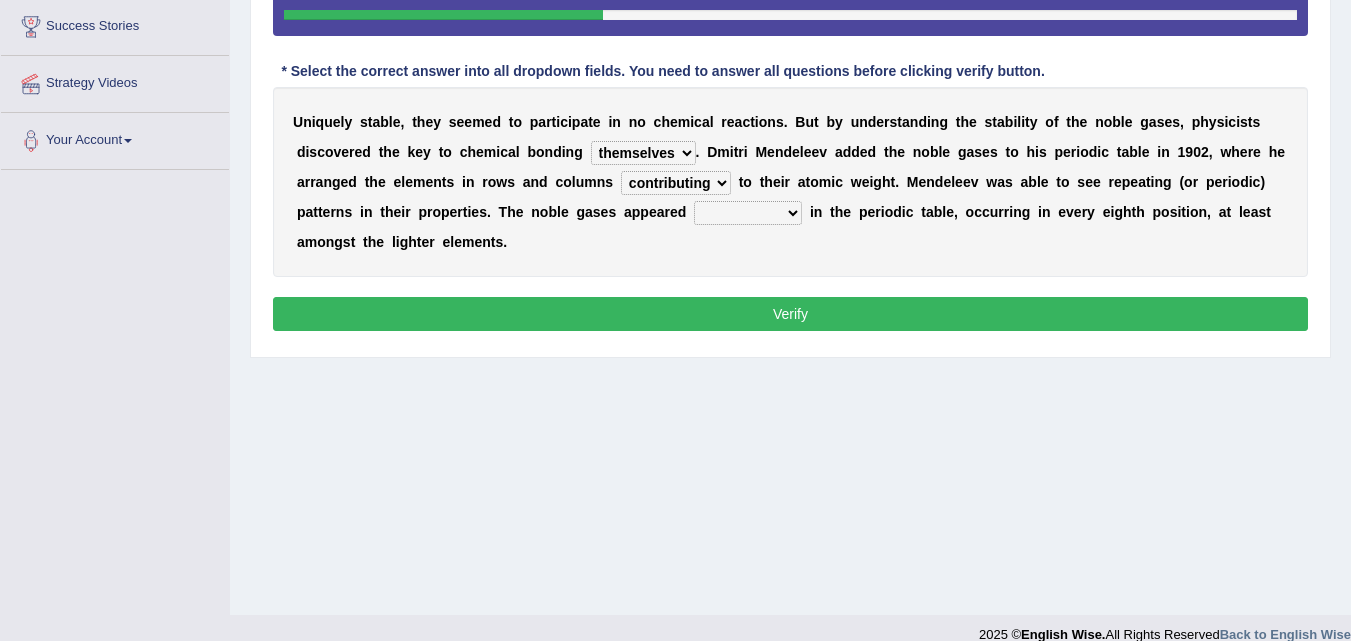 click on "contributing need bond according" at bounding box center (676, 183) 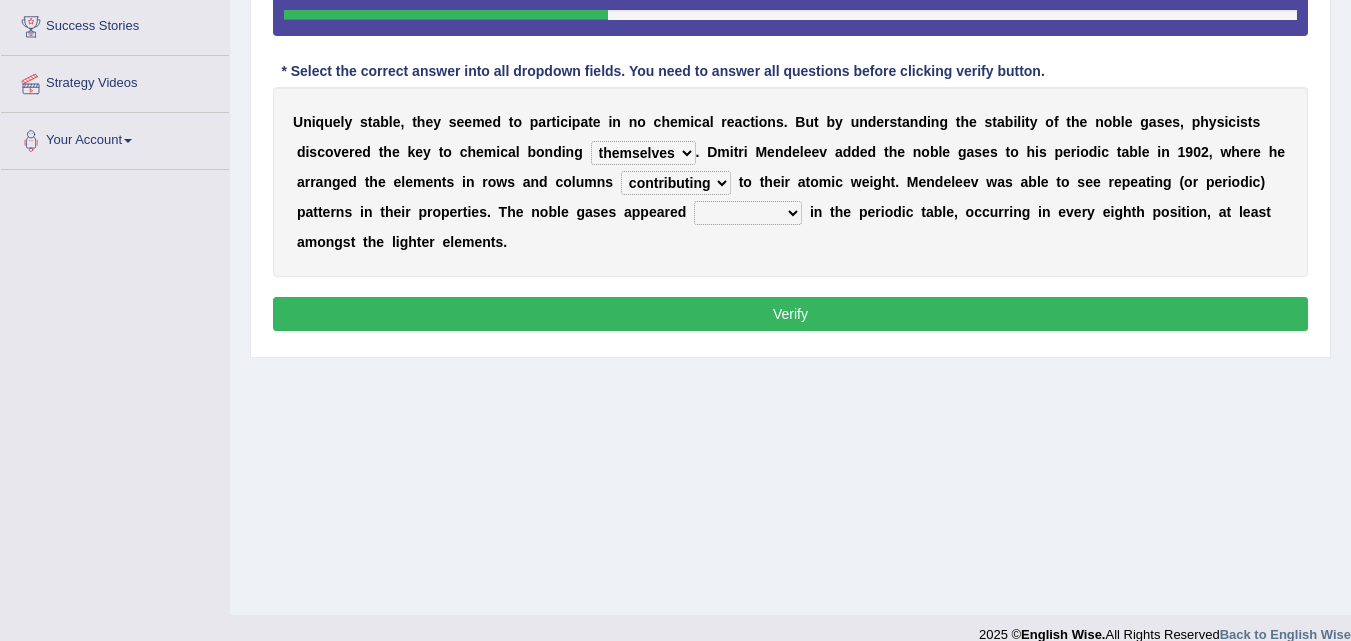 click on "contributing need bond according" at bounding box center [676, 183] 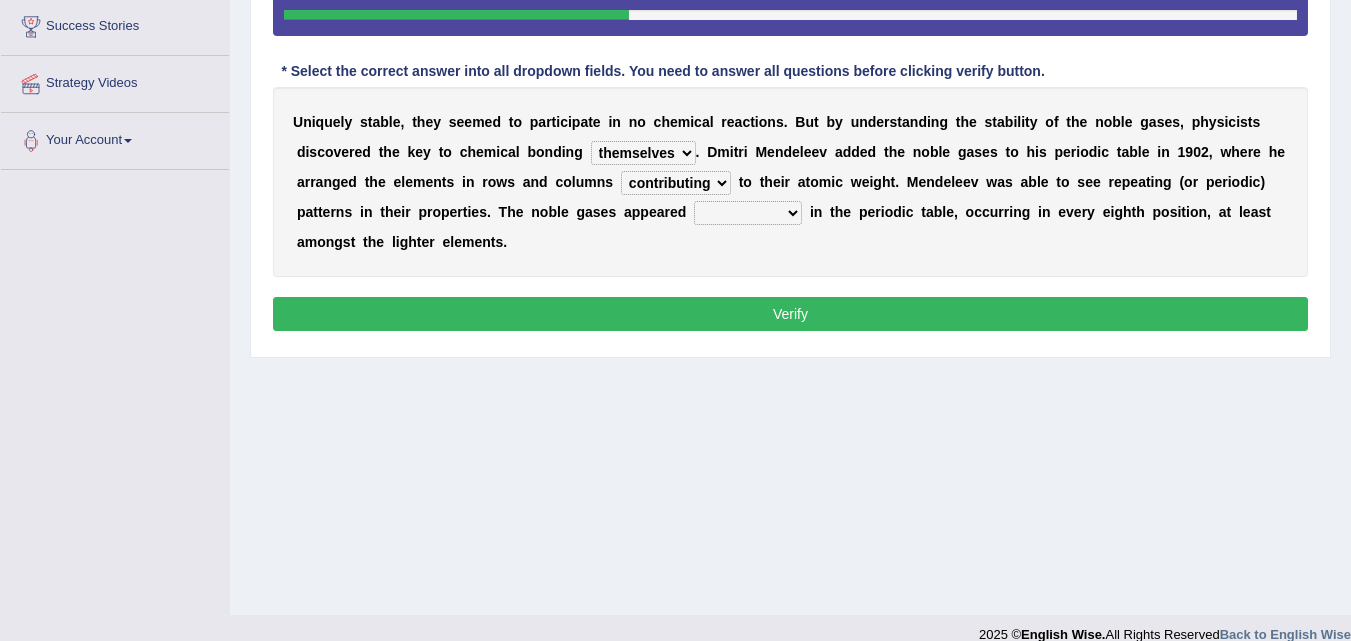 click on "contributing need bond according" at bounding box center (676, 183) 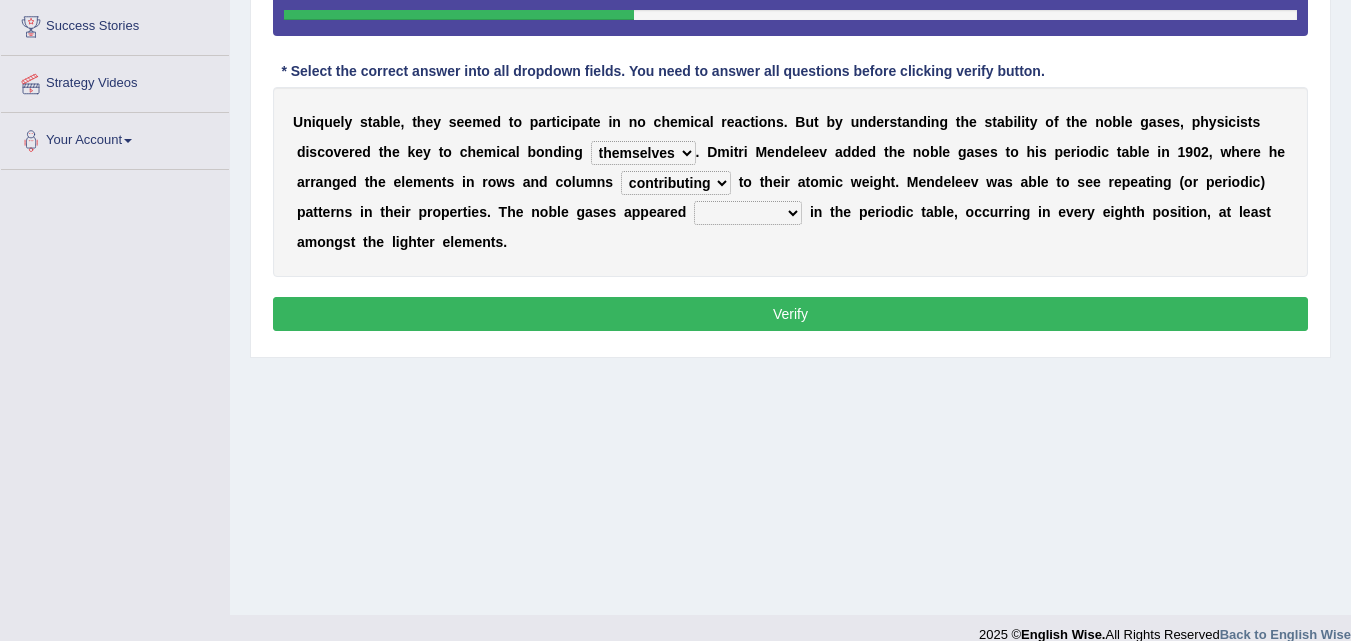 select on "according" 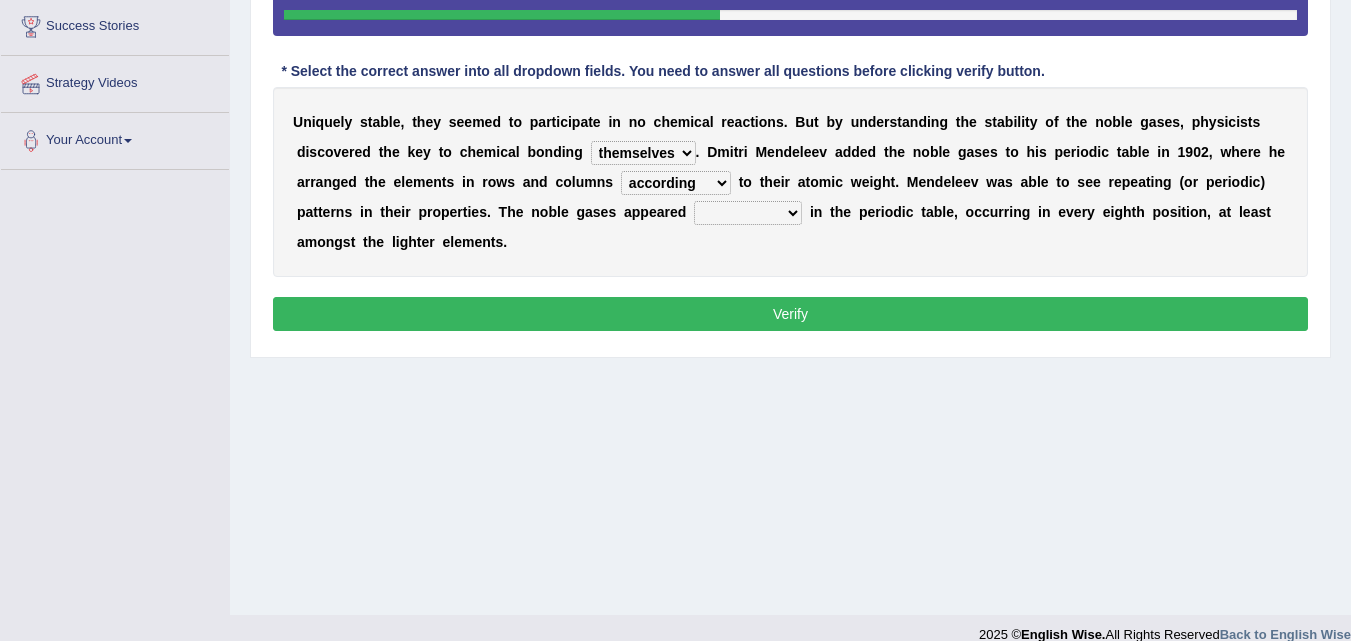 click on "U n i q u e l y   s t a b l e ,   t h e y   s e e m e d   t o   p a r t i c i p a t e   i n   n o   c h e m i c a l   r e a c t i o n s .   B u t   b y   u n d e r s t a n d i n g   t h e   s t a b i l i t y   o f   t h e   n o b l e   g a s e s ,   p h y s i c i s t s   d i s c o v e r e d   t h e   k e y   t o   c h e m i c a l   b o n d i n g   himself away themselves itself .   D m i t r i   M e n d e l e e v   a d d e d   t h e   n o b l e   g a s e s   t o   h i s   p e r i o d i c   t a b l e   i n   1 9 0 2 ,   w h e r e   h e   a r r a n g e d   t h e   e l e m e n t s   i n   r o w s   a n d   c o l u m n s   contributing need bond according   t o   t h e i r   a t o m i c   w e i g h t .   M e n d e l e e v   w a s   a b l e   t o   s e e   r e p e a t i n g   ( o r   p e r i o d i c )   p a t t e r n s   i n   t h e i r   p r o p e r t i e s .   T h e   n o b l e" at bounding box center [790, 182] 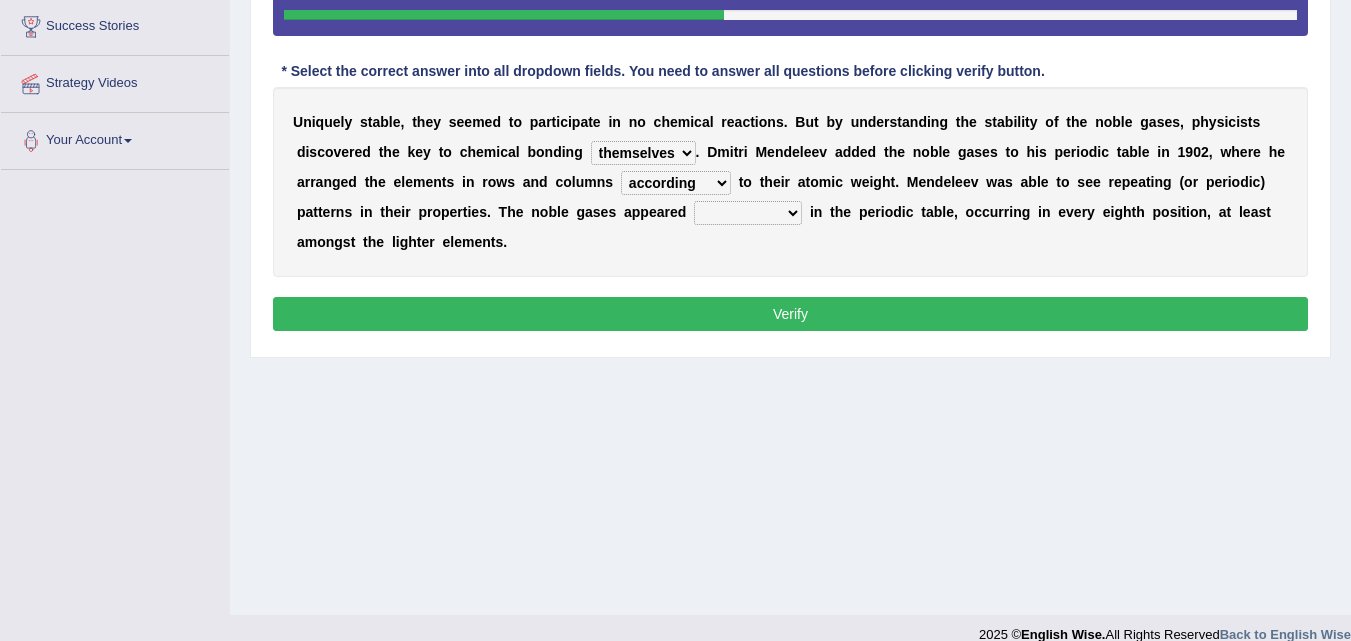 click on "enormously regularly abruptly vividly" at bounding box center [748, 213] 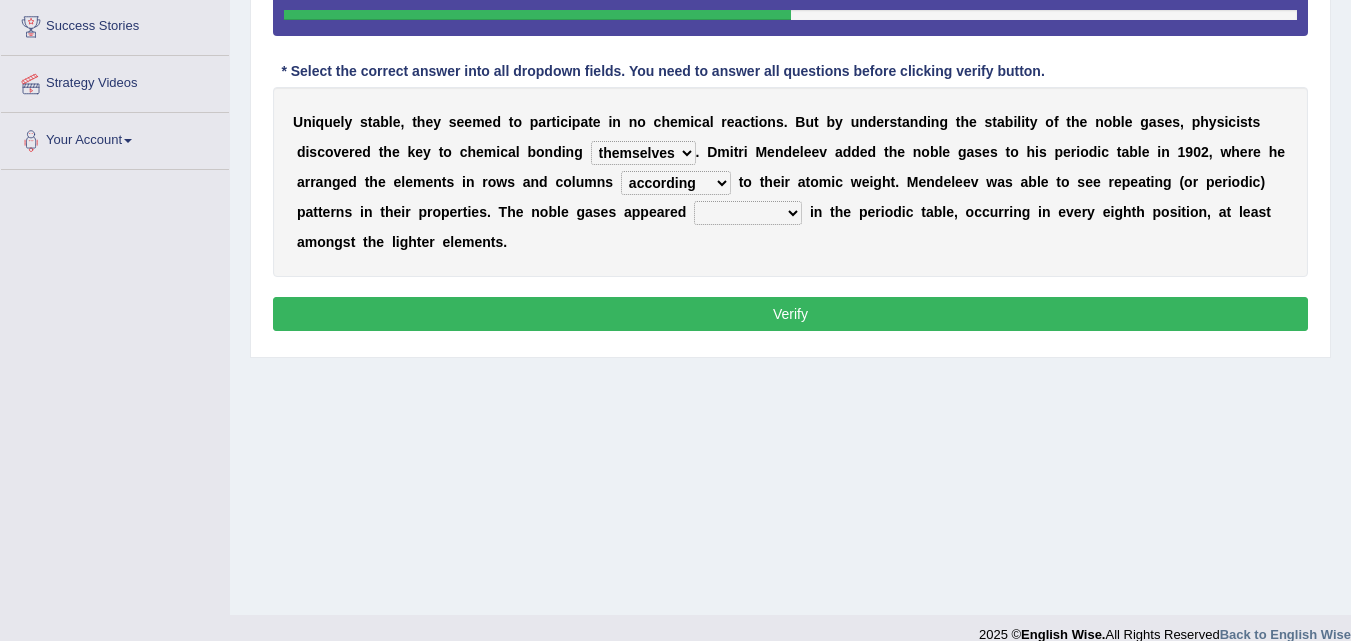 select on "regularly" 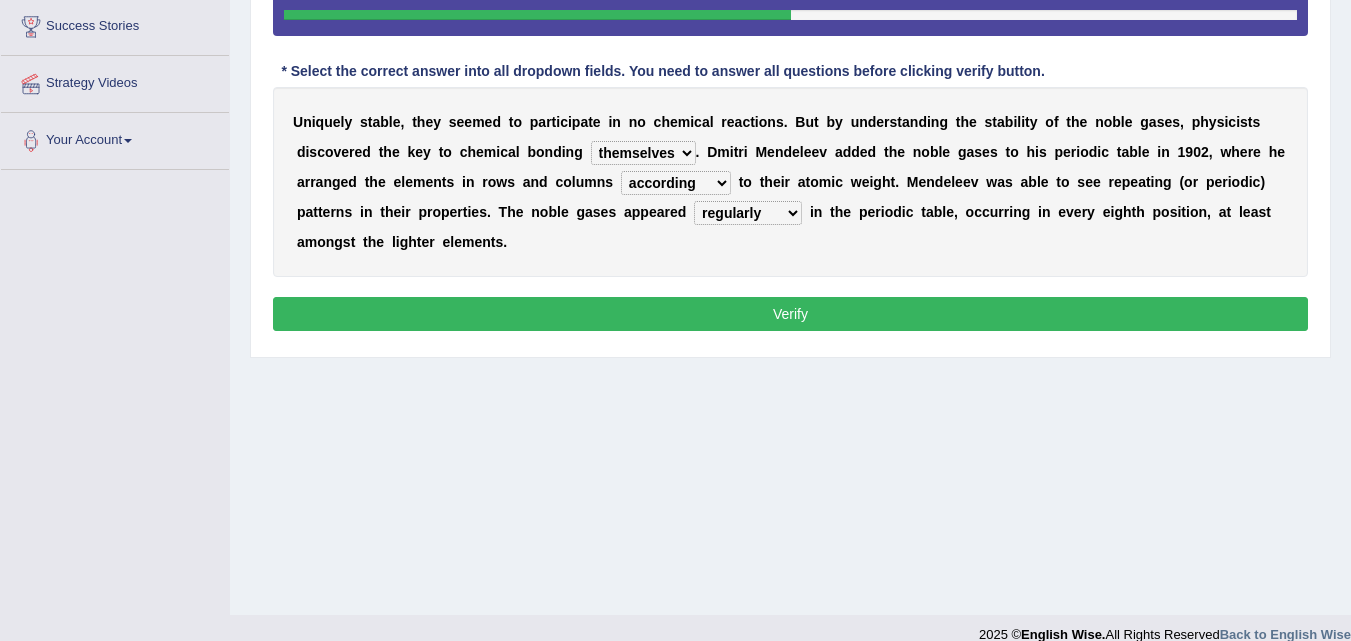 click on "enormously regularly abruptly vividly" at bounding box center (748, 213) 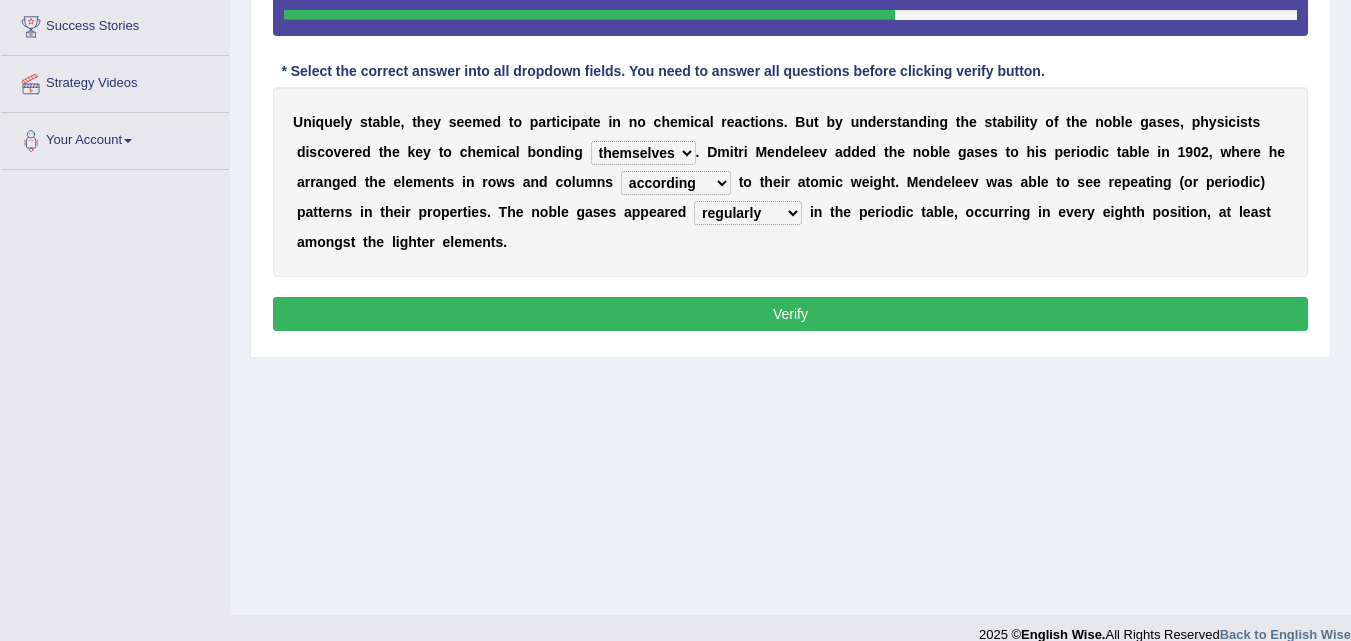 click on "Verify" at bounding box center [790, 314] 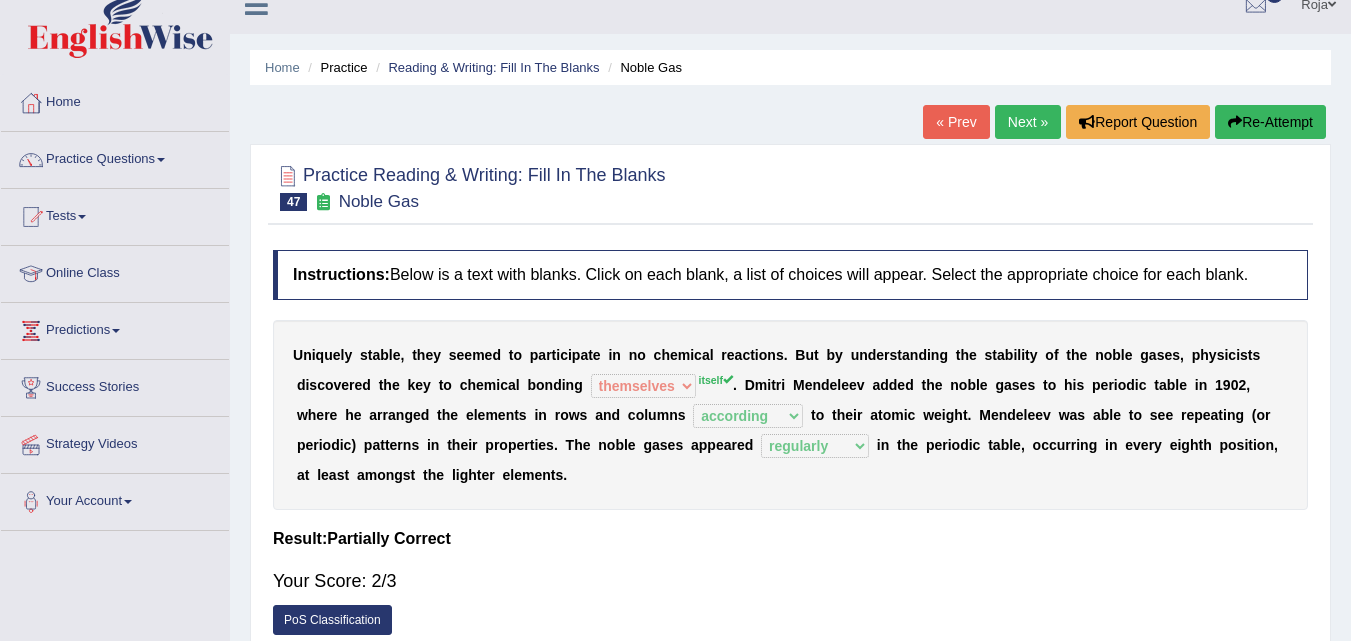 scroll, scrollTop: 0, scrollLeft: 0, axis: both 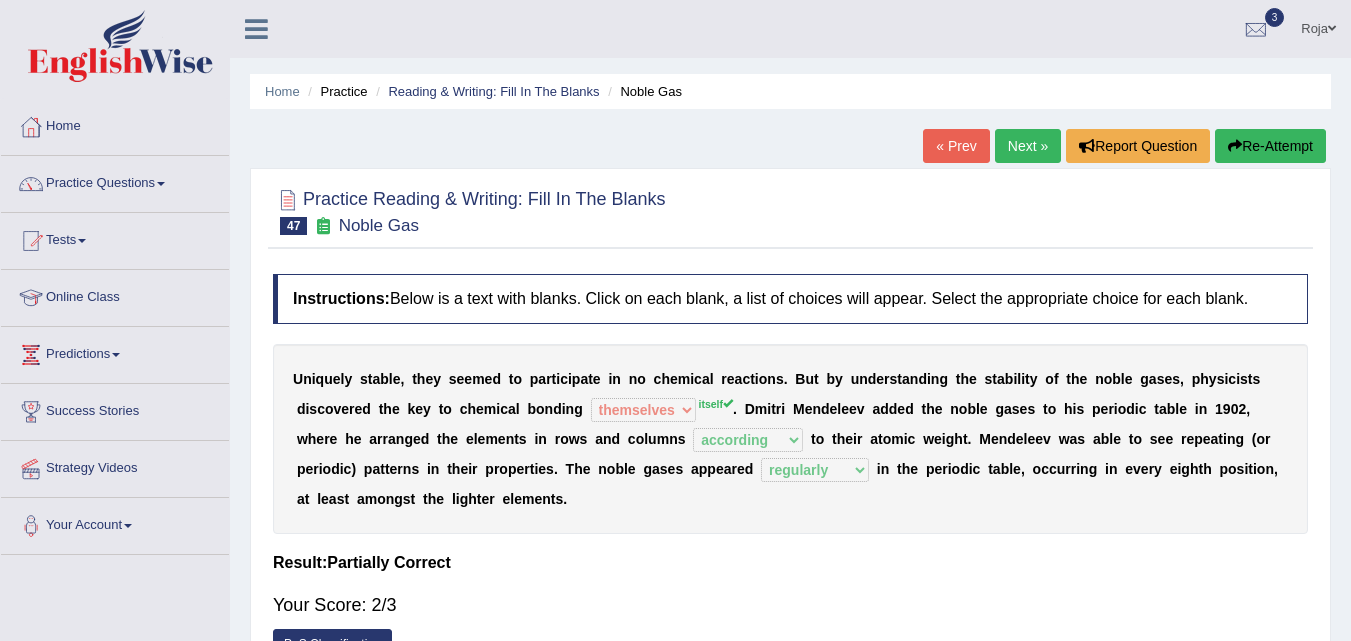 click on "Next »" at bounding box center [1028, 146] 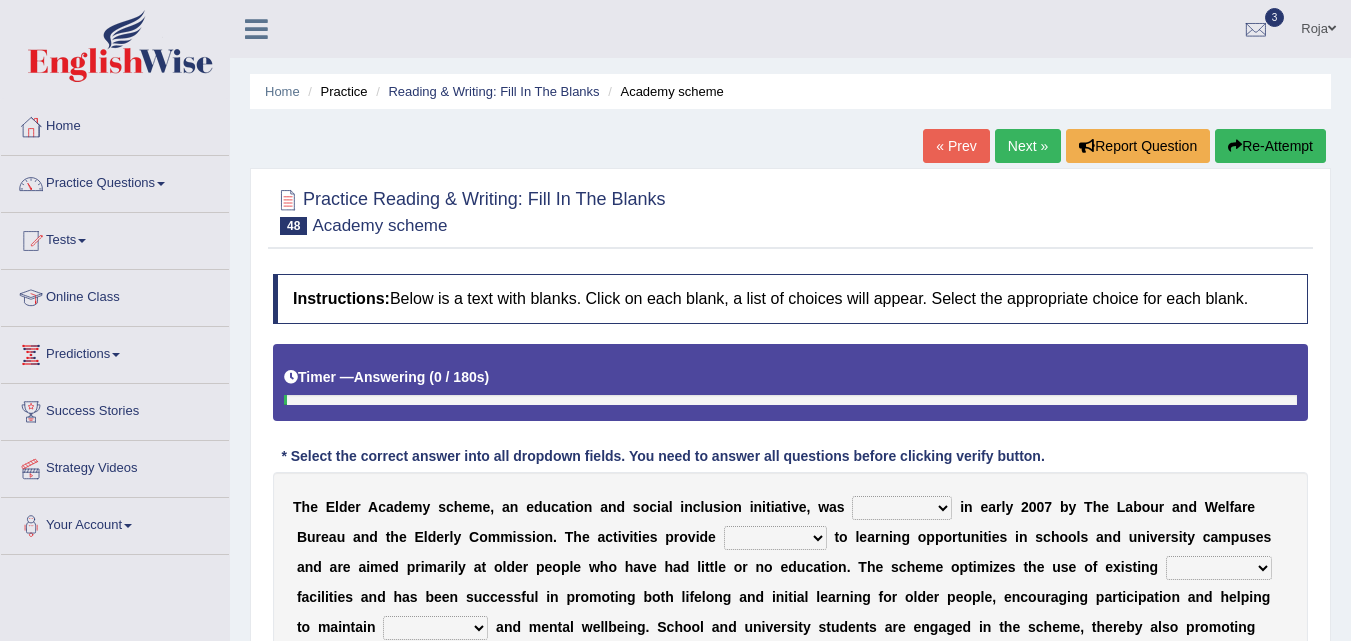 scroll, scrollTop: 328, scrollLeft: 0, axis: vertical 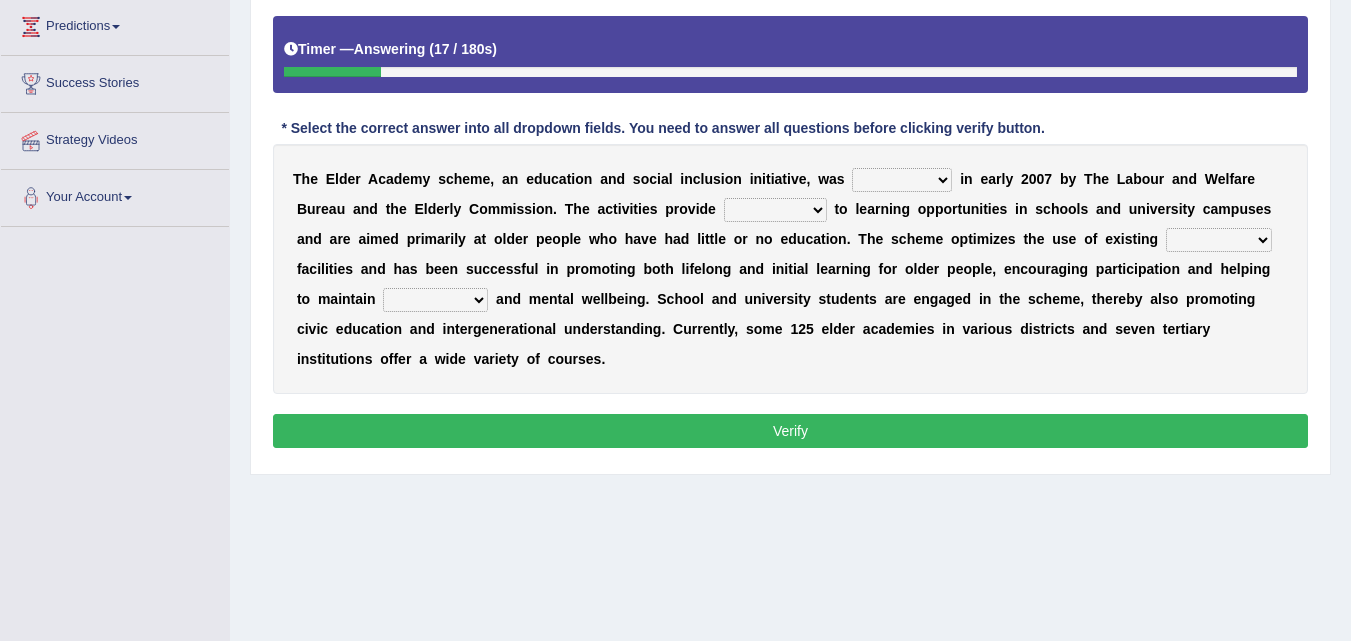 click on "proposed used launched passed" at bounding box center [902, 180] 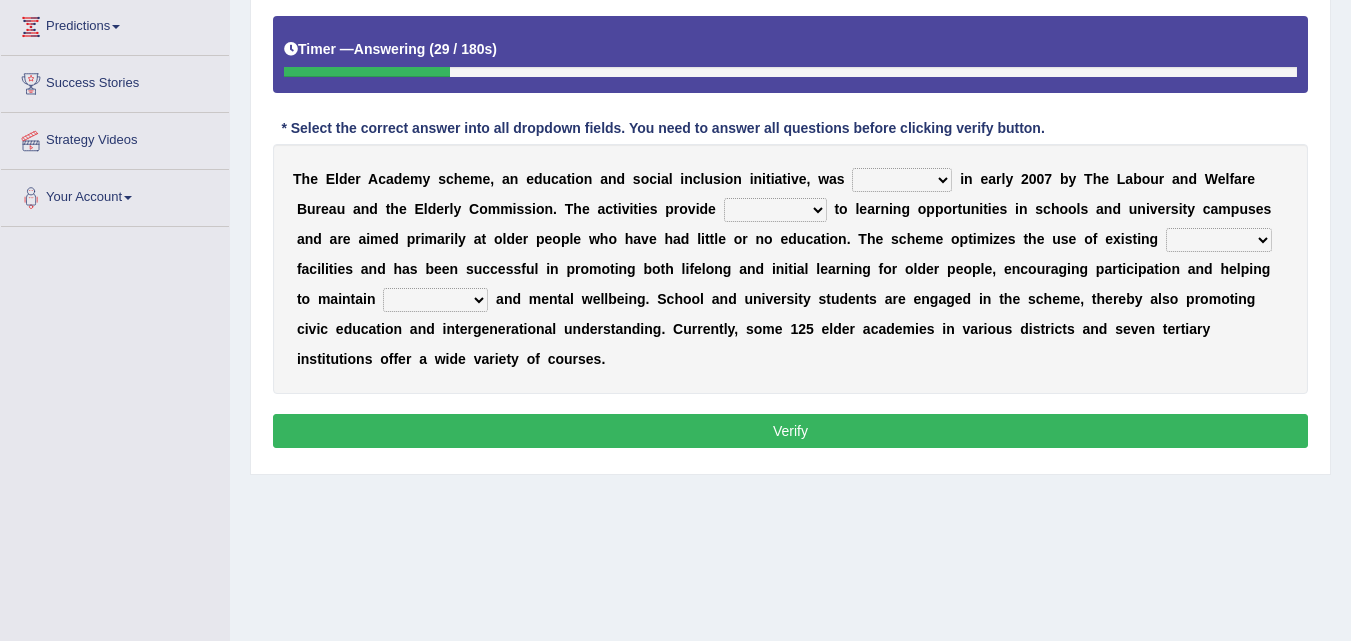 select on "launched" 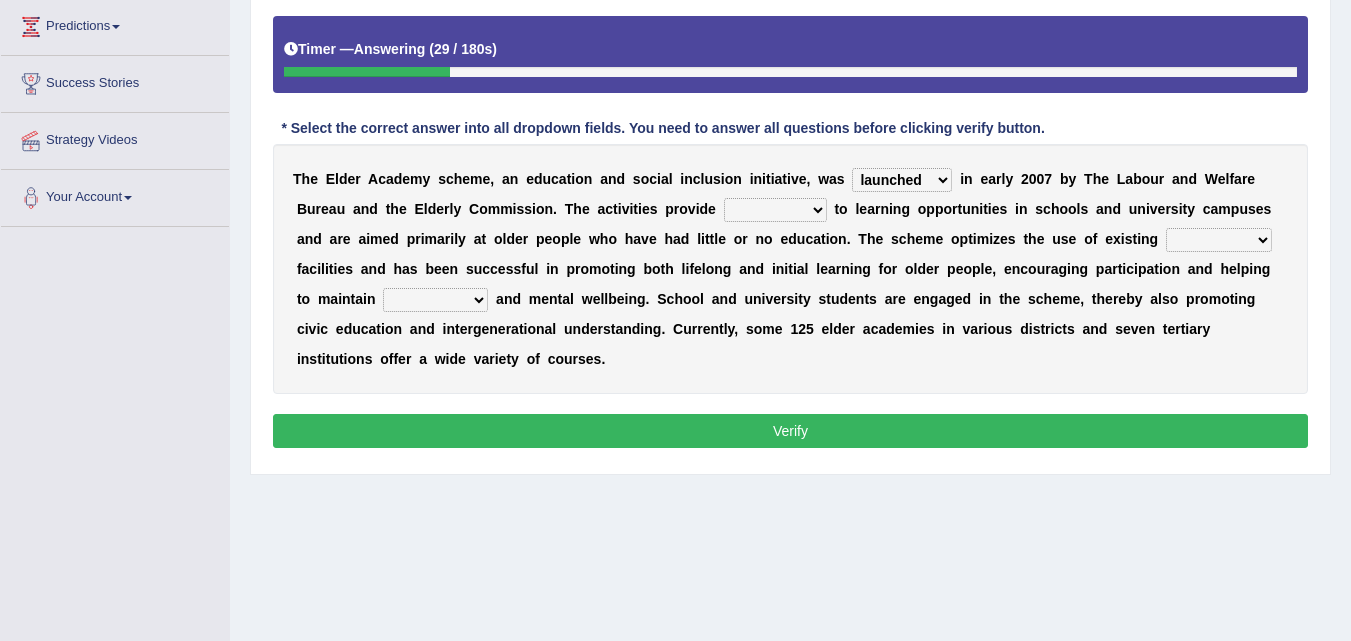 click on "proposed used launched passed" at bounding box center (902, 180) 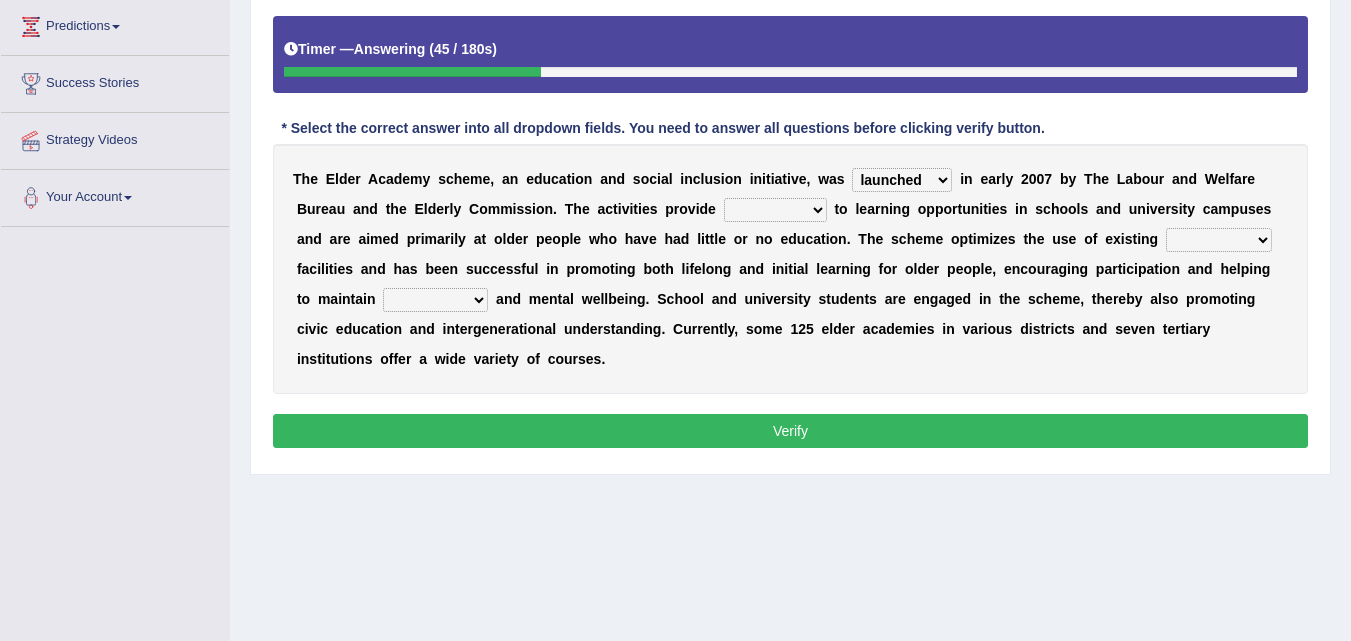 click on "rules access success permission" at bounding box center [775, 210] 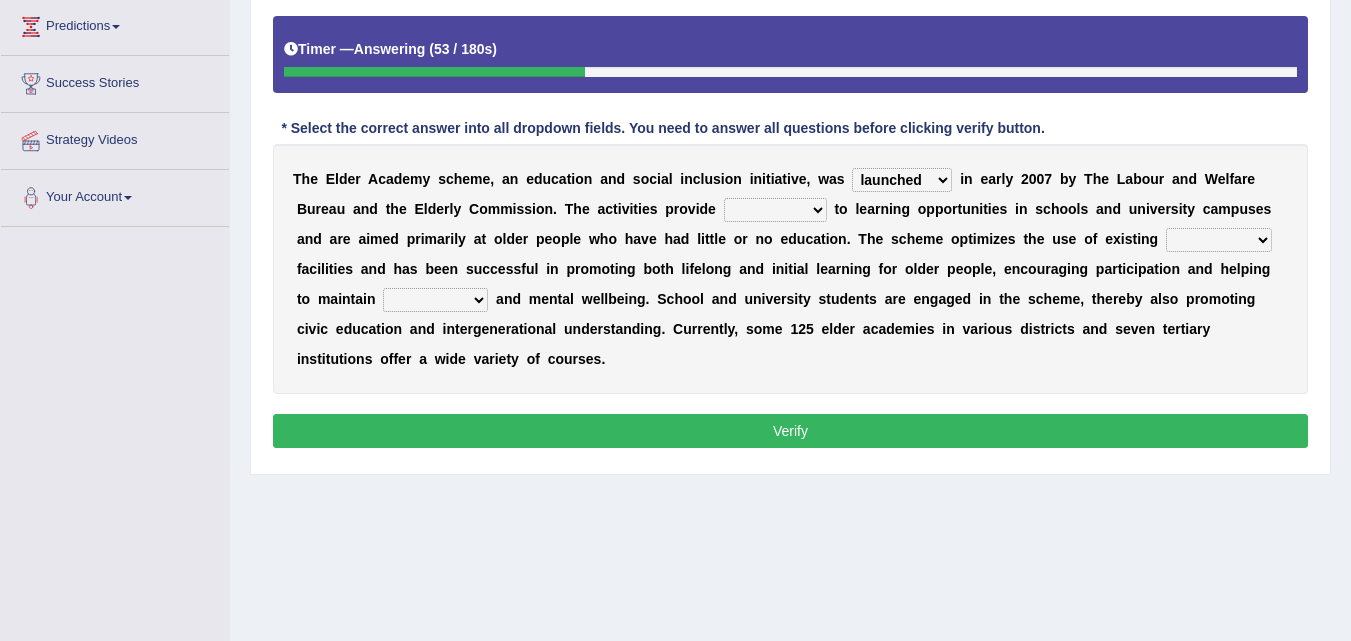 select on "access" 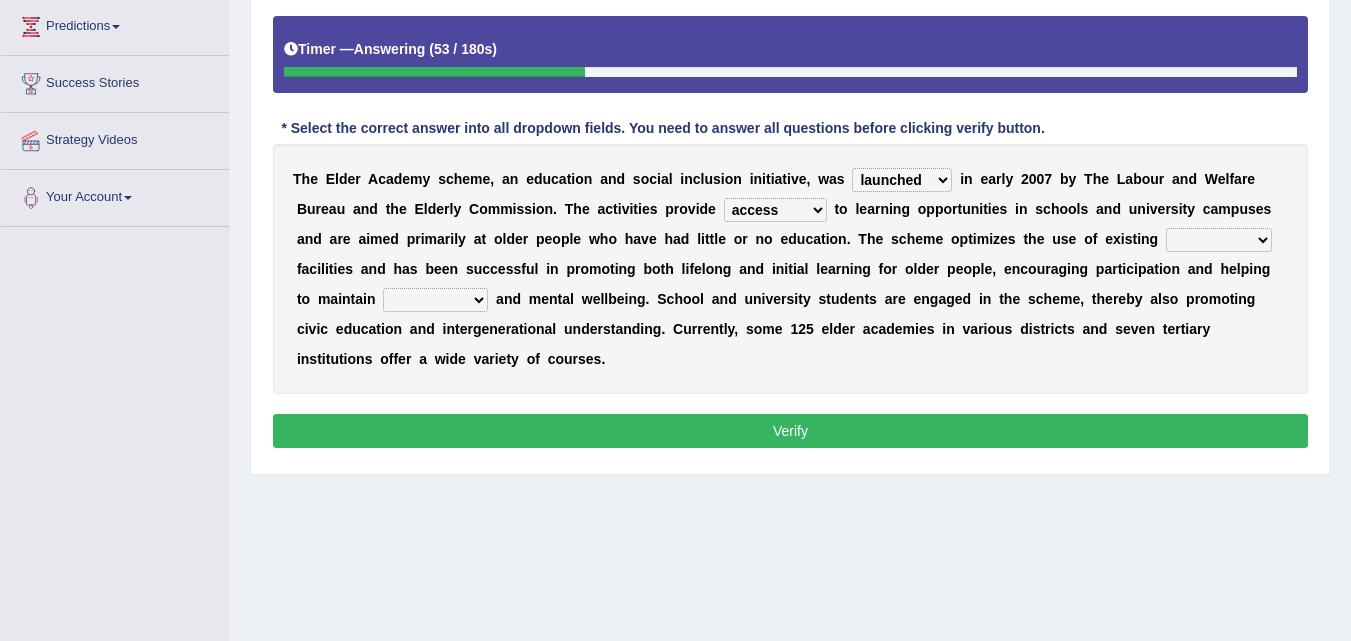 click on "rules access success permission" at bounding box center (775, 210) 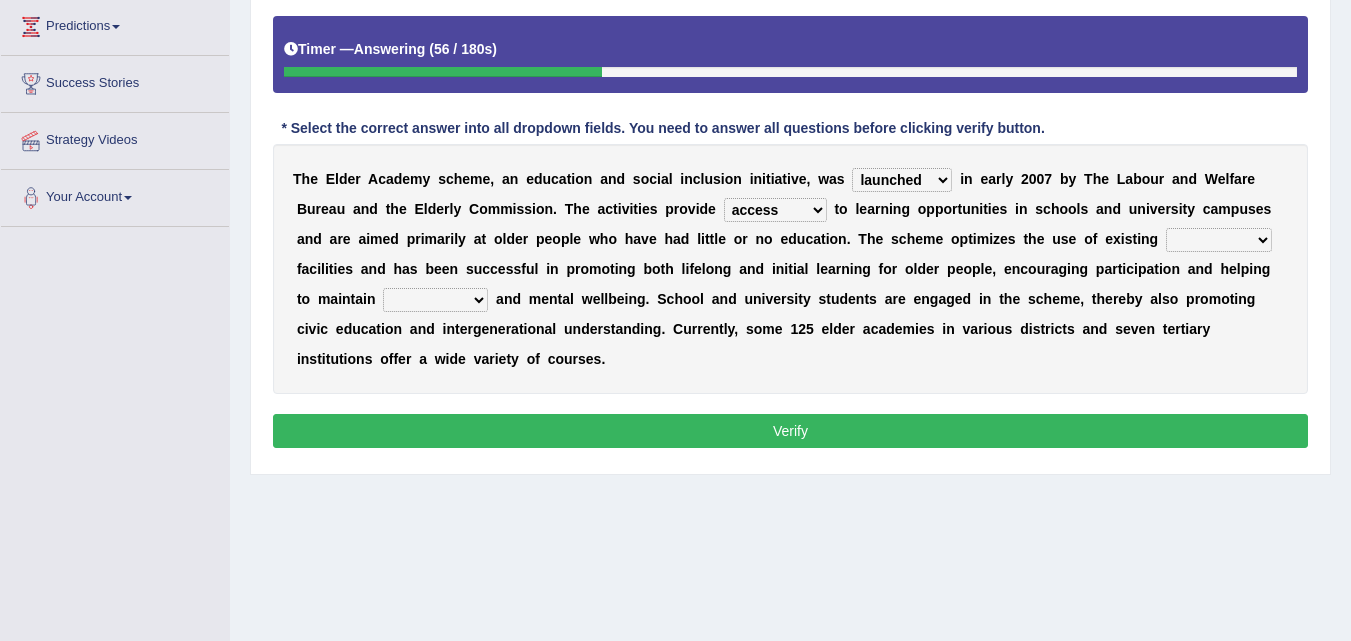 click on "rules access success permission" at bounding box center (775, 210) 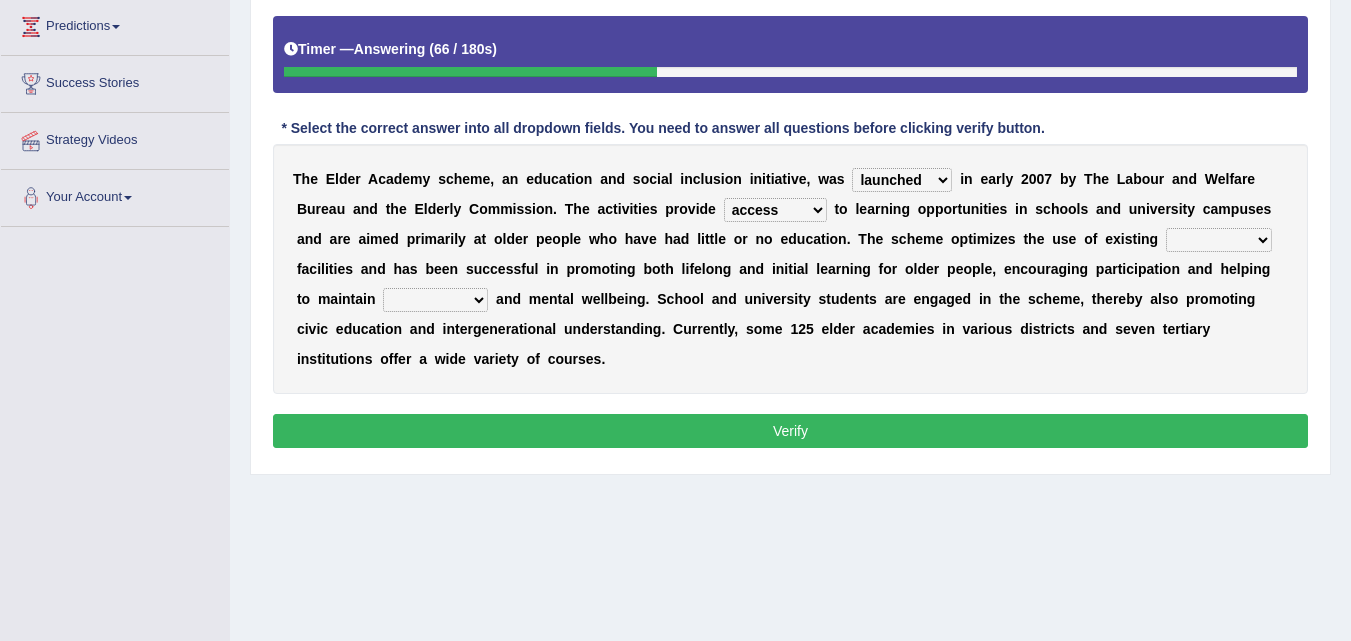 click on "rules access success permission" at bounding box center (775, 210) 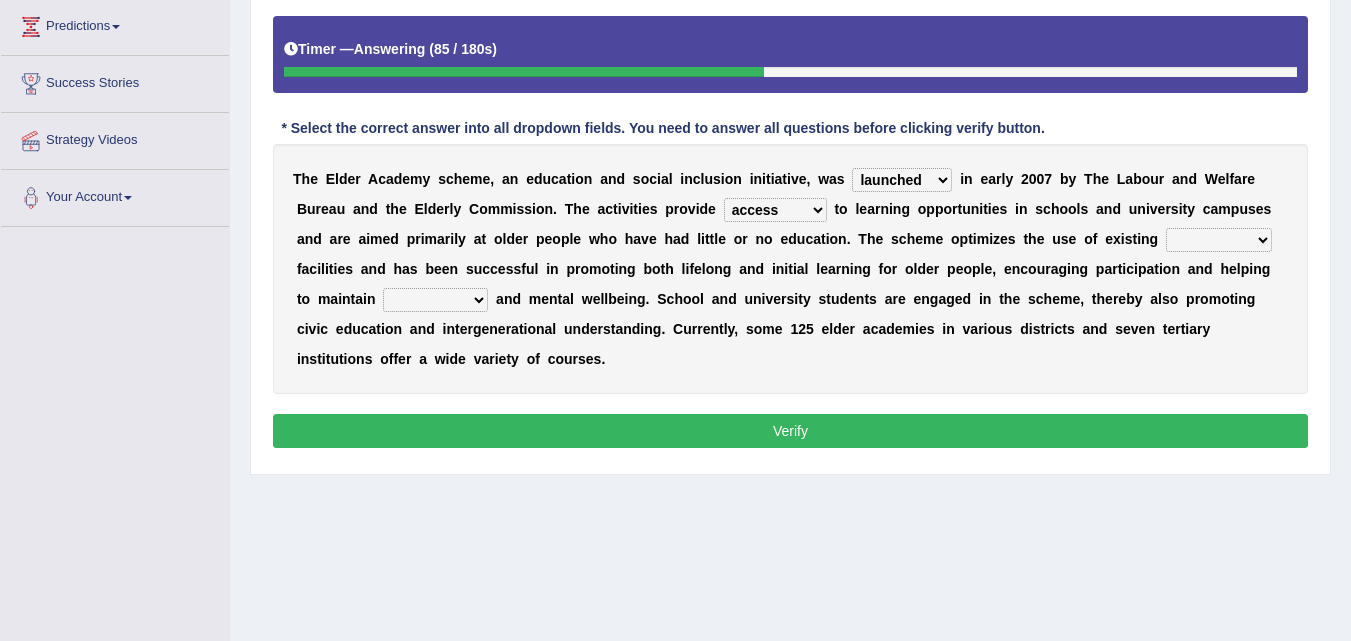 click on "advanced savory educational education" at bounding box center (1219, 240) 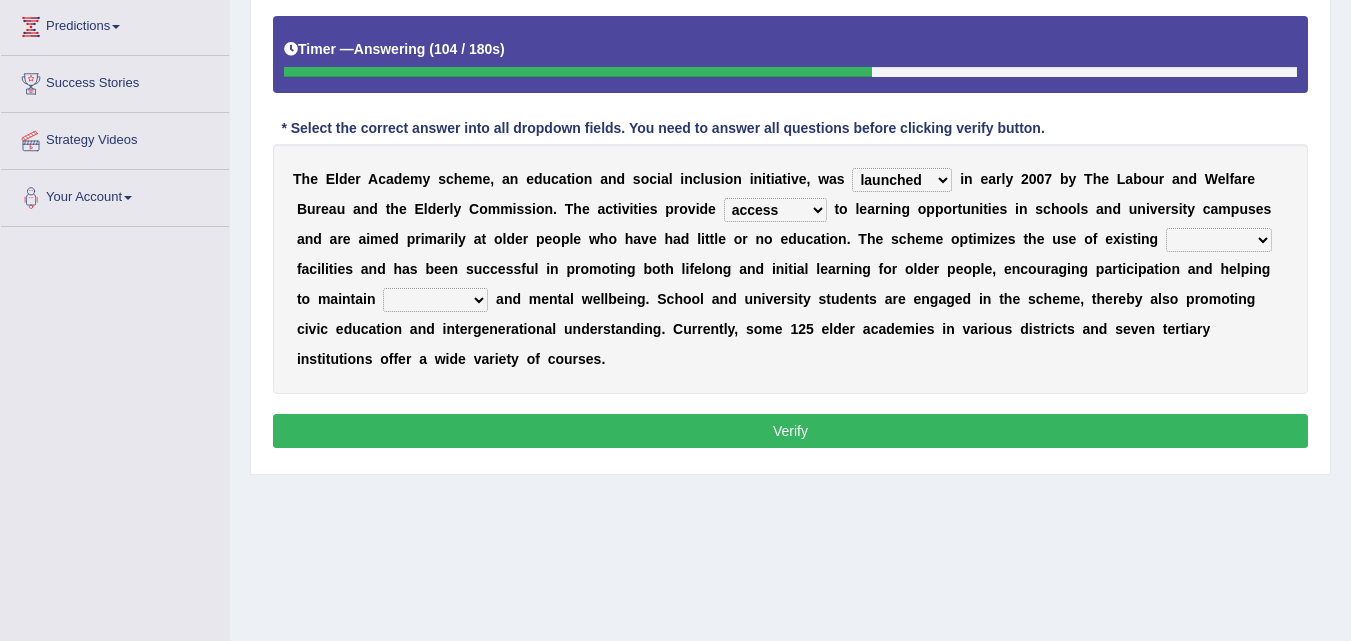 select on "educational" 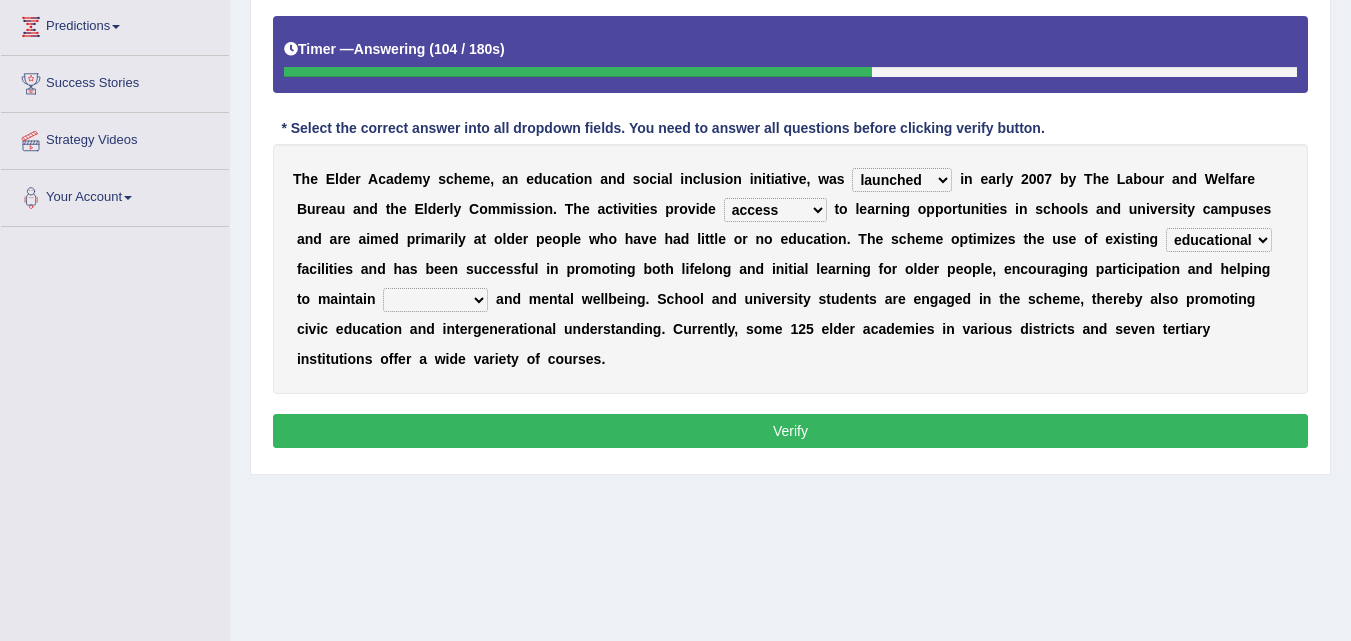 click on "advanced savory educational education" at bounding box center (1219, 240) 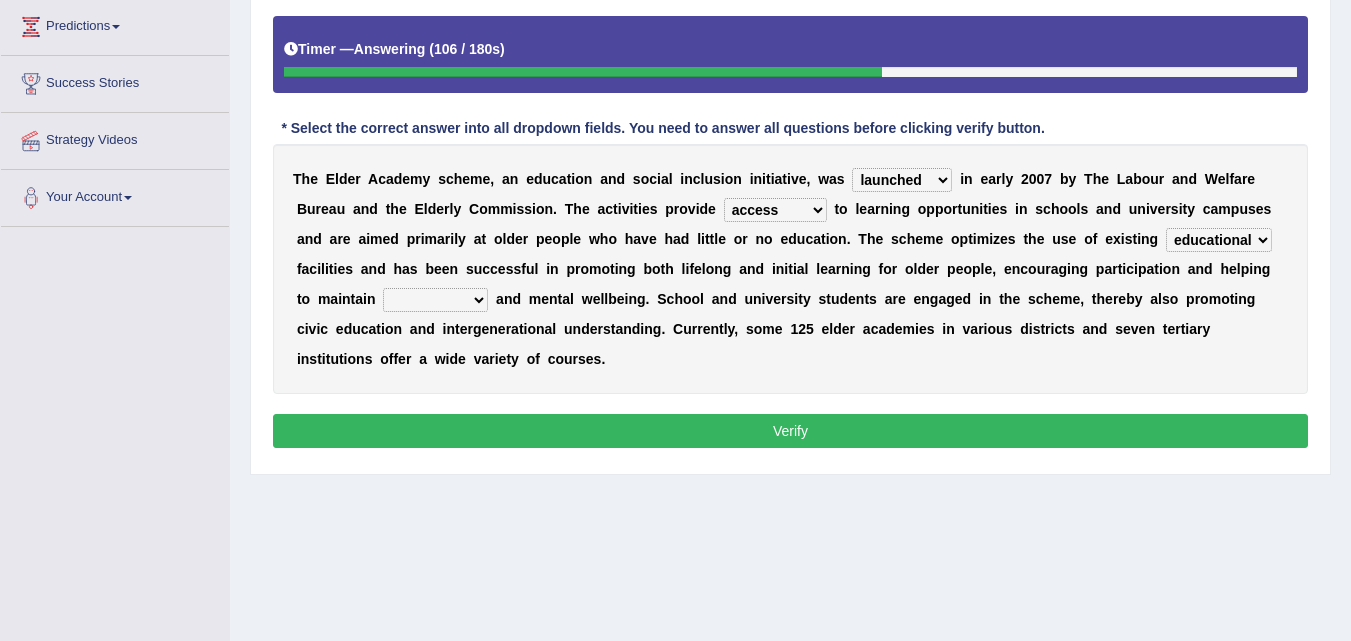 click on "advanced savory educational education" at bounding box center [1219, 240] 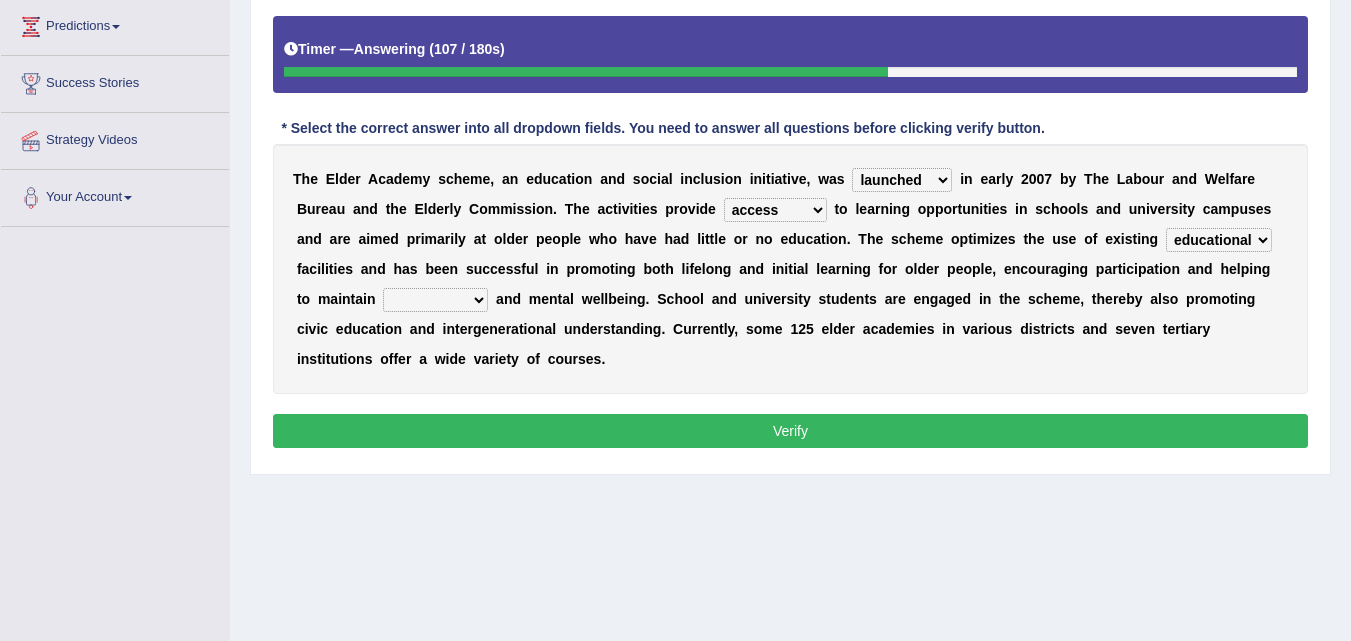 click on "advanced savory educational education" at bounding box center [1219, 240] 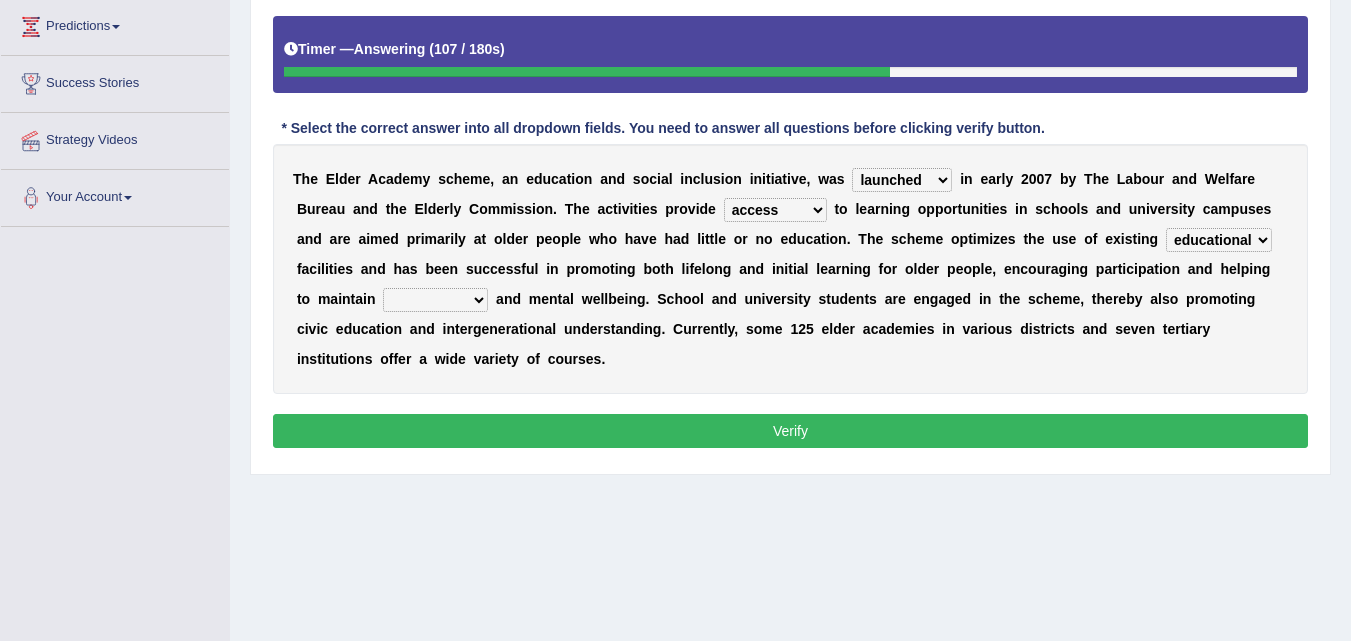click on "advanced savory educational education" at bounding box center [1219, 240] 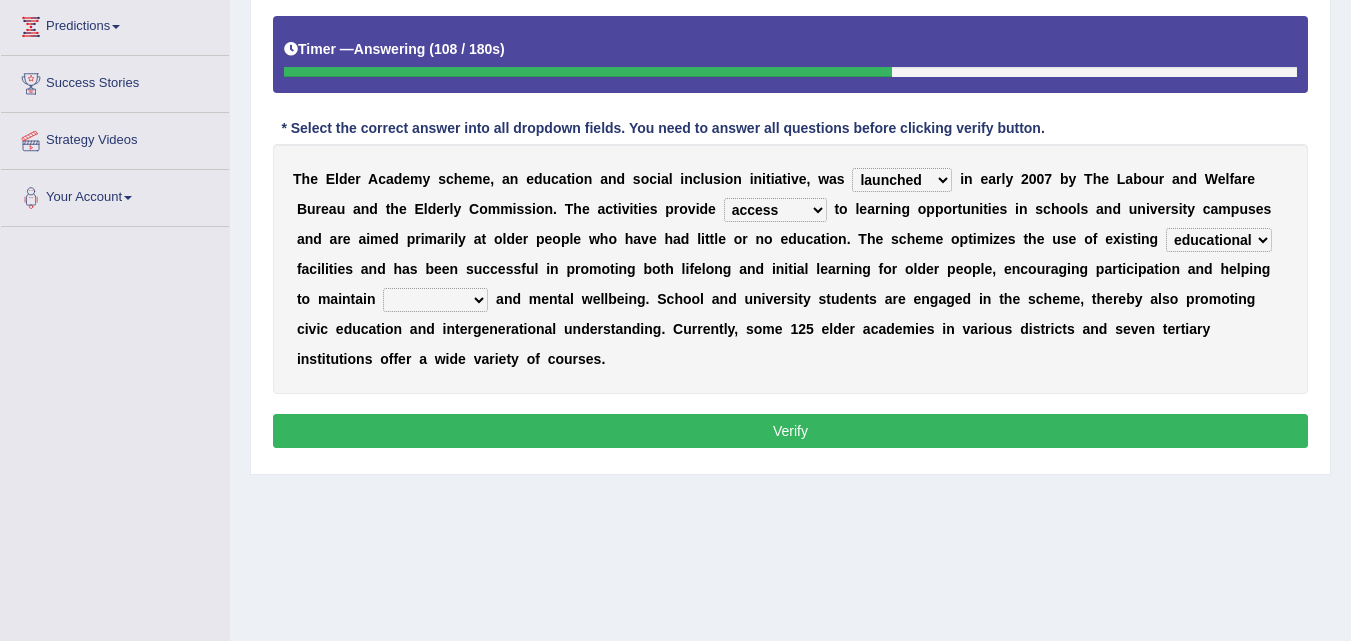 click on "advanced savory educational education" at bounding box center (1219, 240) 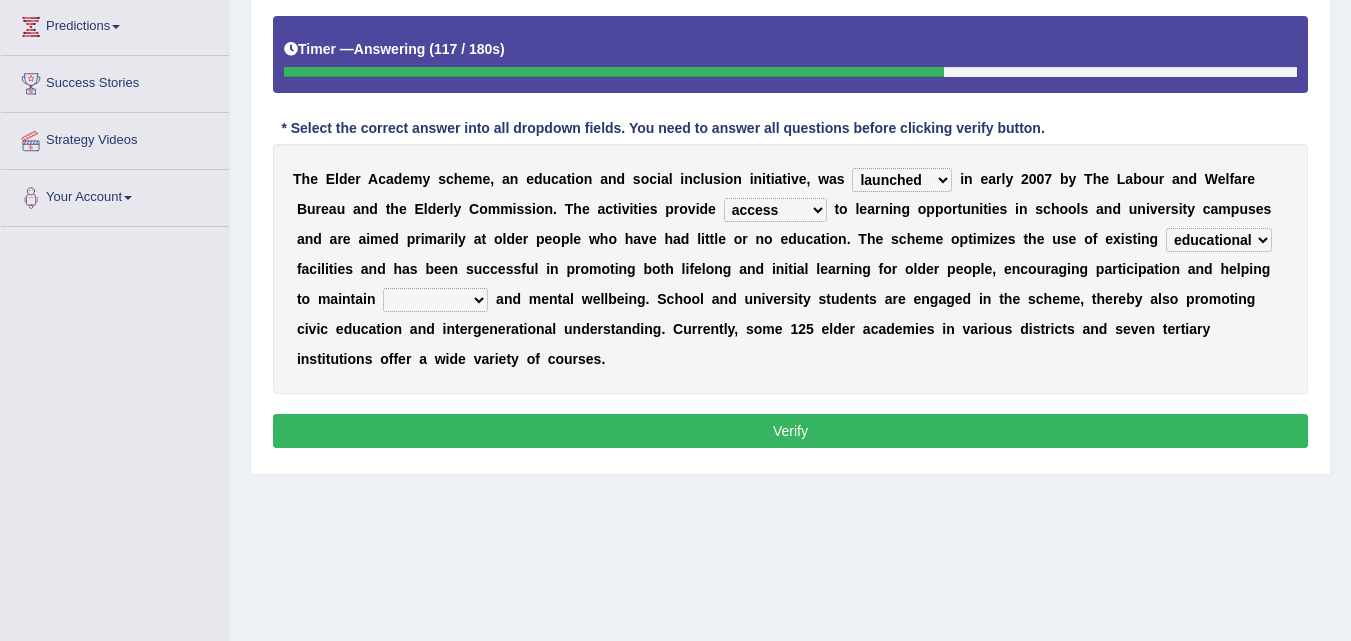click on "physical loyal protentious legal" at bounding box center (435, 300) 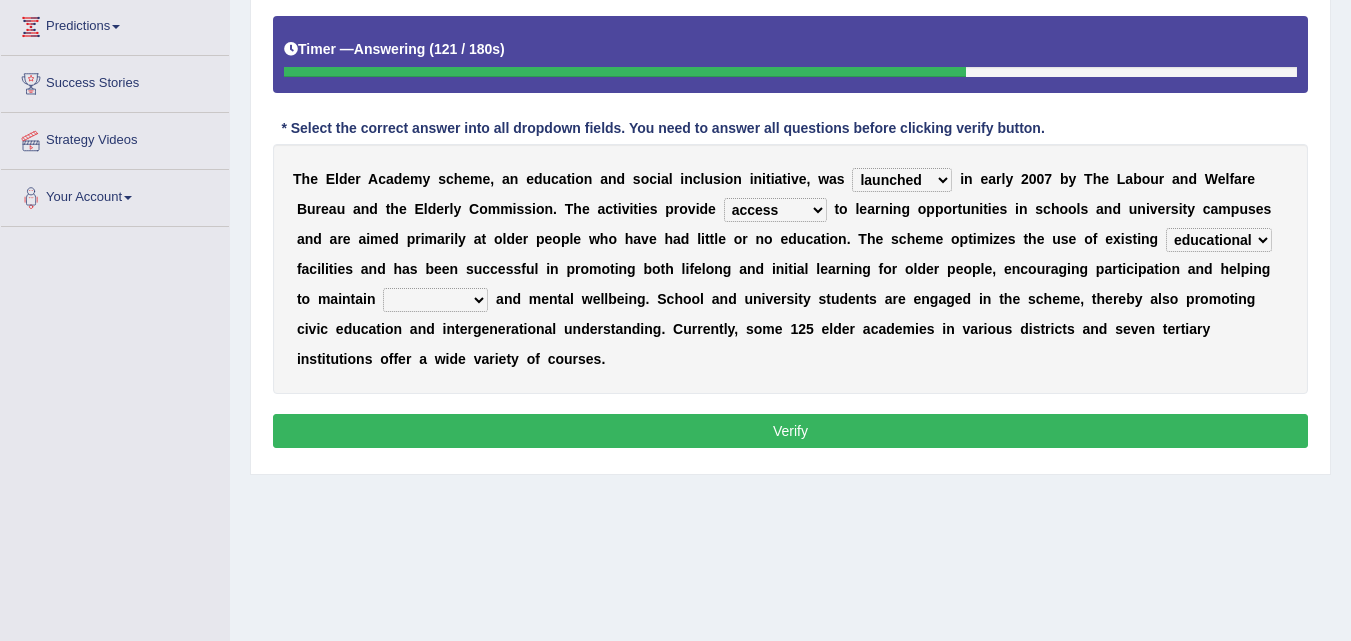 select on "physical" 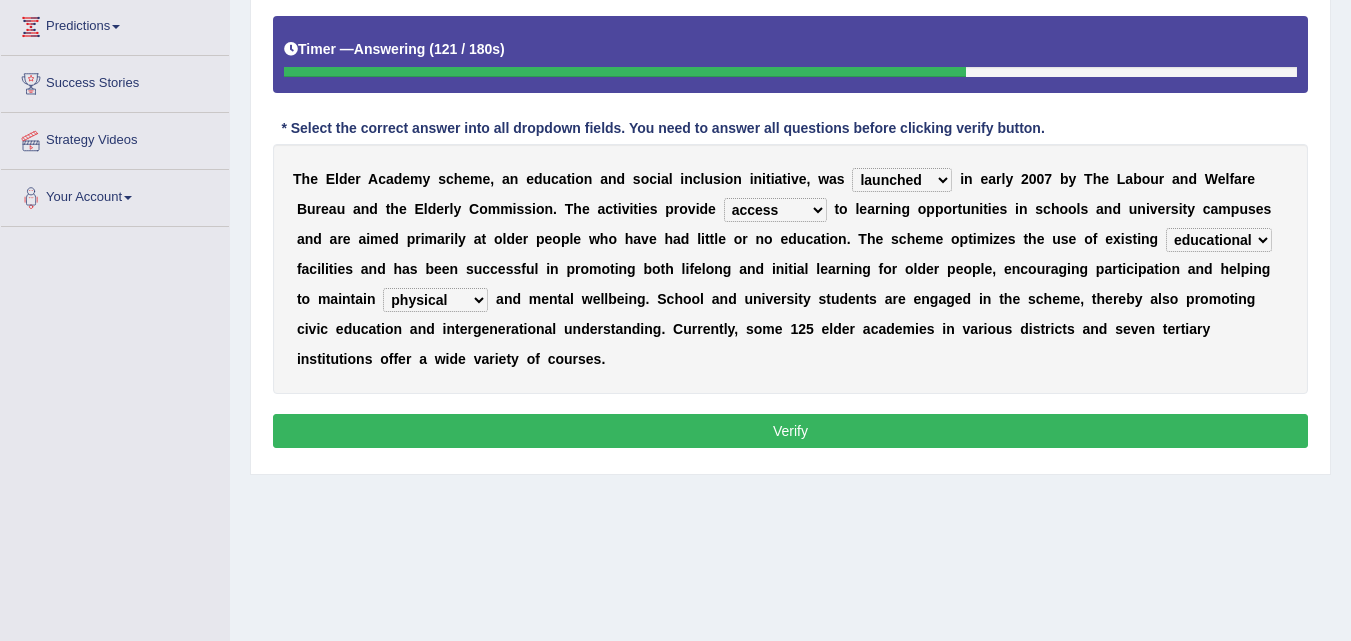 click on "physical loyal protentious legal" at bounding box center (435, 300) 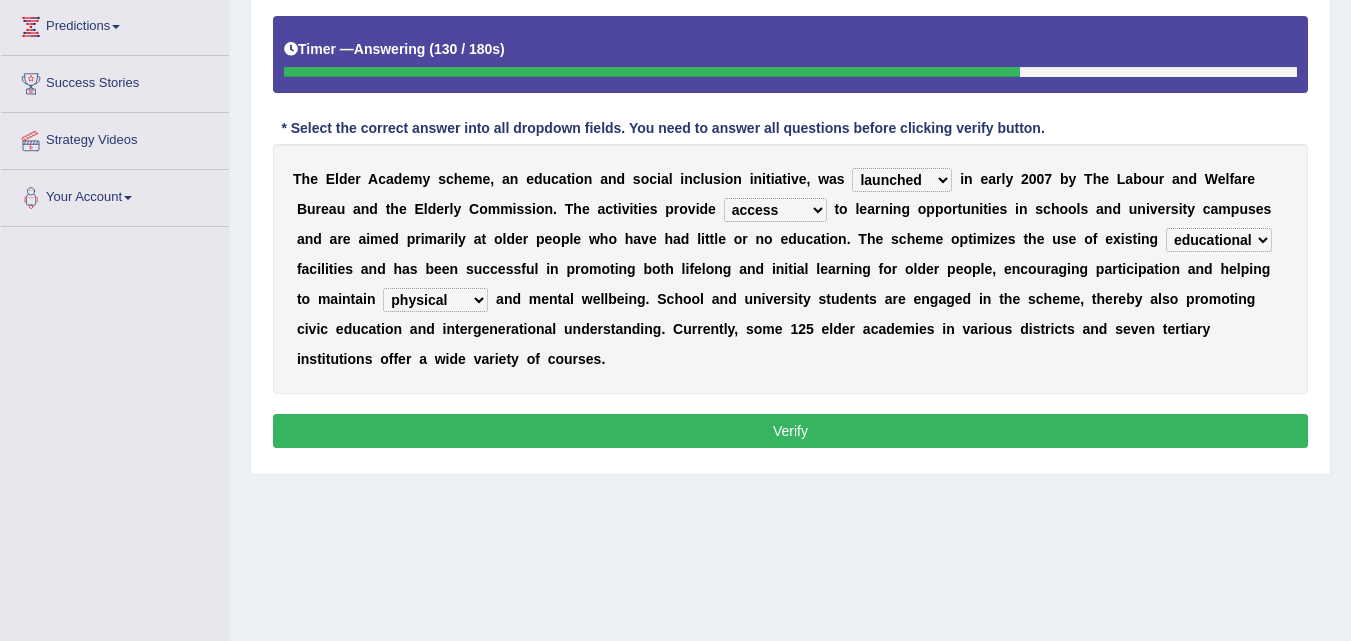 click on "proposed used launched passed" at bounding box center (902, 180) 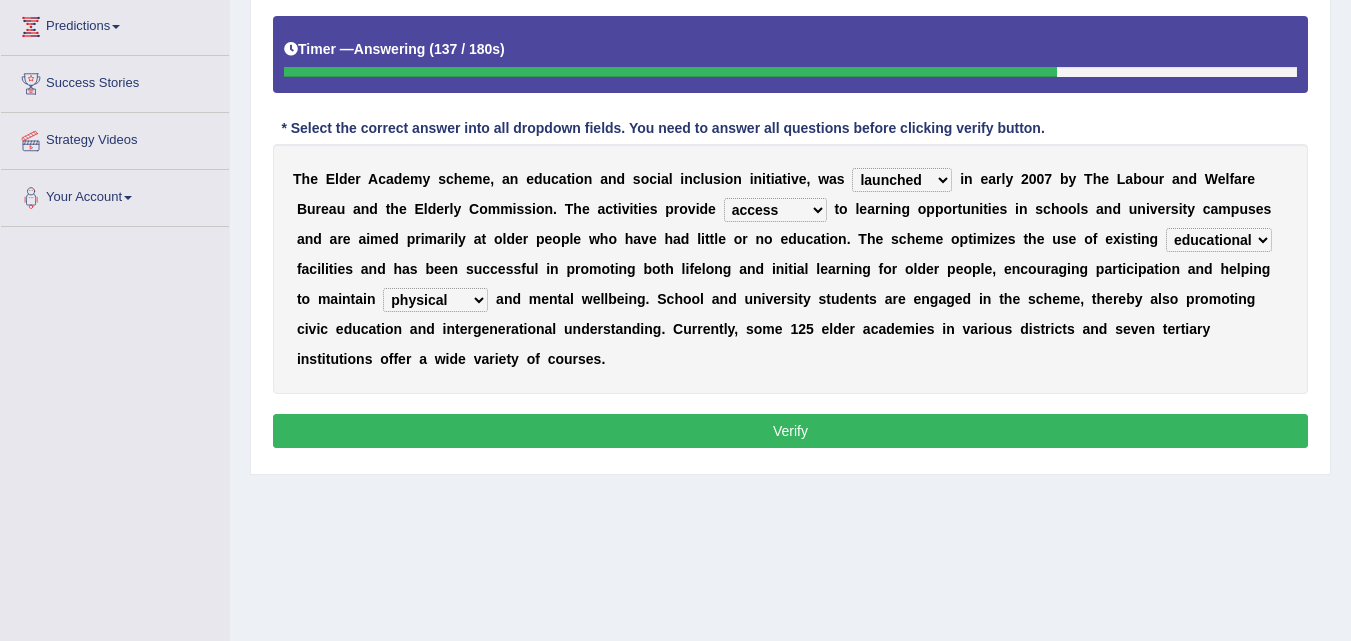 click on "rules access success permission" at bounding box center [775, 210] 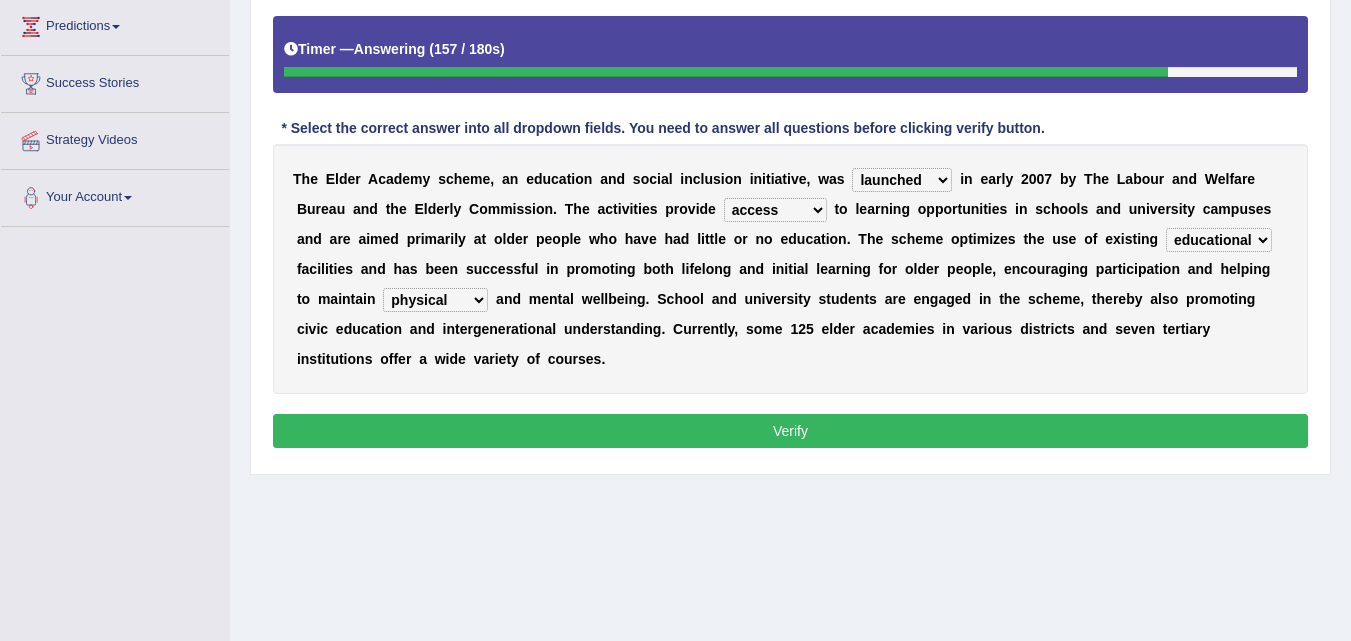 click on "T h e    E l d e r    A c a d e m y    s c h e m e ,    a n    e d u c a t i o n    a n d    s o c i a l    i n c l u s i o n    i n i t i a t i v e ,    w a s    proposed used launched passed    i n    e a r l y    2 0 0 7    b y    T h e    L a b o u r    a n d    W e l f a r e    B u r e a u    a n d    t h e    E l d e r l y    C o m m i s s i o n .    T h e    a c t i v i t i e s    p r o v i d e    rules access success permission    t o    l e a r n i n g    o p p o r t u n i t i e s    i n    s c h o o l s    a n d    u n i v e r s i t y    c a m p u s e s    a n d    a r e    a i m e d    p r i m a r i l y    a t    o l d e r    p e o p l e    w h o    h a v e    h a d    l i t t l e    o r    n o    e d u c a t i o n .    T h e    s c h e m e    o p t i m i z e s    t h e    u s e    o f    e x i s t i n g    advanced savory educational education    f a c i l i t i e s    a n d    h a s    b e e n    s u c c e s s f u l    i n    p r o" at bounding box center (790, 269) 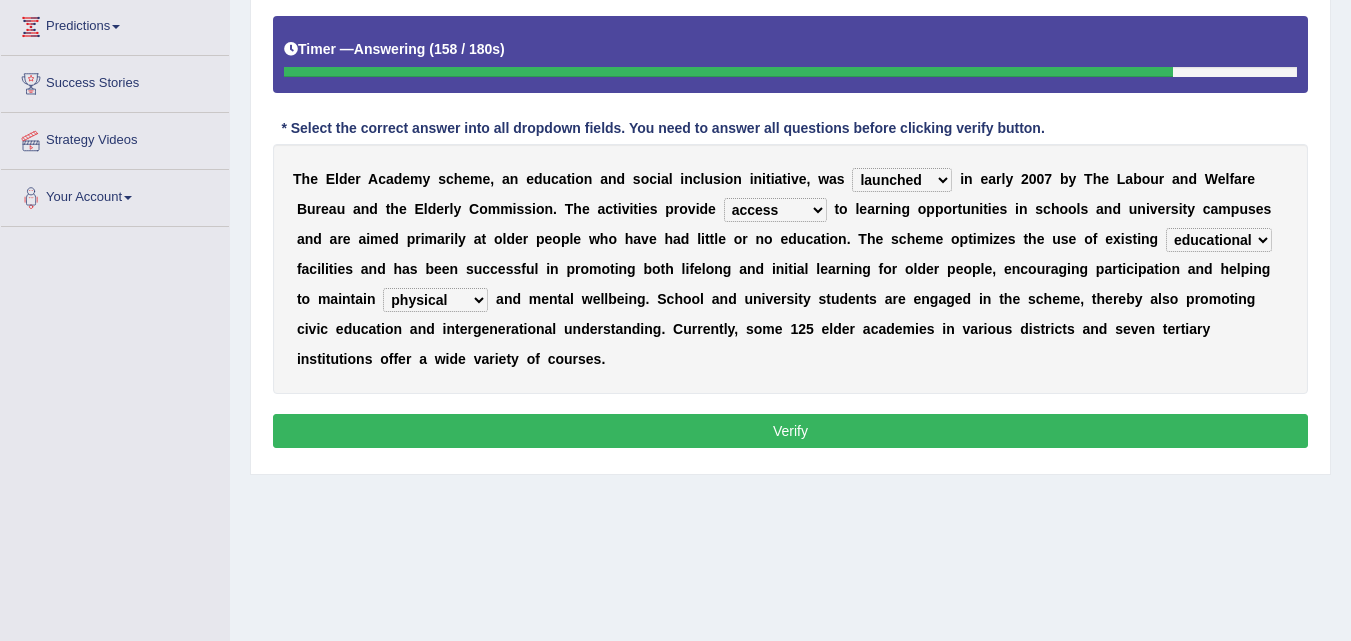click on "advanced savory educational education" at bounding box center [1219, 240] 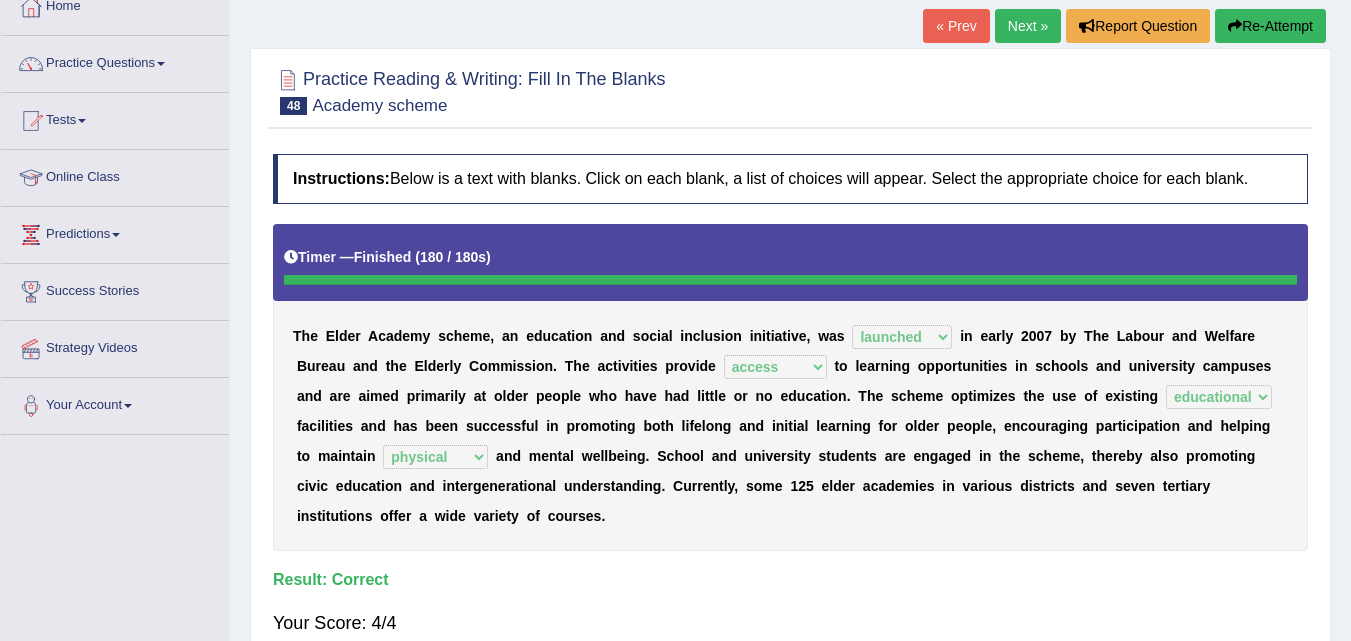 scroll, scrollTop: 116, scrollLeft: 0, axis: vertical 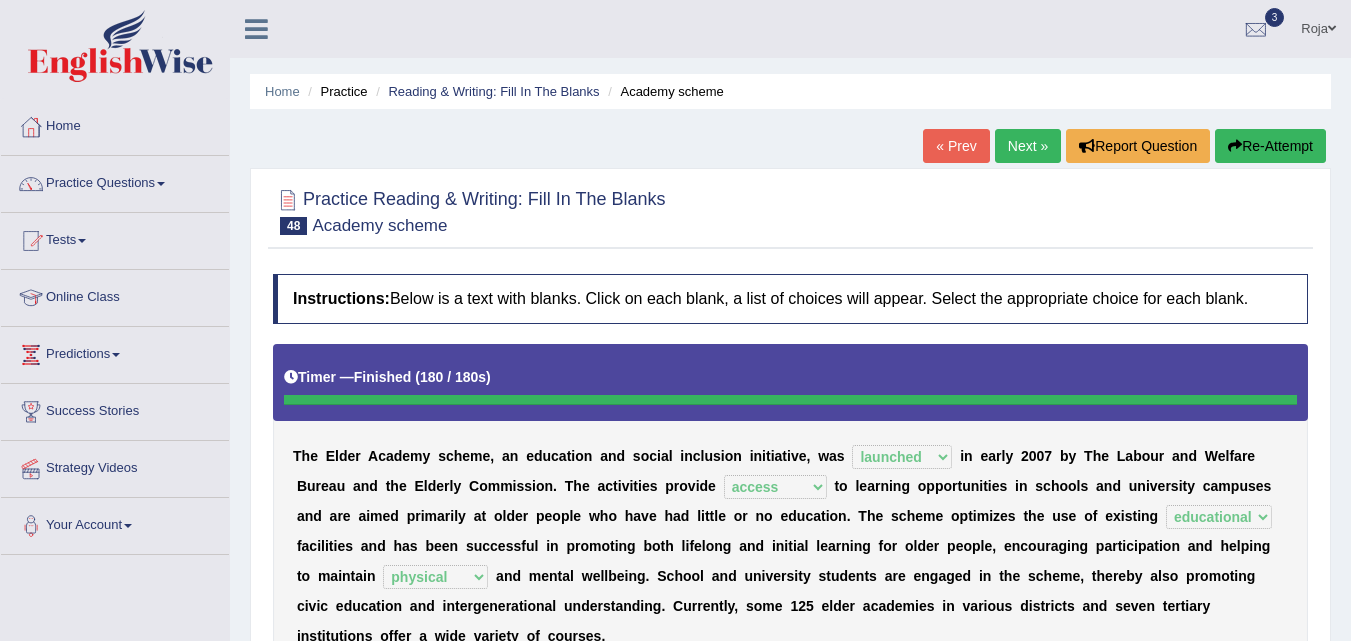 click on "Next »" at bounding box center [1028, 146] 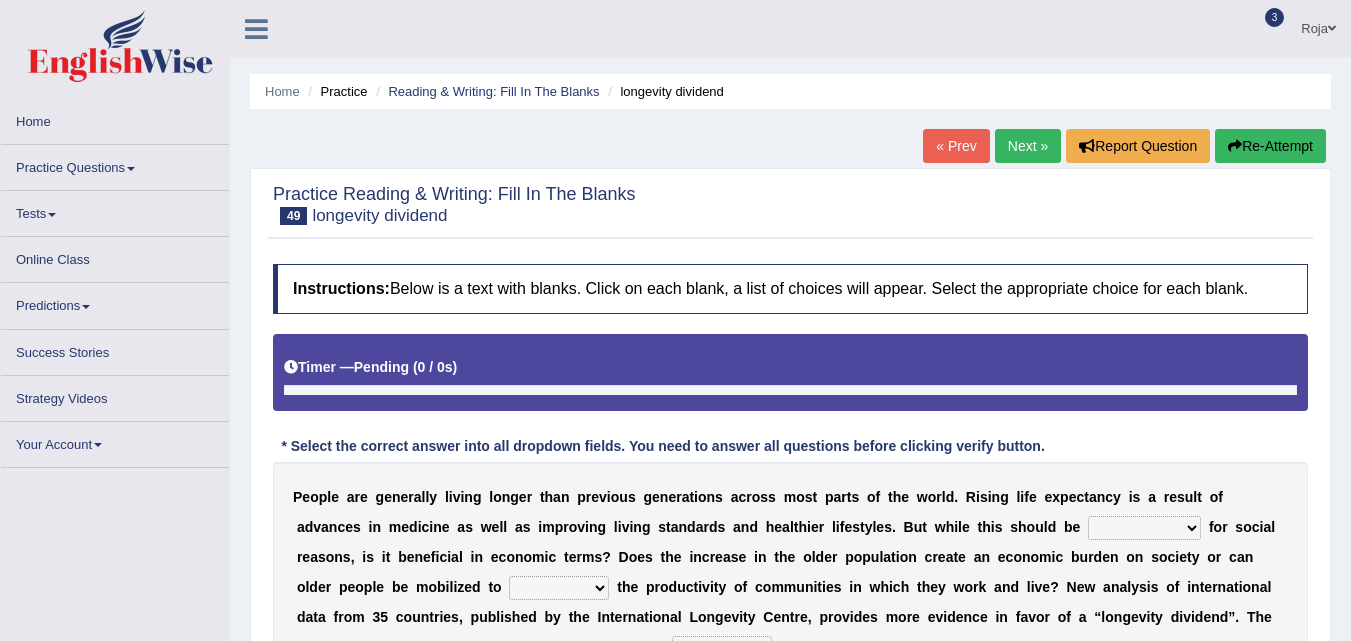 scroll, scrollTop: 0, scrollLeft: 0, axis: both 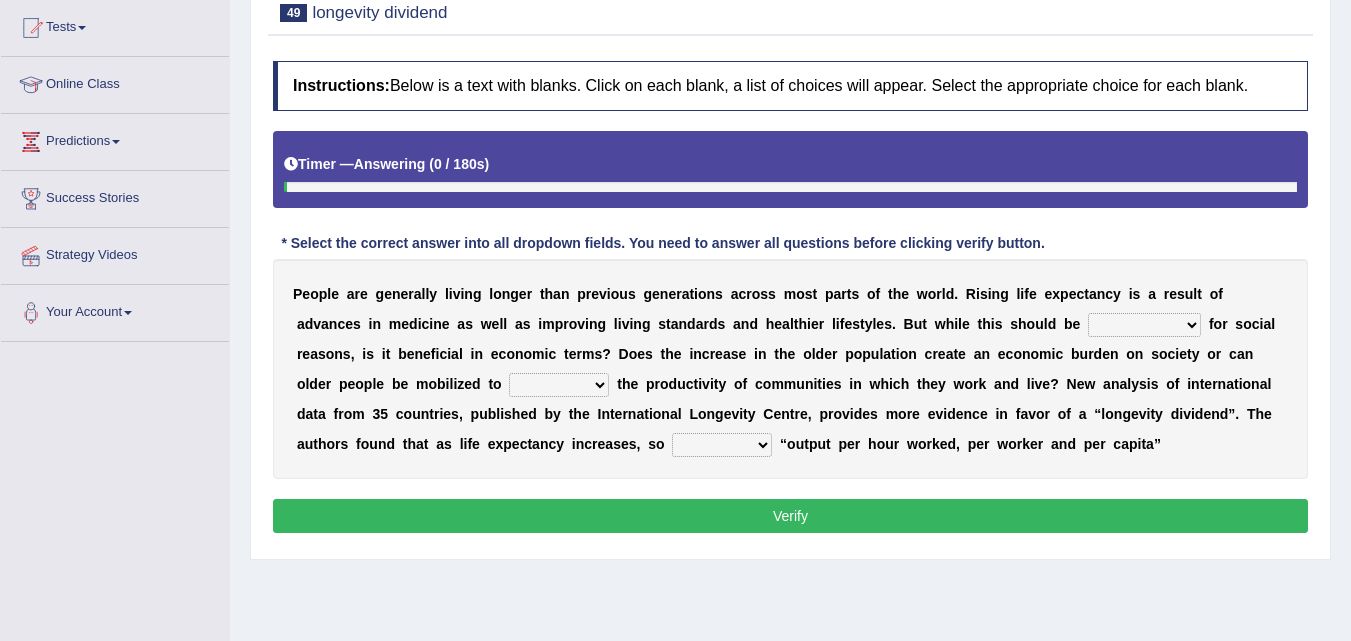 drag, startPoint x: 1365, startPoint y: 290, endPoint x: 1356, endPoint y: 414, distance: 124.32619 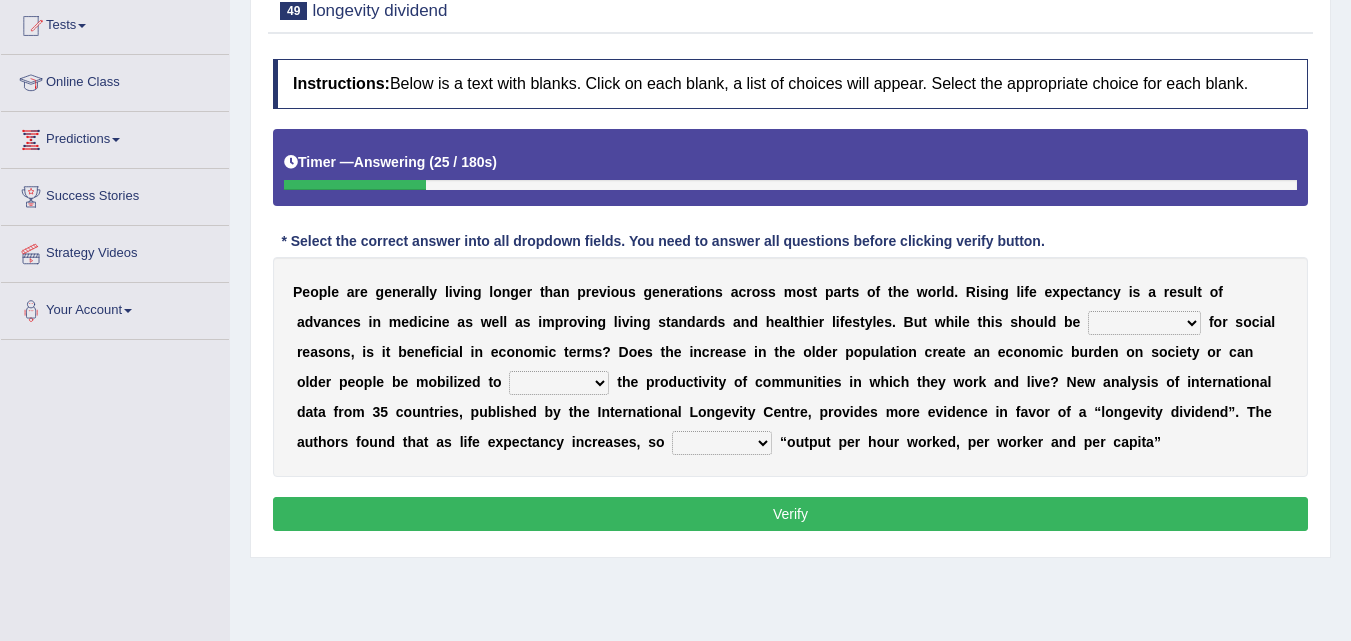 click on "coordinating celebrating celebrated celebrates" at bounding box center (1144, 323) 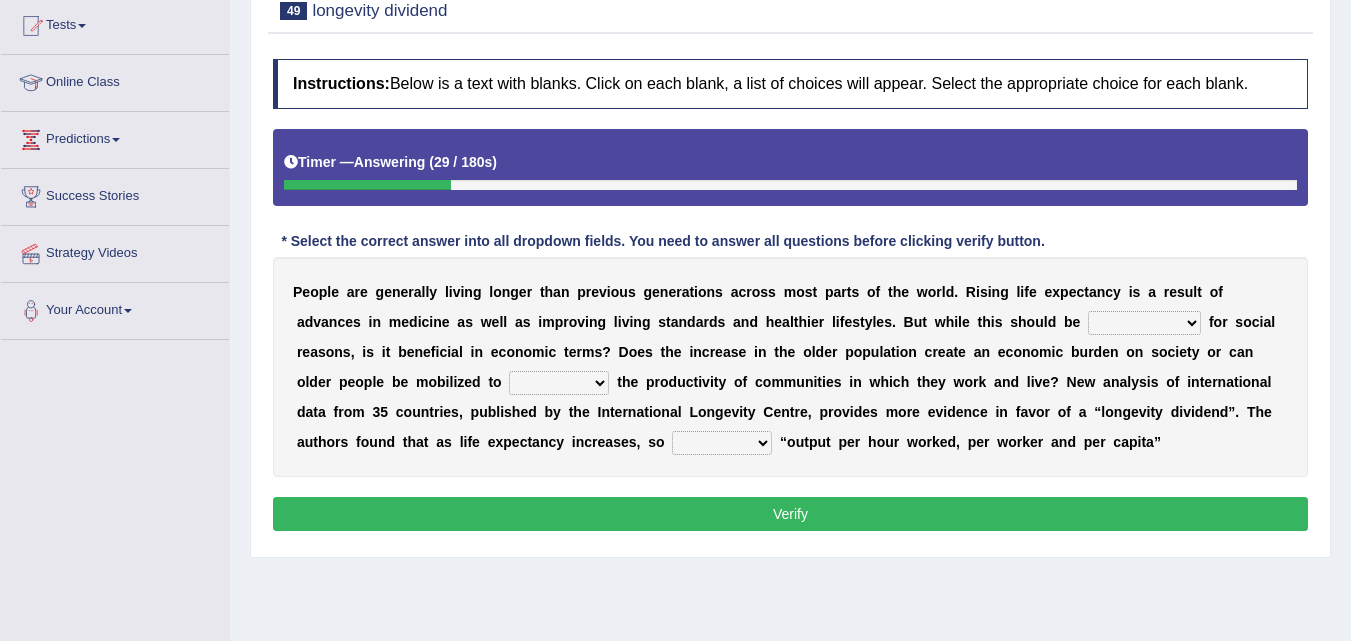 select on "coordinating" 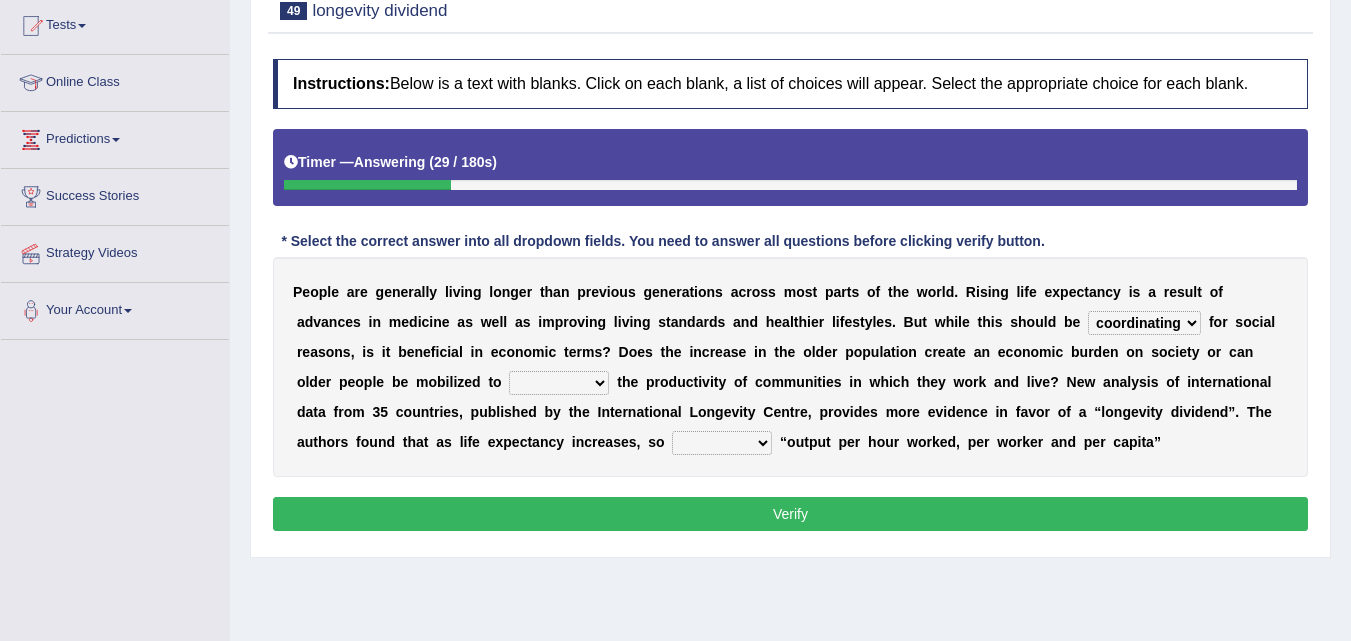 click on "coordinating celebrating celebrated celebrates" at bounding box center [1144, 323] 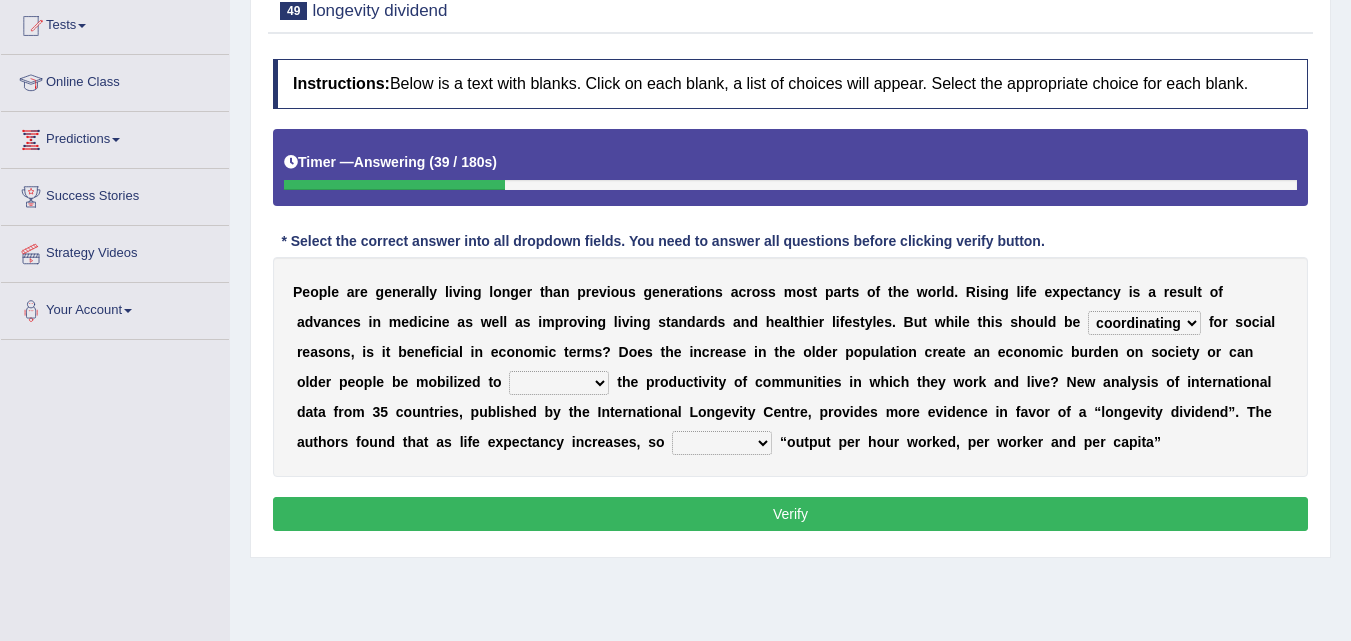 click on "m" at bounding box center (588, 352) 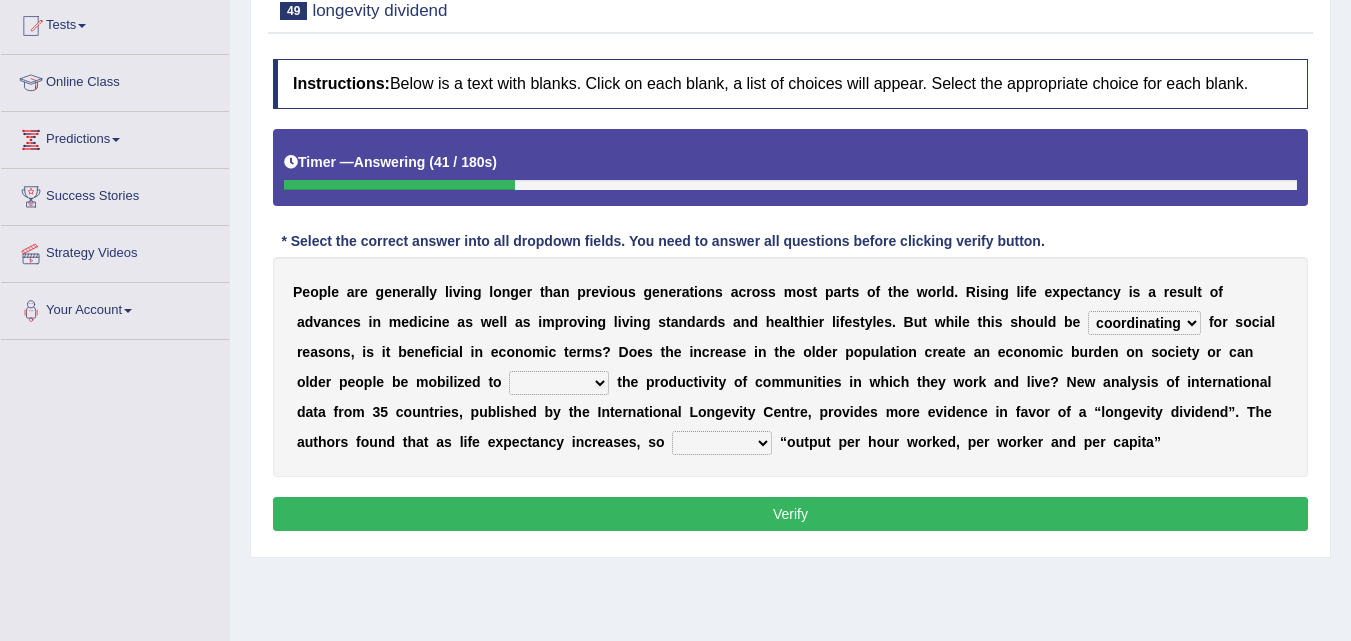 click on "P e o p l e    a r e    g e n e r a l l y    l i v i n g    l o n g e r    t h a n    p r e v i o u s    g e n e r a t i o n s    a c r o s s    m o s t    p a r t s    o f    t h e    w o r l d .    R i s i n g    l i f e    e x p e c t a n c y    i s    a    r e s u l t    o f    a d v a n c e s    i n    m e d i c i n e    a s    w e l l    a s    i m p r o v i n g    l i v i n g    s t a n d a r d s    a n d    h e a l t h i e r    l i f e s t y l e s .    B u t    w h i l e    t h i s    s h o u l d    b e    coordinating celebrating celebrated celebrates    f o r    s o c i a l    r e a s o n s ,    i s    i t    b e n e f i c i a l    i n    e c o n o m i c    t e r m s ?    D o e s    t h e    i n c r e a s e    i n    t h e    o l d e r    p o p u l a t i o n    c r e a t e    a n    e c o n o m i c    b u r d e n    o n    s o c i e t y    o r    c a n    o l d e r    p e o p l e    b e    m o b i l i z e d    t o    enhanced    t" at bounding box center [790, 367] 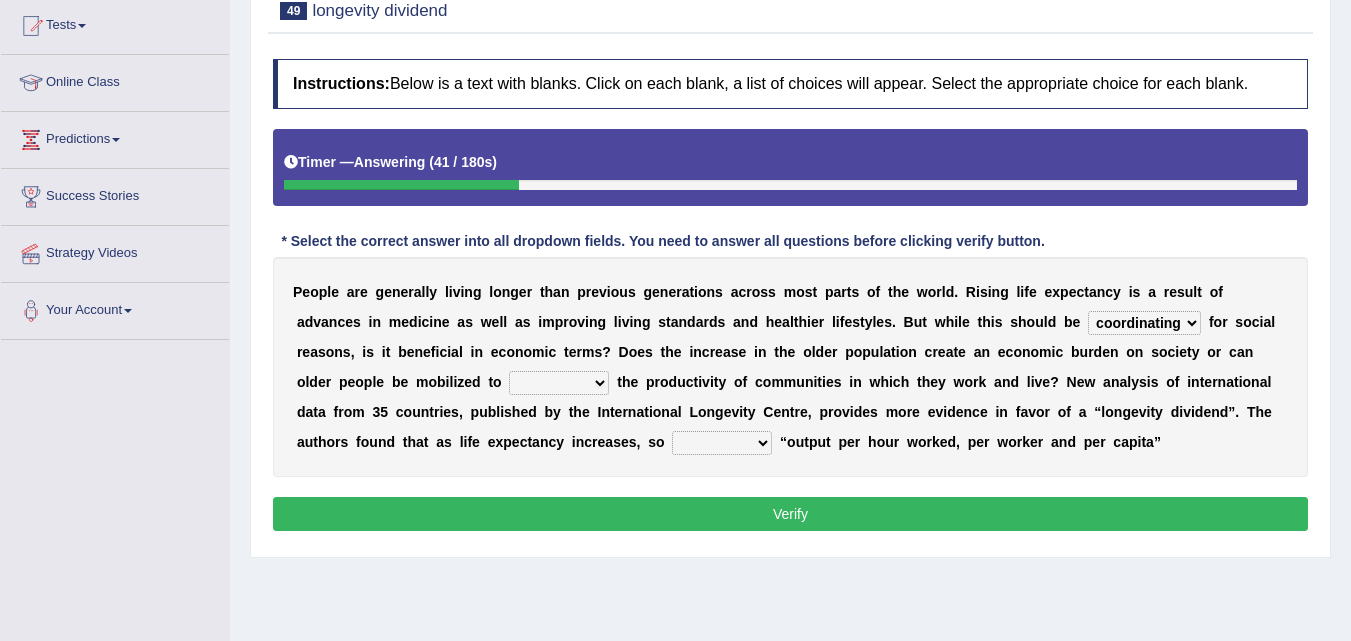 click on "coordinating celebrating celebrated celebrates" at bounding box center (1144, 323) 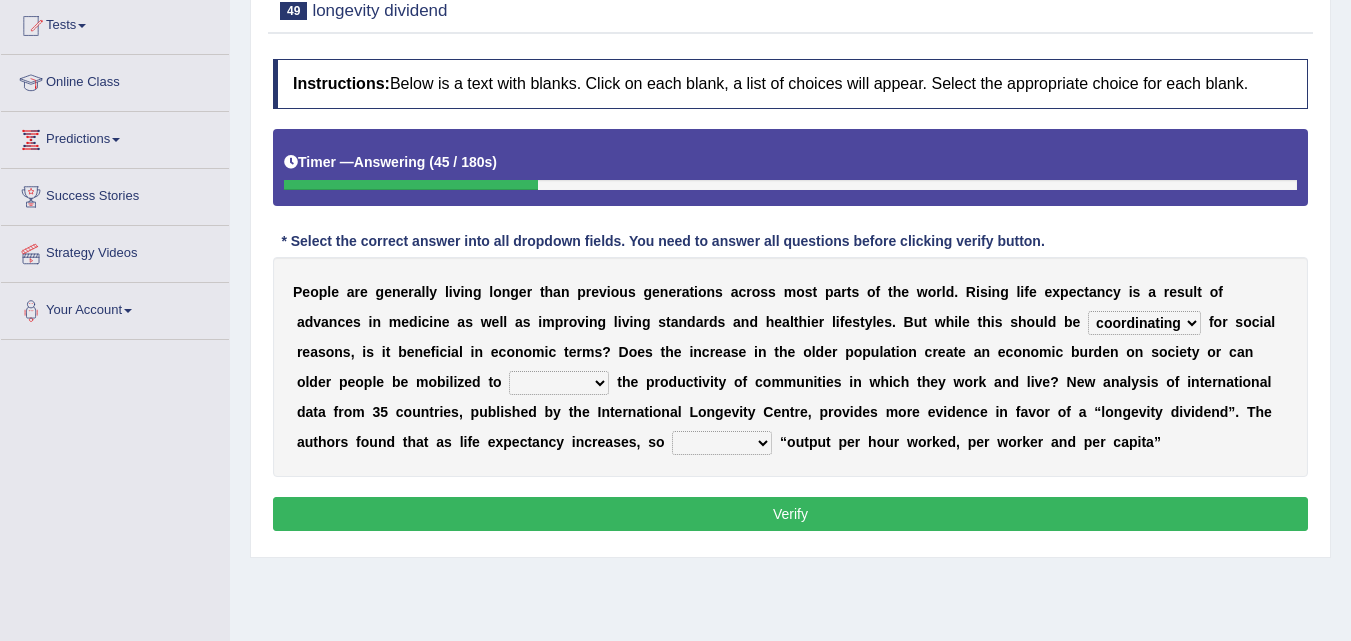 click on "coordinating celebrating celebrated celebrates" at bounding box center (1144, 323) 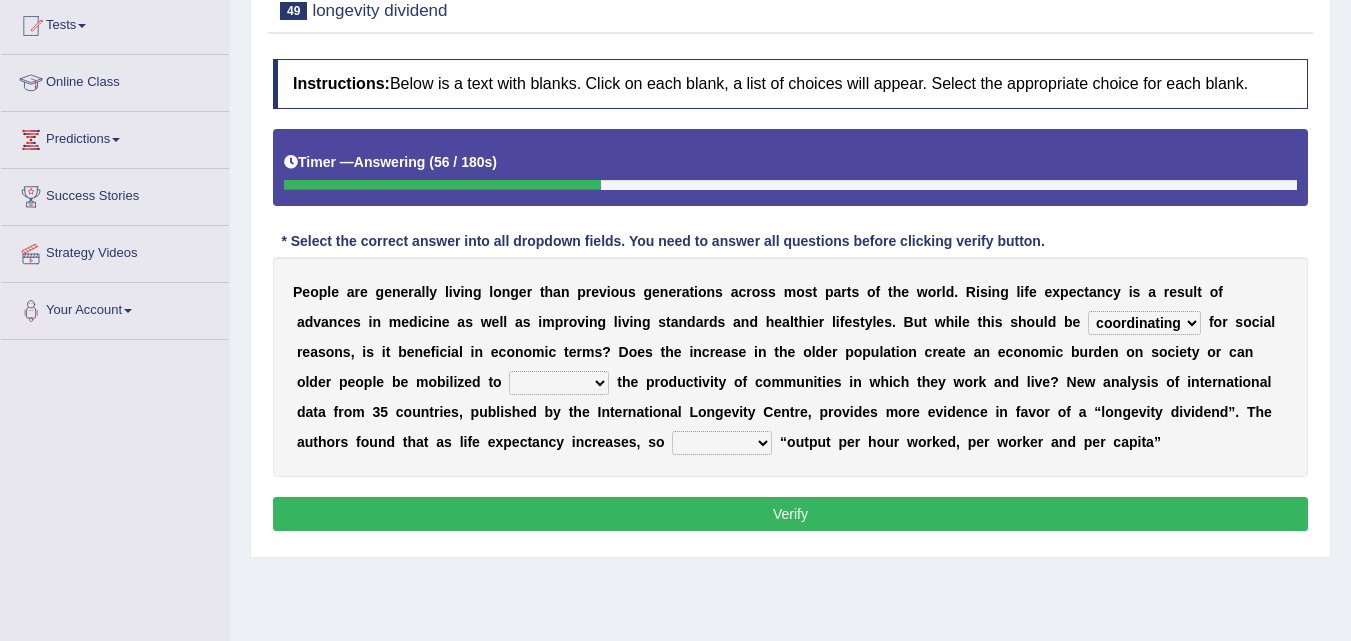 drag, startPoint x: 306, startPoint y: 410, endPoint x: 426, endPoint y: 397, distance: 120.70211 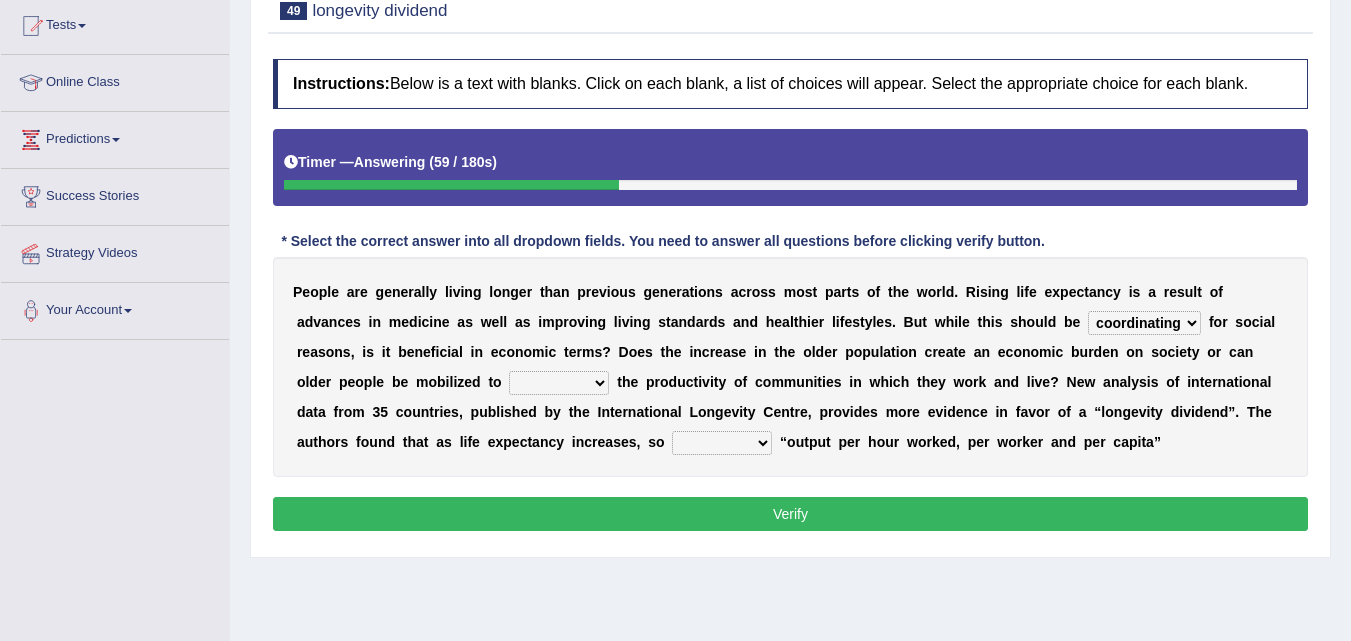 click on "enhanced enhance enhancing encounter" at bounding box center [559, 383] 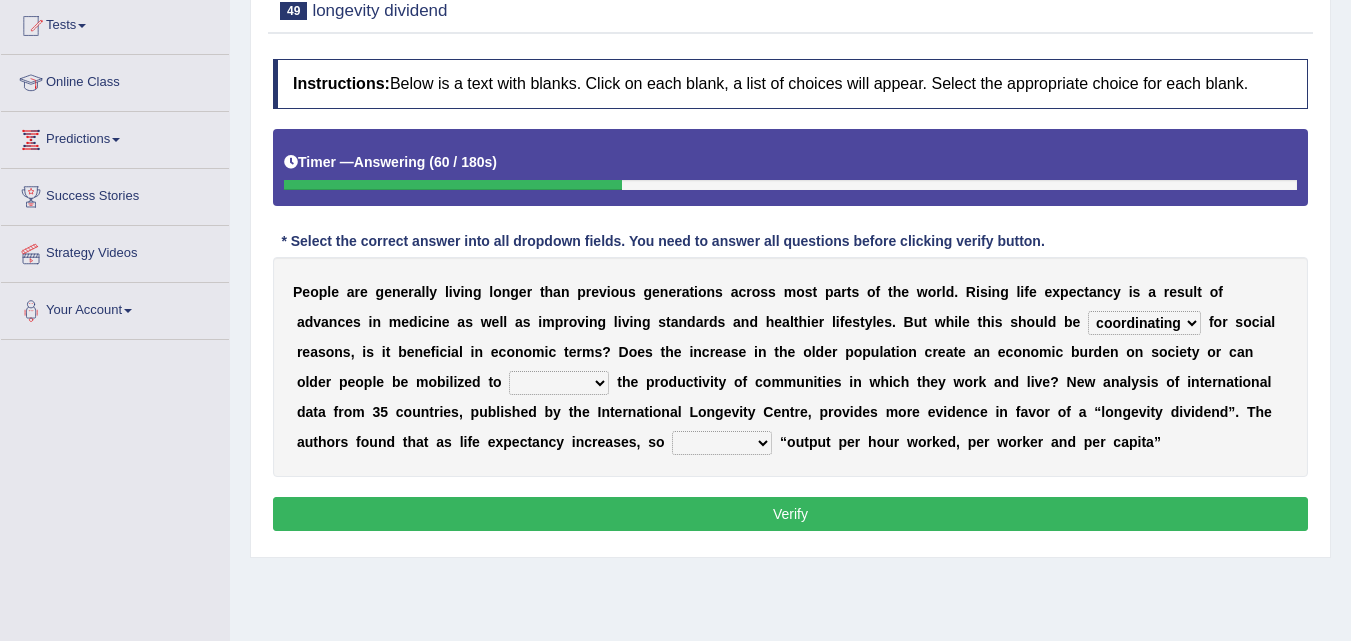 click on "enhanced enhance enhancing encounter" at bounding box center (559, 383) 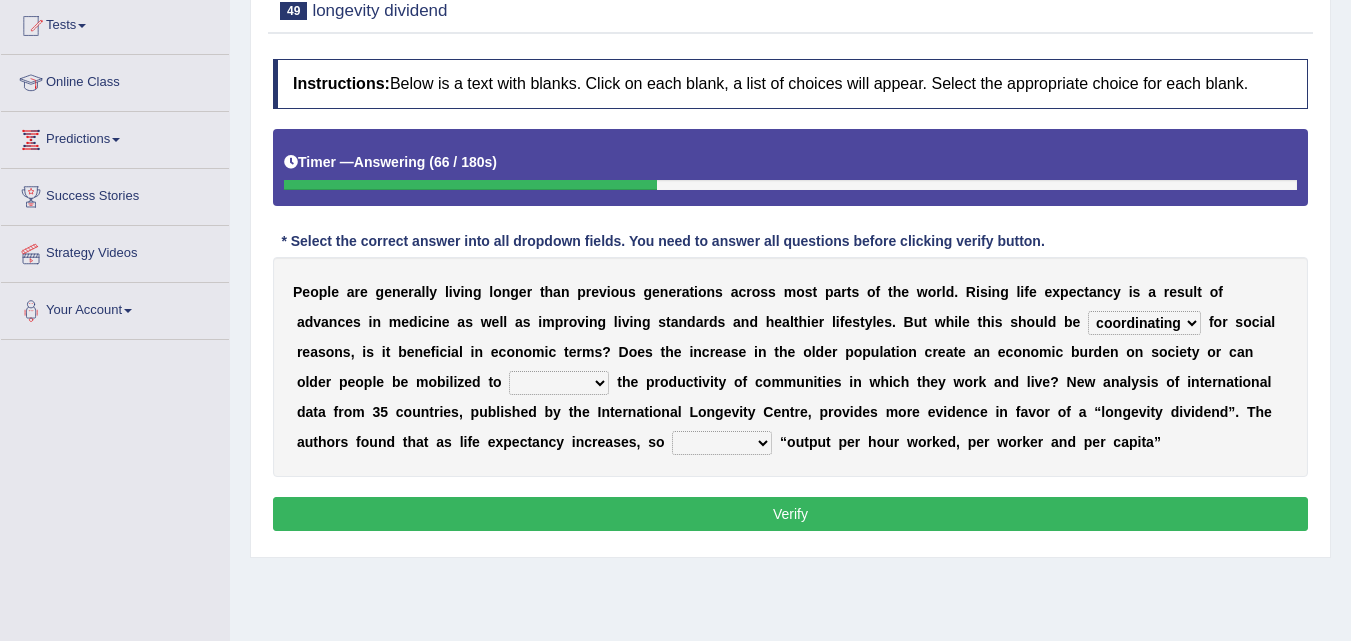click on "enhanced enhance enhancing encounter" at bounding box center [559, 383] 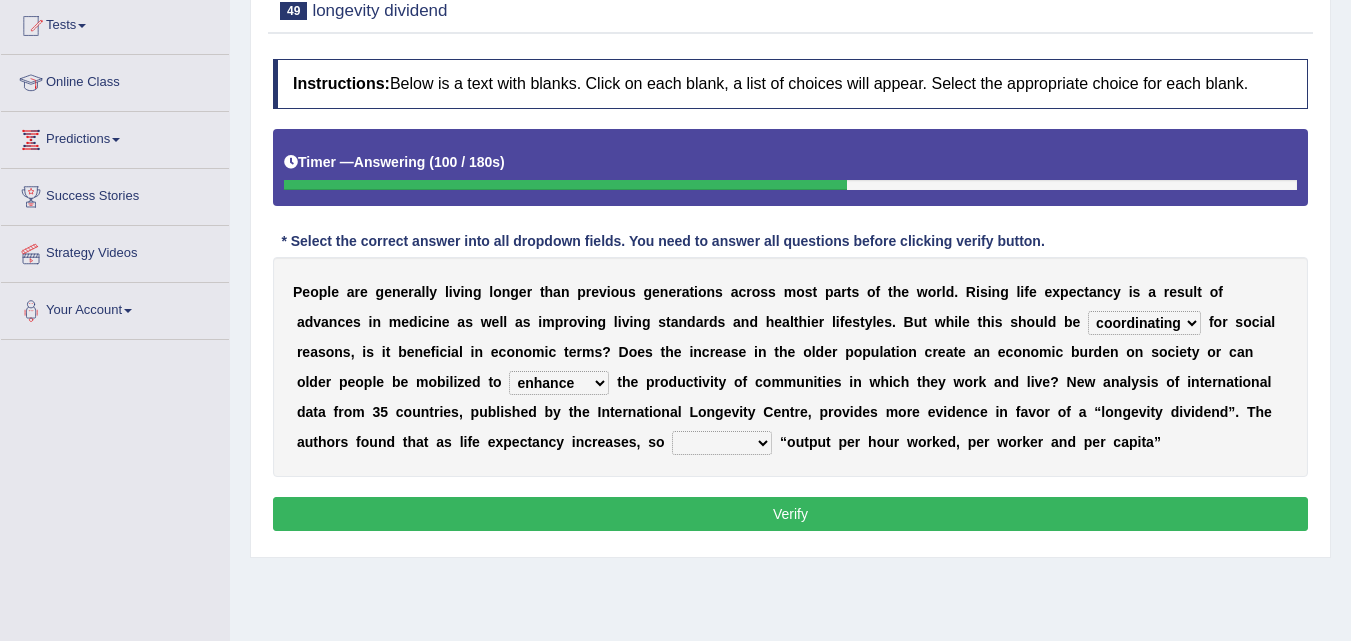 click on "enhanced enhance enhancing encounter" at bounding box center [559, 383] 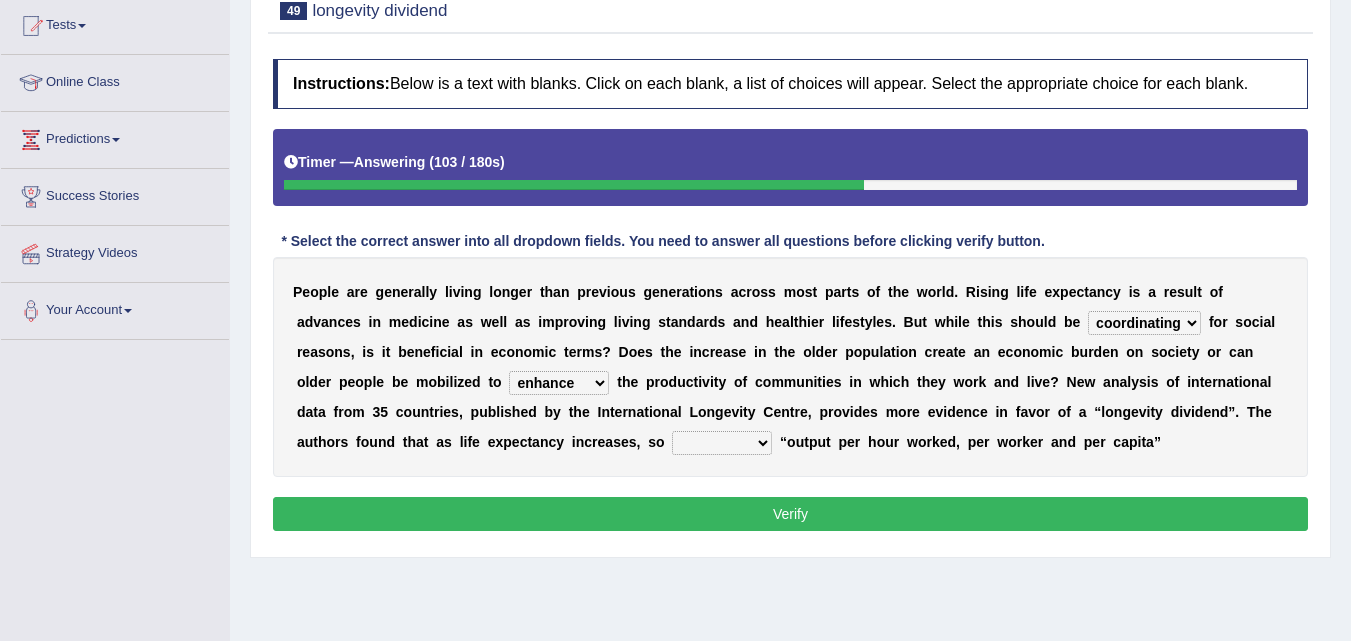 drag, startPoint x: 556, startPoint y: 385, endPoint x: 540, endPoint y: 484, distance: 100.28459 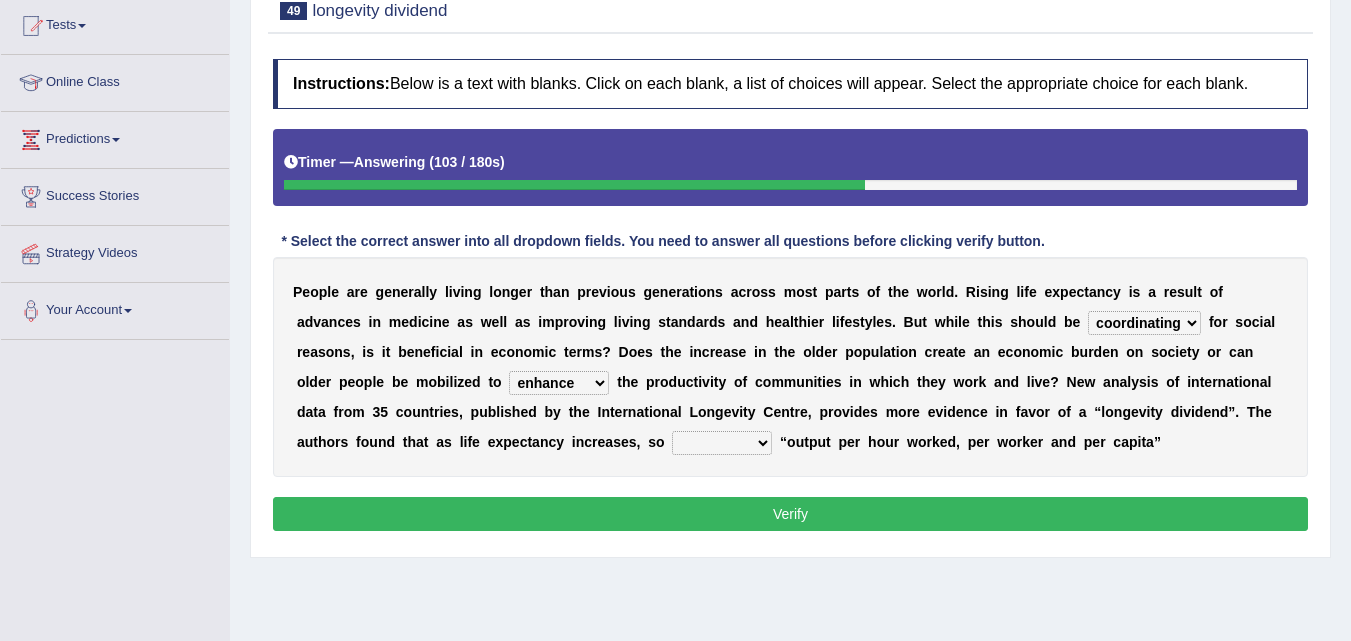 select on "enhancing" 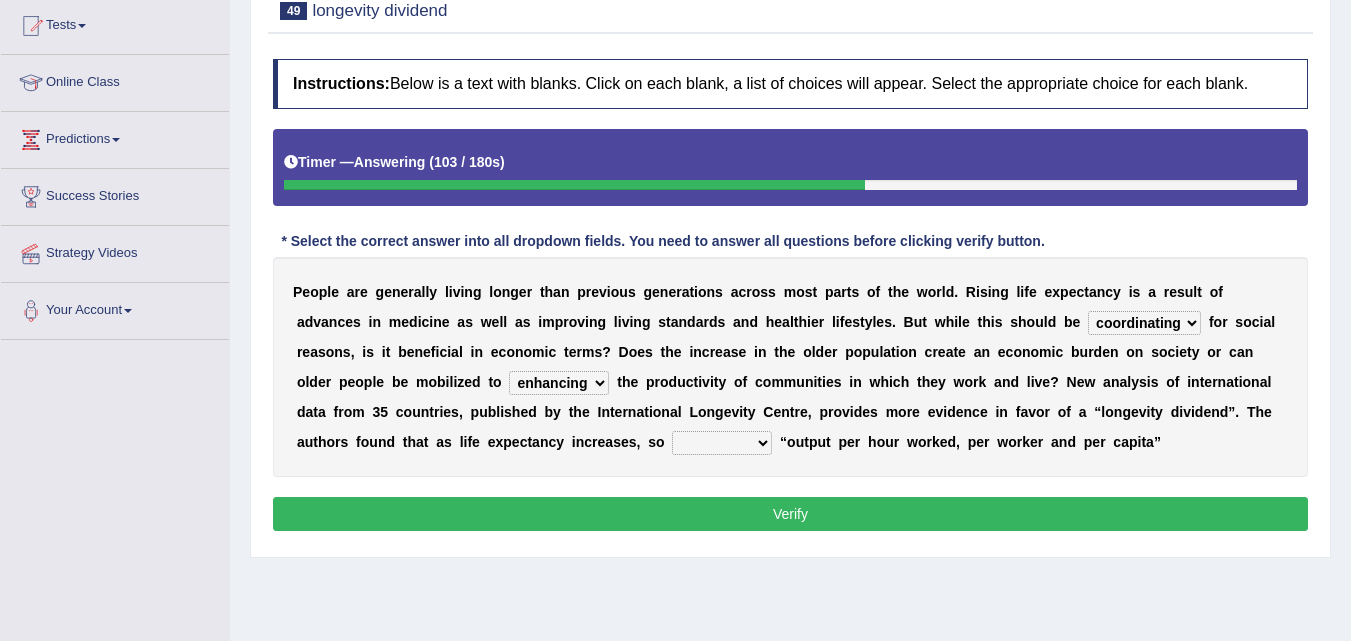 click on "enhanced enhance enhancing encounter" at bounding box center [559, 383] 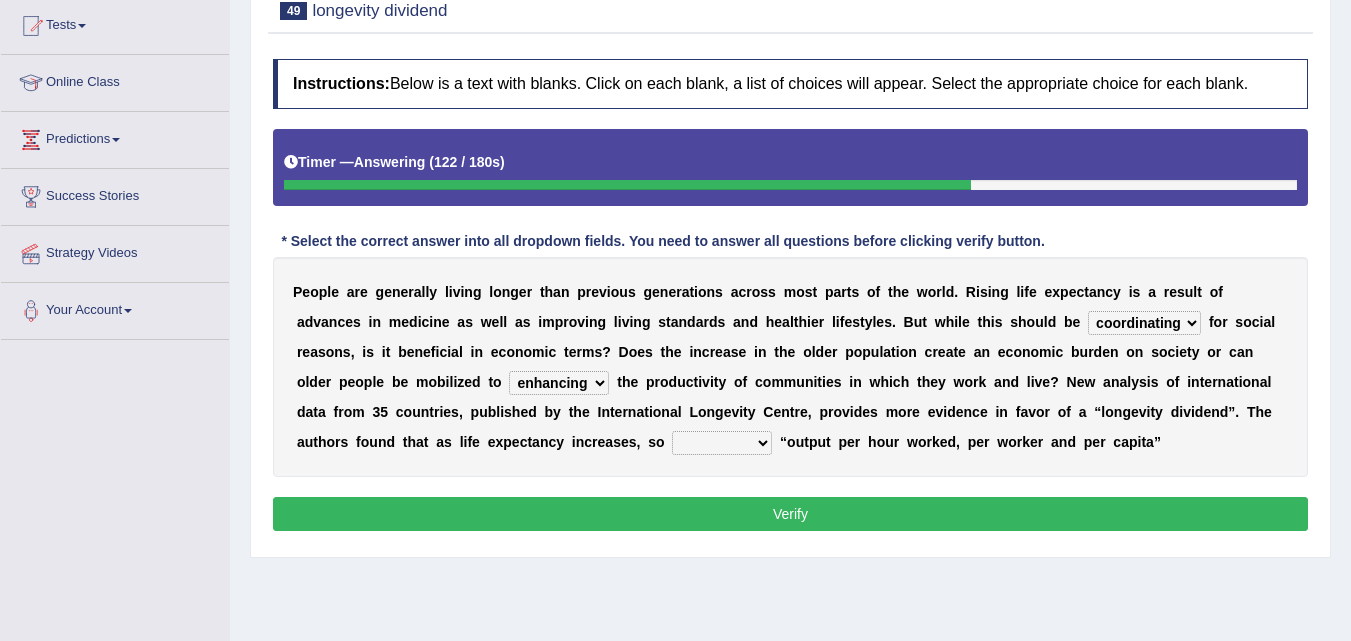 click on "did does doing do" at bounding box center (722, 443) 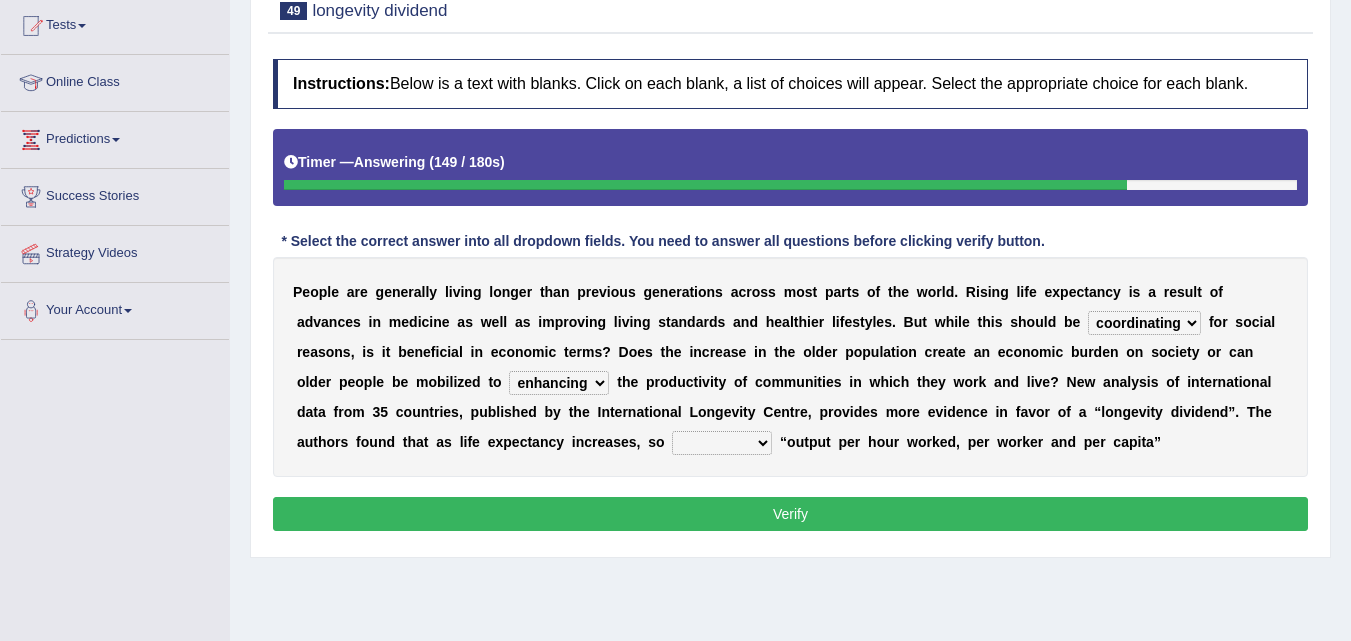 click on "coordinating celebrating celebrated celebrates" at bounding box center [1144, 323] 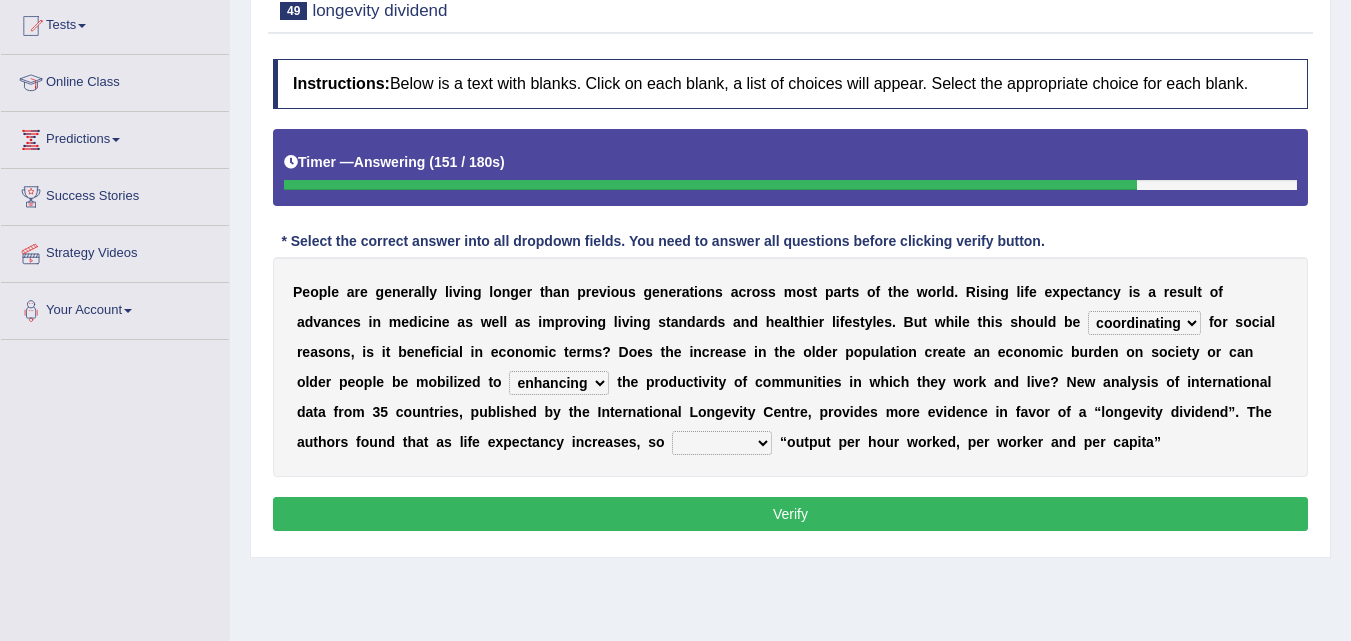 click on "coordinating celebrating celebrated celebrates" at bounding box center (1144, 323) 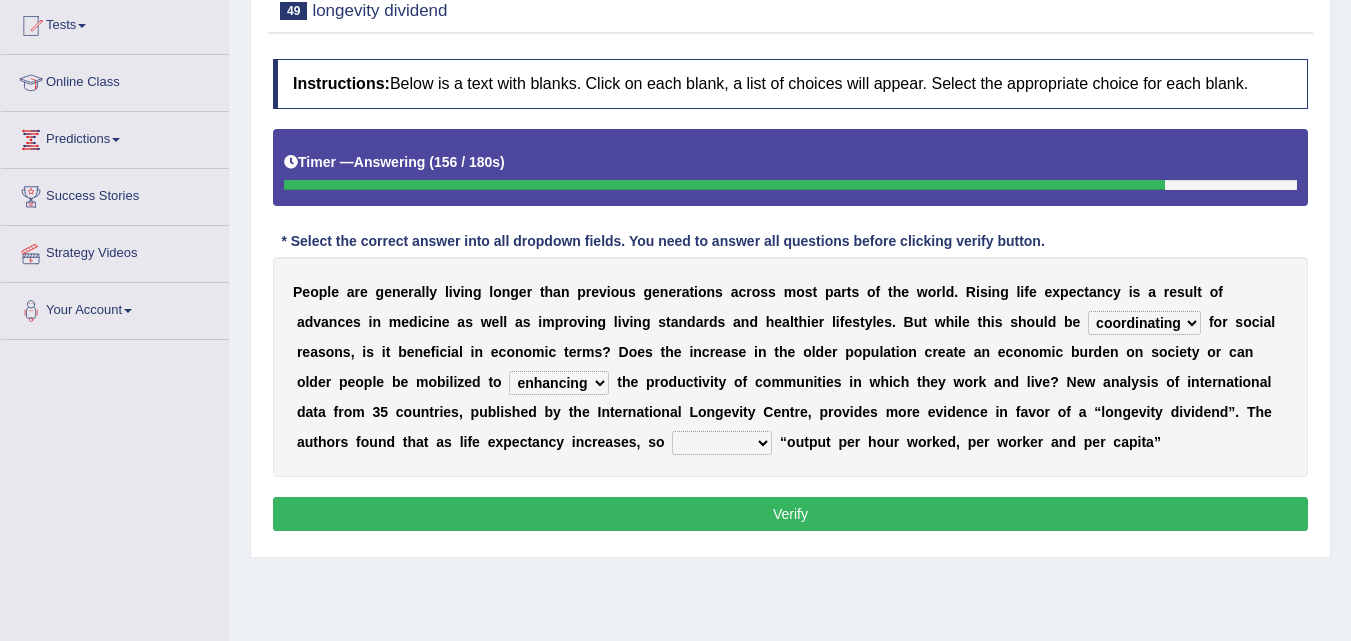 click on "did does doing do" at bounding box center [722, 443] 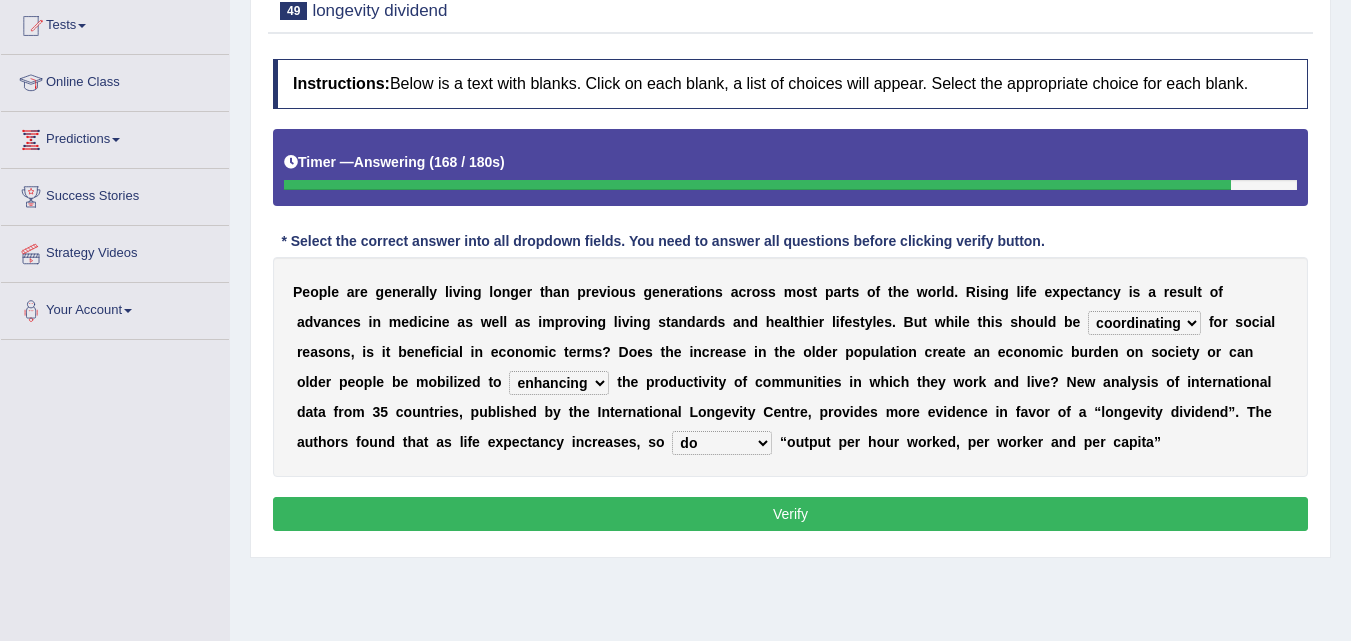 click on "did does doing do" at bounding box center [722, 443] 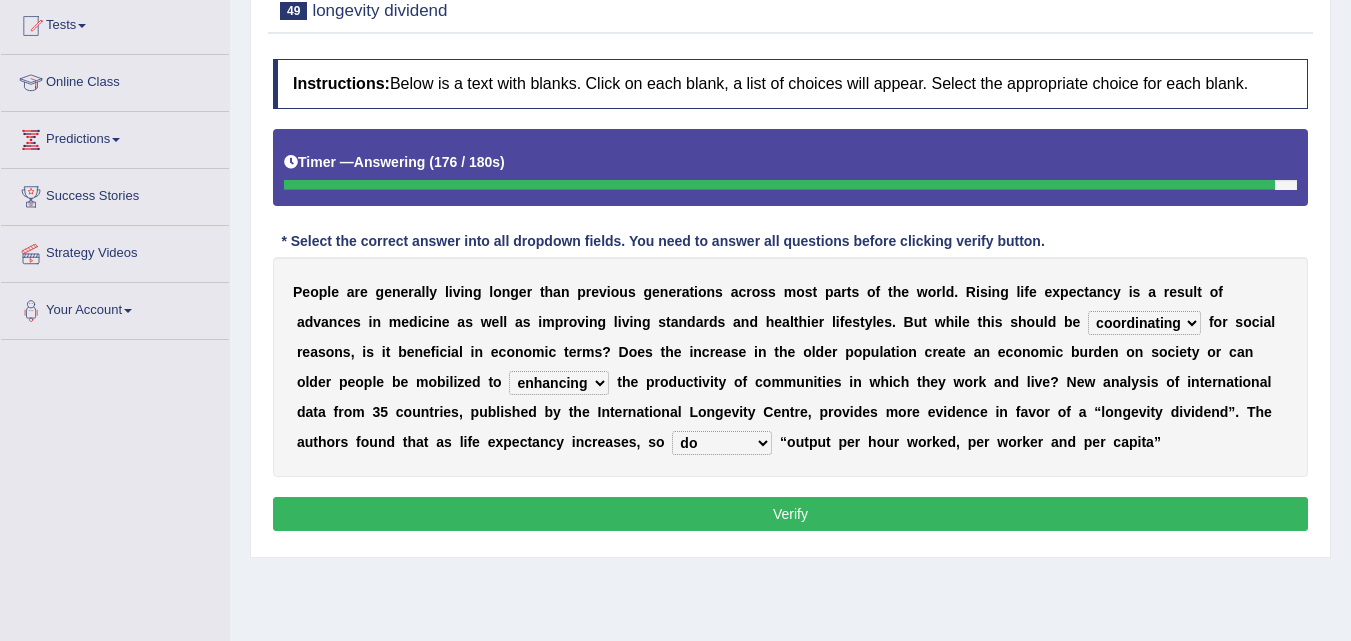 click on "did does doing do" at bounding box center [722, 443] 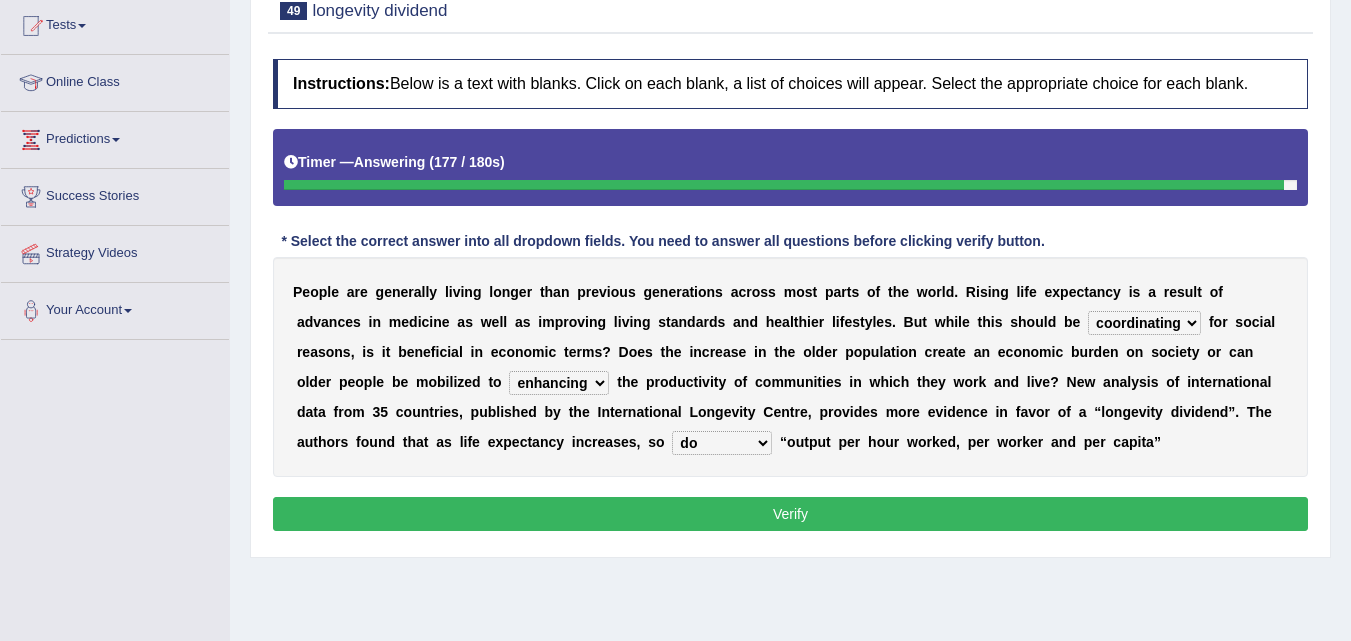 select on "does" 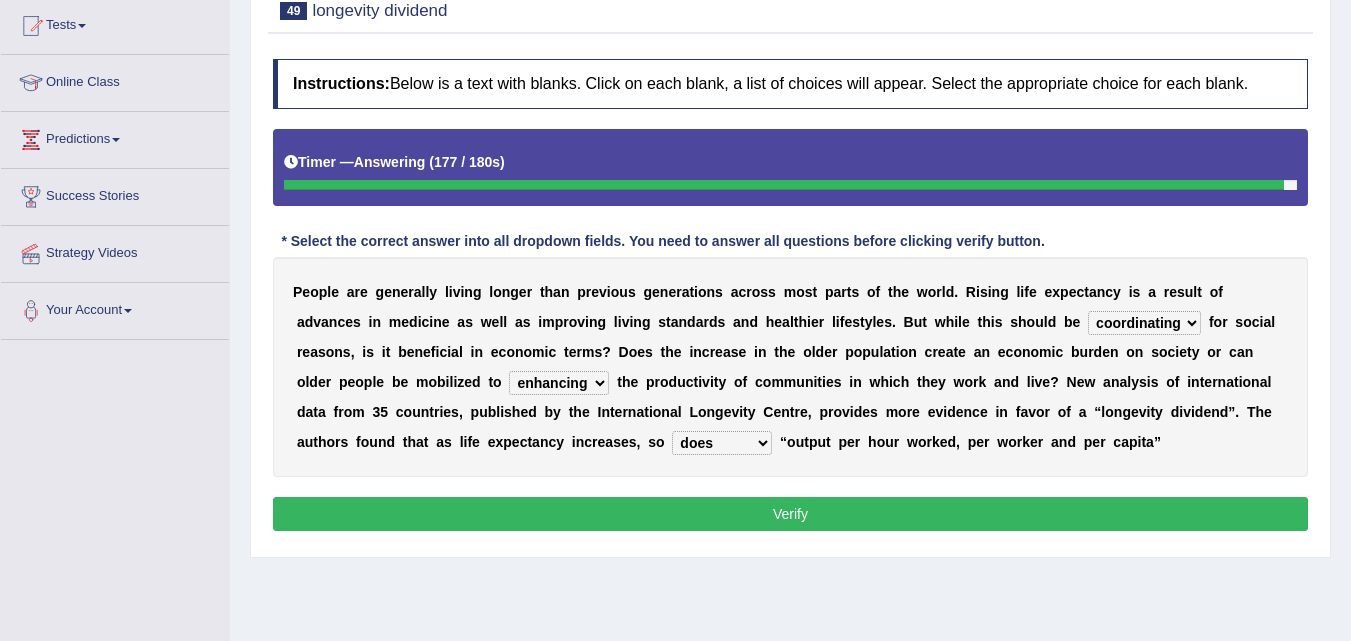 click on "did does doing do" at bounding box center [722, 443] 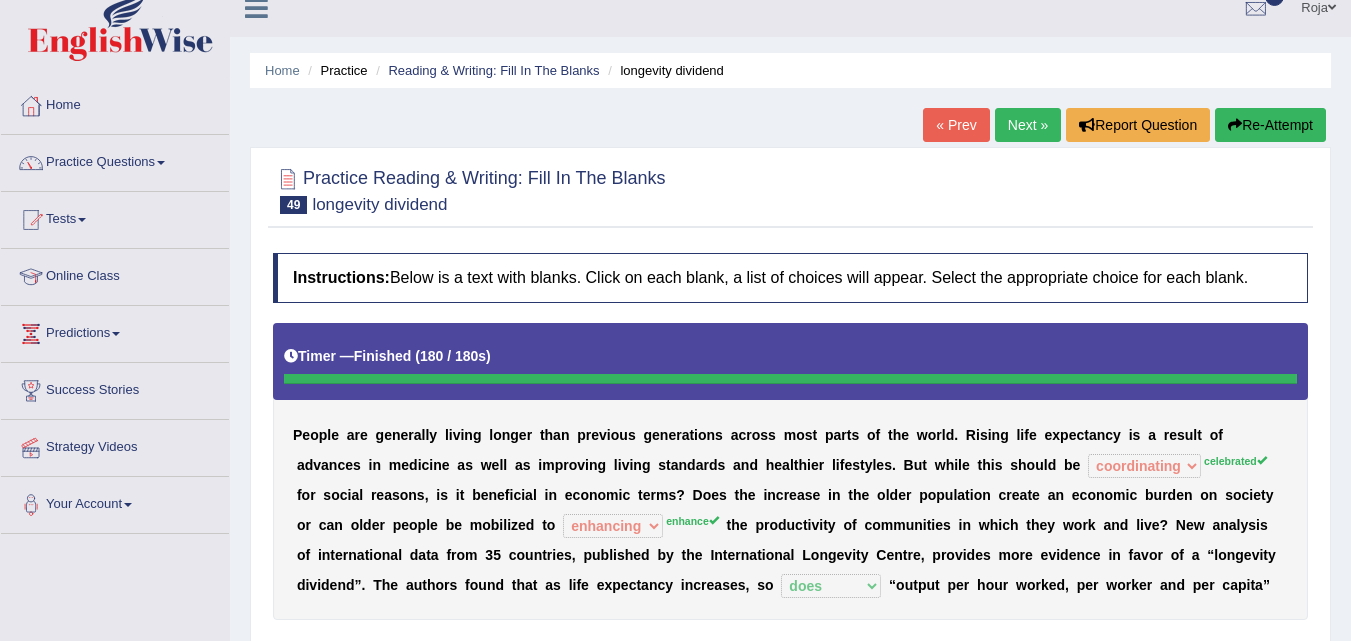 scroll, scrollTop: 10, scrollLeft: 0, axis: vertical 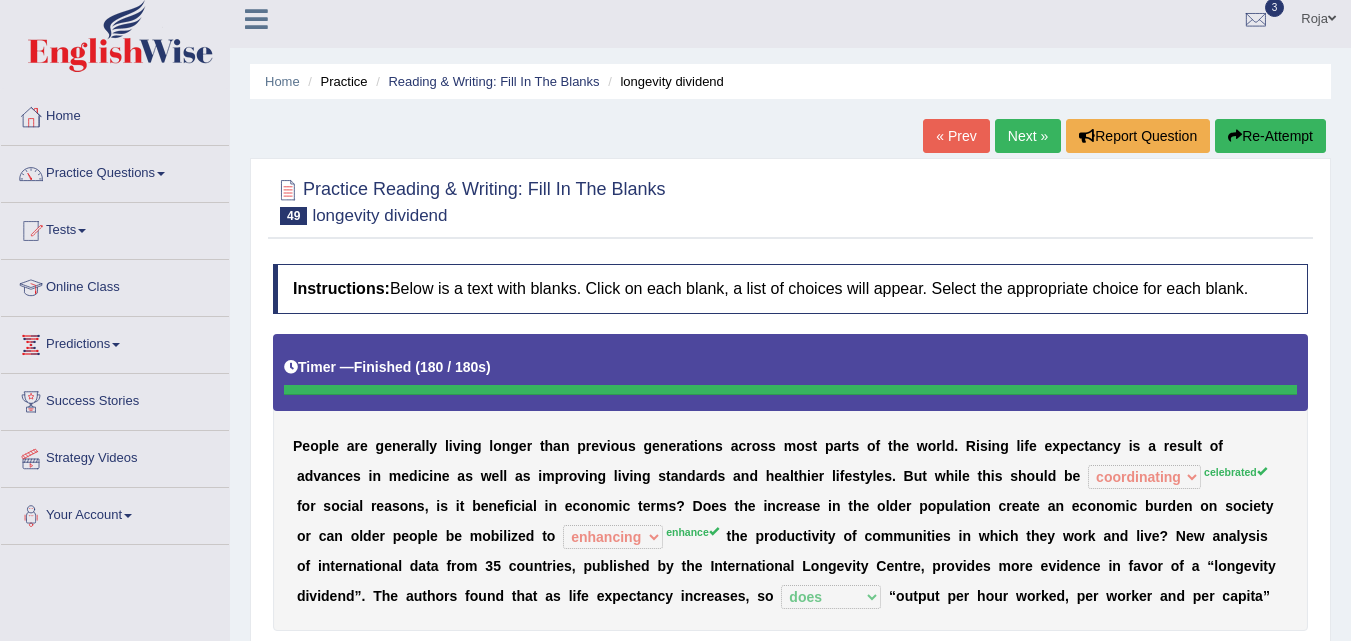 click on "Next »" at bounding box center (1028, 136) 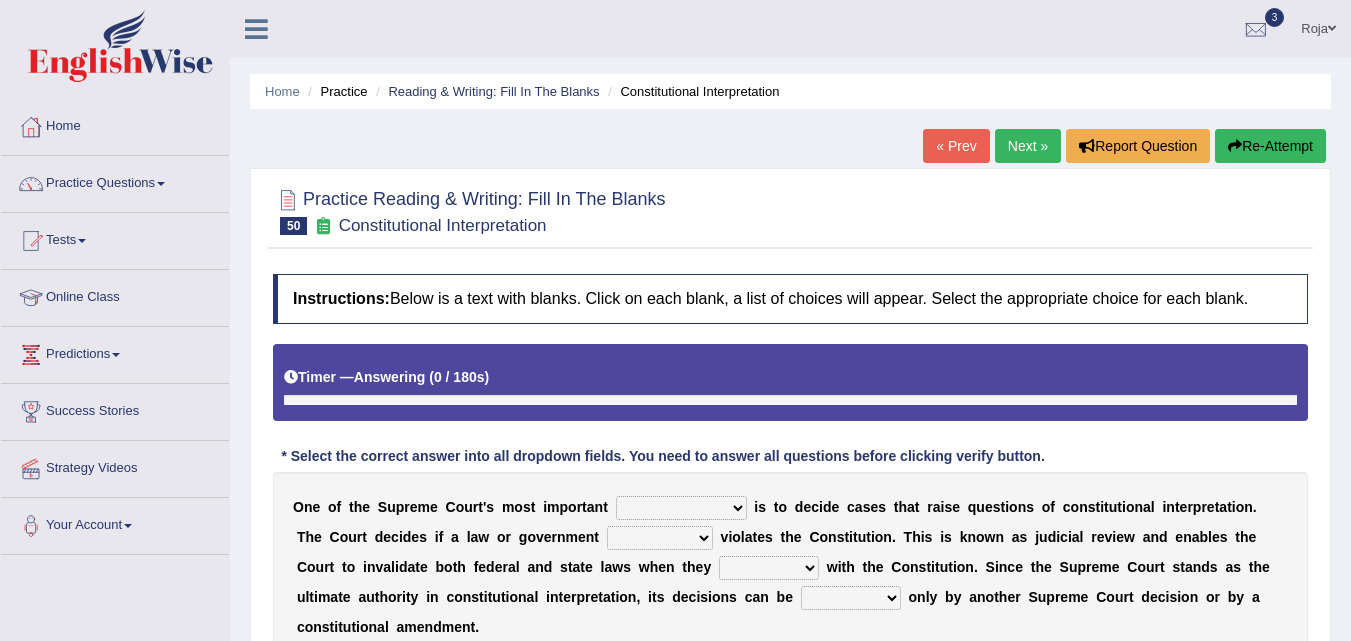 scroll, scrollTop: 313, scrollLeft: 0, axis: vertical 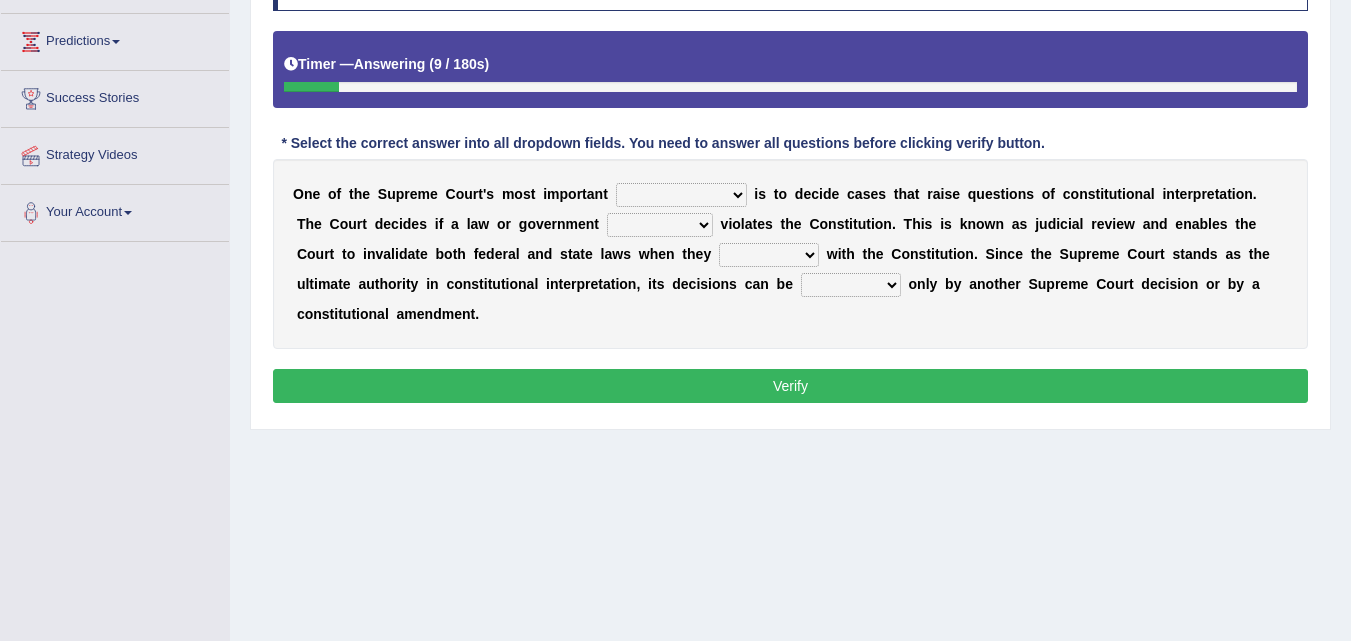 click on "legislation purviews permissions responsibilities" at bounding box center (681, 195) 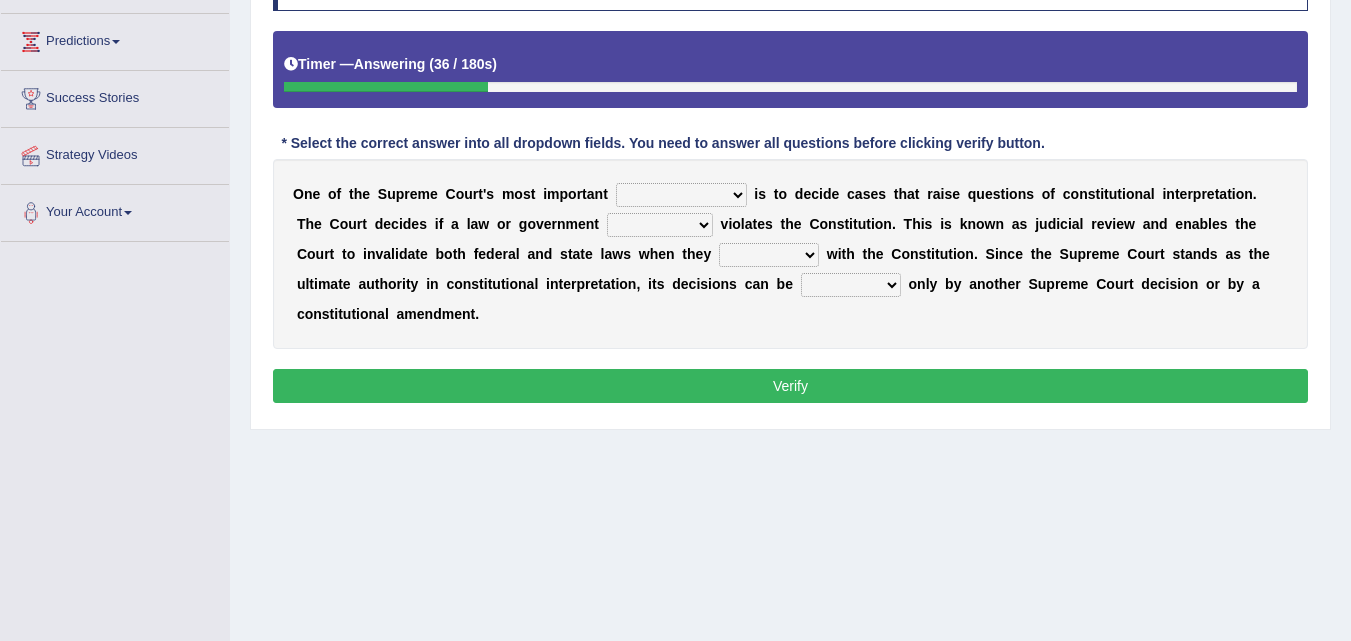 select on "responsibilities" 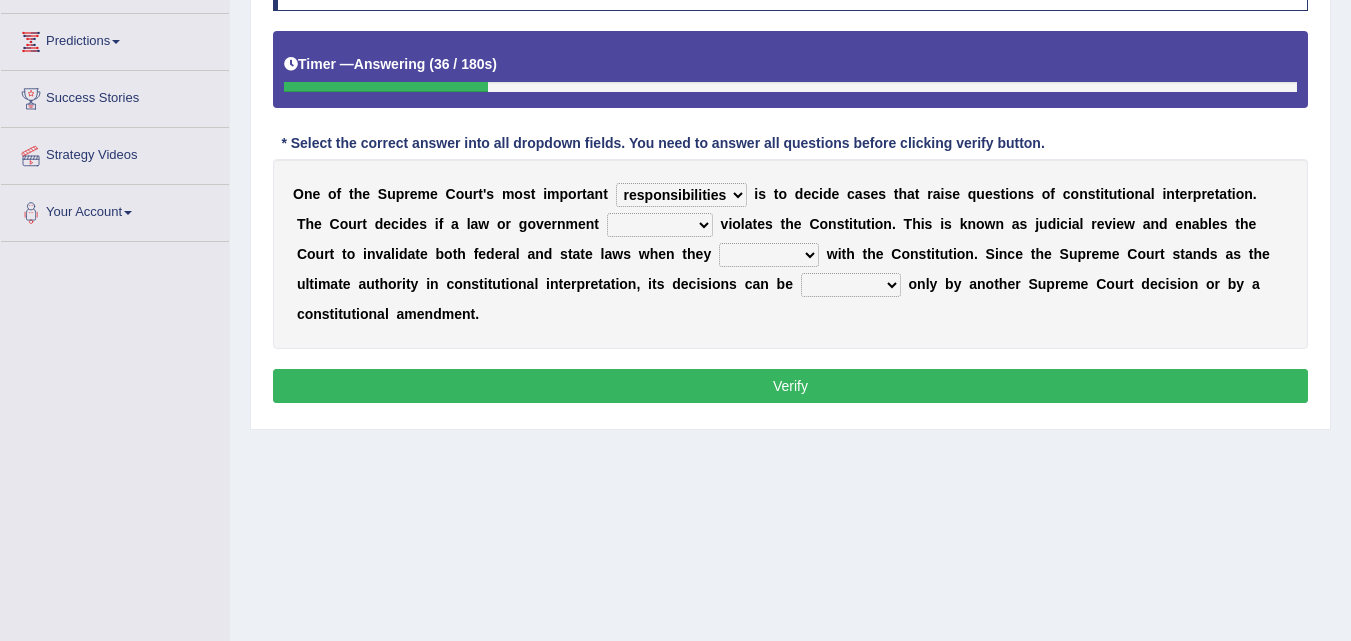 click on "legislation purviews permissions responsibilities" at bounding box center (681, 195) 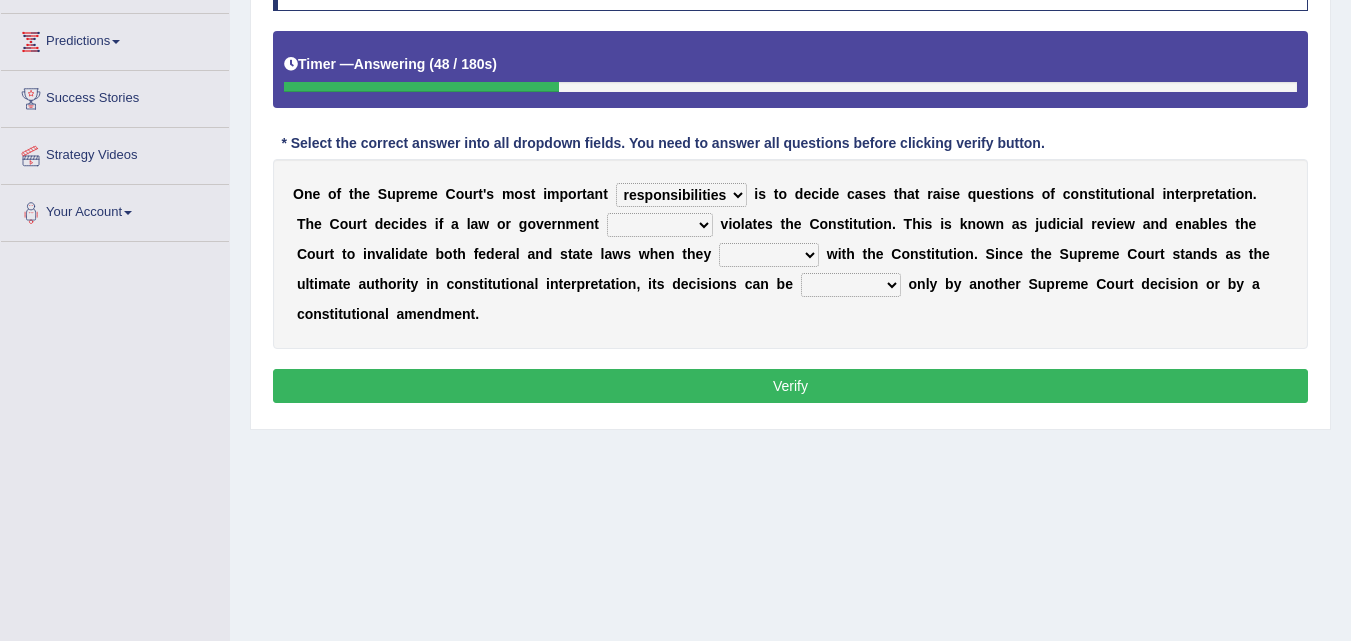 click on "auction action approach speculation" at bounding box center [660, 225] 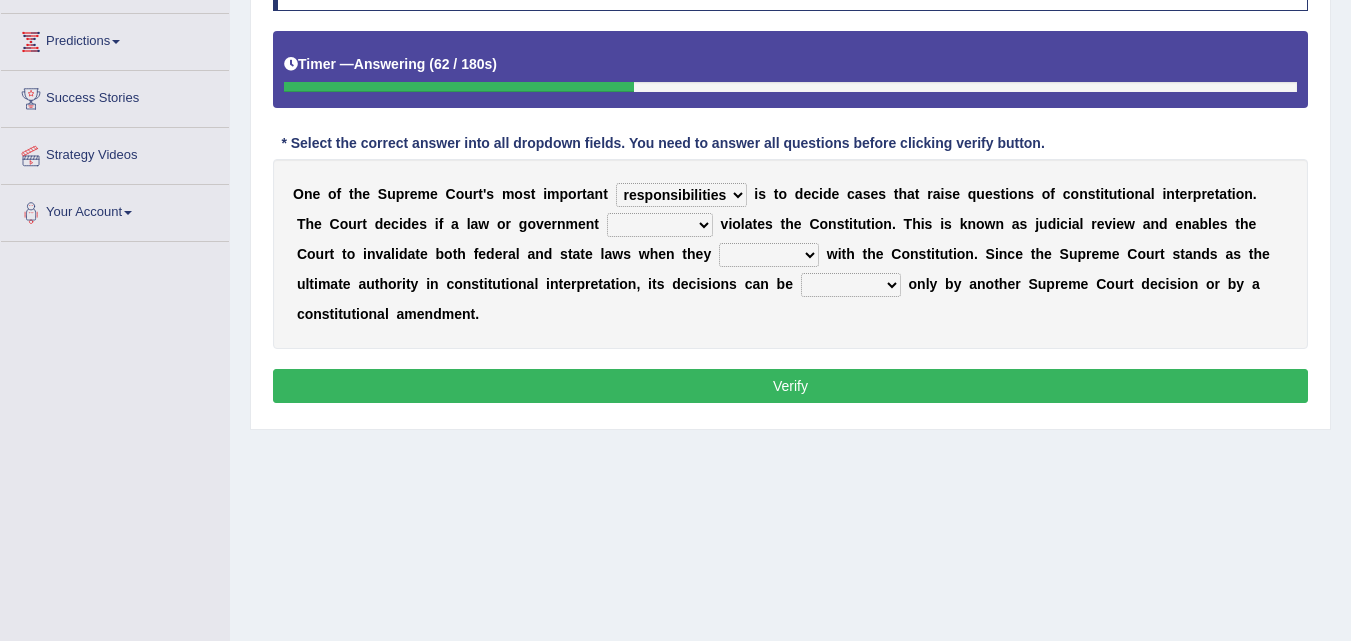 select on "action" 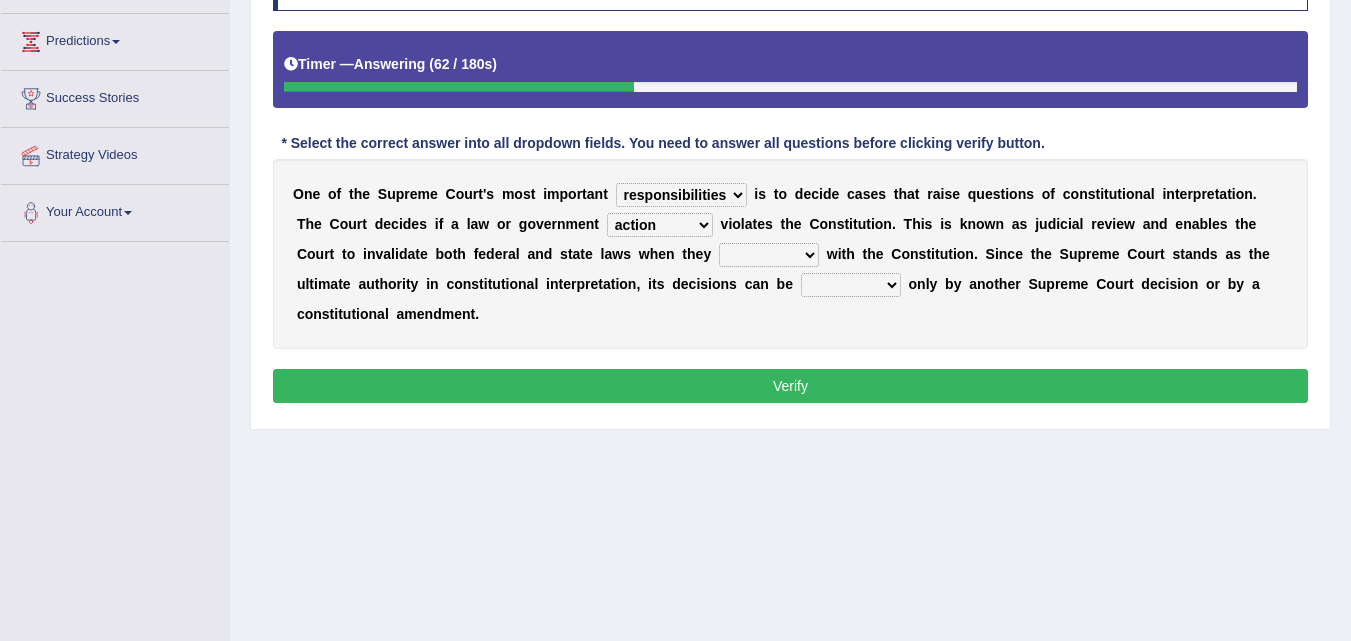 click on "auction action approach speculation" at bounding box center (660, 225) 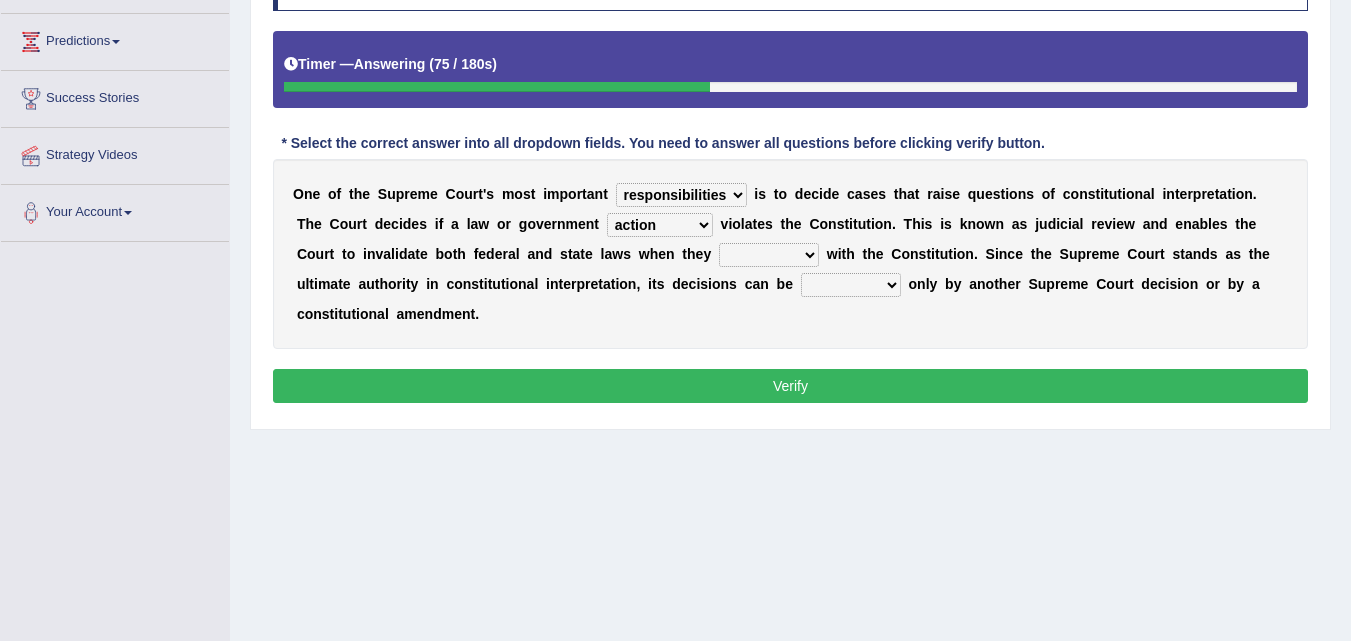 click on "tally conflict accord overlap" at bounding box center [769, 255] 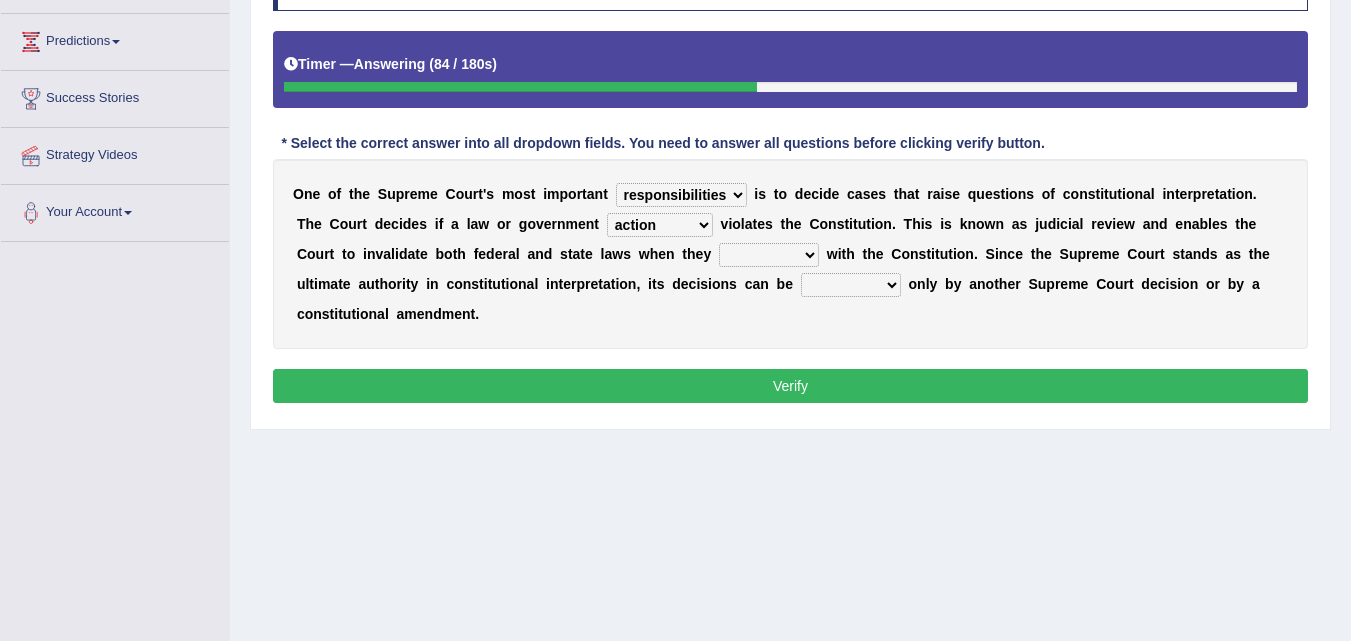 select on "conflict" 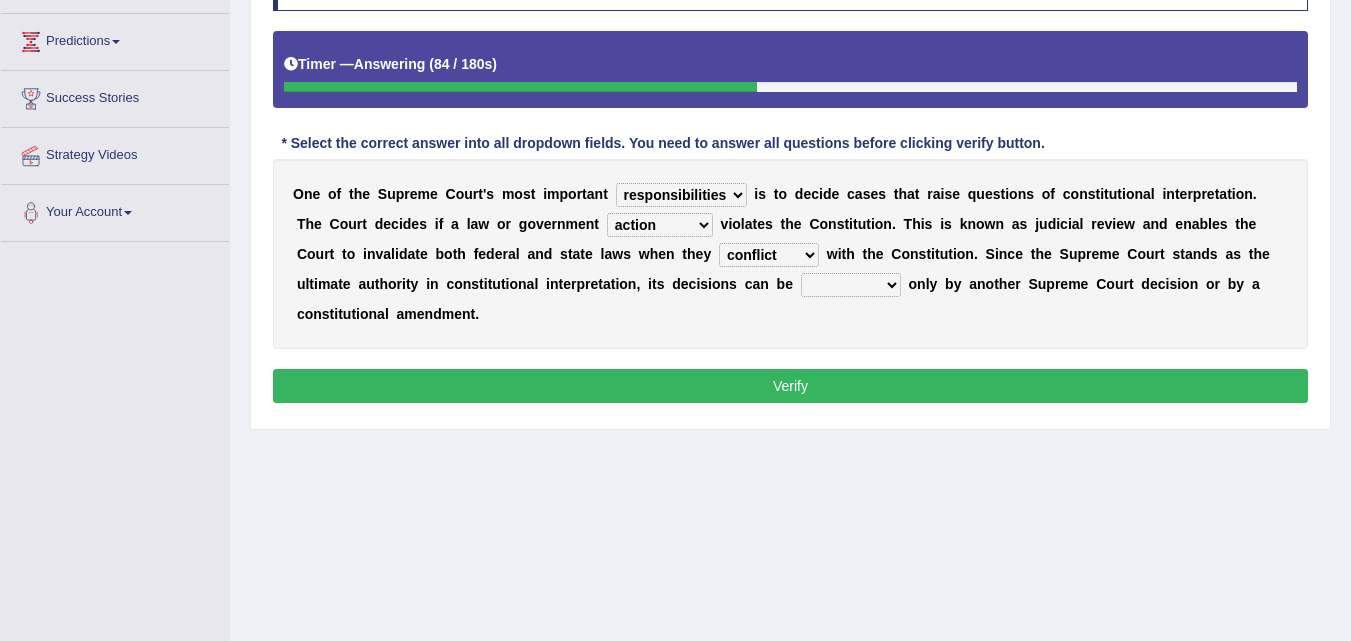 click on "tally conflict accord overlap" at bounding box center [769, 255] 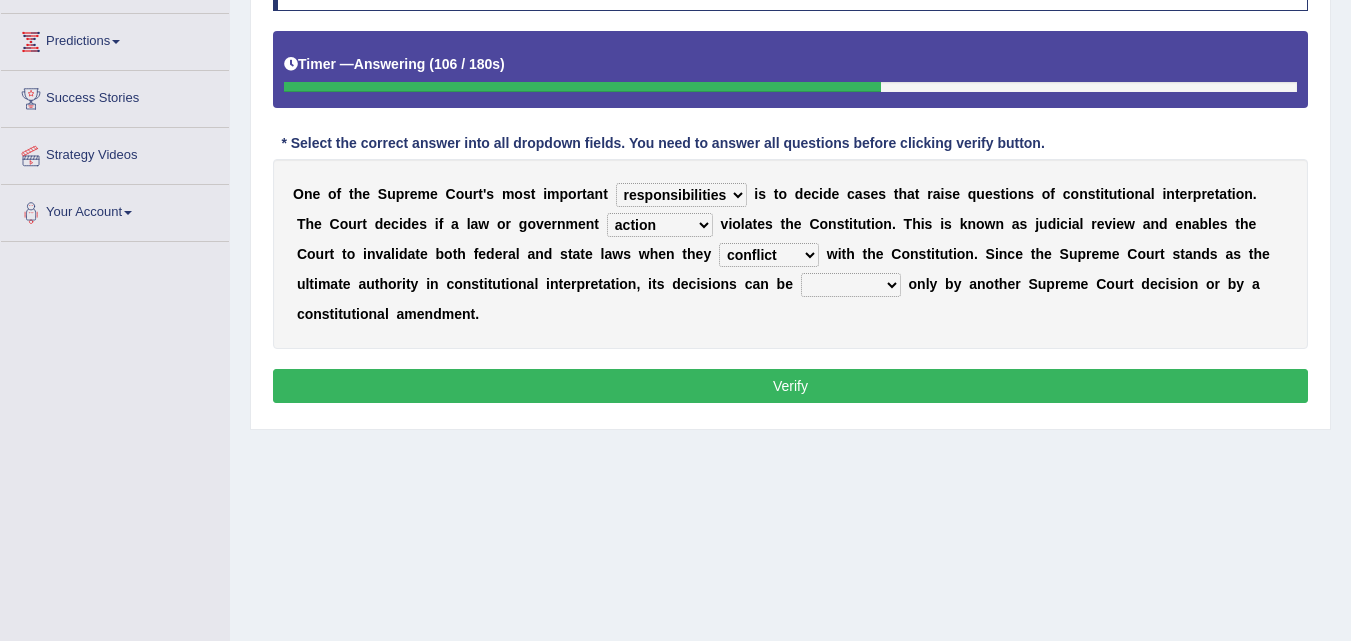 click on "charged changed followed altered" at bounding box center (851, 285) 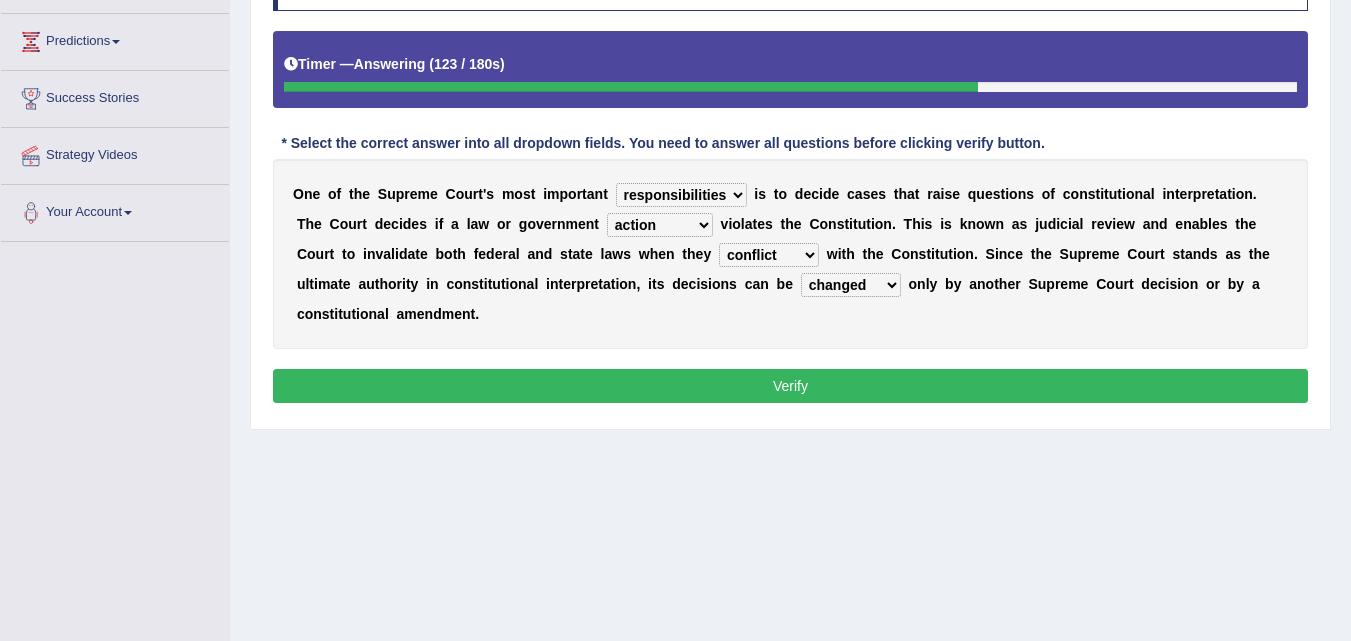 click on "charged changed followed altered" at bounding box center (851, 285) 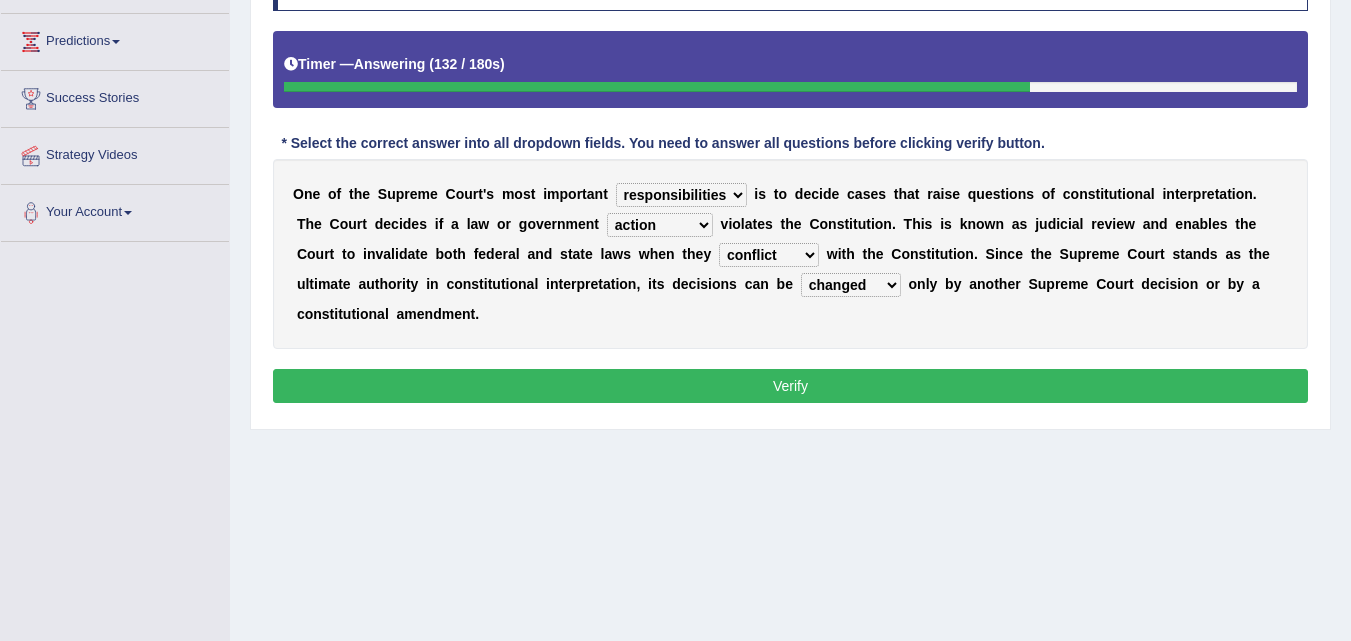 click on "charged changed followed altered" at bounding box center (851, 285) 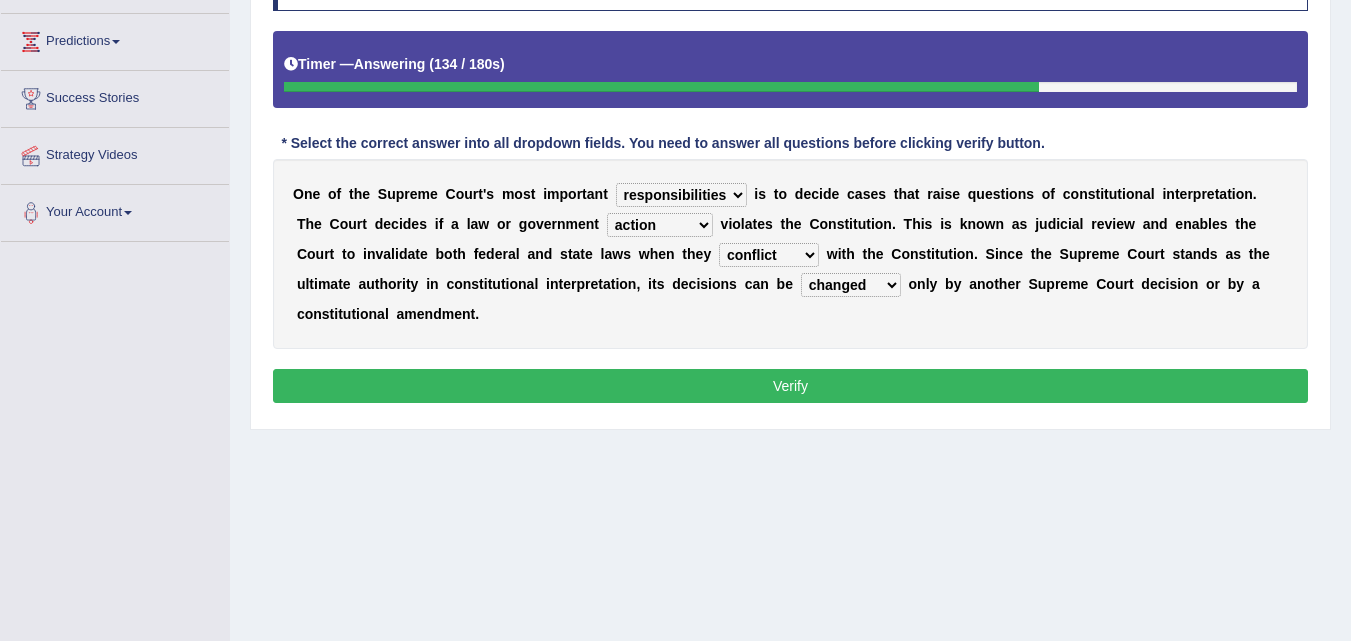 select on "altered" 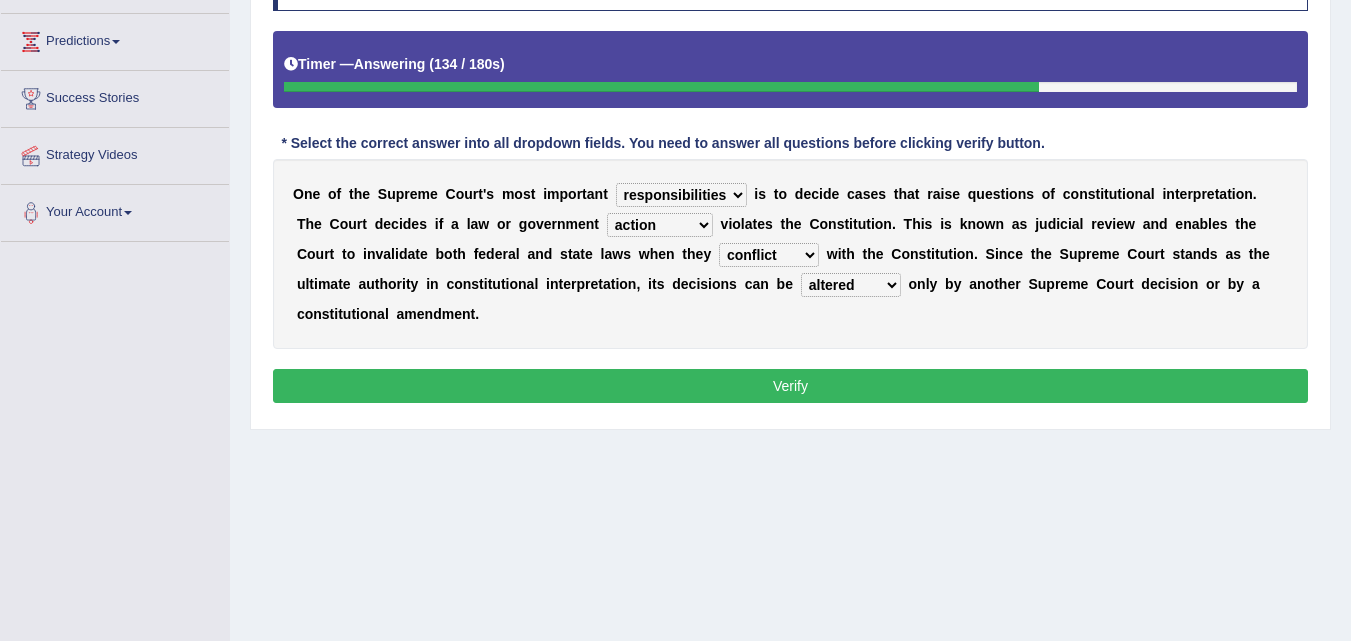 click on "charged changed followed altered" at bounding box center [851, 285] 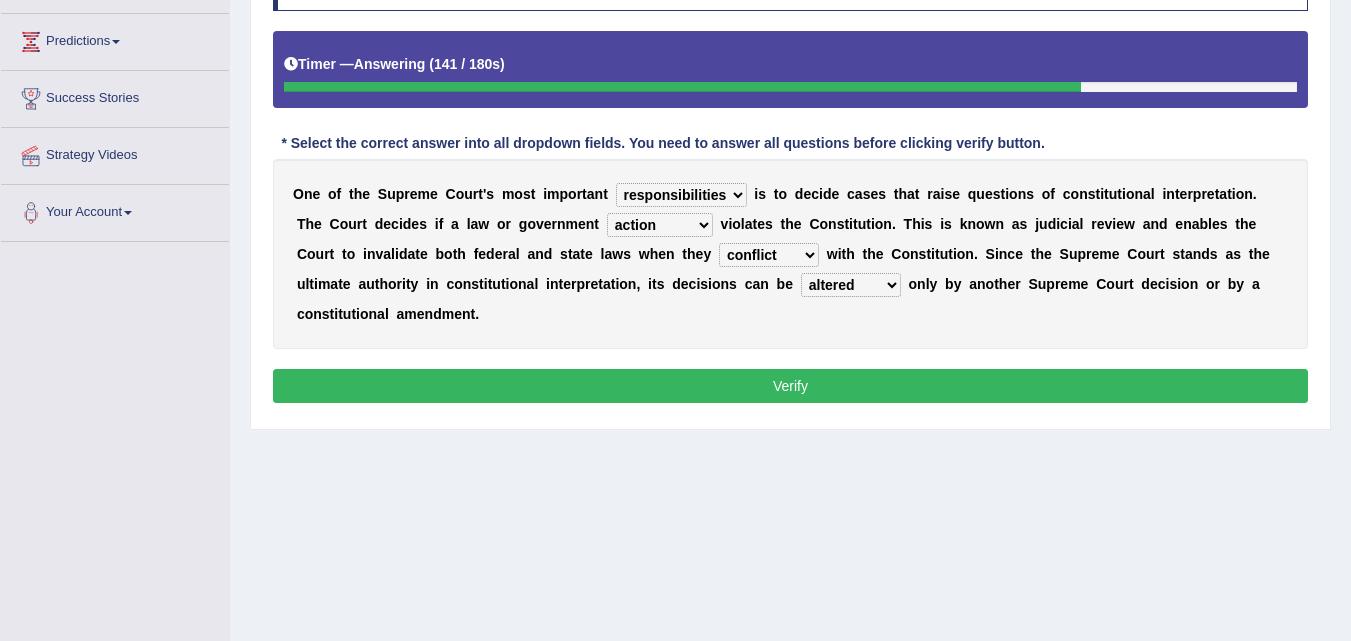click on "auction action approach speculation" at bounding box center [660, 225] 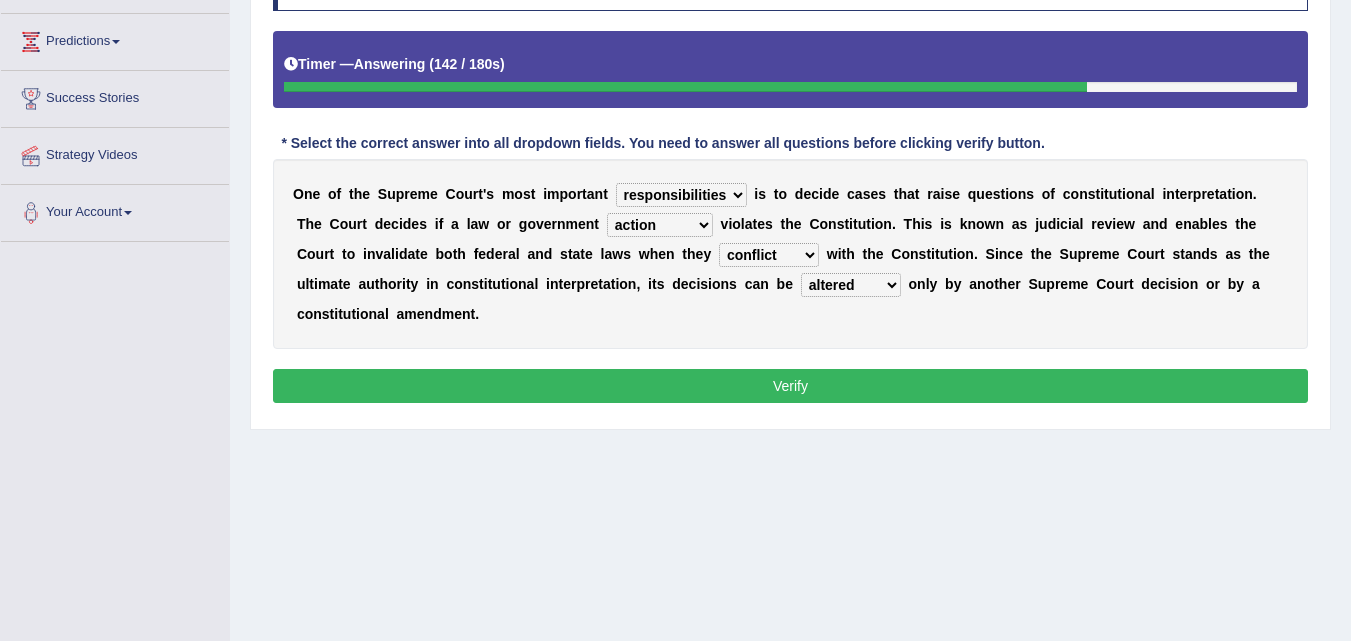 click on "auction action approach speculation" at bounding box center (660, 225) 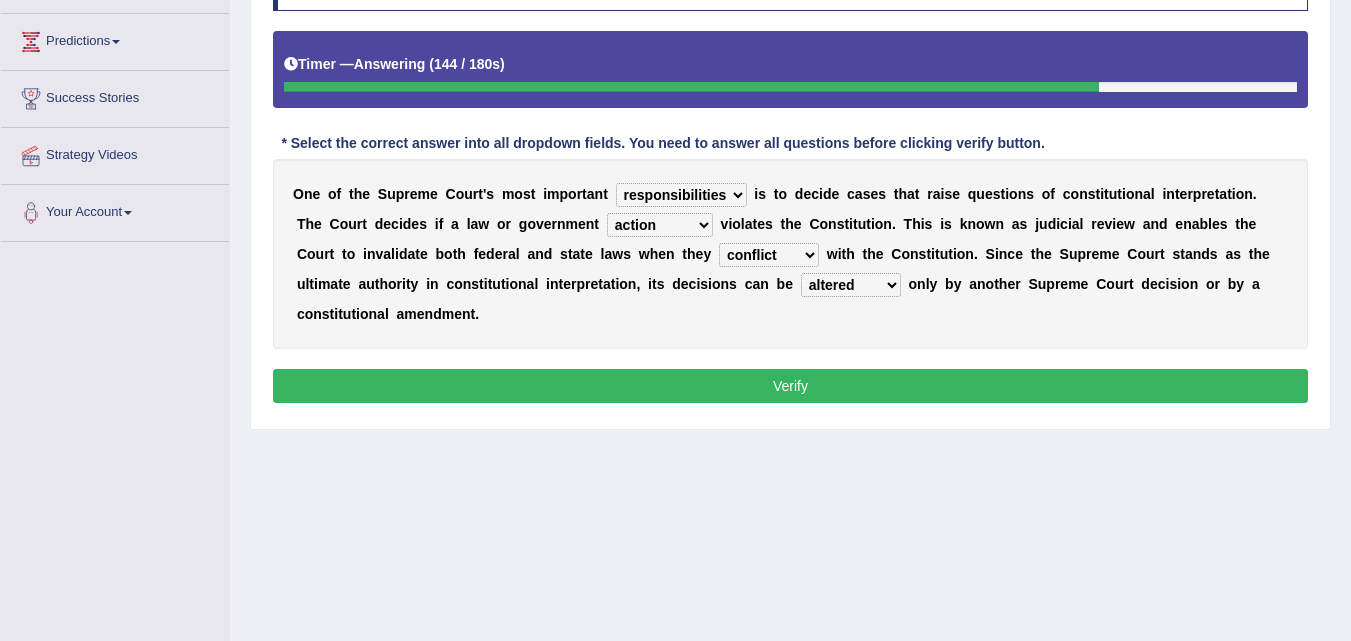 click on "auction action approach speculation" at bounding box center [660, 225] 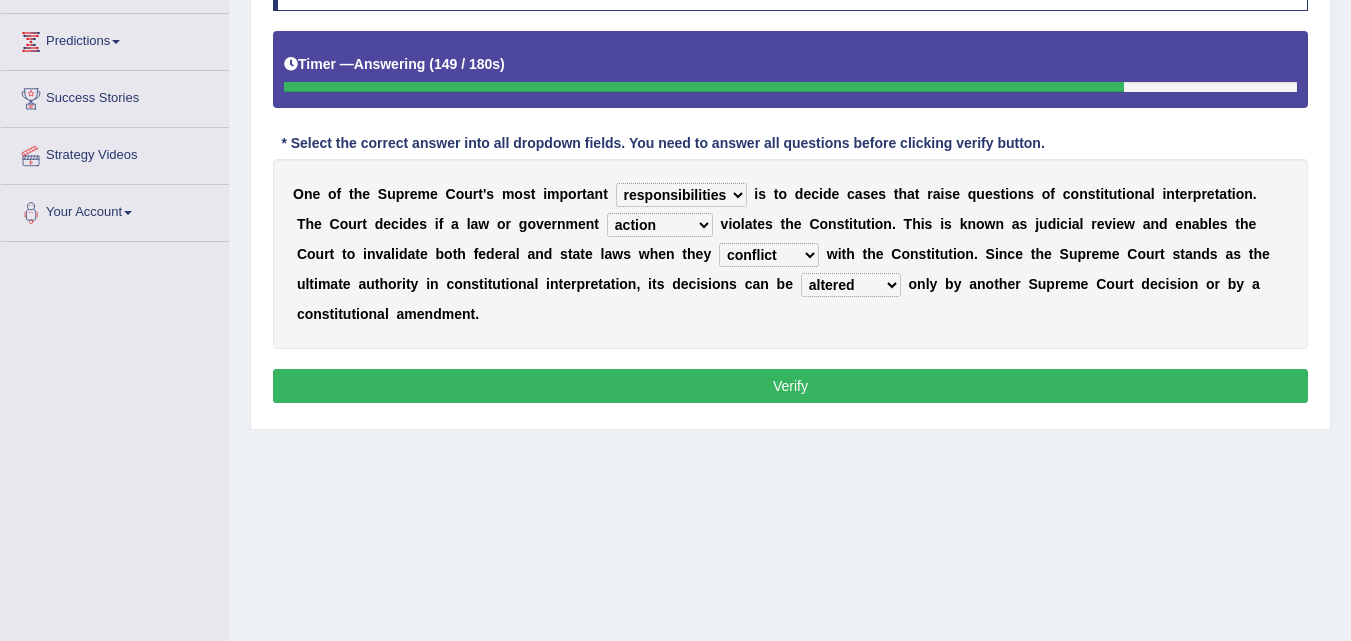 click on "auction action approach speculation" at bounding box center (660, 225) 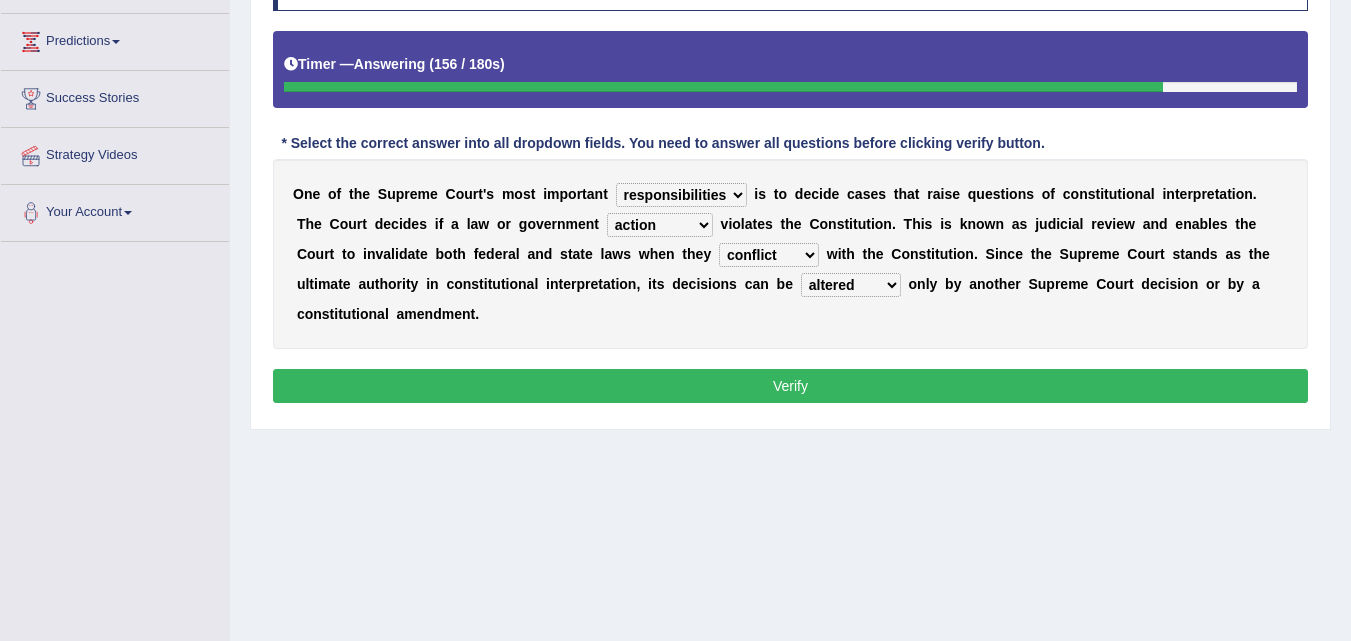 click on "tally conflict accord overlap" at bounding box center (769, 255) 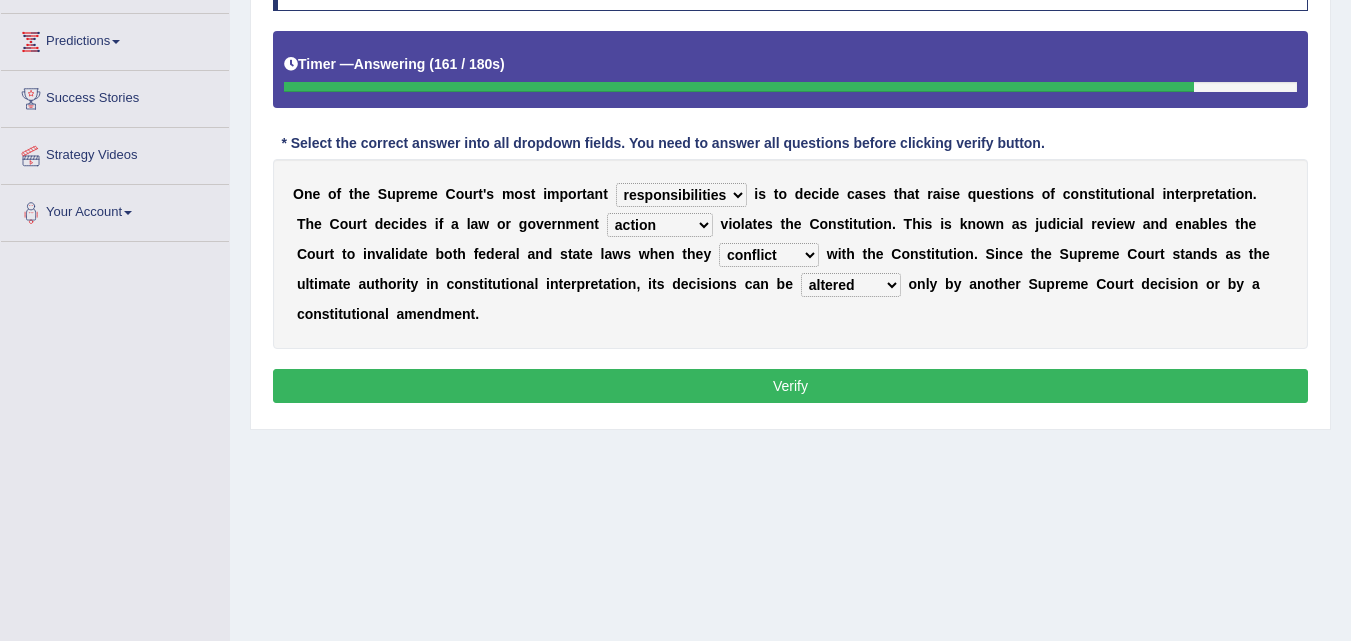 click on "tally conflict accord overlap" at bounding box center (769, 255) 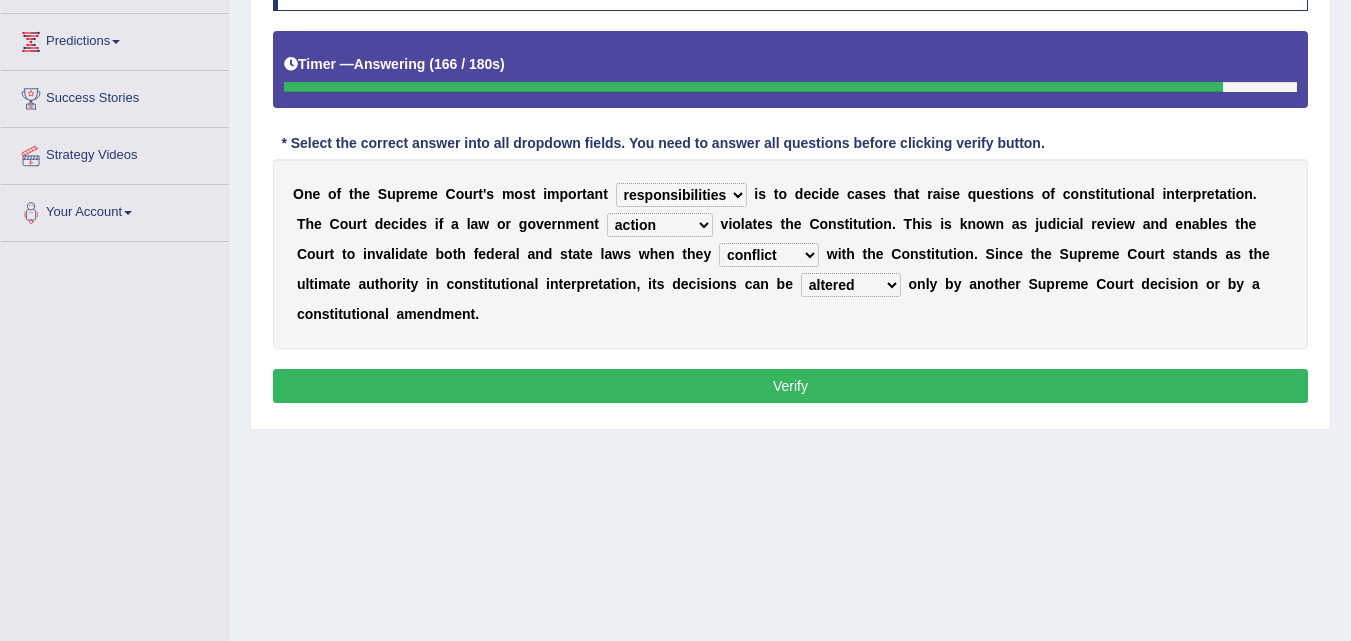 click on "charged changed followed altered" at bounding box center (851, 285) 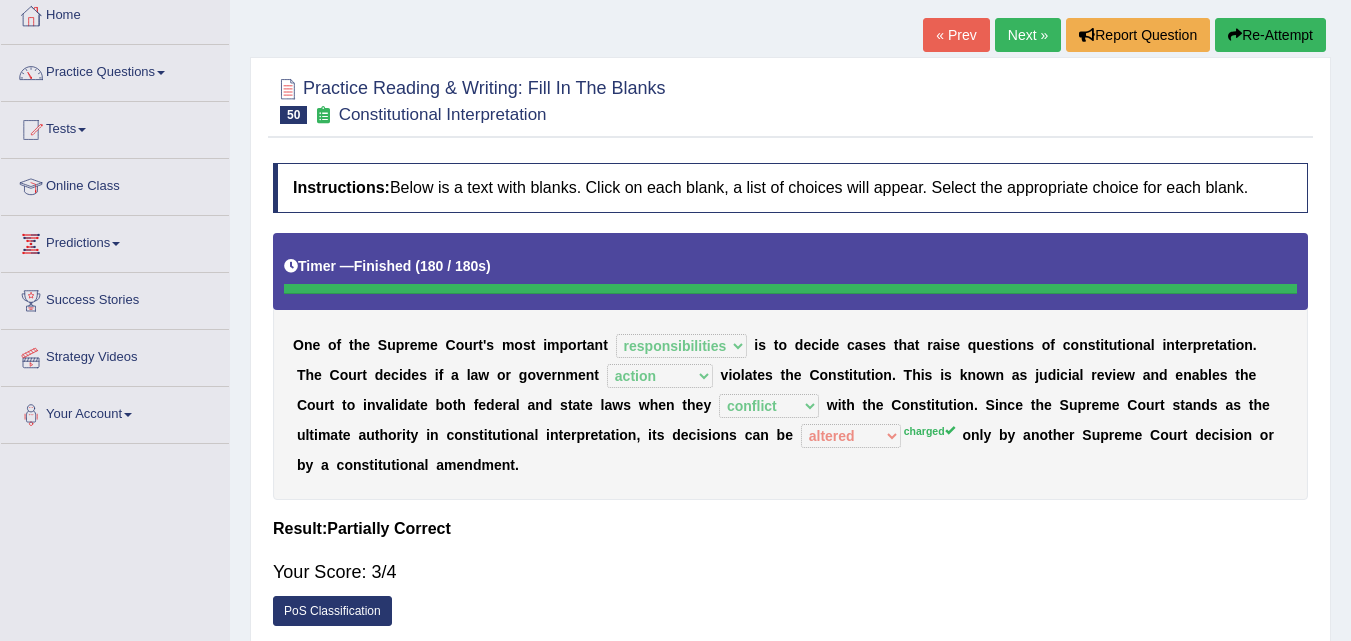 scroll, scrollTop: 109, scrollLeft: 0, axis: vertical 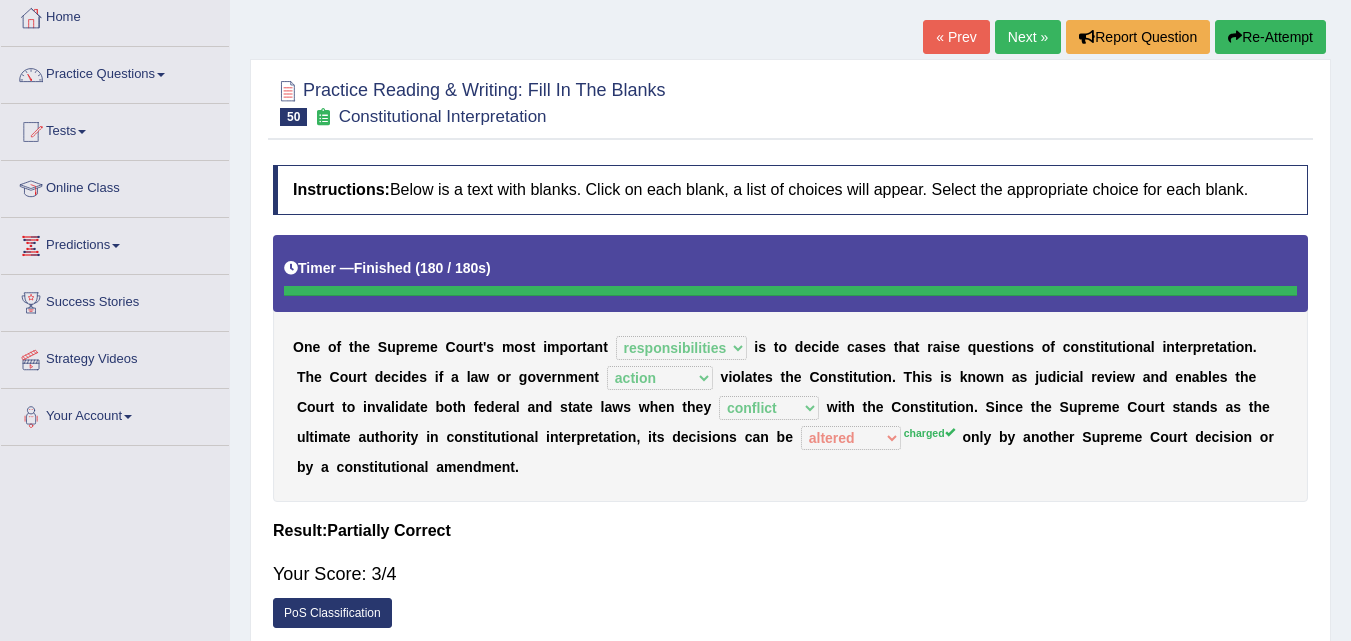 drag, startPoint x: 1347, startPoint y: 354, endPoint x: 1357, endPoint y: 296, distance: 58.855755 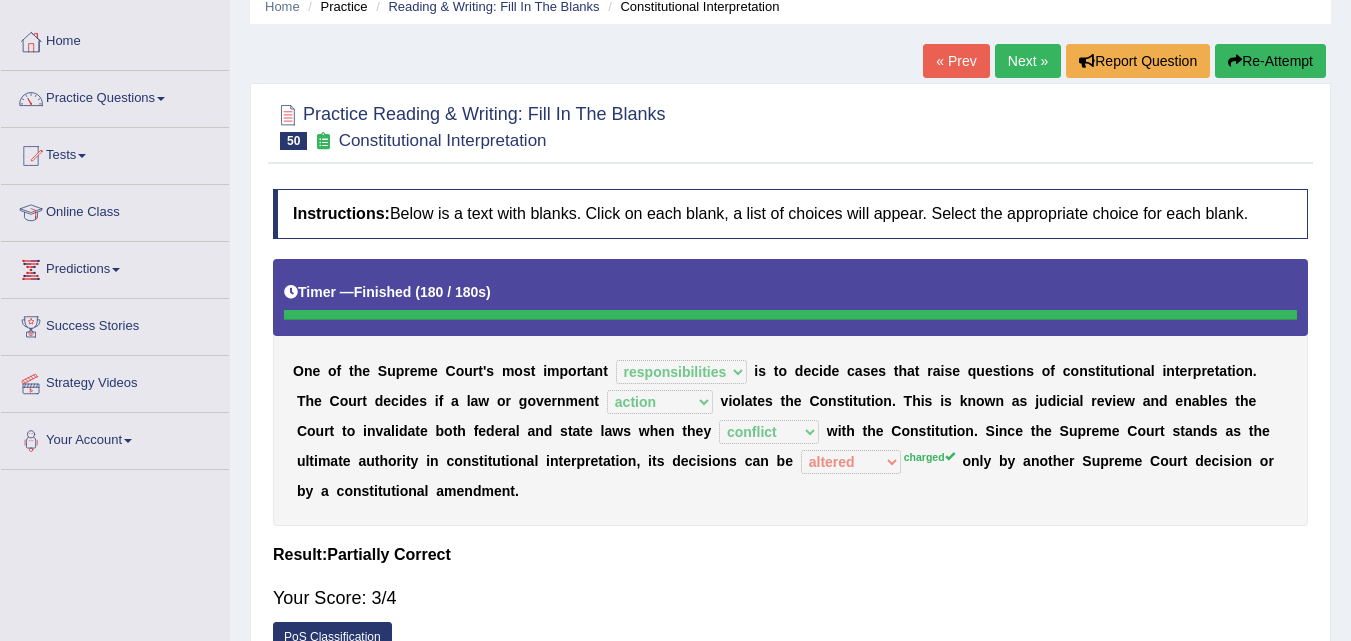 scroll, scrollTop: 86, scrollLeft: 0, axis: vertical 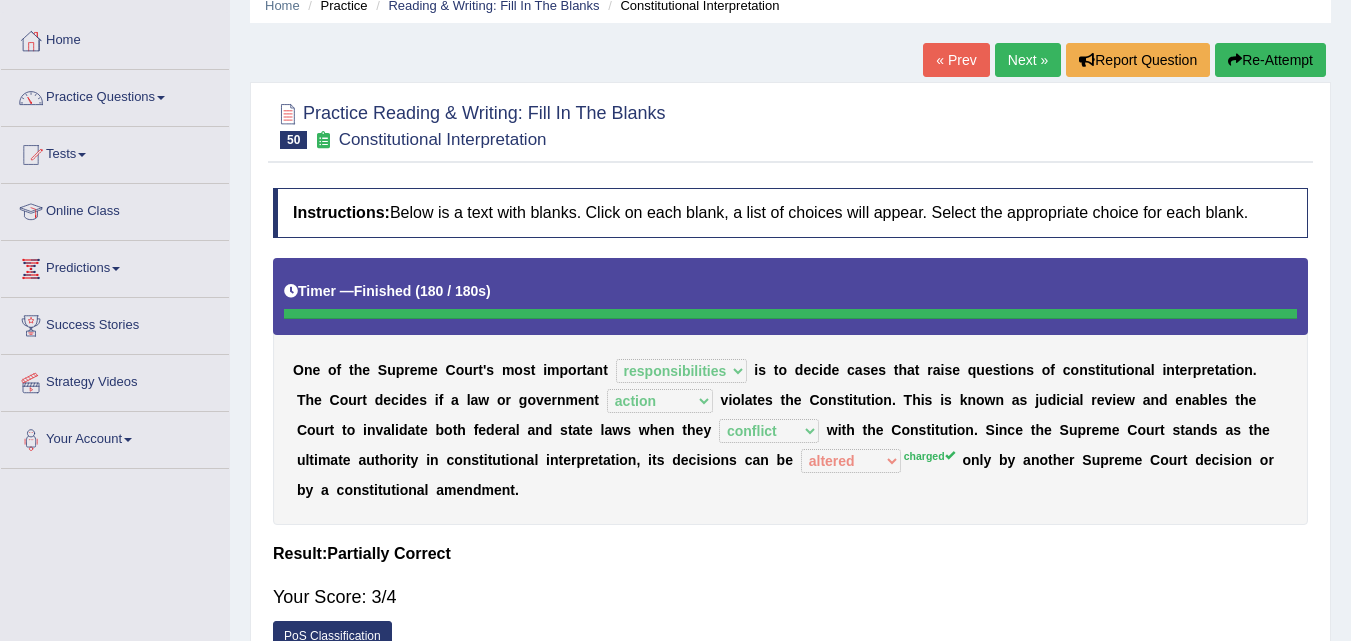 click on "Next »" at bounding box center (1028, 60) 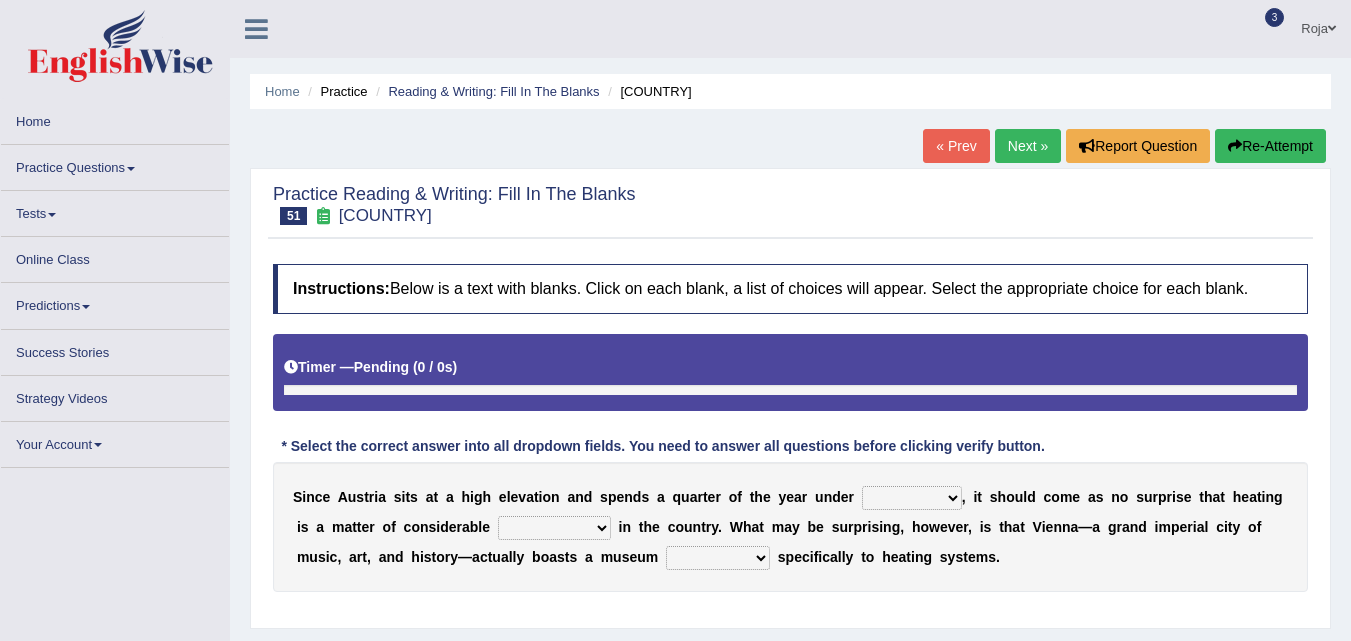 scroll, scrollTop: 0, scrollLeft: 0, axis: both 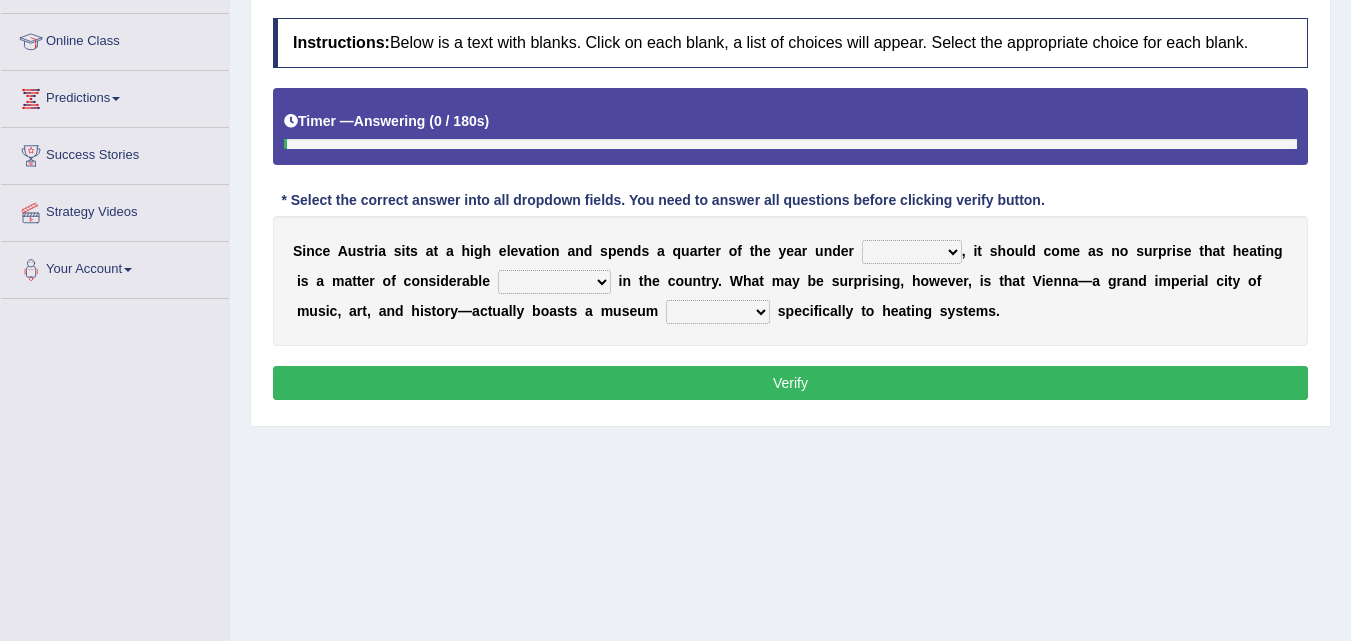 drag, startPoint x: 1365, startPoint y: 231, endPoint x: 1353, endPoint y: 379, distance: 148.48569 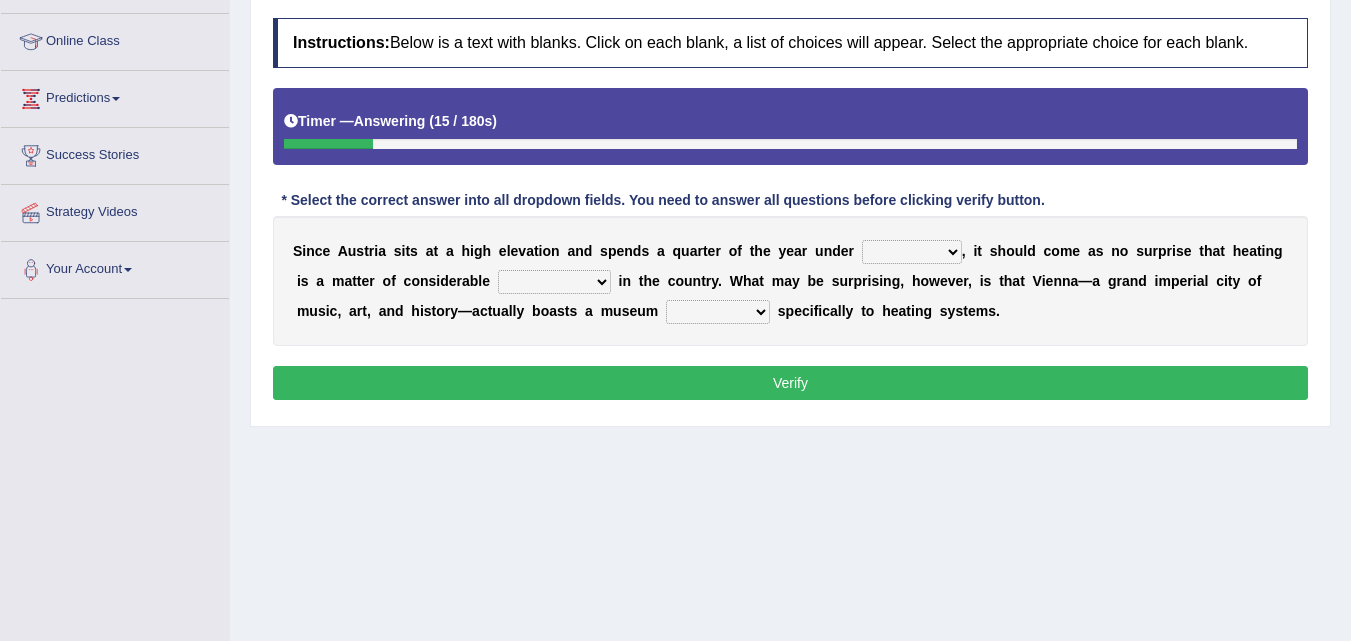 click on "rain wind typhoon snow" at bounding box center (912, 252) 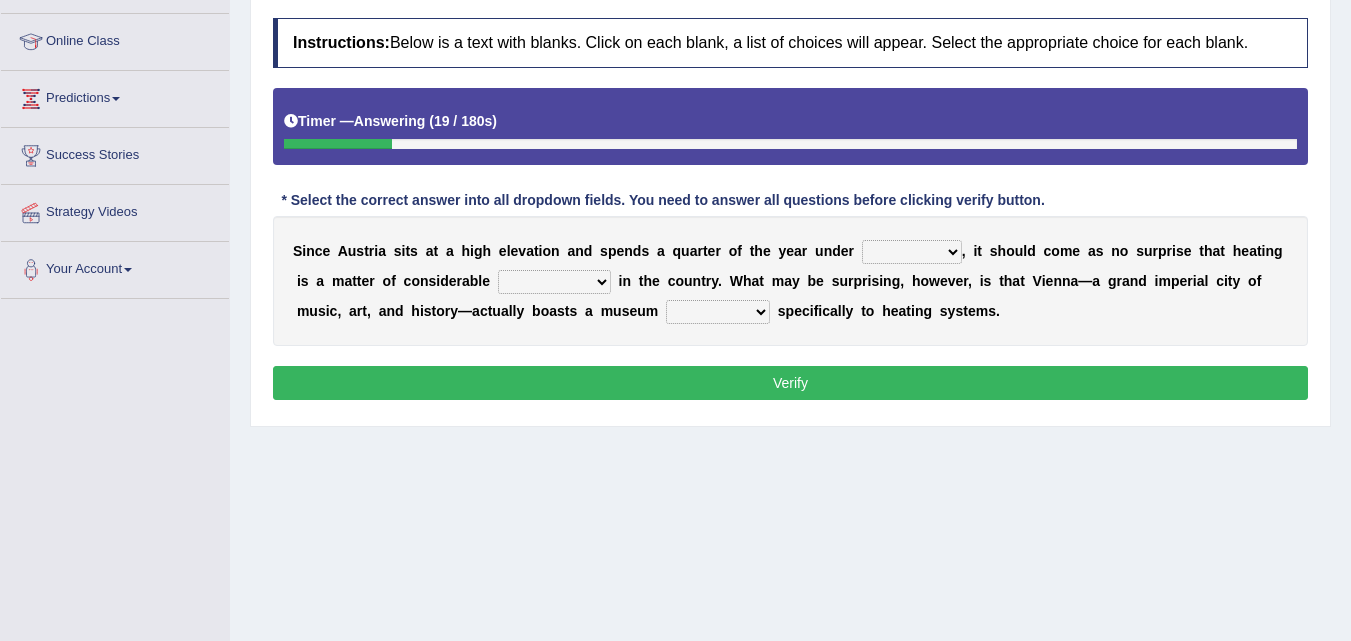 select on "typhoon" 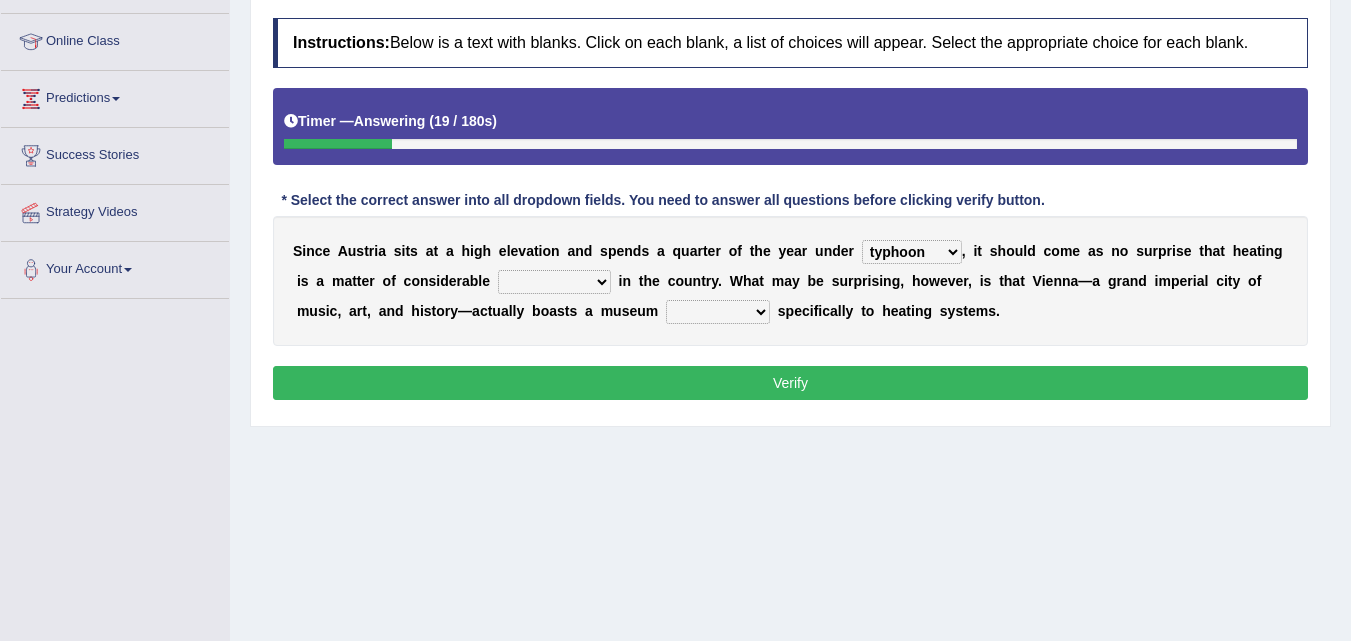 click on "rain wind typhoon snow" at bounding box center [912, 252] 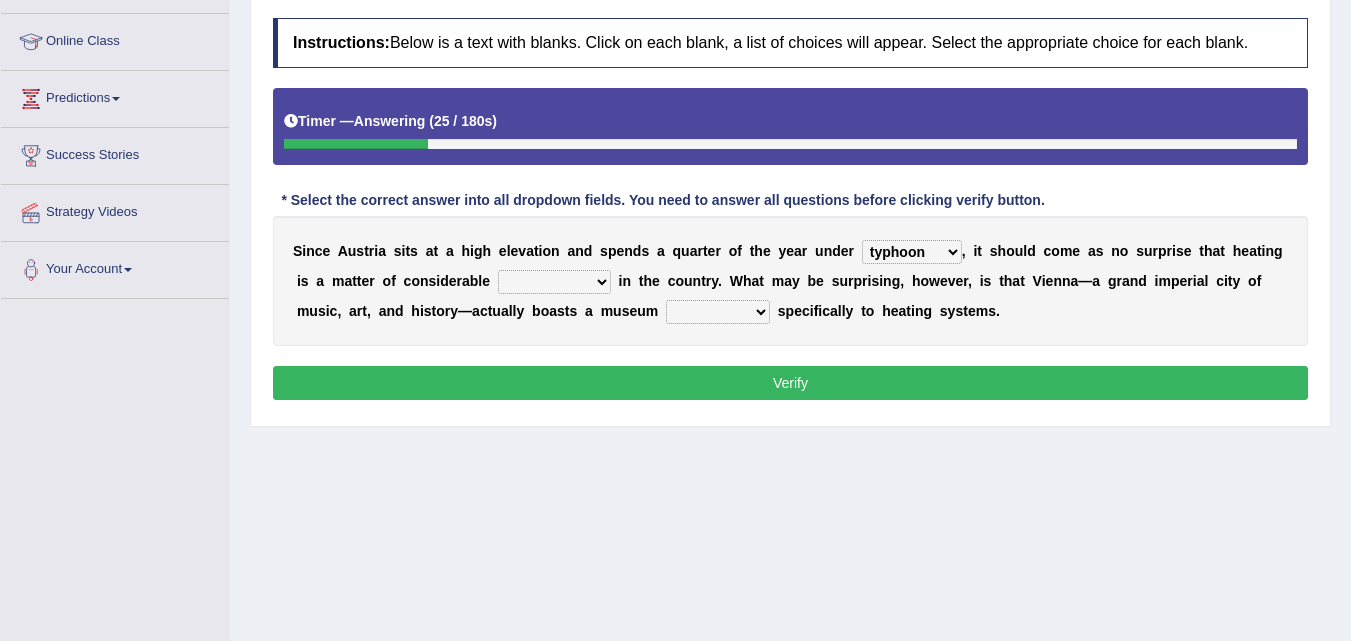 click on "rain wind typhoon snow" at bounding box center [912, 252] 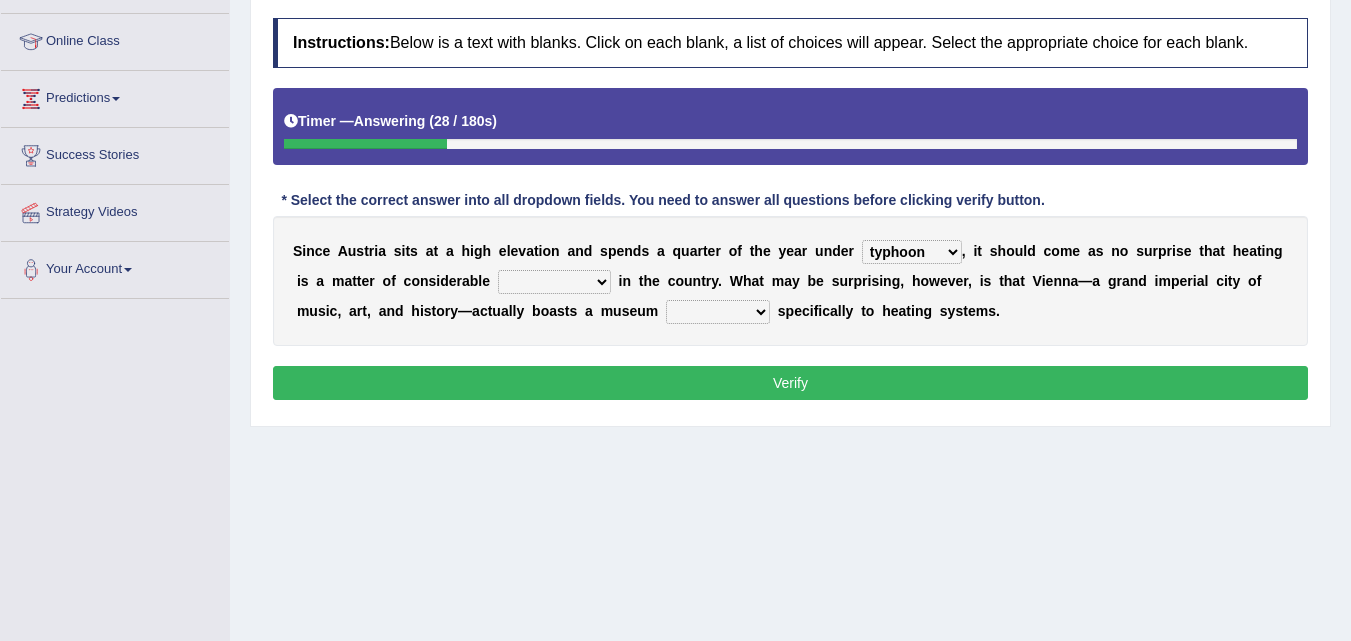 click on "rain wind typhoon snow" at bounding box center (912, 252) 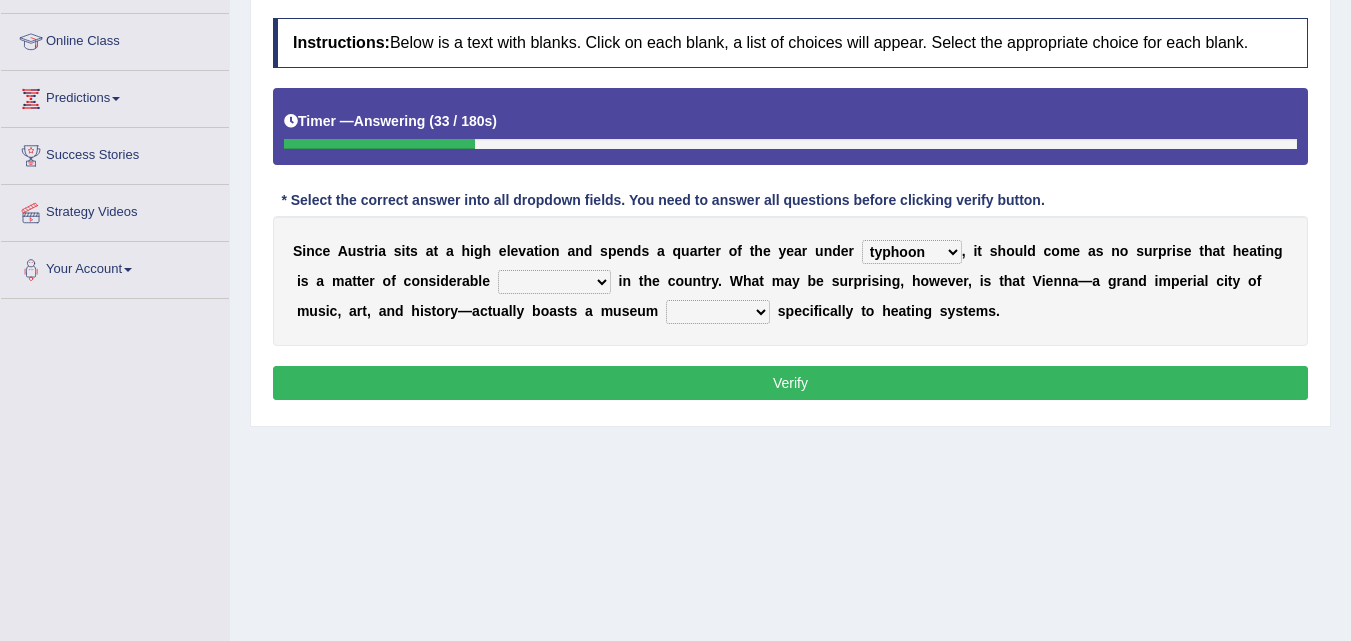 click on "leakage importance memory convenience" at bounding box center [554, 282] 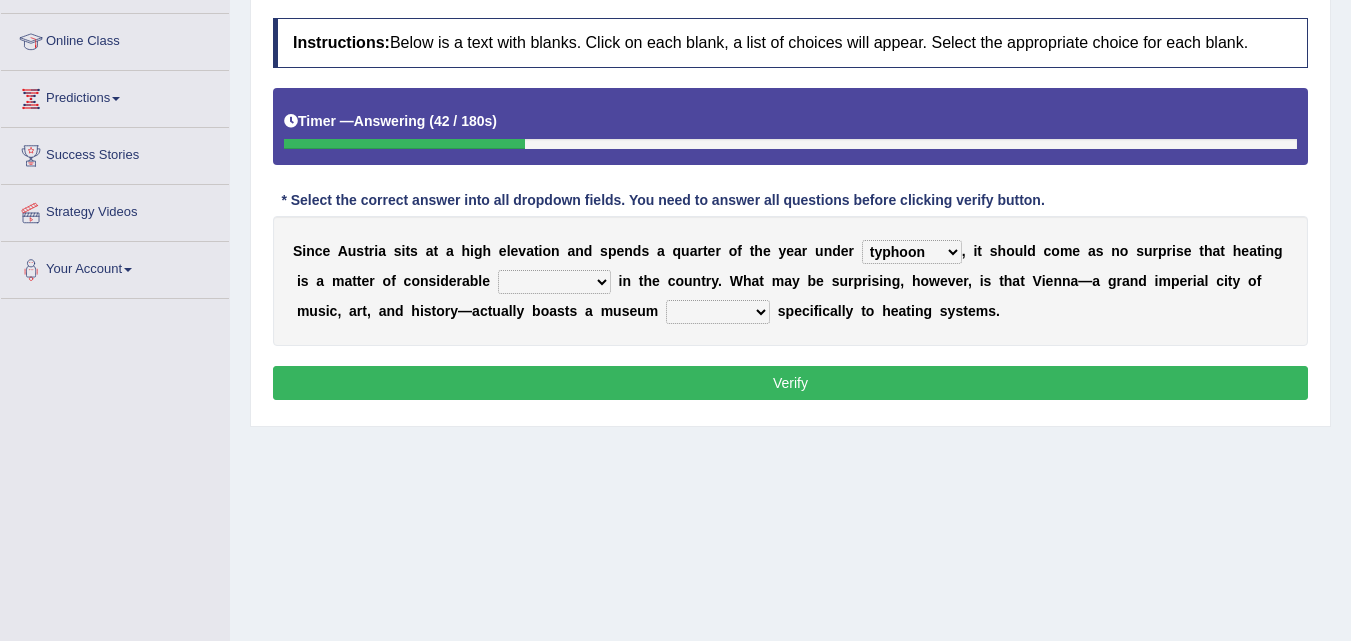 select on "importance" 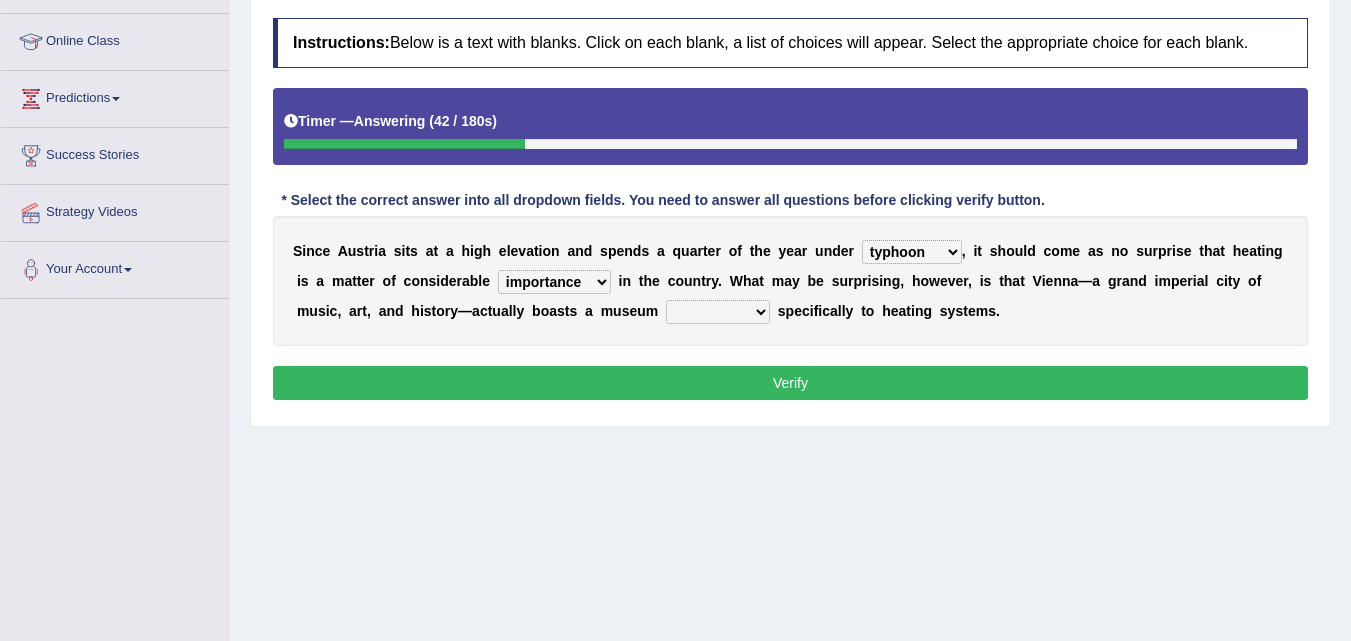 click on "leakage importance memory convenience" at bounding box center [554, 282] 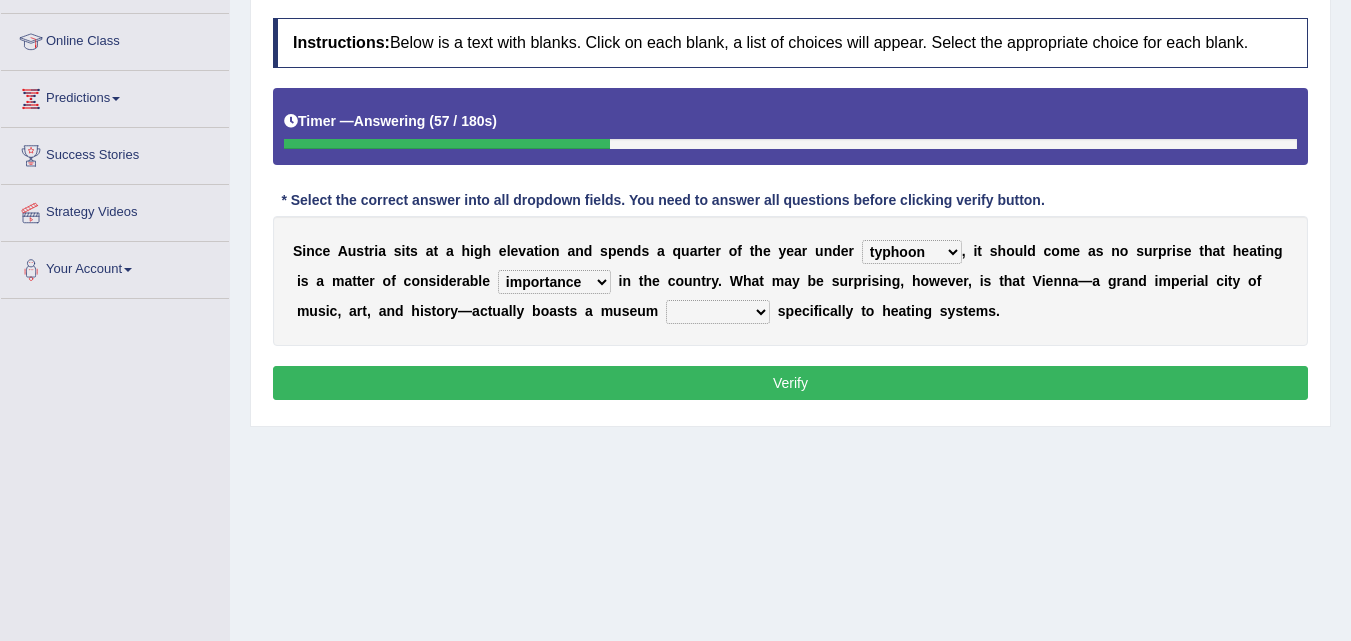 click on "repellent dictated dedicated determined" at bounding box center [718, 312] 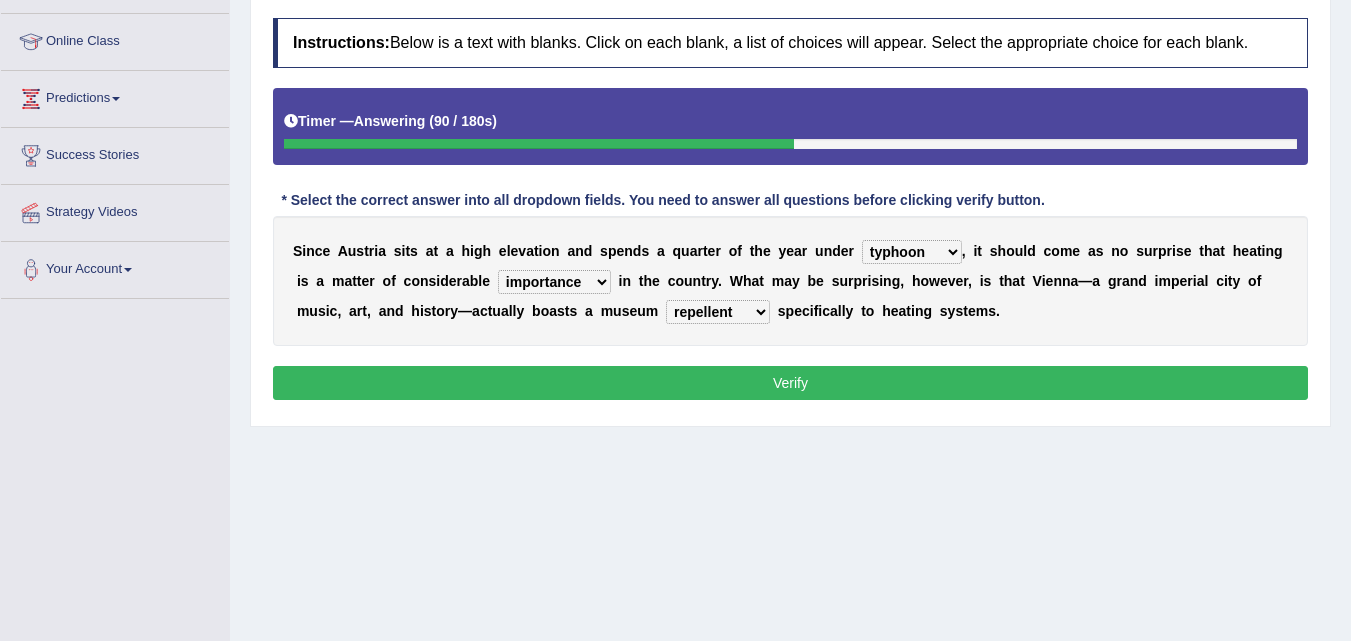 click on "repellent dictated dedicated determined" at bounding box center (718, 312) 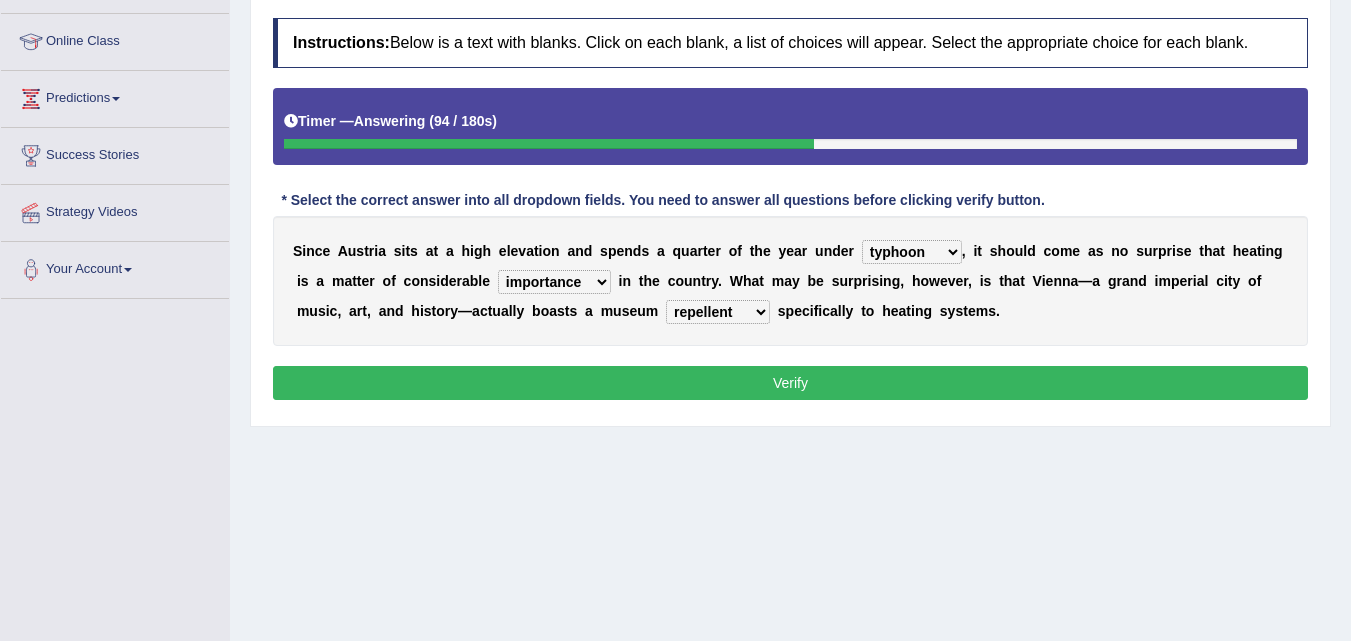 click on "repellent dictated dedicated determined" at bounding box center (718, 312) 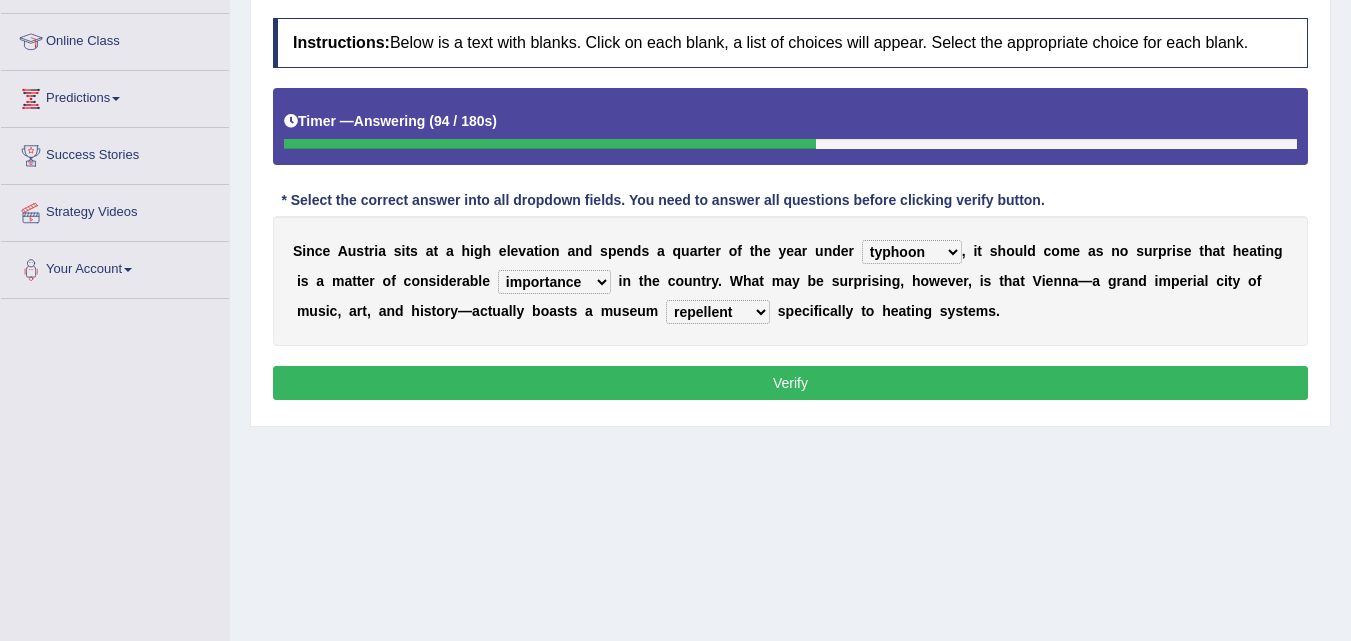 click on "repellent dictated dedicated determined" at bounding box center (718, 312) 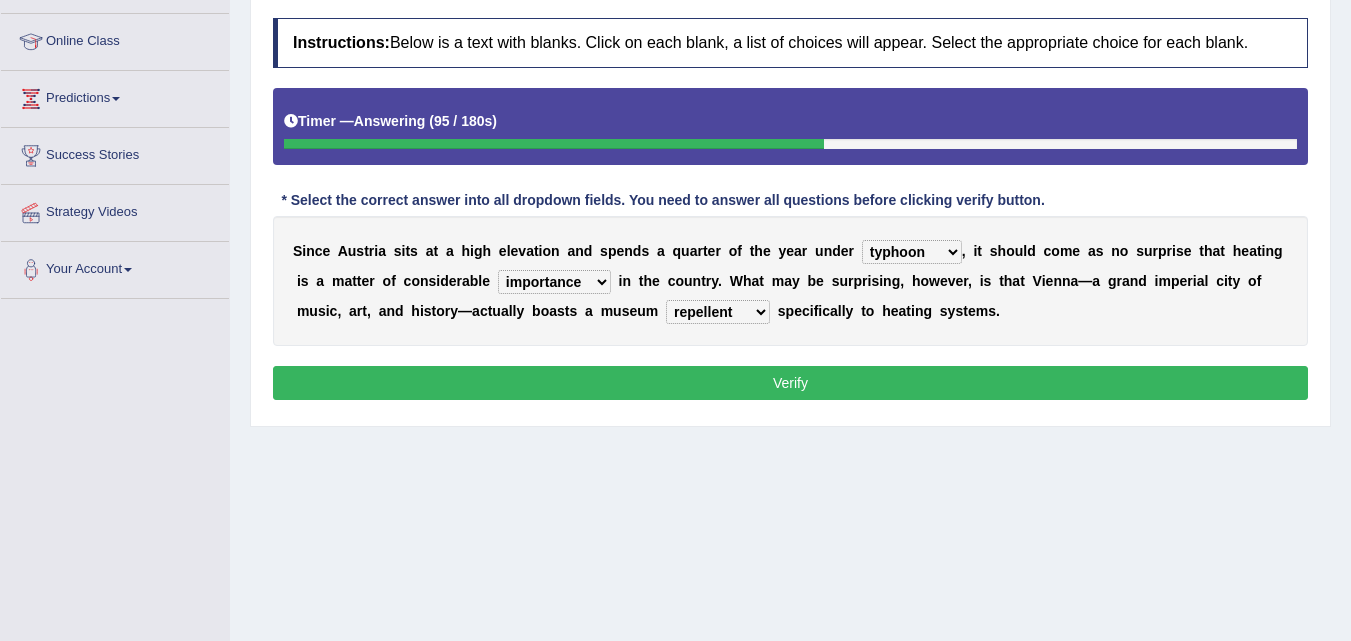 click on "rain wind typhoon snow" at bounding box center [912, 252] 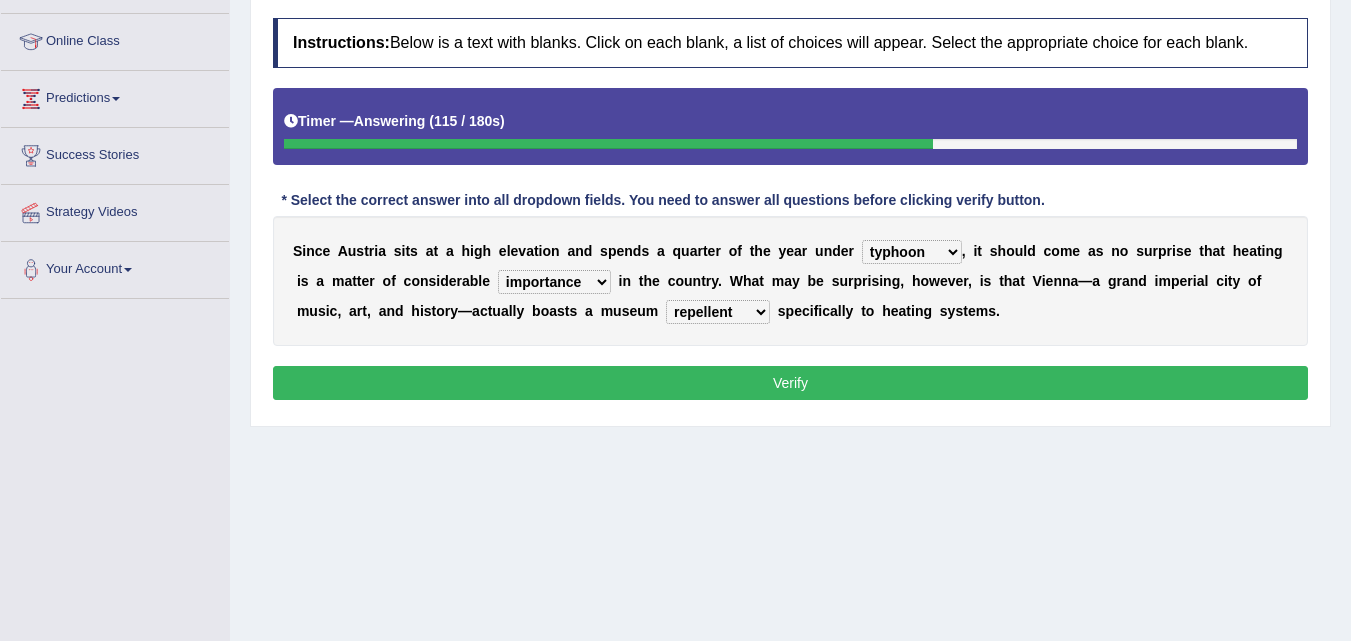 click on "rain wind typhoon snow" at bounding box center [912, 252] 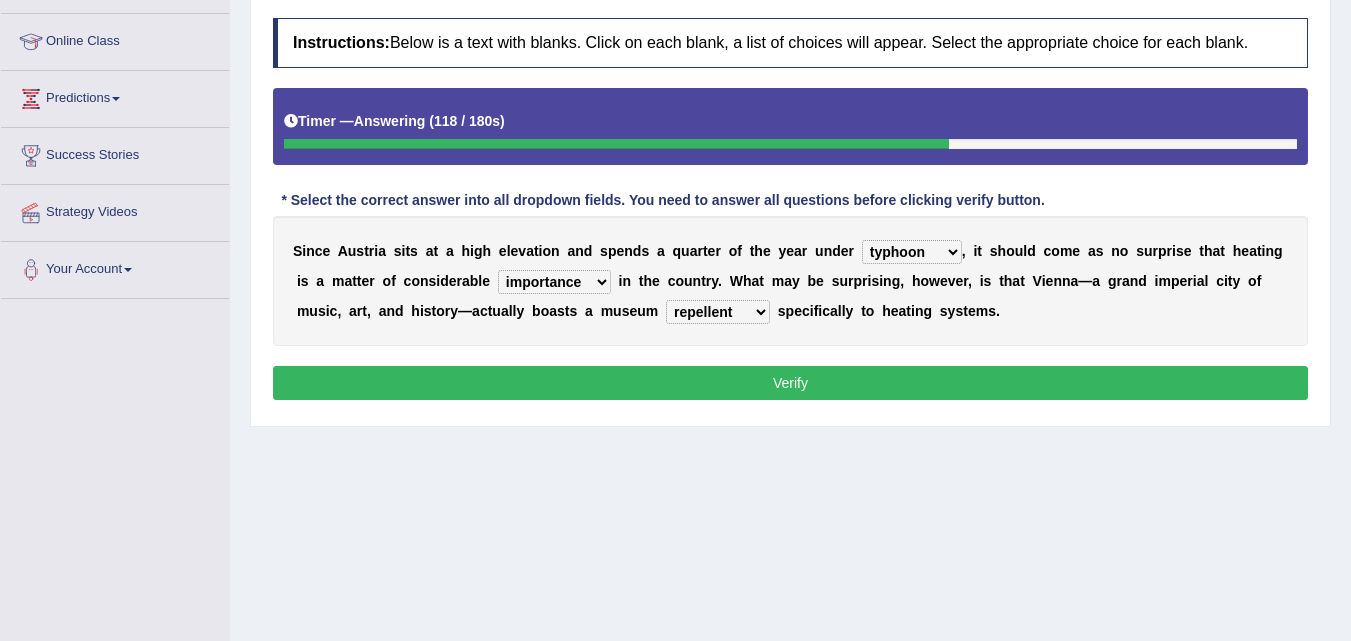 click on "rain wind typhoon snow" at bounding box center [912, 252] 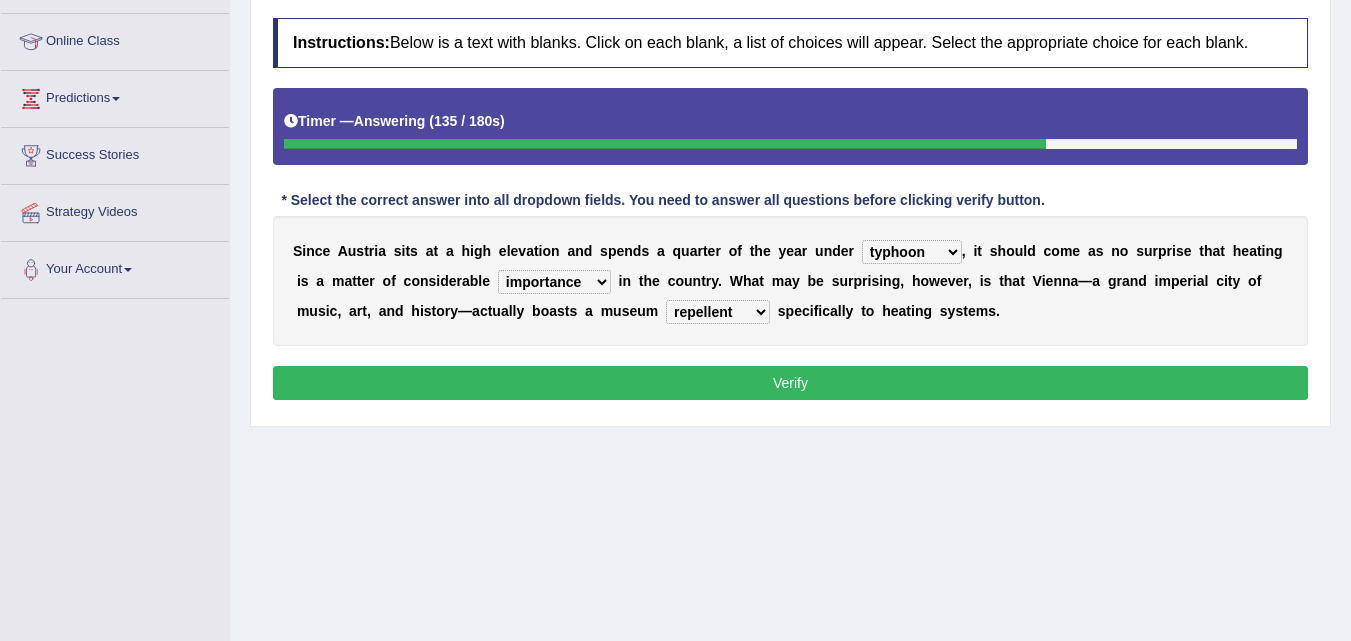 click on "rain wind typhoon snow" at bounding box center [912, 252] 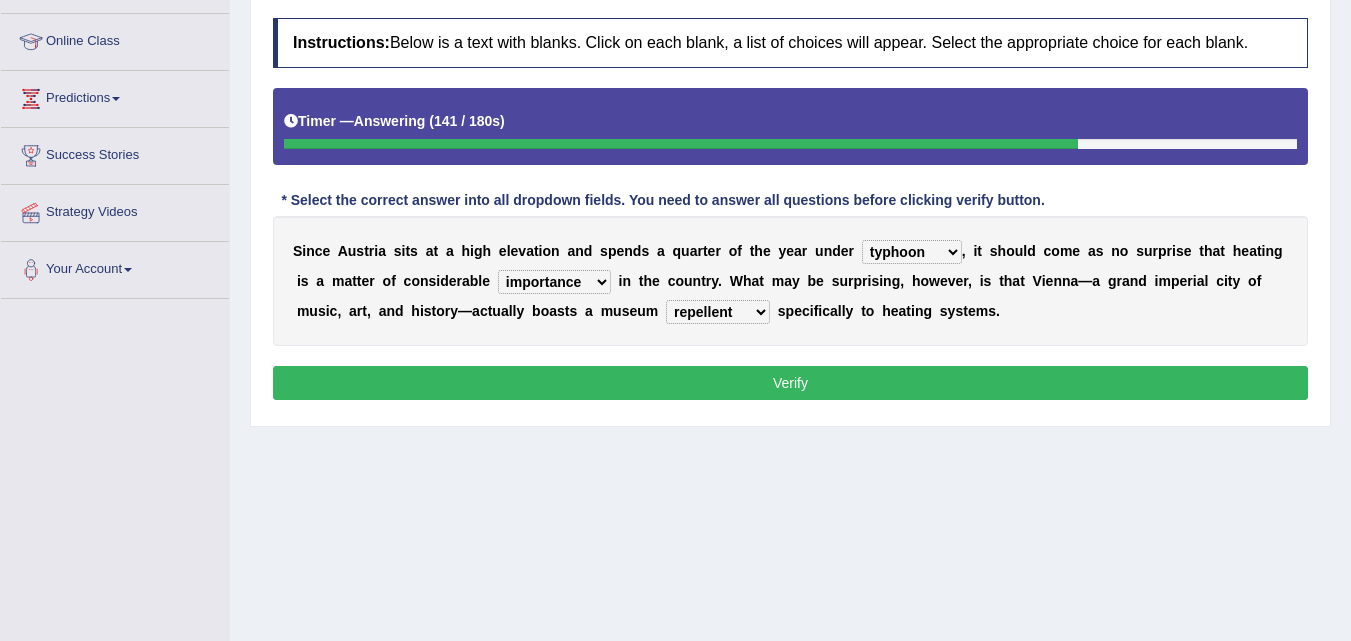 click on "repellent dictated dedicated determined" at bounding box center (718, 312) 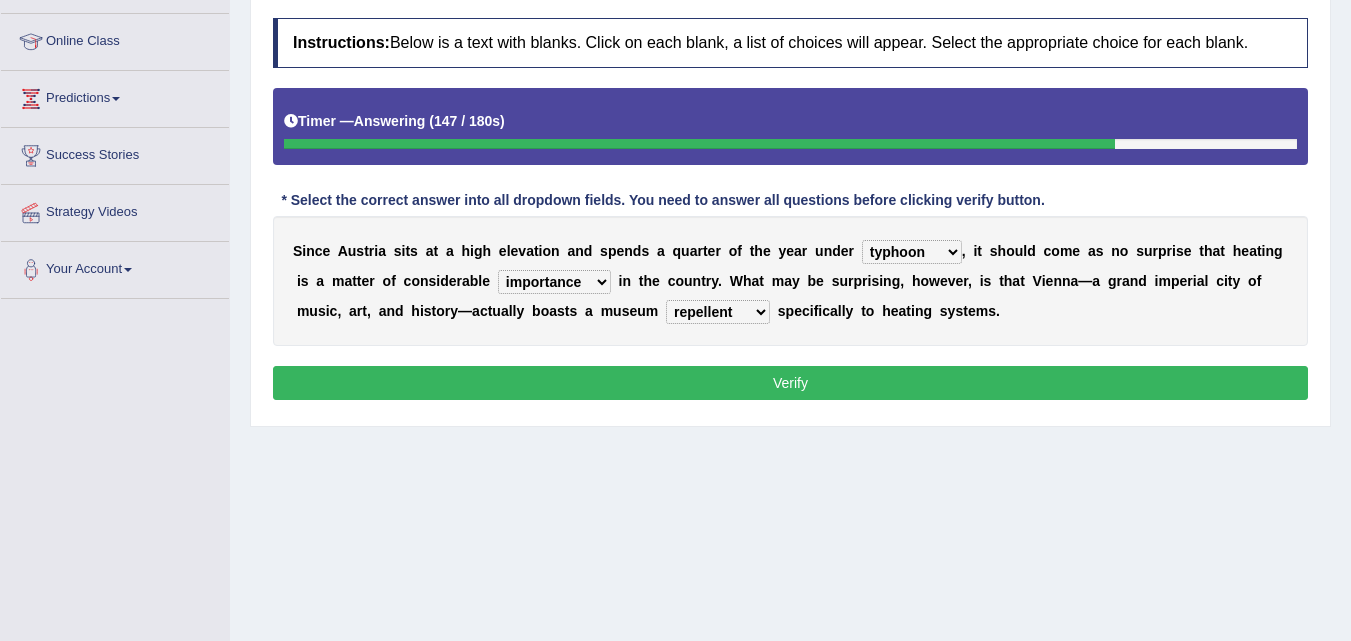 select on "dictated" 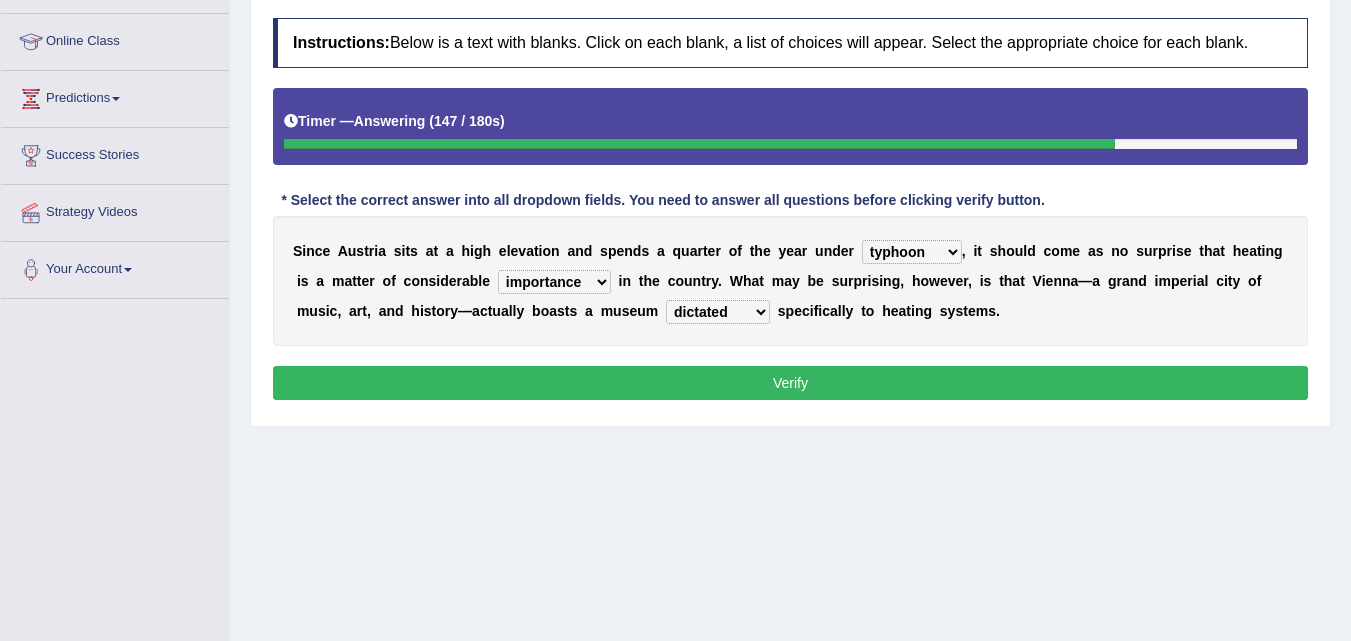 click on "repellent dictated dedicated determined" at bounding box center (718, 312) 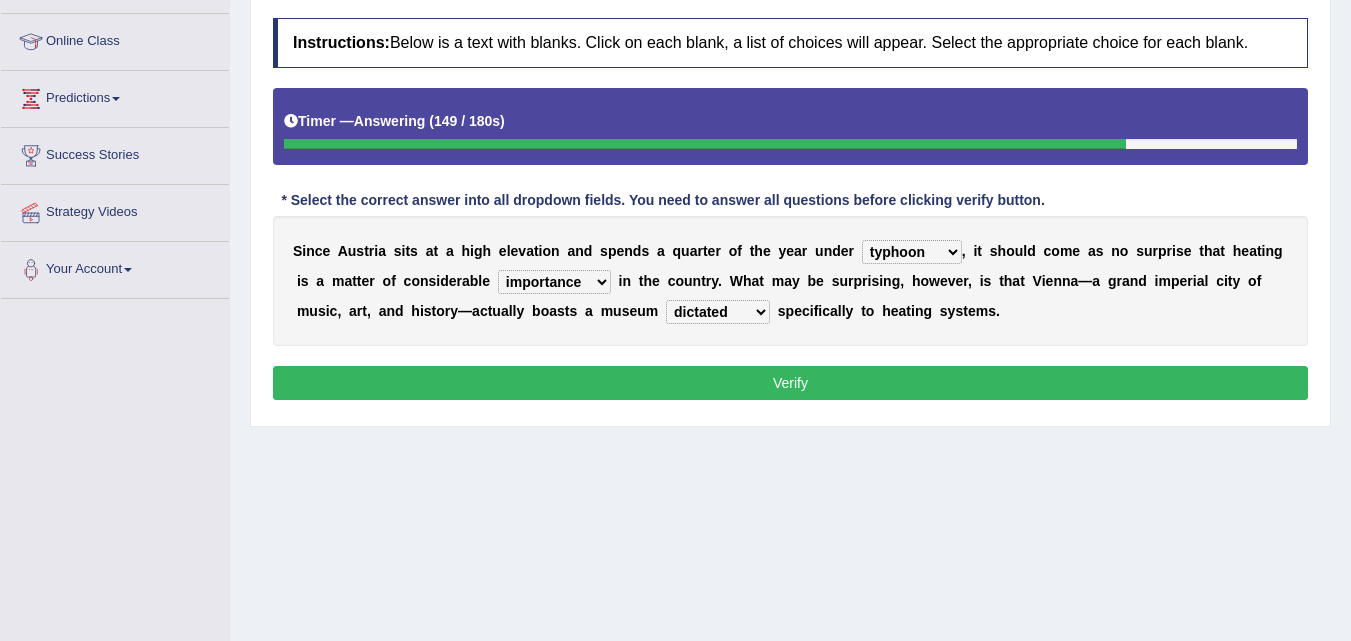 click on "repellent dictated dedicated determined" at bounding box center (718, 312) 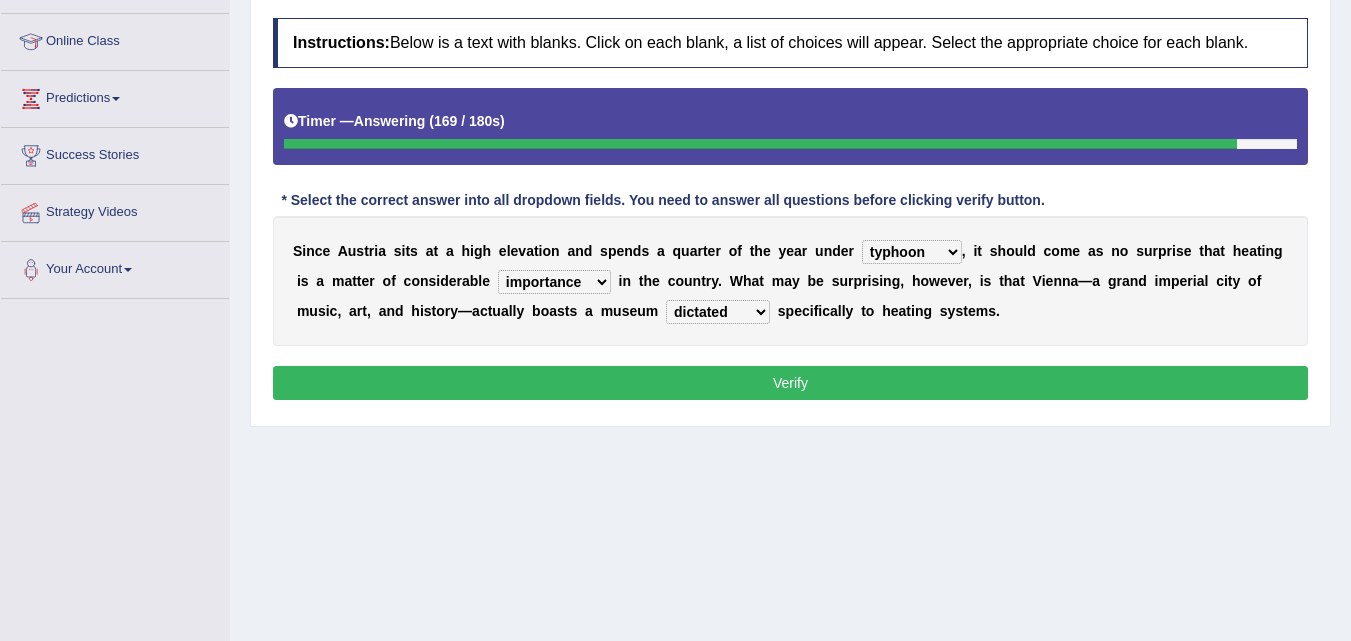click on "t" at bounding box center [908, 311] 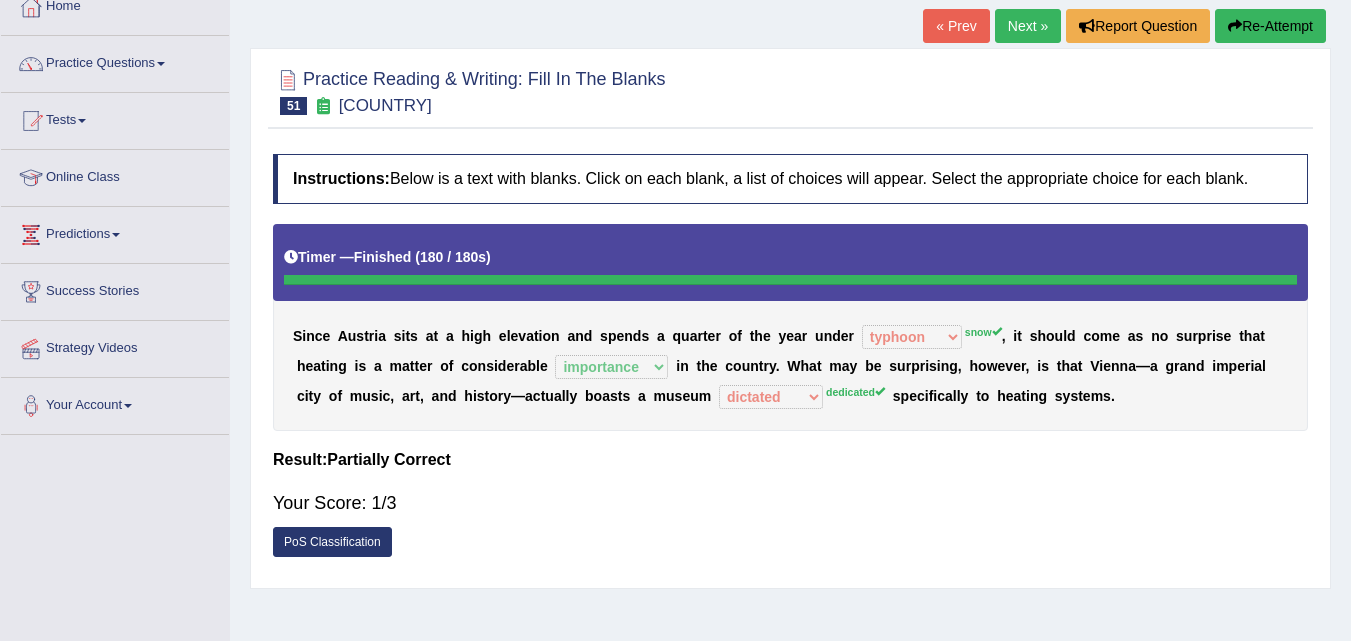 scroll, scrollTop: 90, scrollLeft: 0, axis: vertical 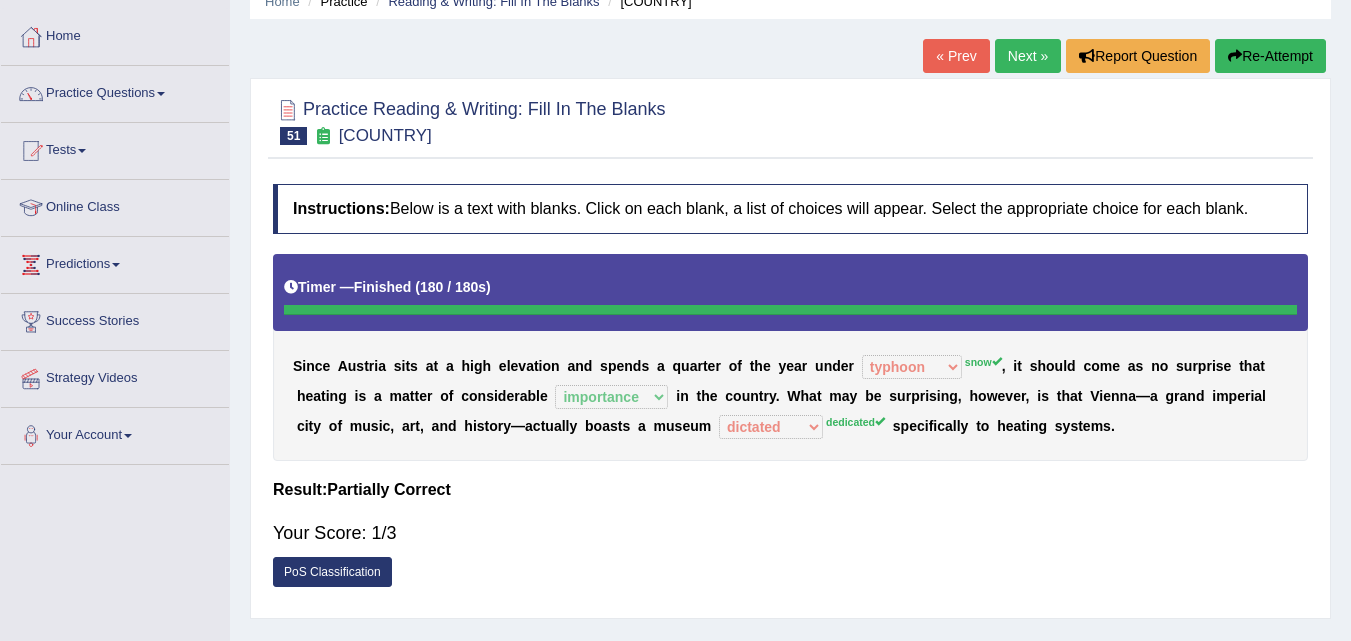 click on "Next »" at bounding box center [1028, 56] 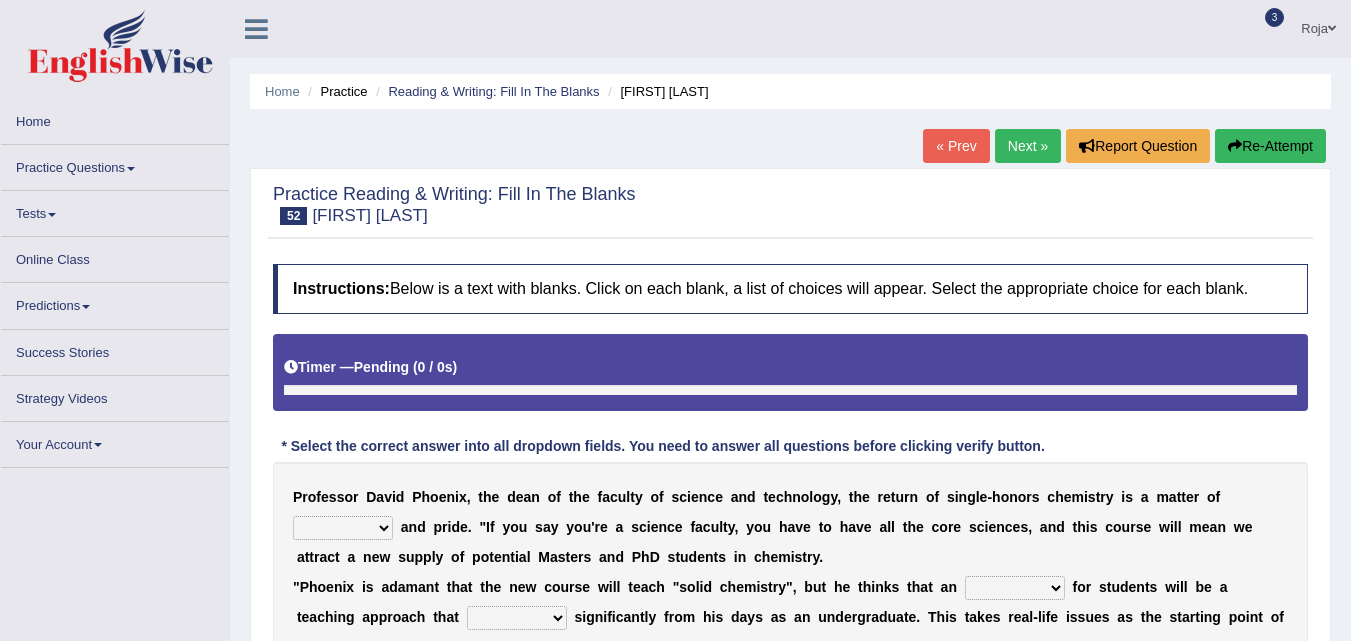 scroll, scrollTop: 193, scrollLeft: 0, axis: vertical 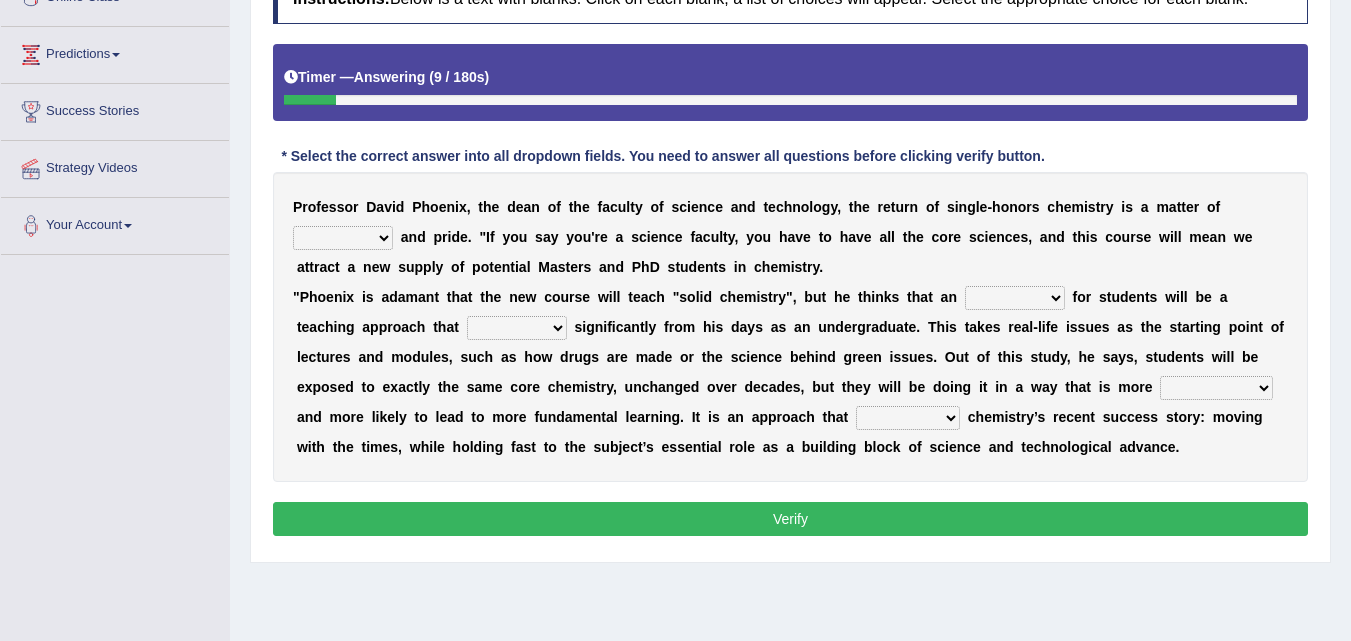 click on "credibility ability sensibility member" at bounding box center [343, 238] 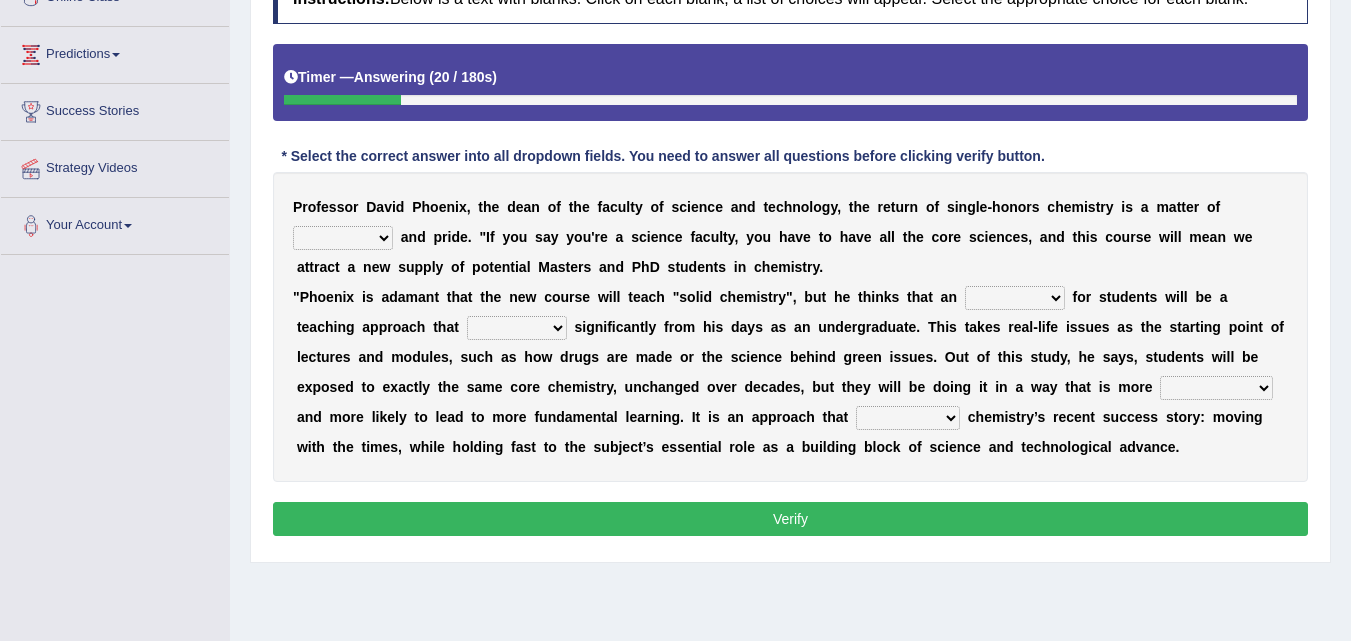 select on "credibility" 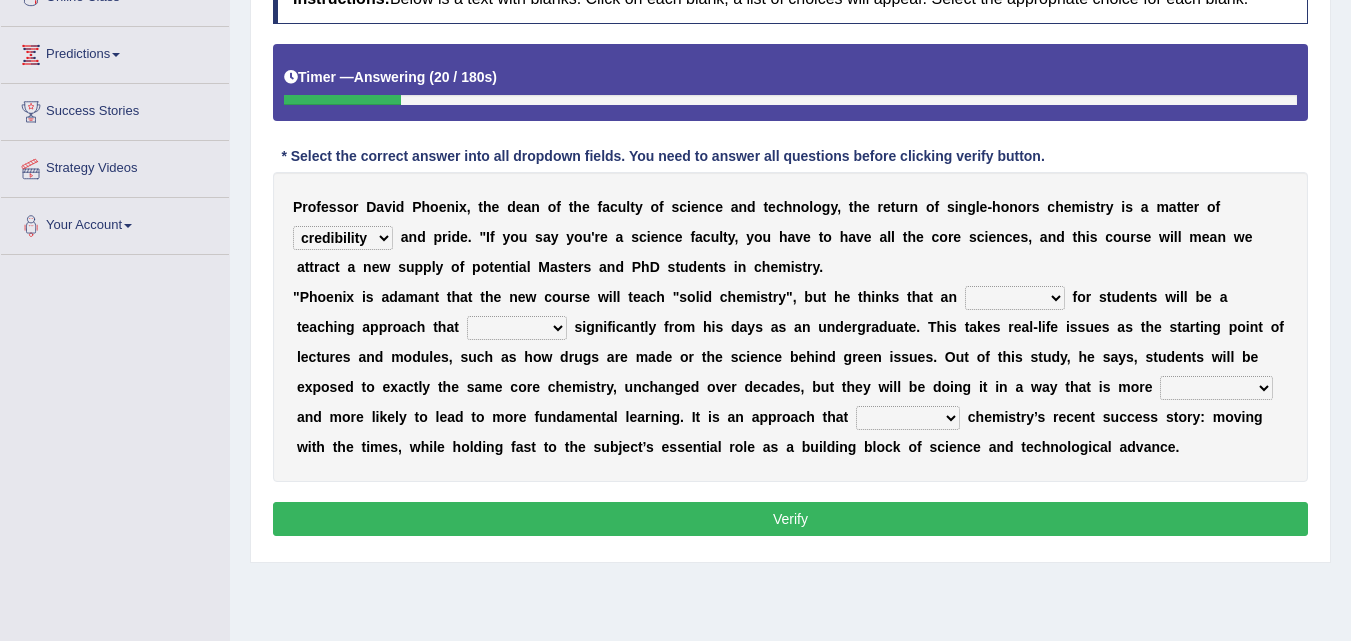 click on "credibility ability sensibility member" at bounding box center [343, 238] 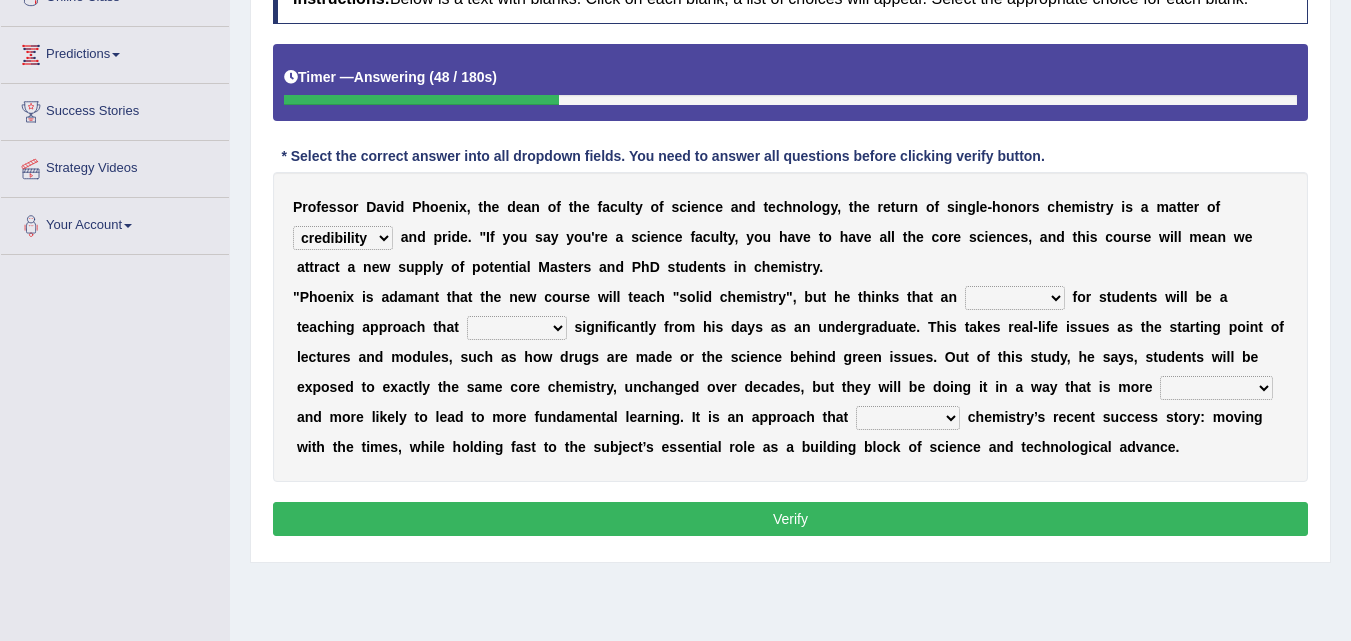 click on "attention attribute attraction attendant" at bounding box center [1015, 298] 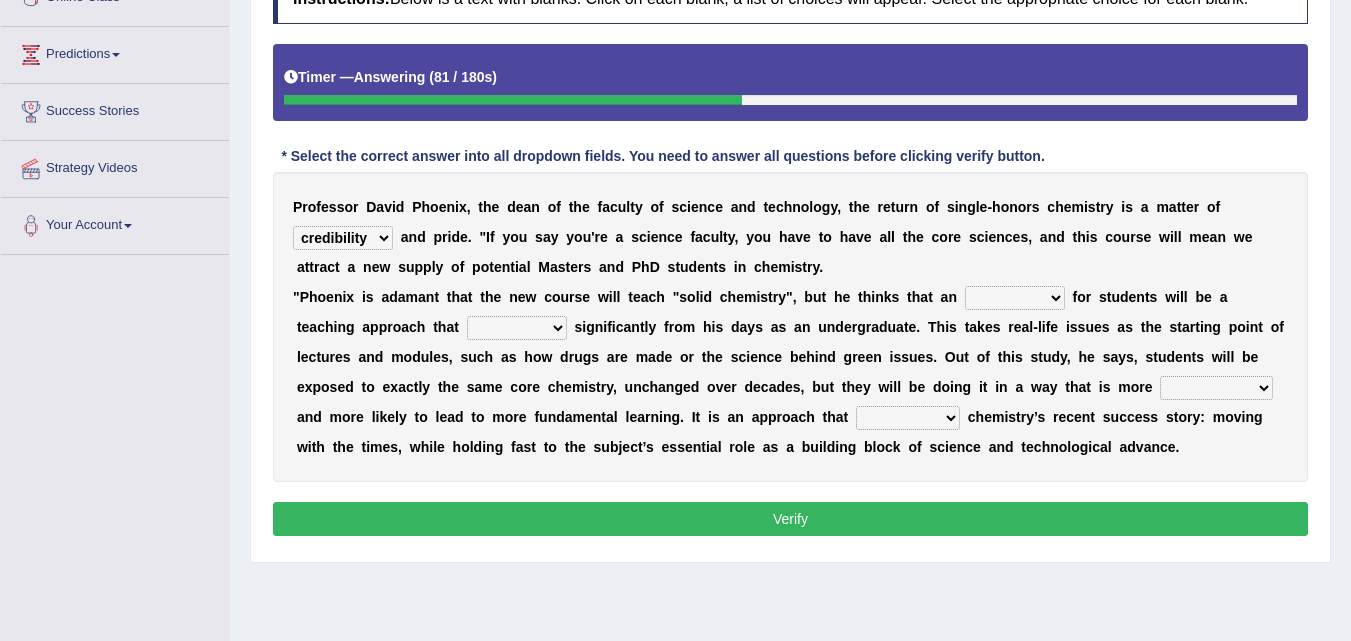 click on "creates differs forms makes" at bounding box center [517, 328] 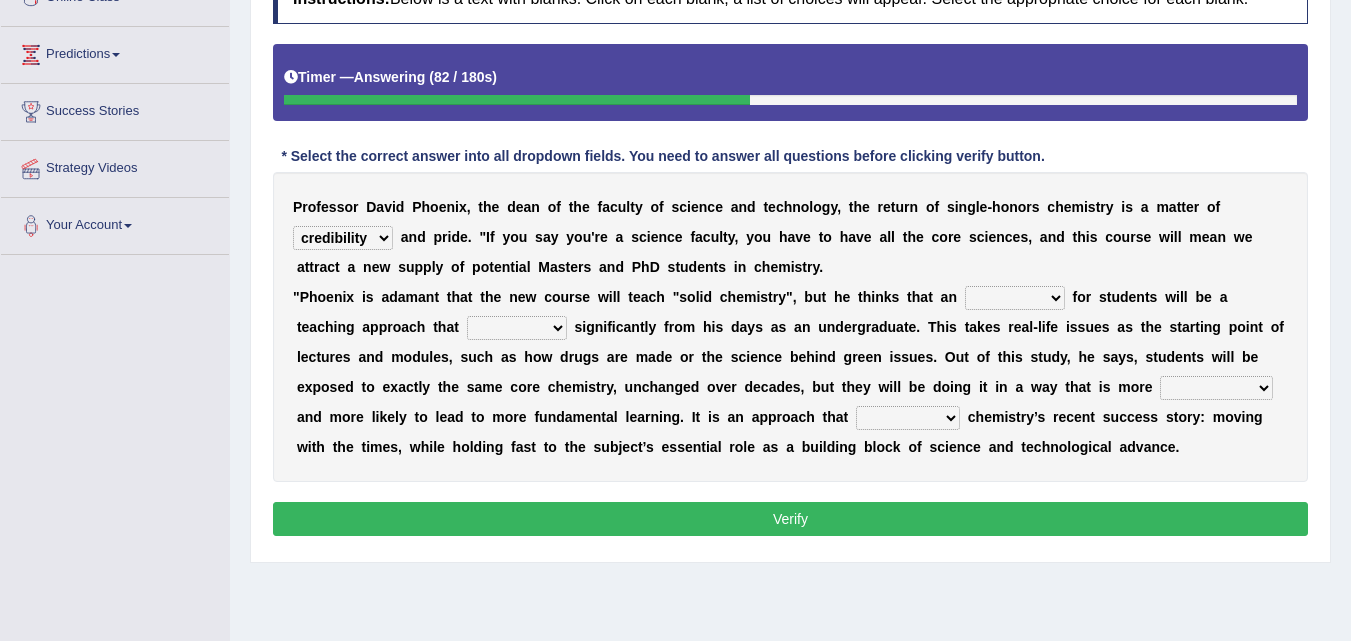 click on "attention attribute attraction attendant" at bounding box center [1015, 298] 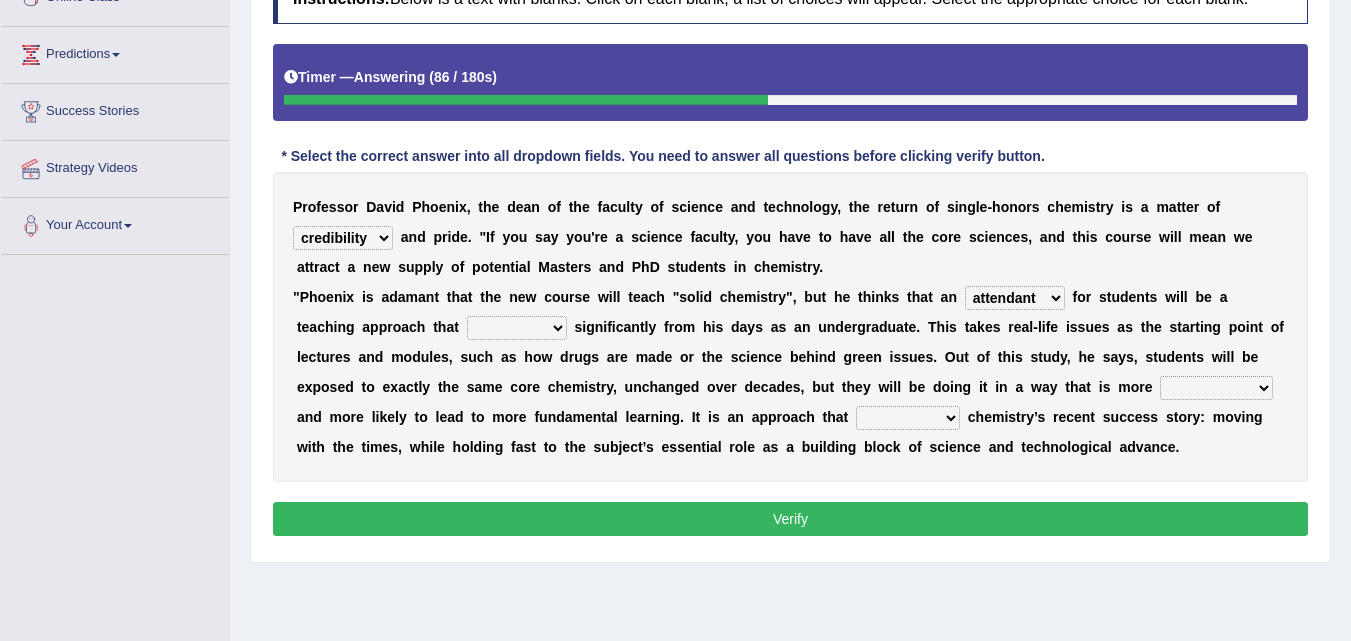 click on "attention attribute attraction attendant" at bounding box center [1015, 298] 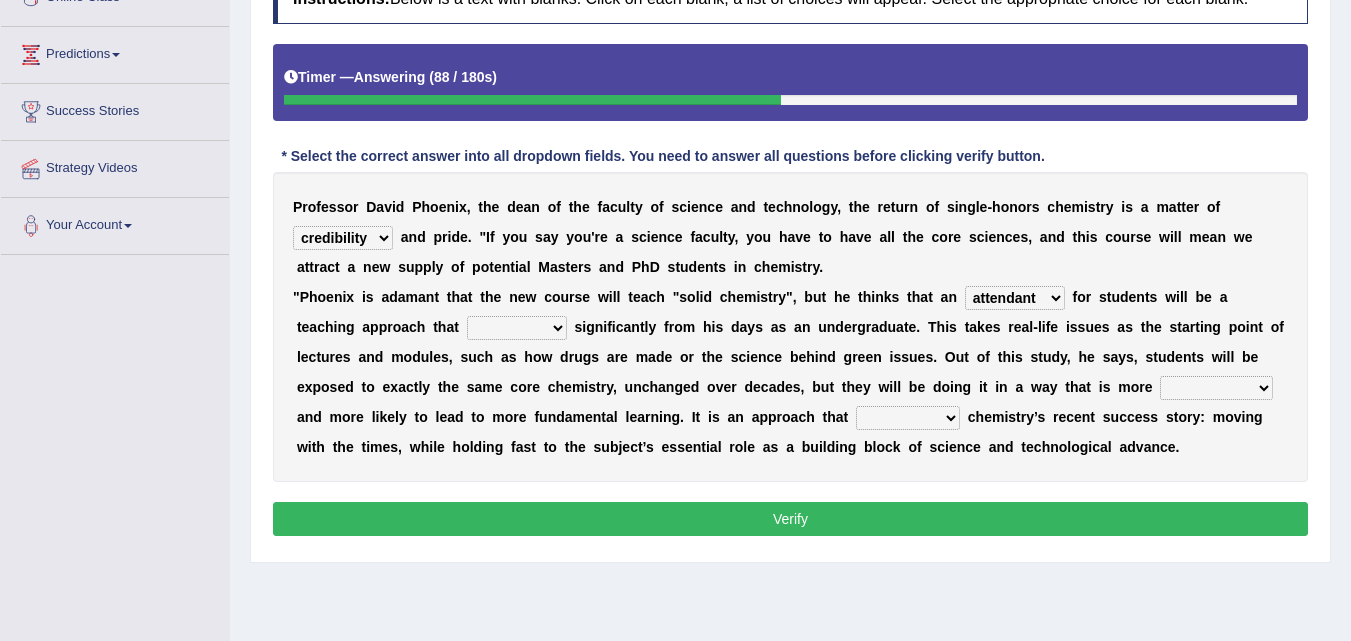 click on "attention attribute attraction attendant" at bounding box center [1015, 298] 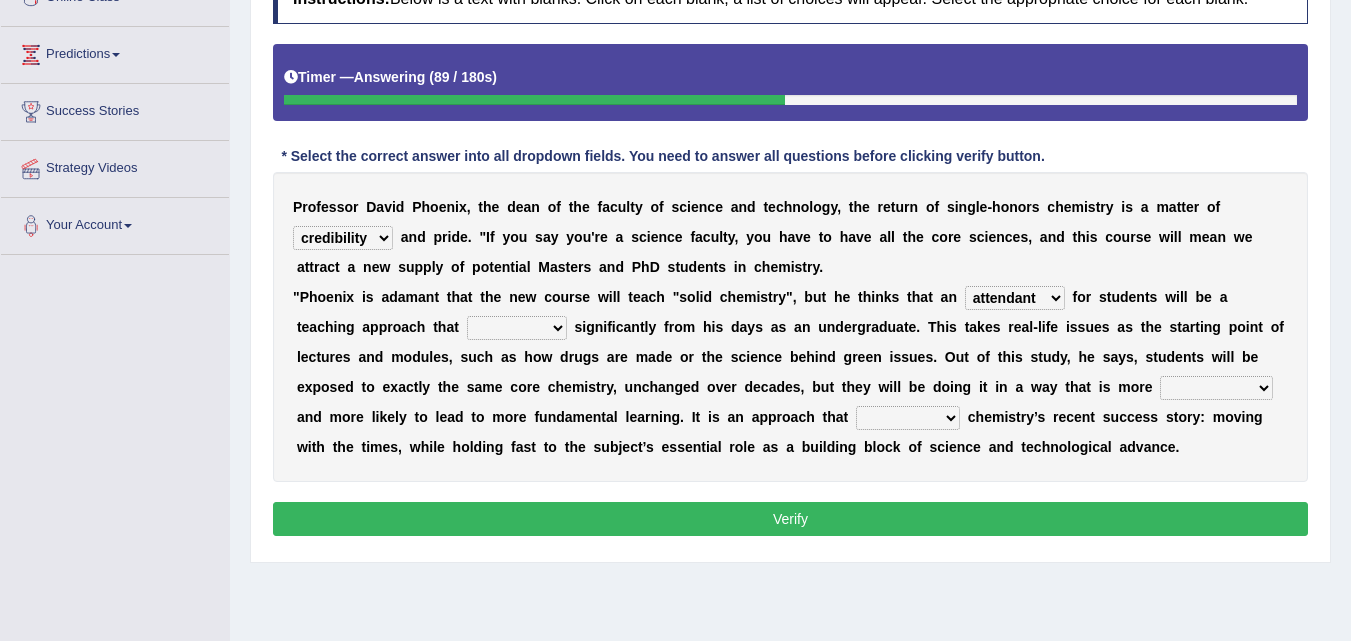 click on "attention attribute attraction attendant" at bounding box center (1015, 298) 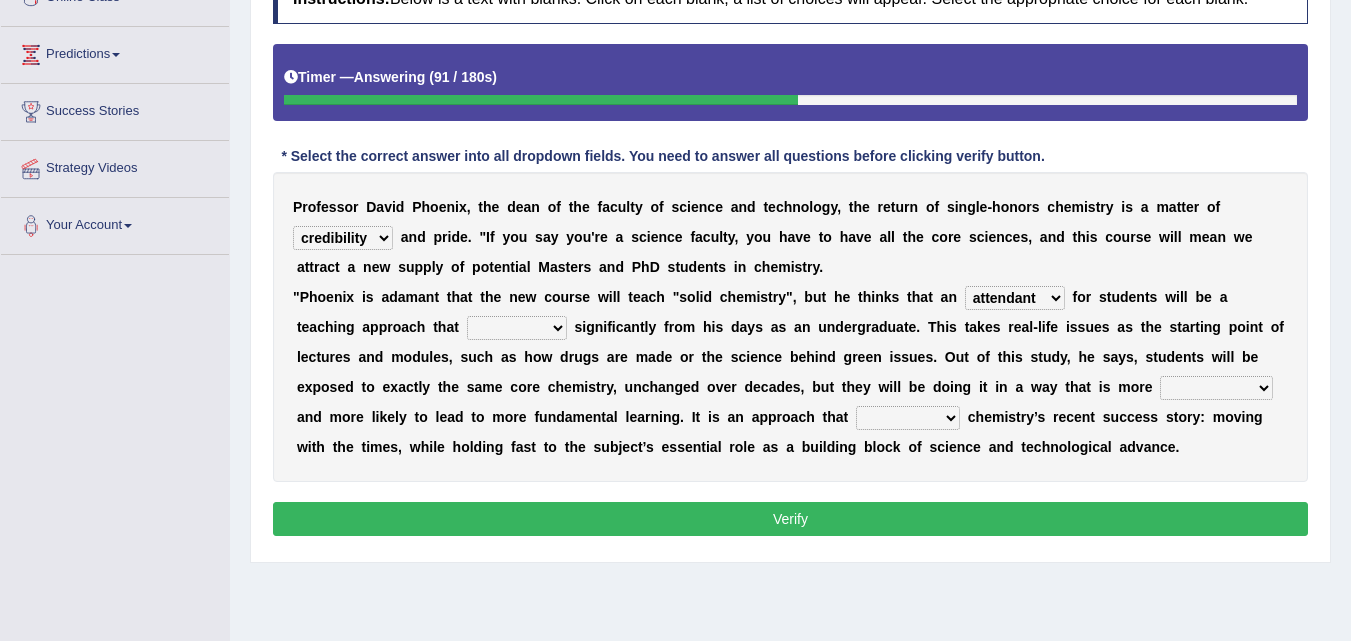 click on "attention attribute attraction attendant" at bounding box center [1015, 298] 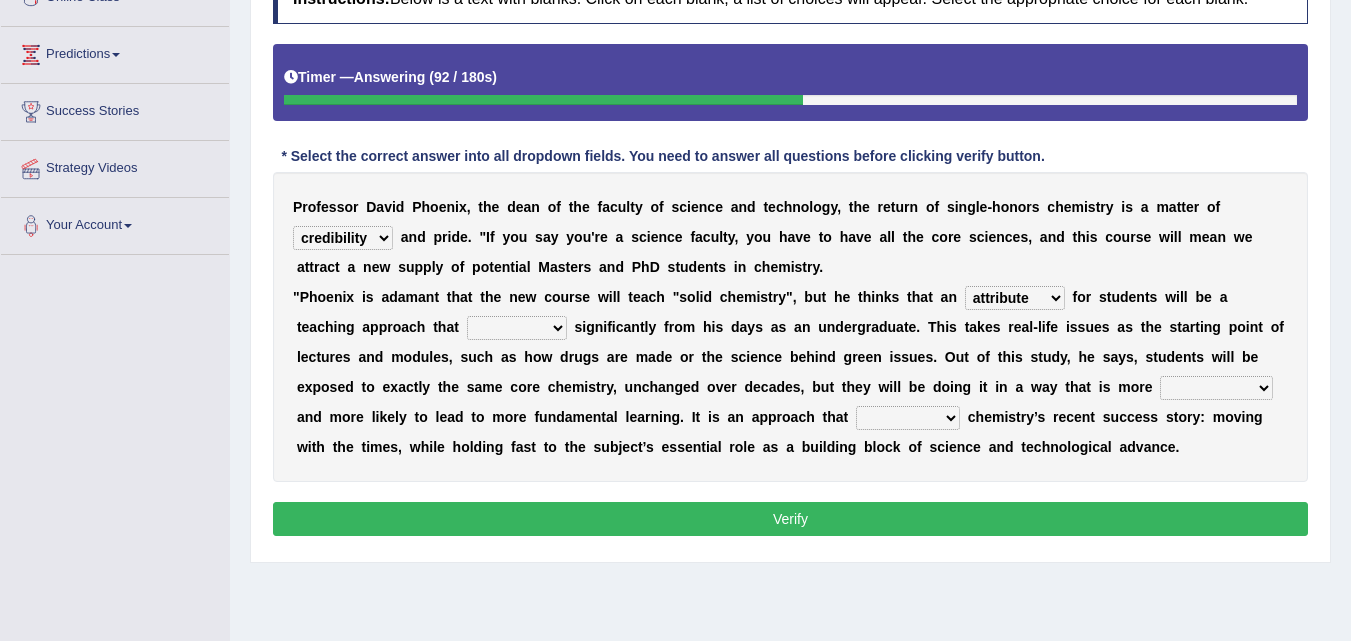 click on "attention attribute attraction attendant" at bounding box center (1015, 298) 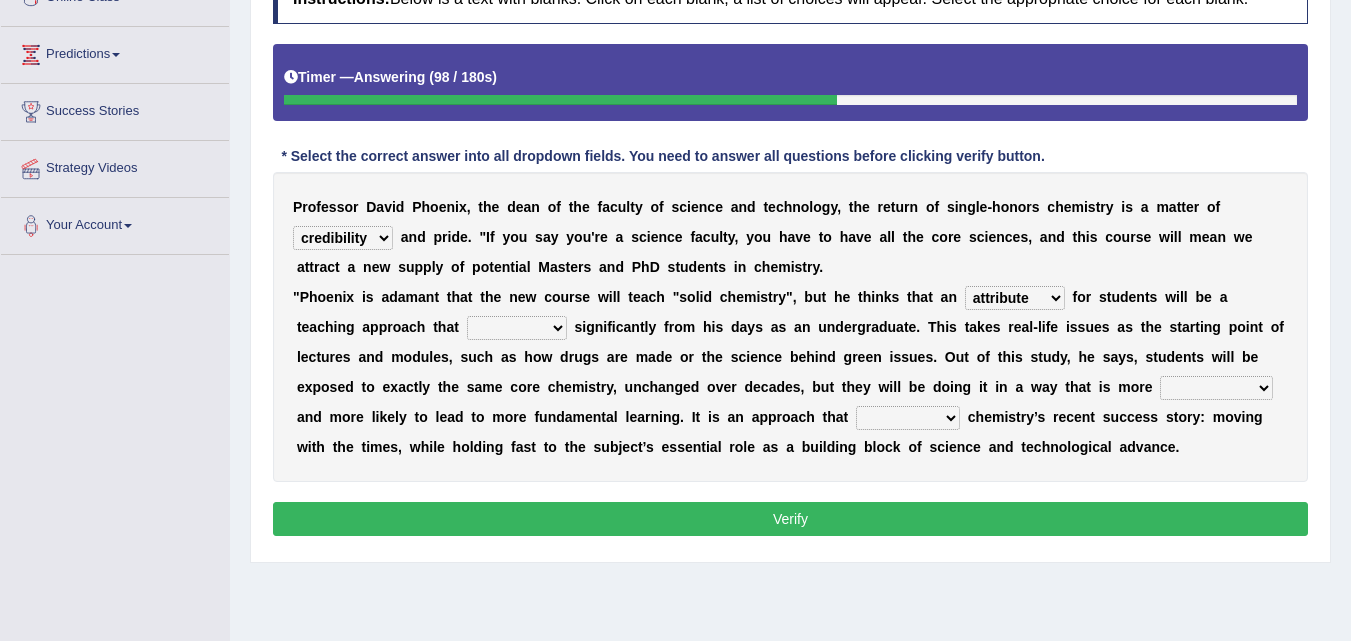 click on "attention attribute attraction attendant" at bounding box center (1015, 298) 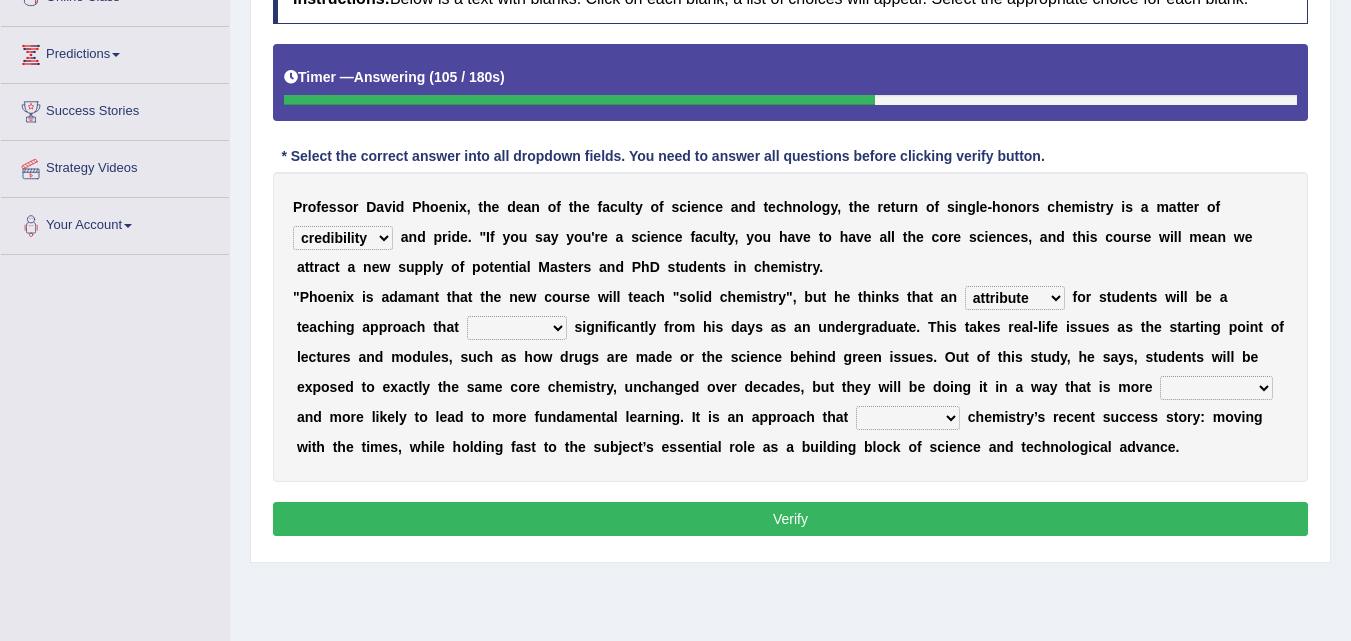 select on "attention" 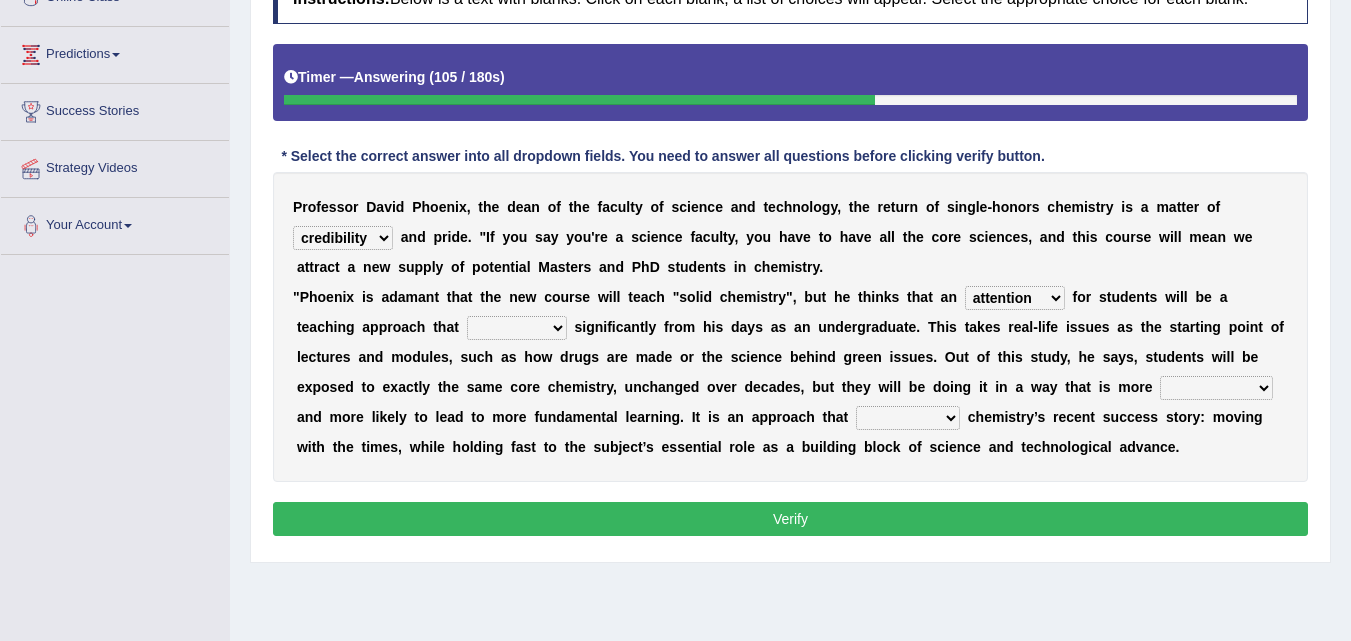 click on "attention attribute attraction attendant" at bounding box center (1015, 298) 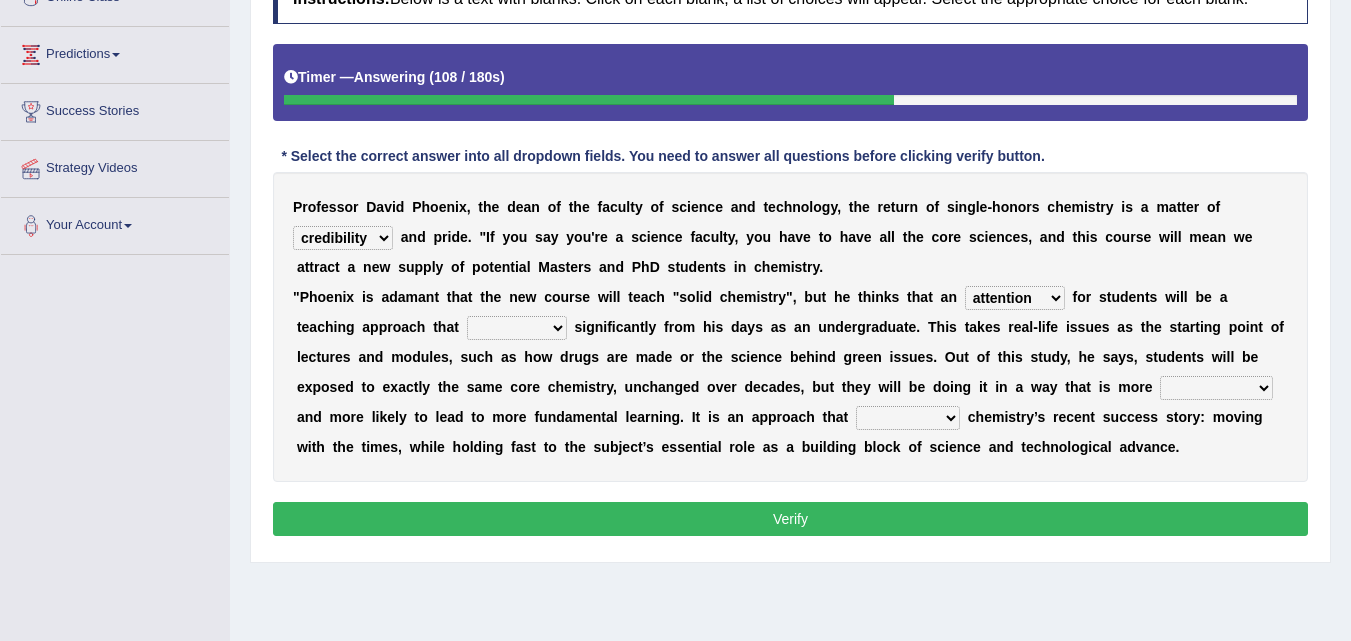 click on "creates differs forms makes" at bounding box center [517, 328] 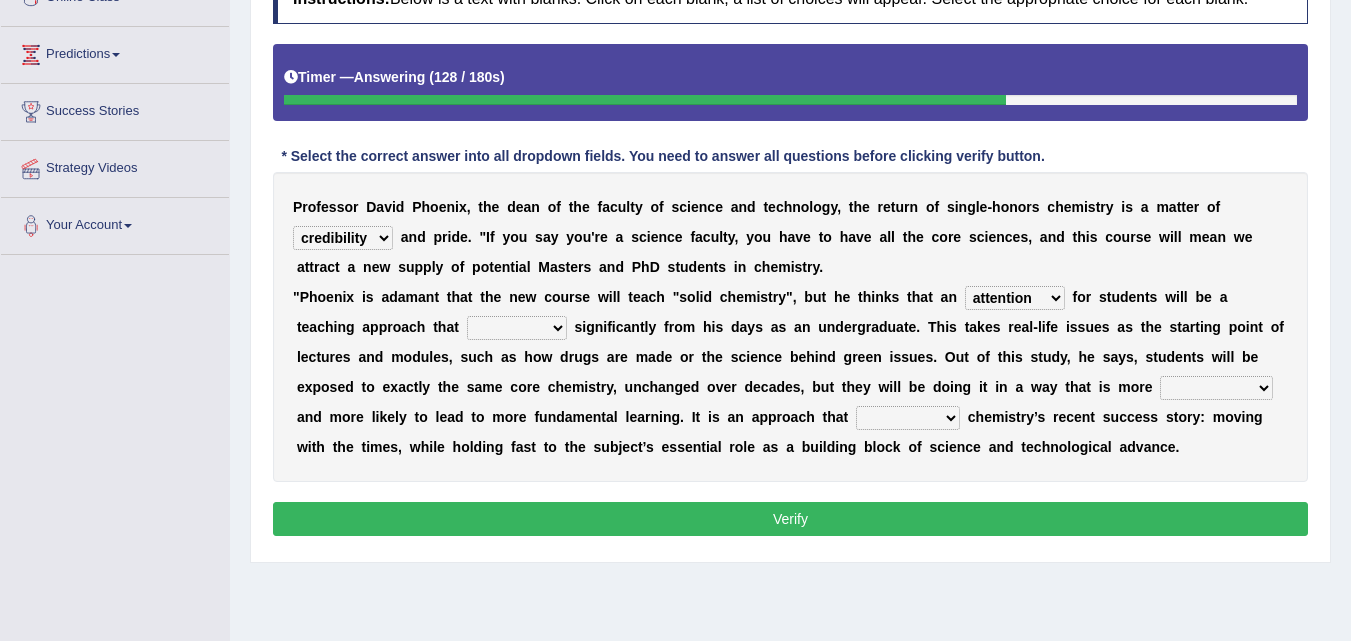 select on "makes" 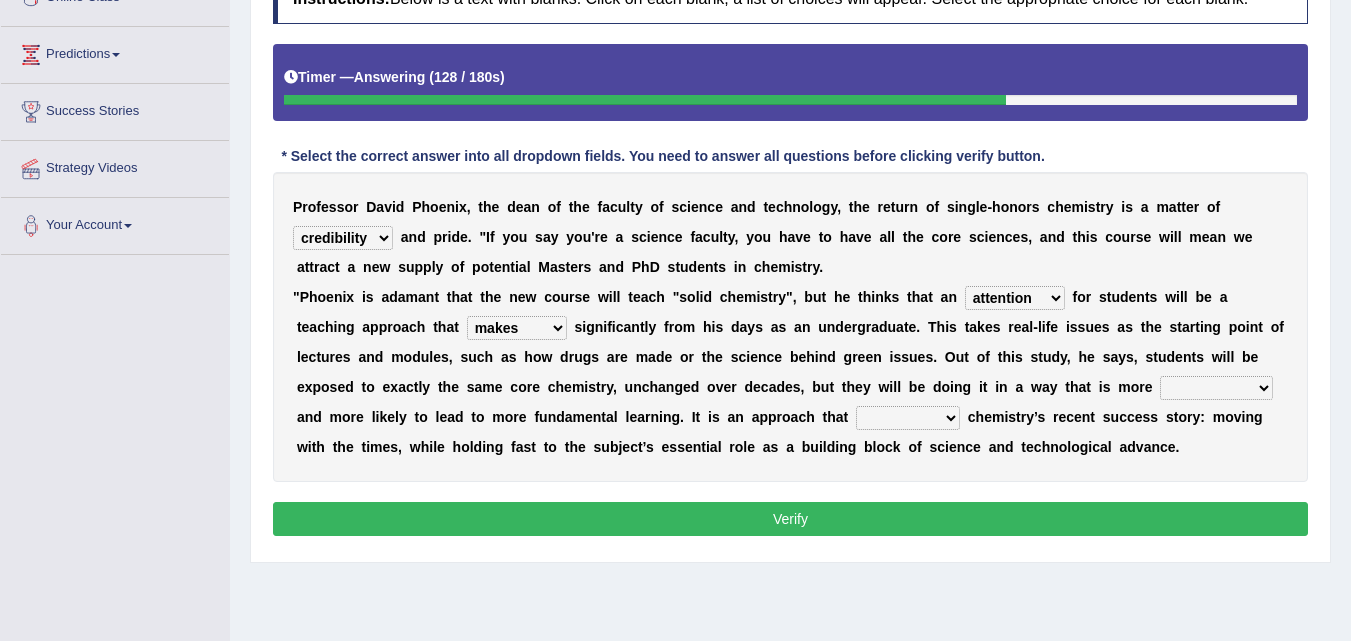 click on "creates differs forms makes" at bounding box center [517, 328] 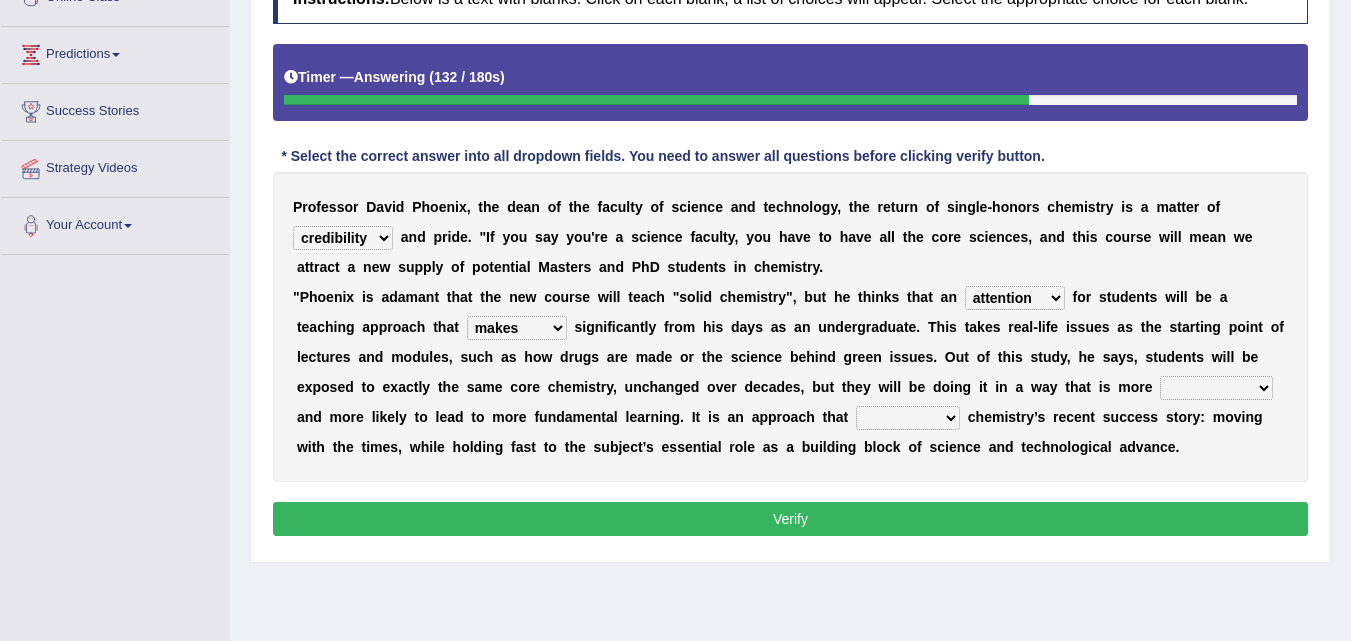 click on "creates differs forms makes" at bounding box center [517, 328] 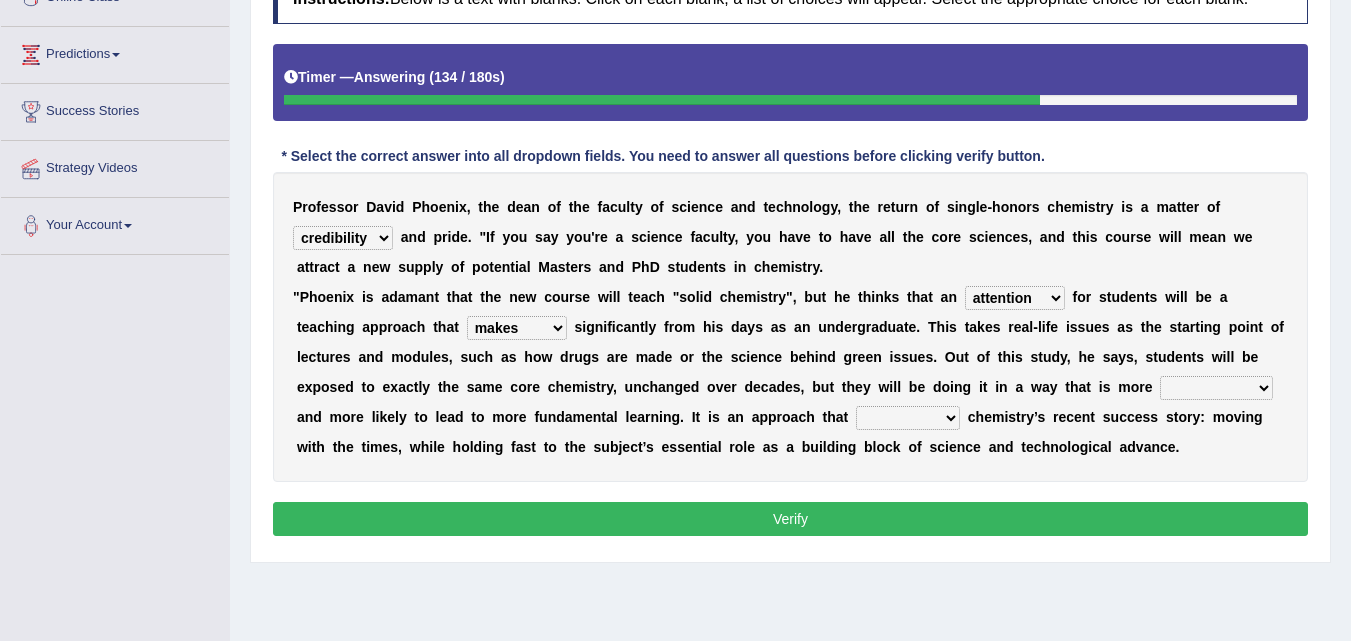click on "creates differs forms makes" at bounding box center [517, 328] 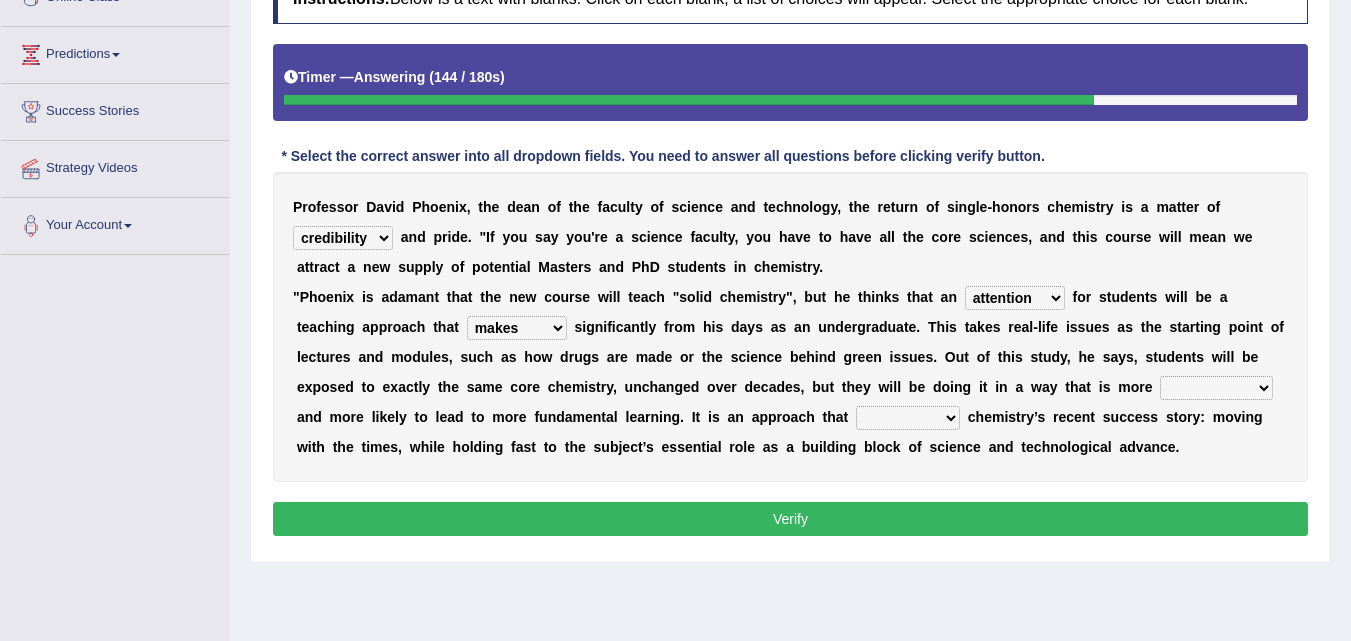 click on "encouraging involving touching engaging" at bounding box center [1216, 388] 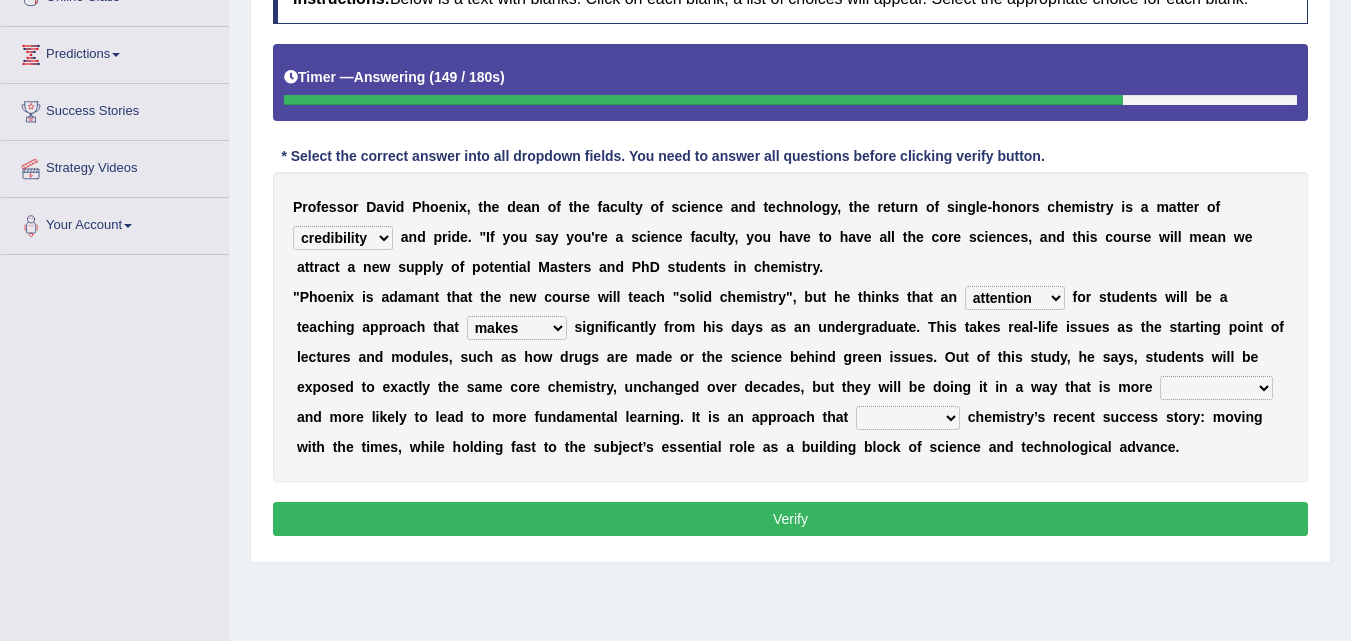 select on "encouraging" 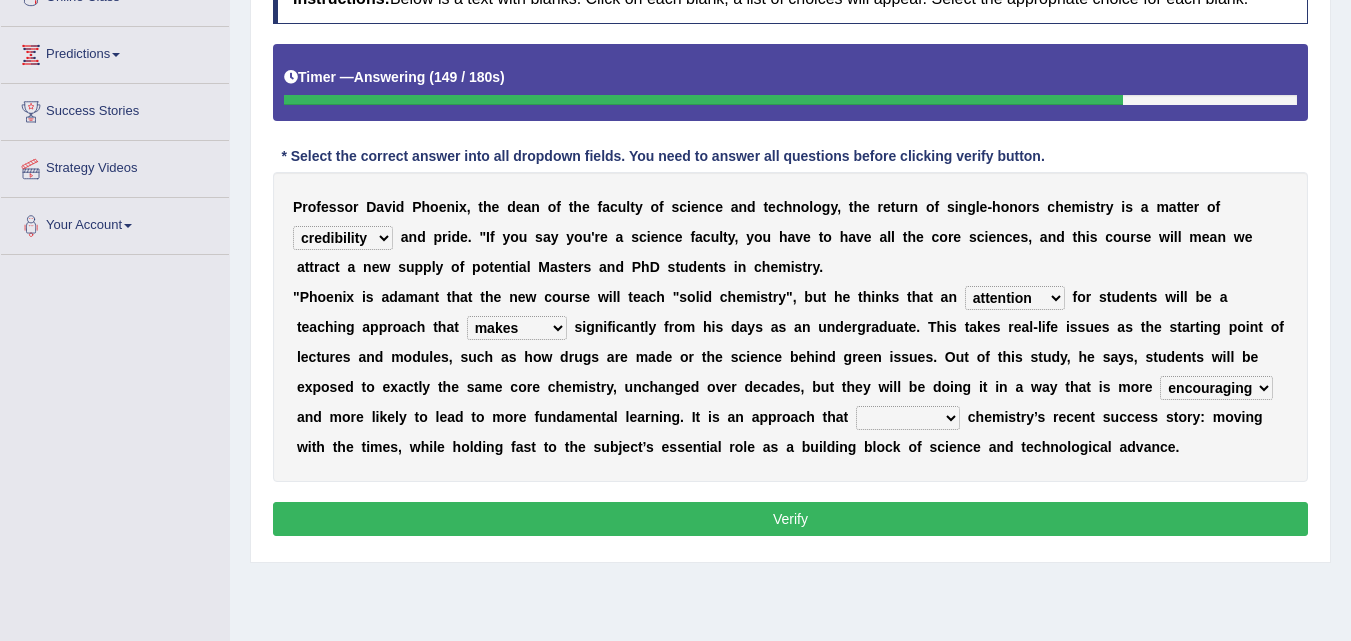 click on "encouraging involving touching engaging" at bounding box center (1216, 388) 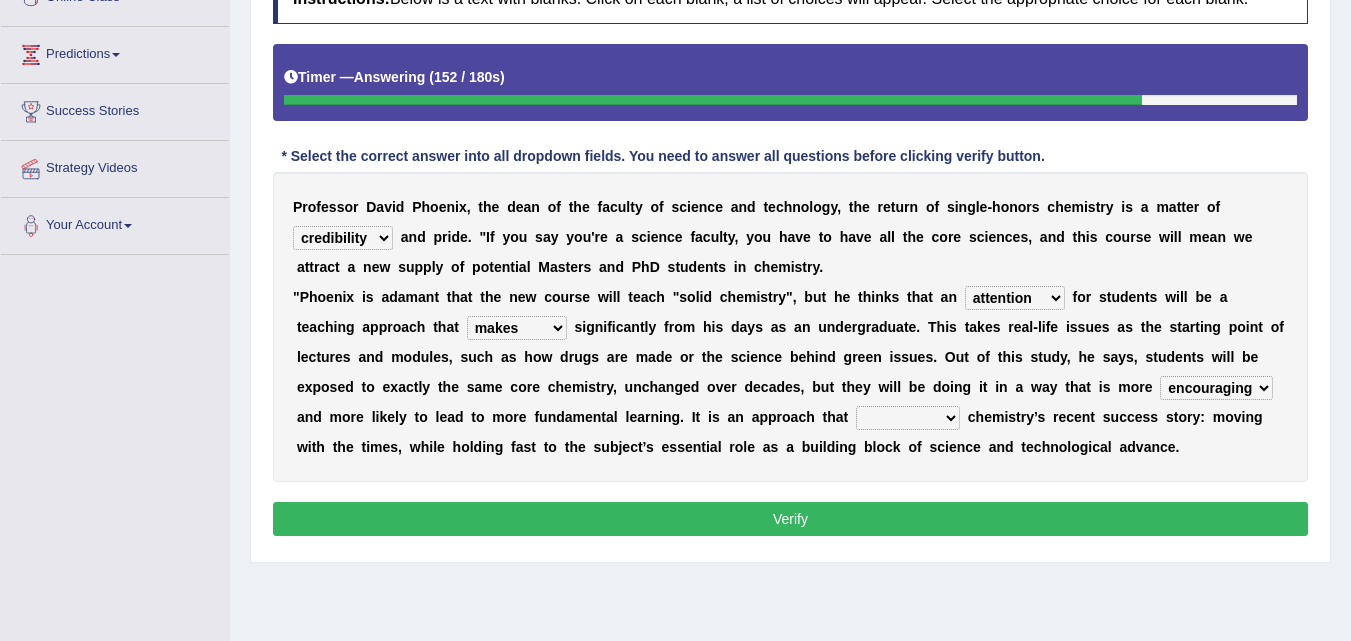 click on "realized symbolizes contains acquires" at bounding box center (908, 418) 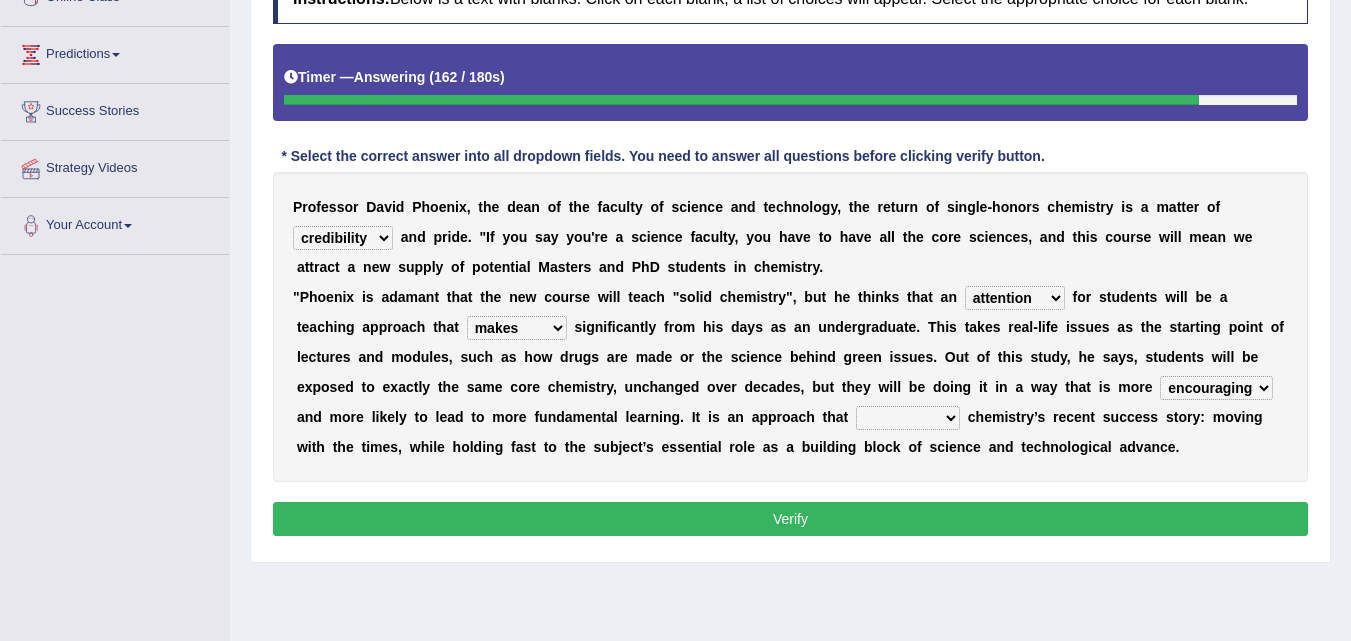 select on "realized" 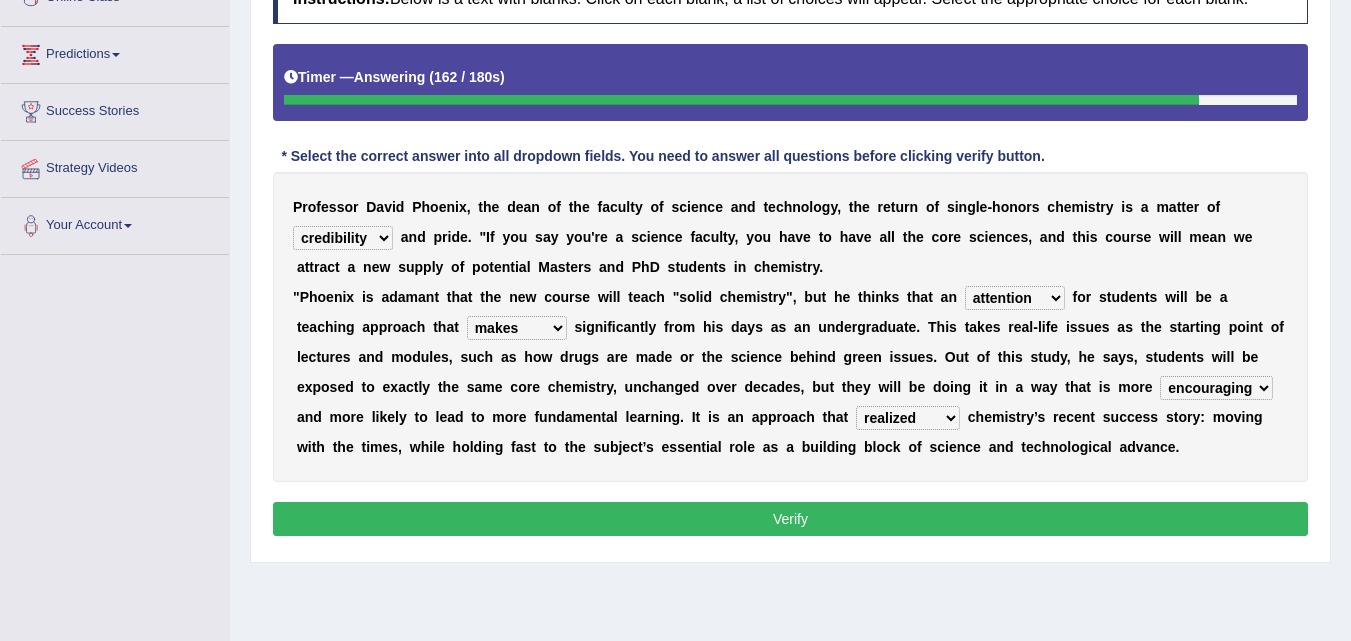 click on "realized symbolizes contains acquires" at bounding box center (908, 418) 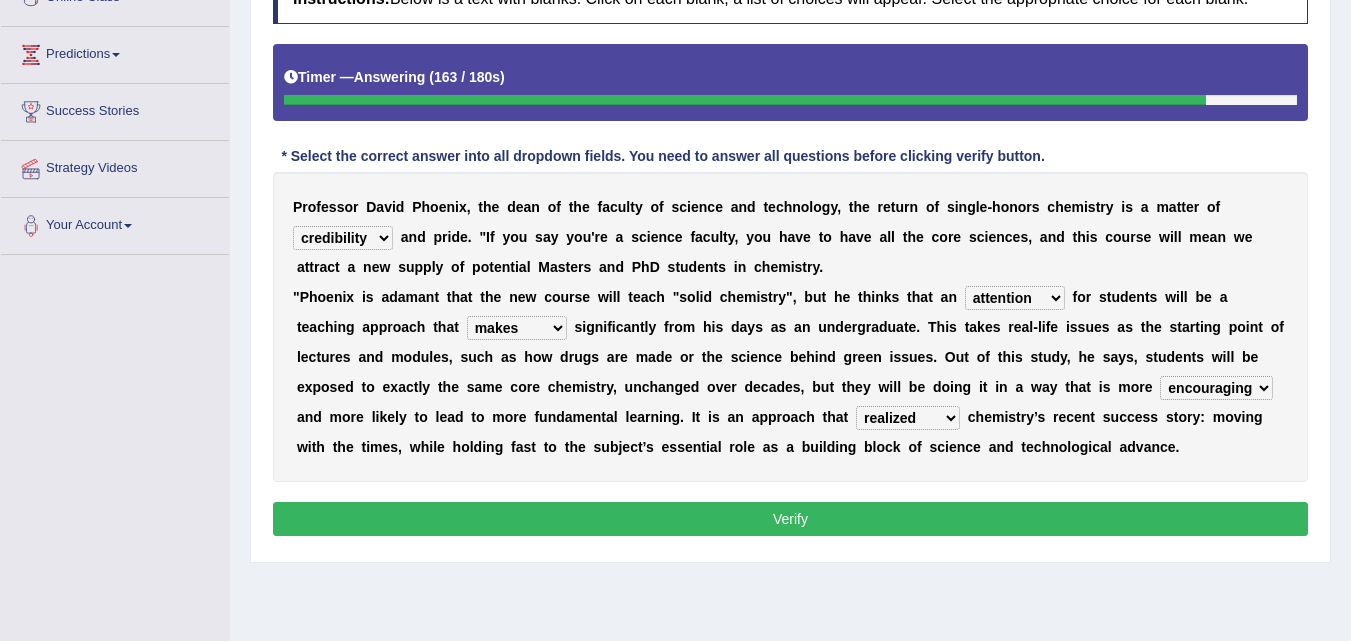 click on "realized symbolizes contains acquires" at bounding box center [908, 418] 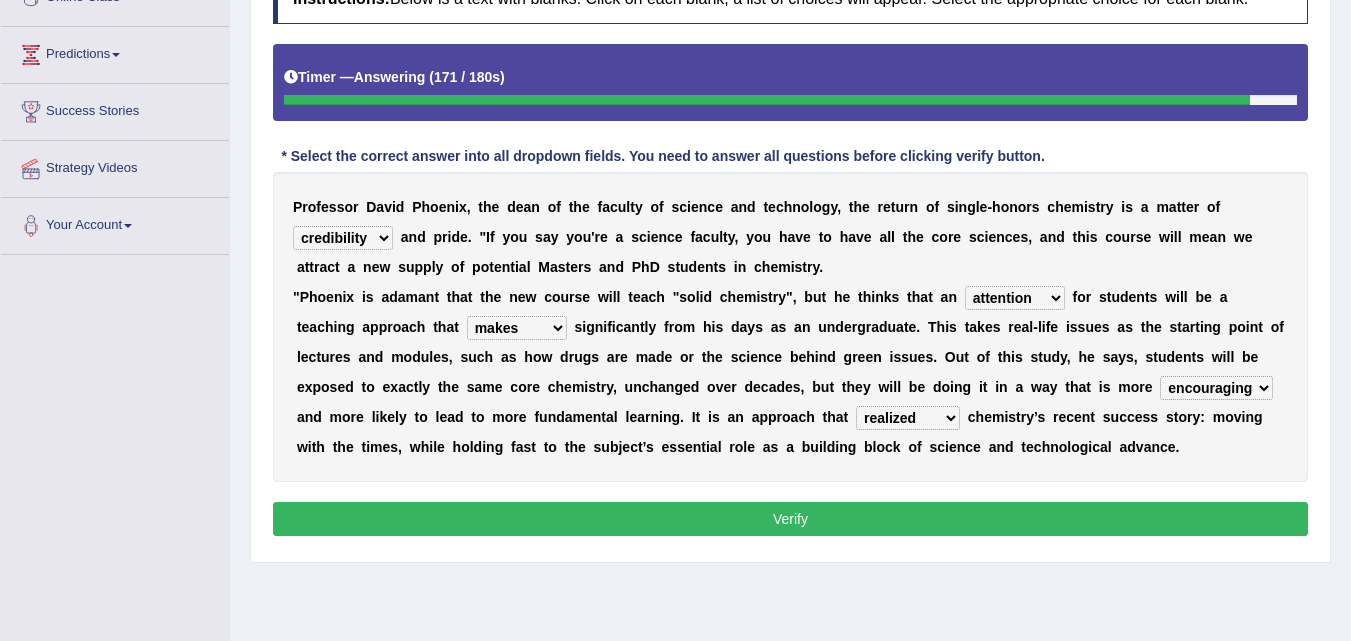 click on "realized symbolizes contains acquires" at bounding box center [908, 418] 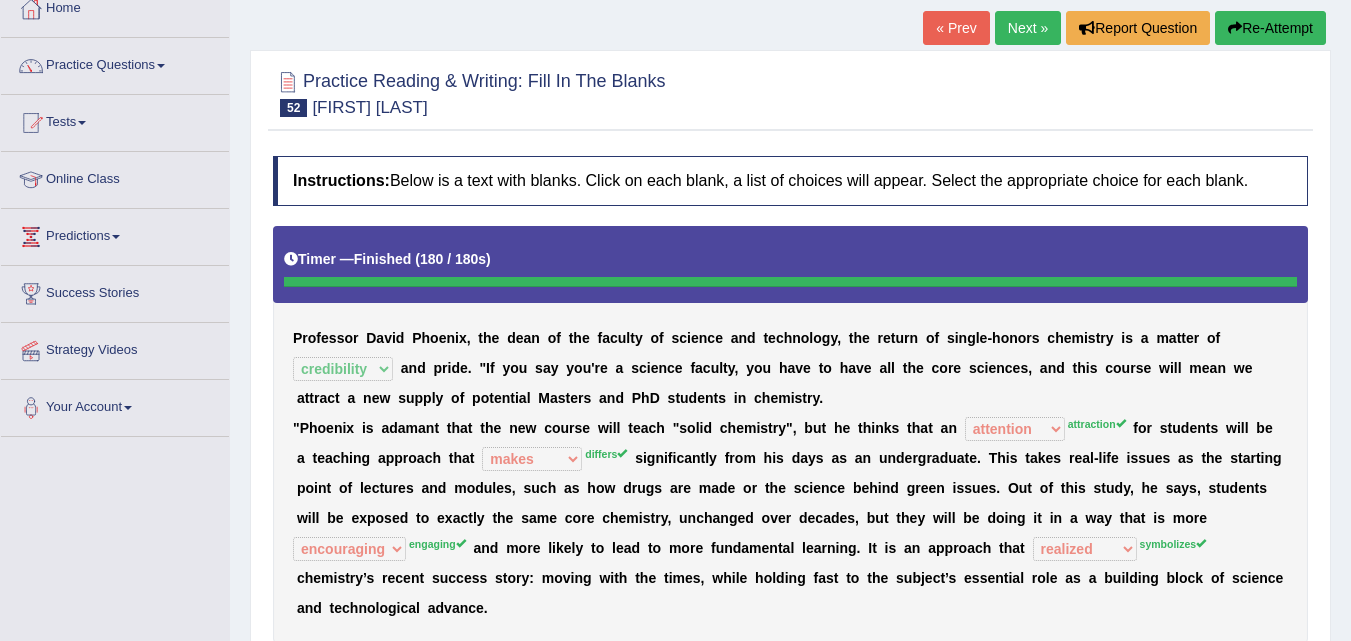 scroll, scrollTop: 111, scrollLeft: 0, axis: vertical 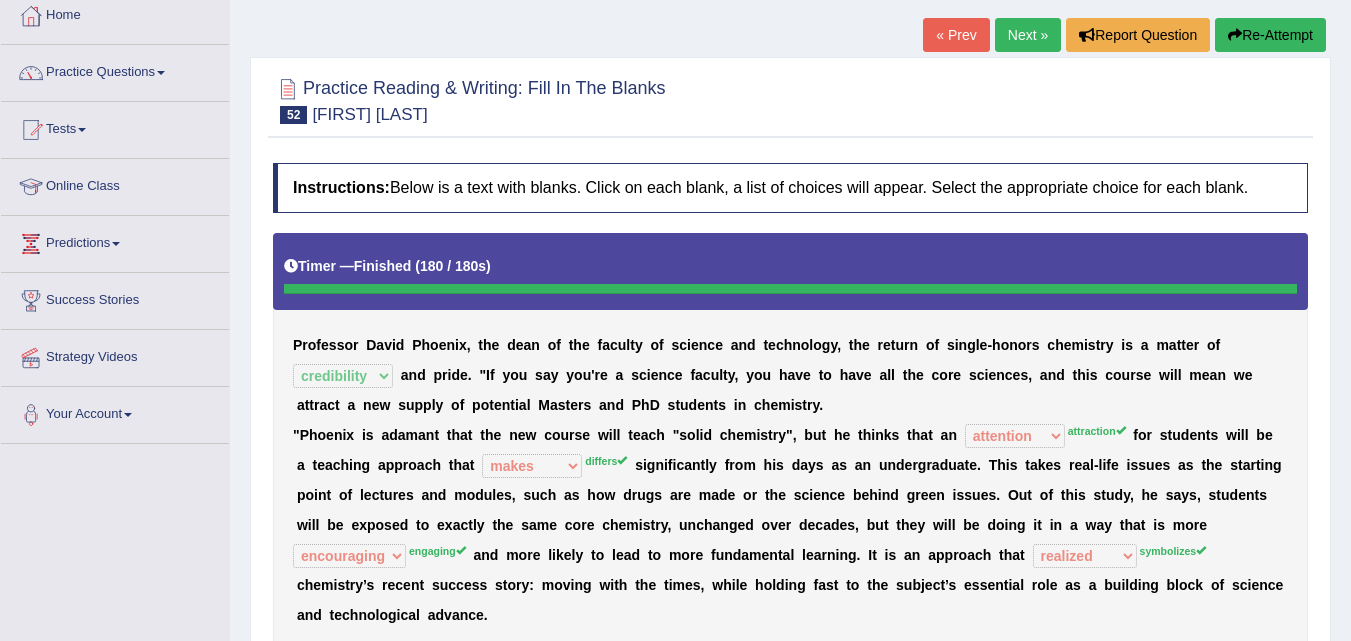 click on "Next »" at bounding box center [1028, 35] 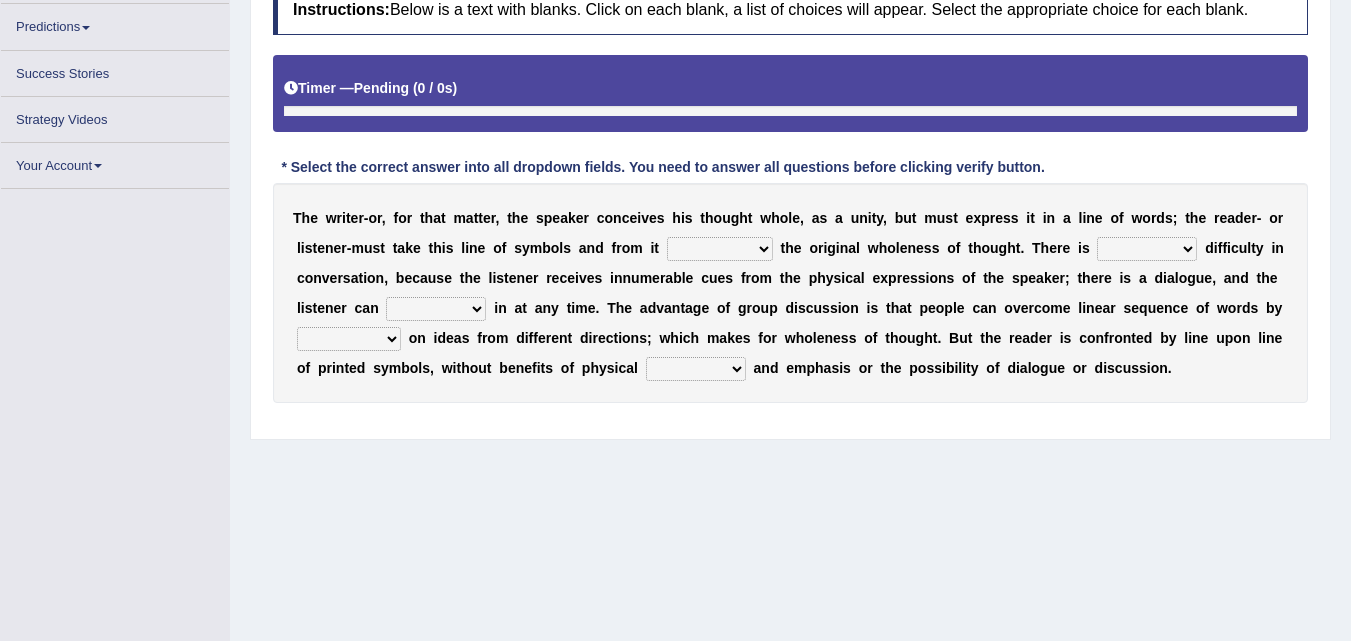 scroll, scrollTop: 0, scrollLeft: 0, axis: both 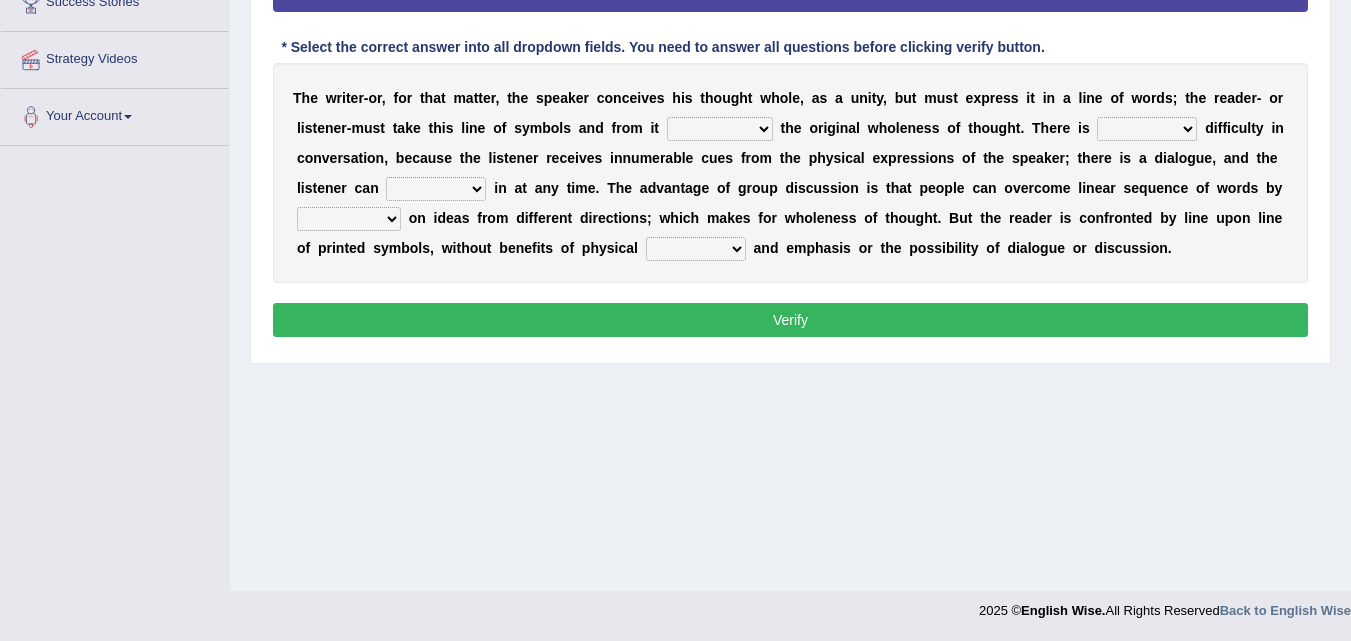 click on "respect reduce recover reconstruct" at bounding box center [720, 129] 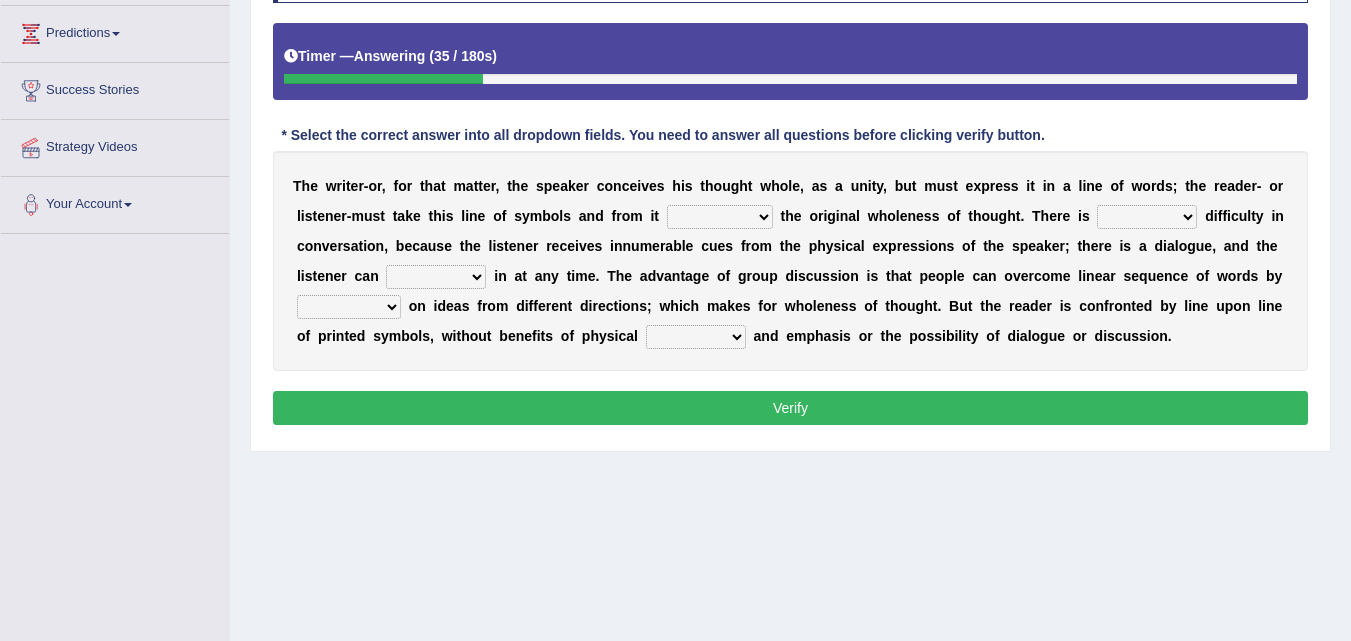 scroll, scrollTop: 289, scrollLeft: 0, axis: vertical 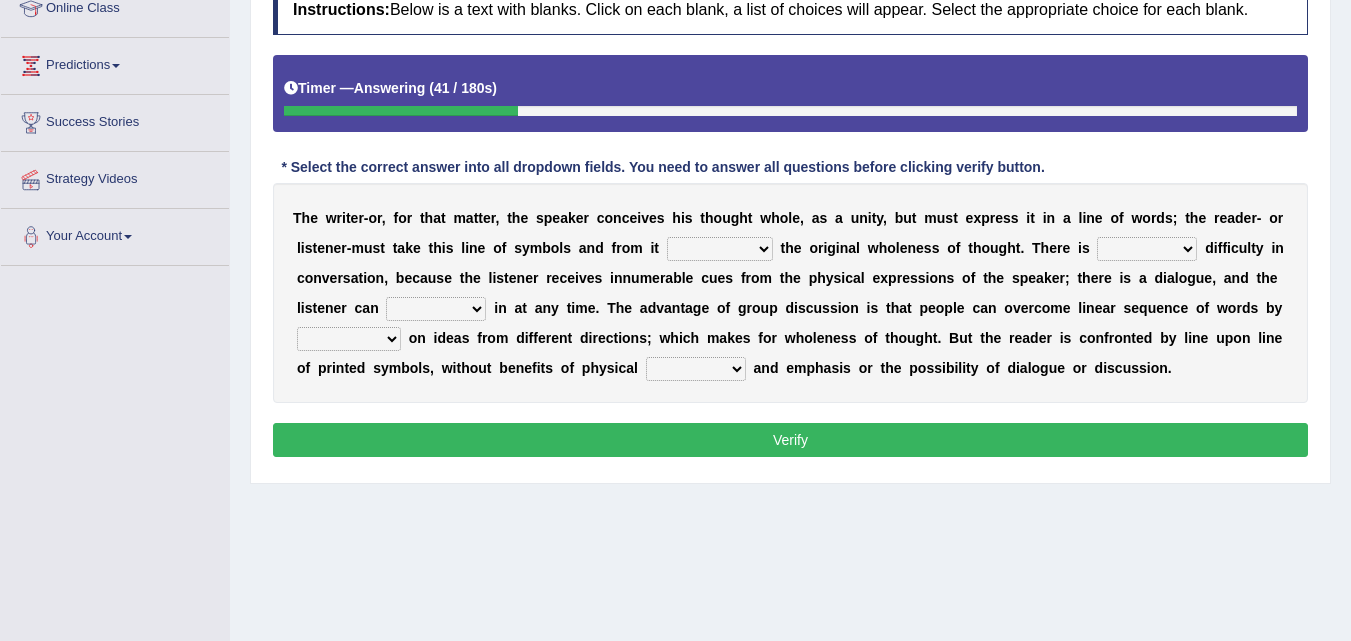 click on "respect reduce recover reconstruct" at bounding box center [720, 249] 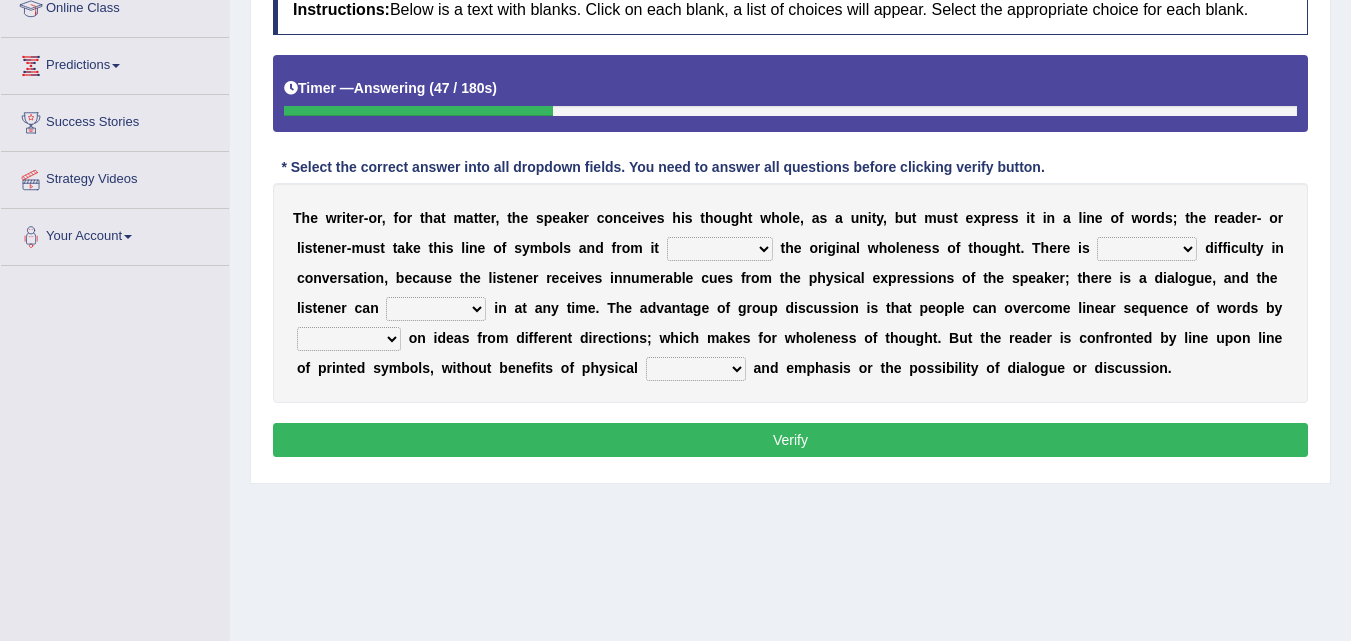 select on "reconstruct" 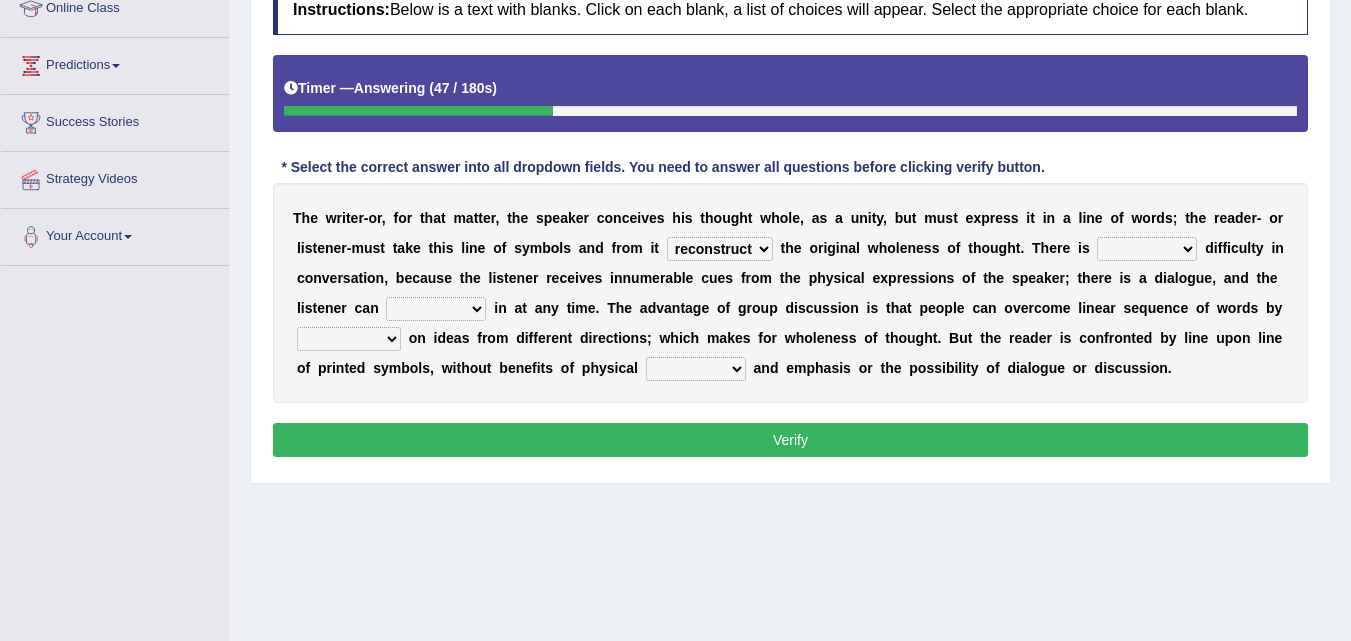 click on "respect reduce recover reconstruct" at bounding box center [720, 249] 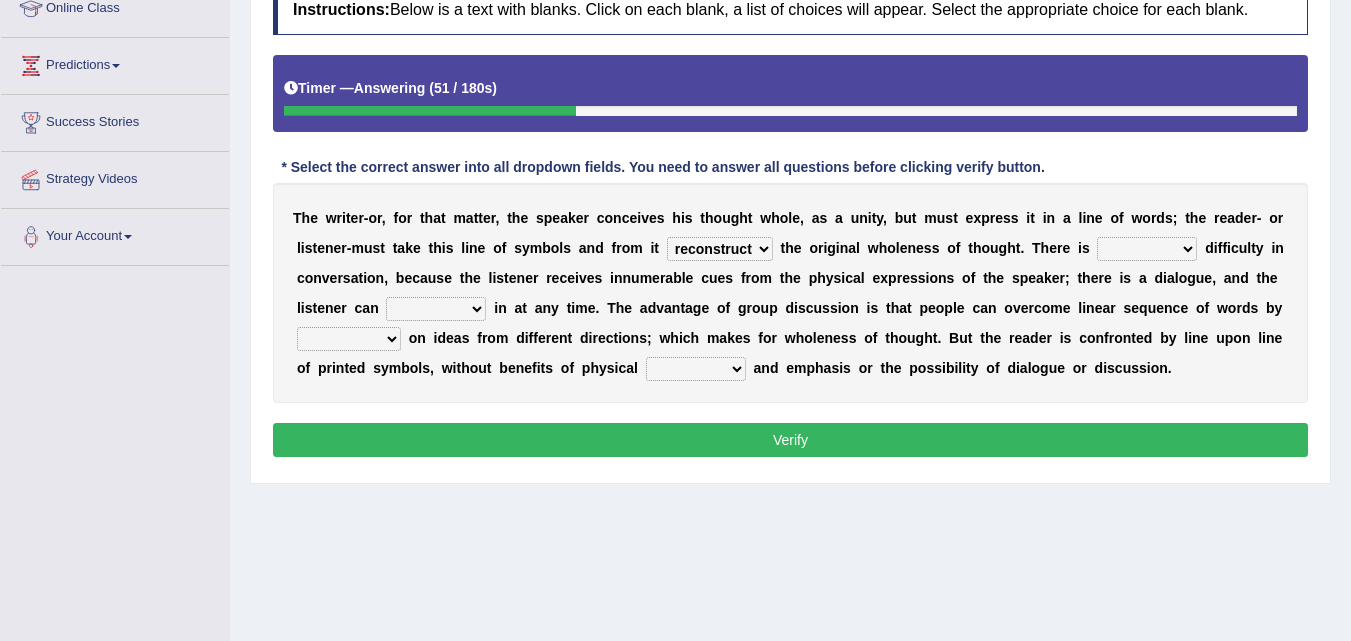 click on "little many few no" at bounding box center [1147, 249] 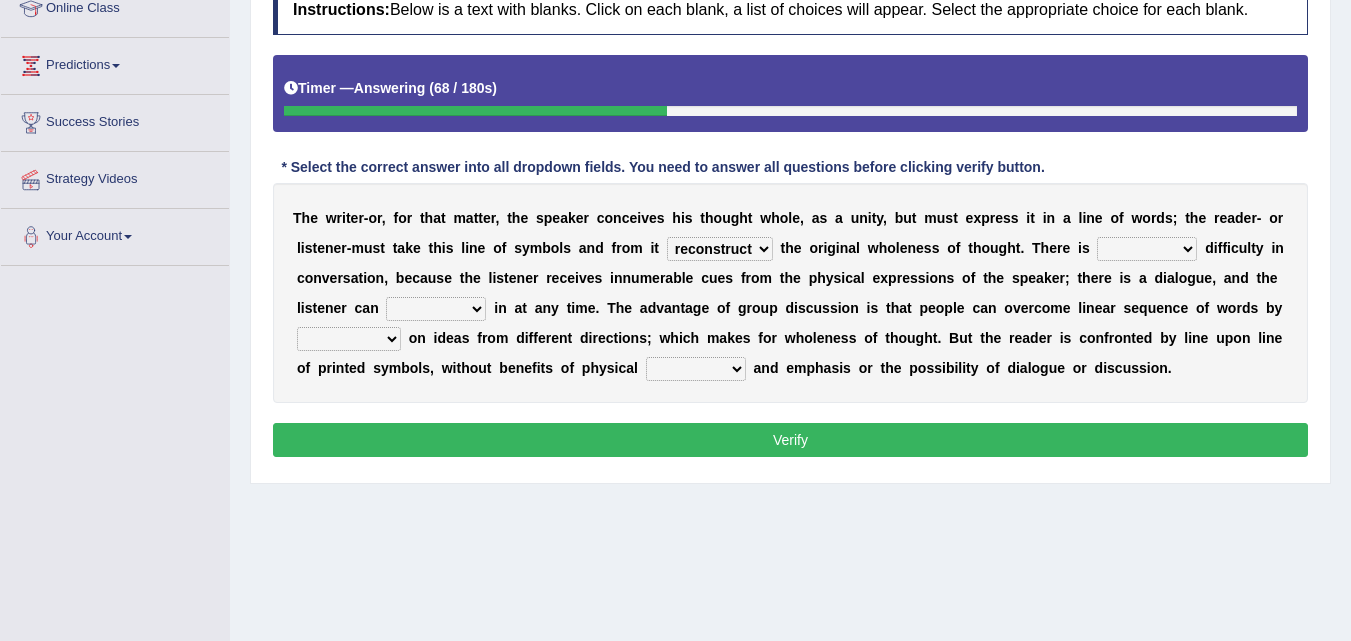 select on "no" 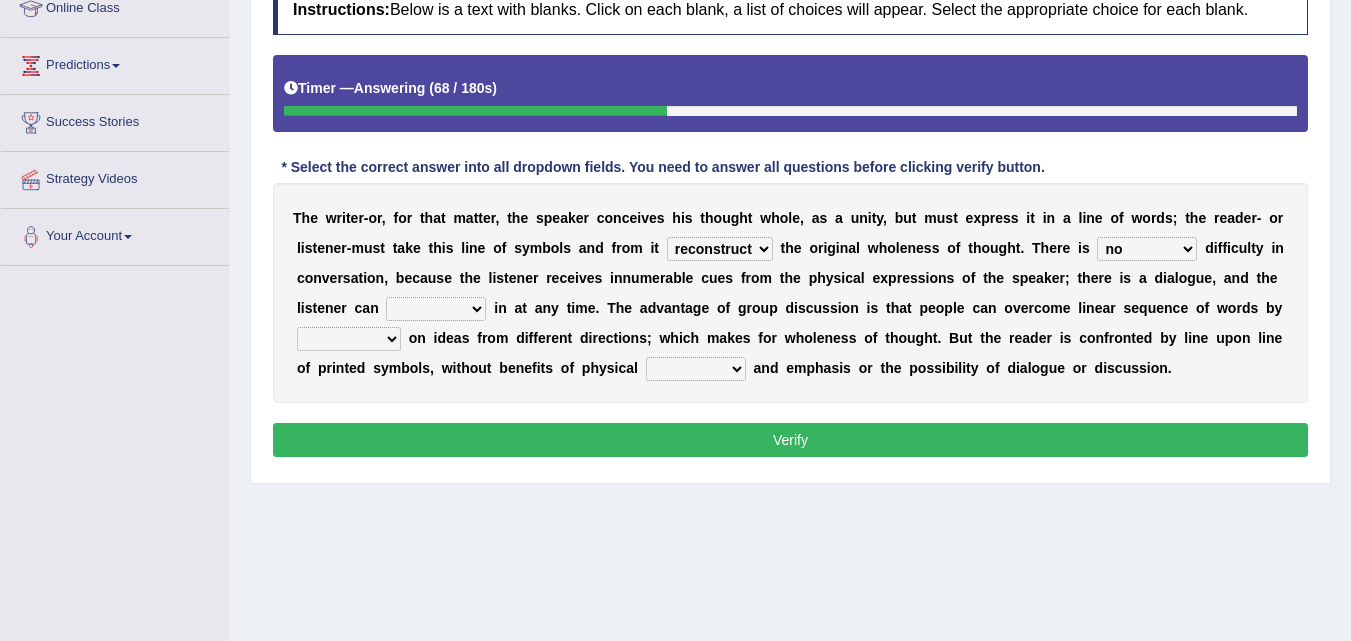 click on "little many few no" at bounding box center [1147, 249] 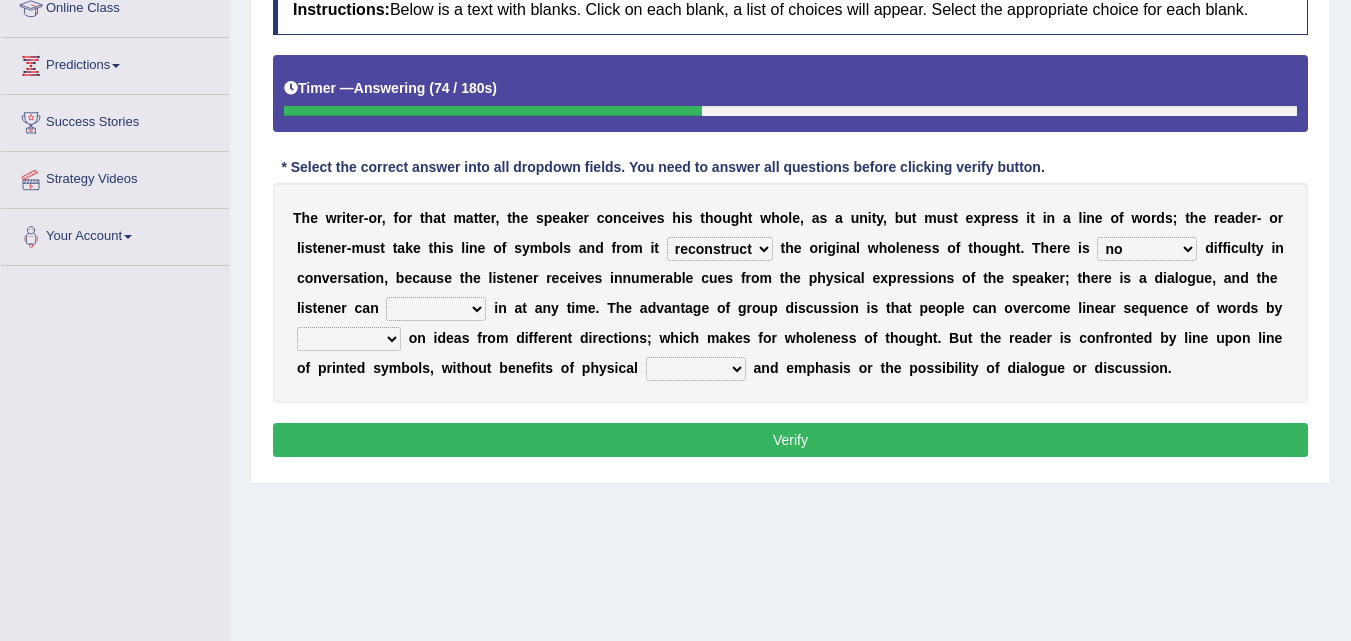 click on "get team cut intrude" at bounding box center (436, 309) 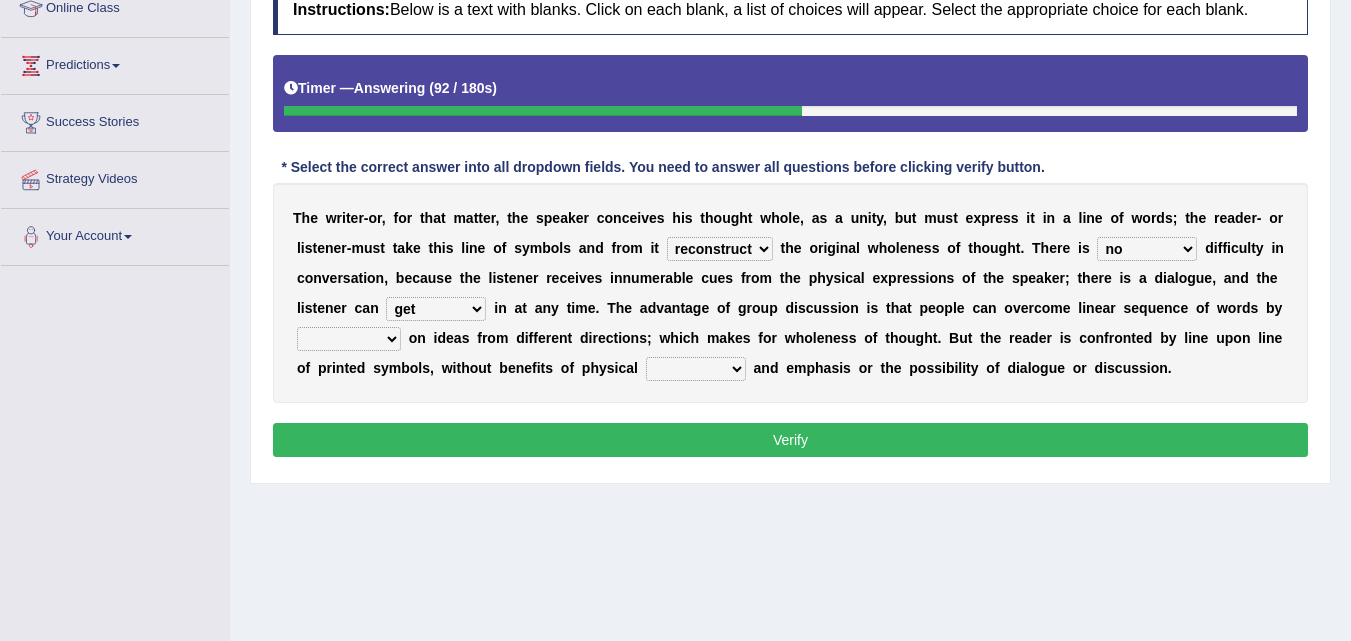 click on "get team cut intrude" at bounding box center [436, 309] 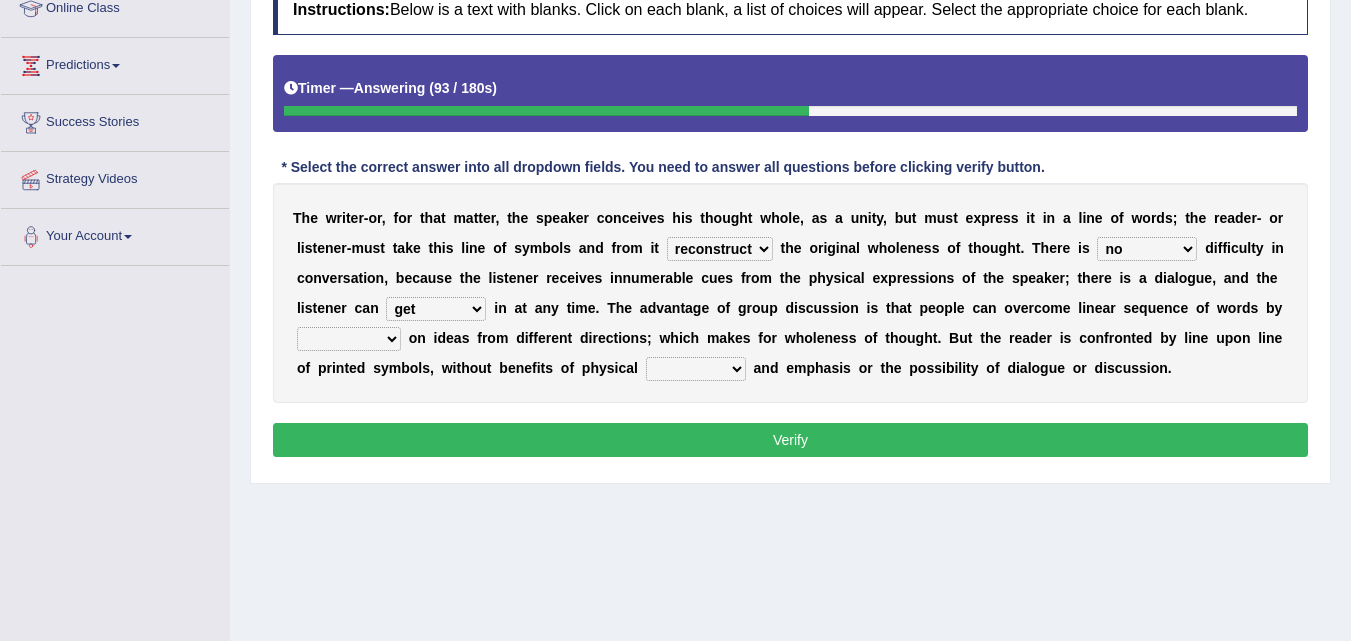 click on "get team cut intrude" at bounding box center [436, 309] 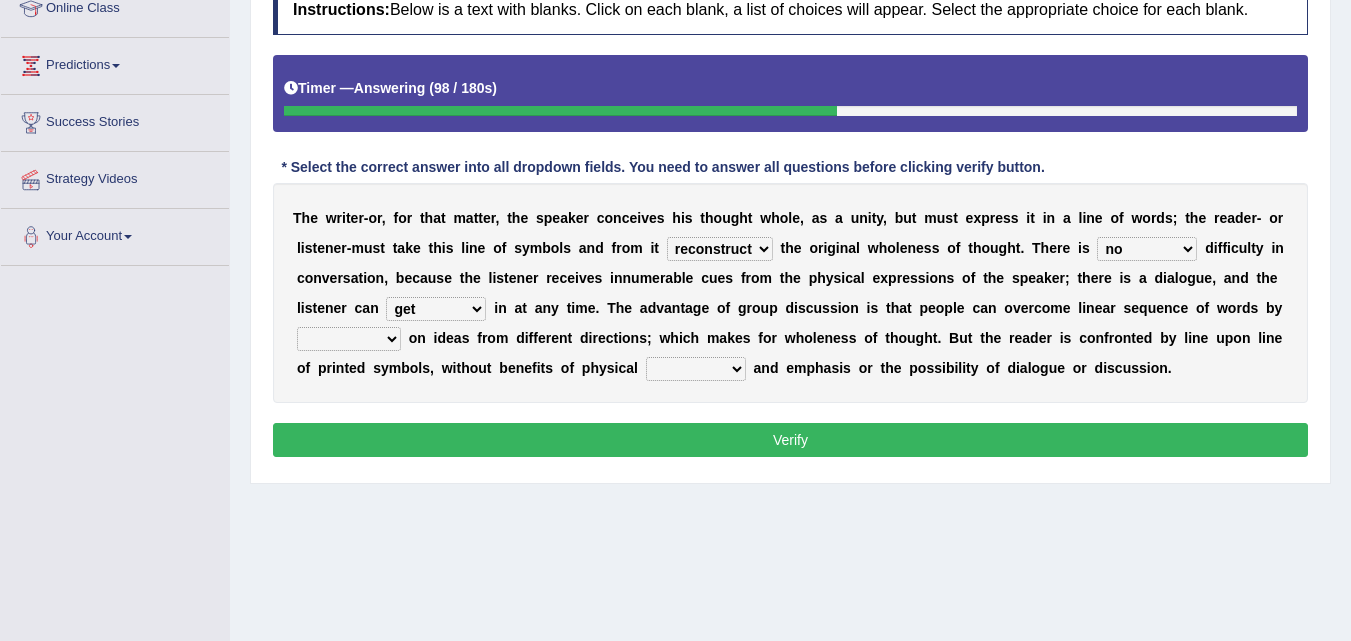 select on "cut" 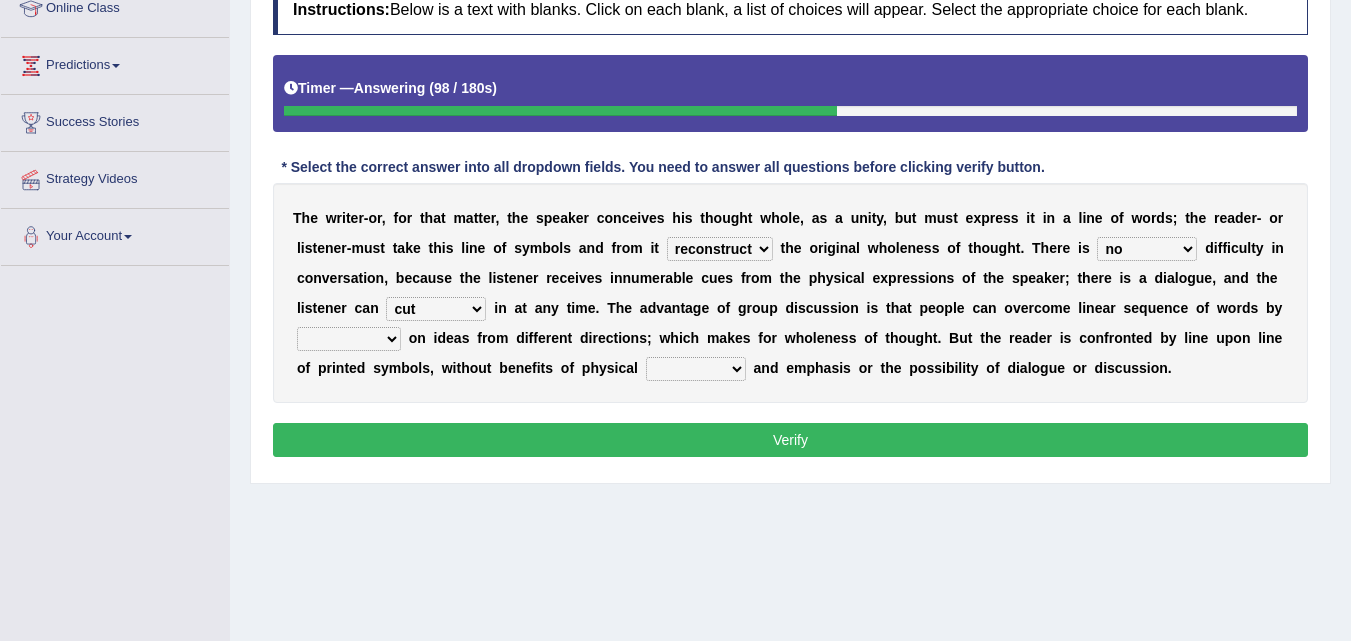click on "get team cut intrude" at bounding box center (436, 309) 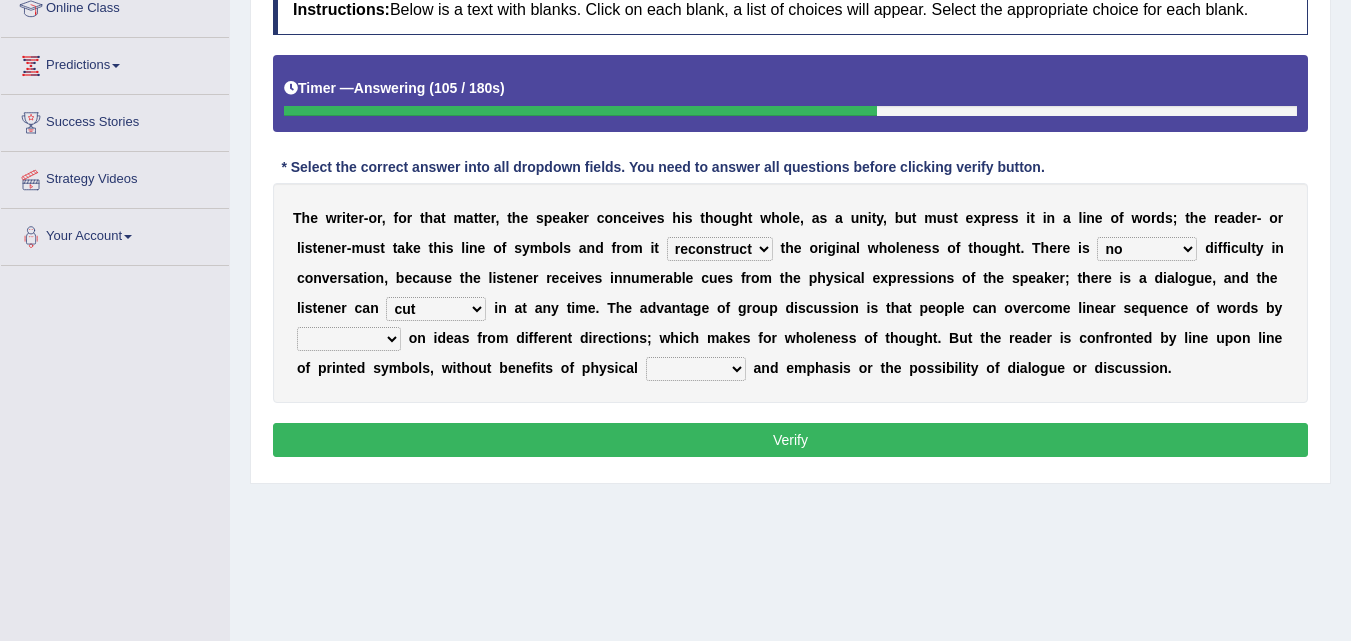 click on "converging spending inventing conceiving" at bounding box center (349, 339) 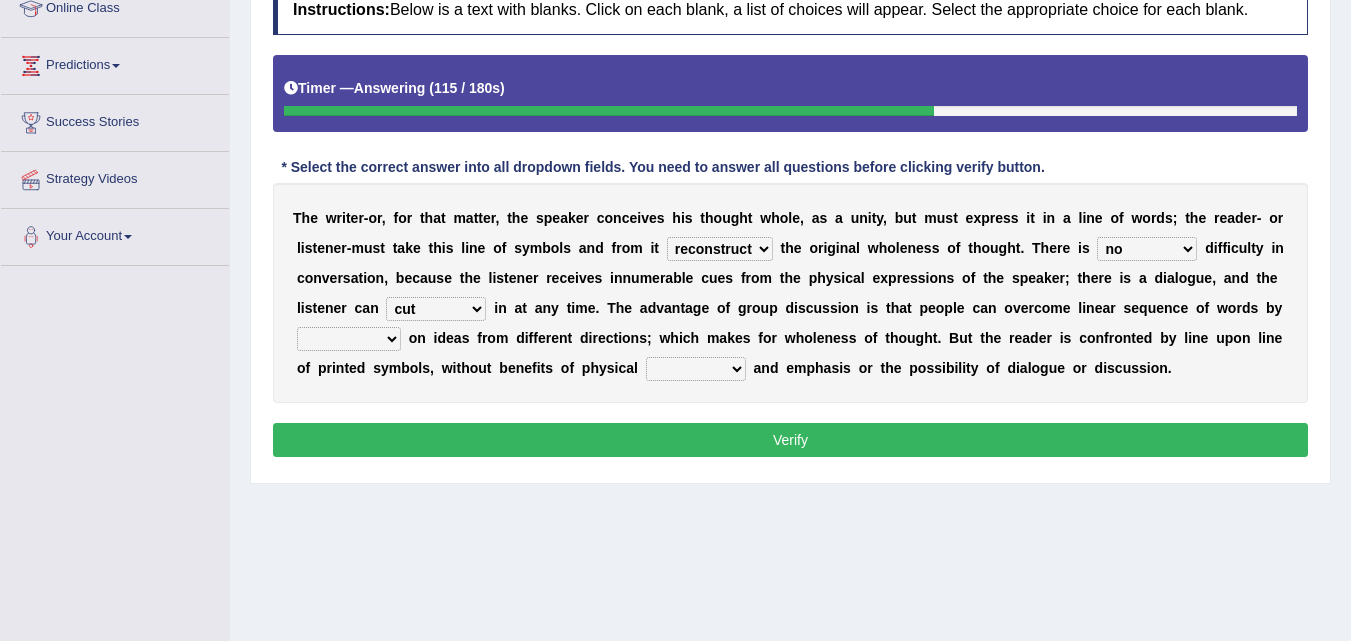 select on "converging" 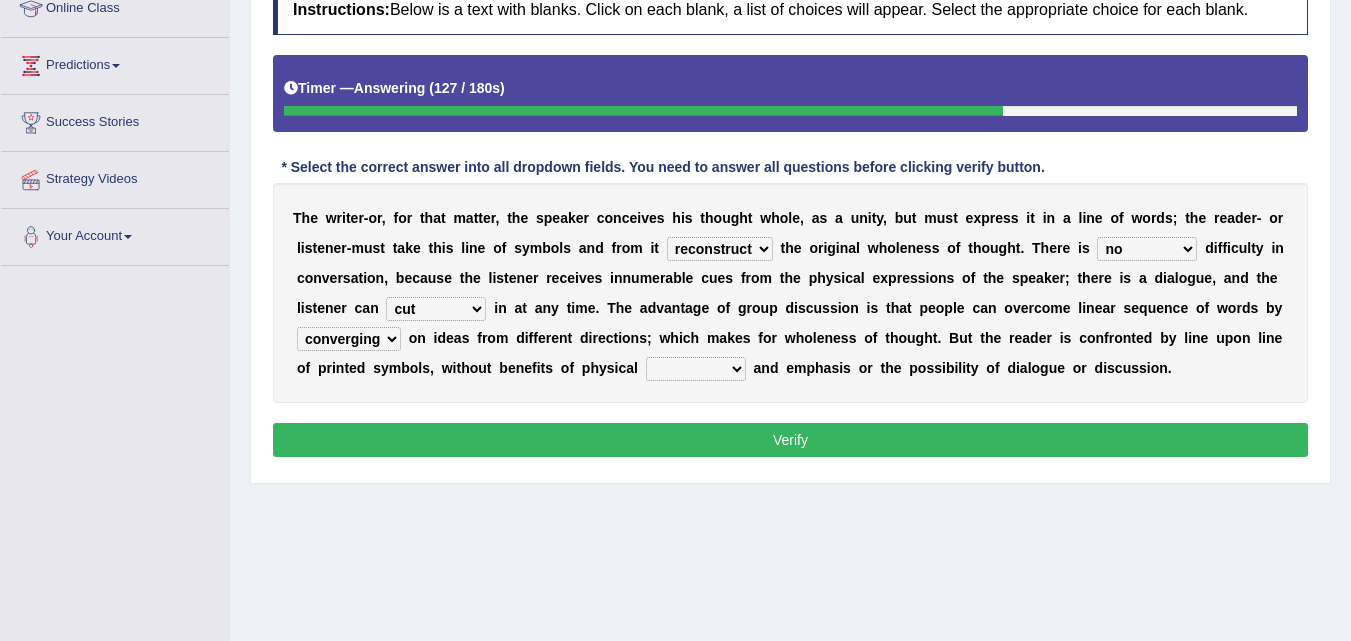 click on "title tone tune tomb" at bounding box center (696, 369) 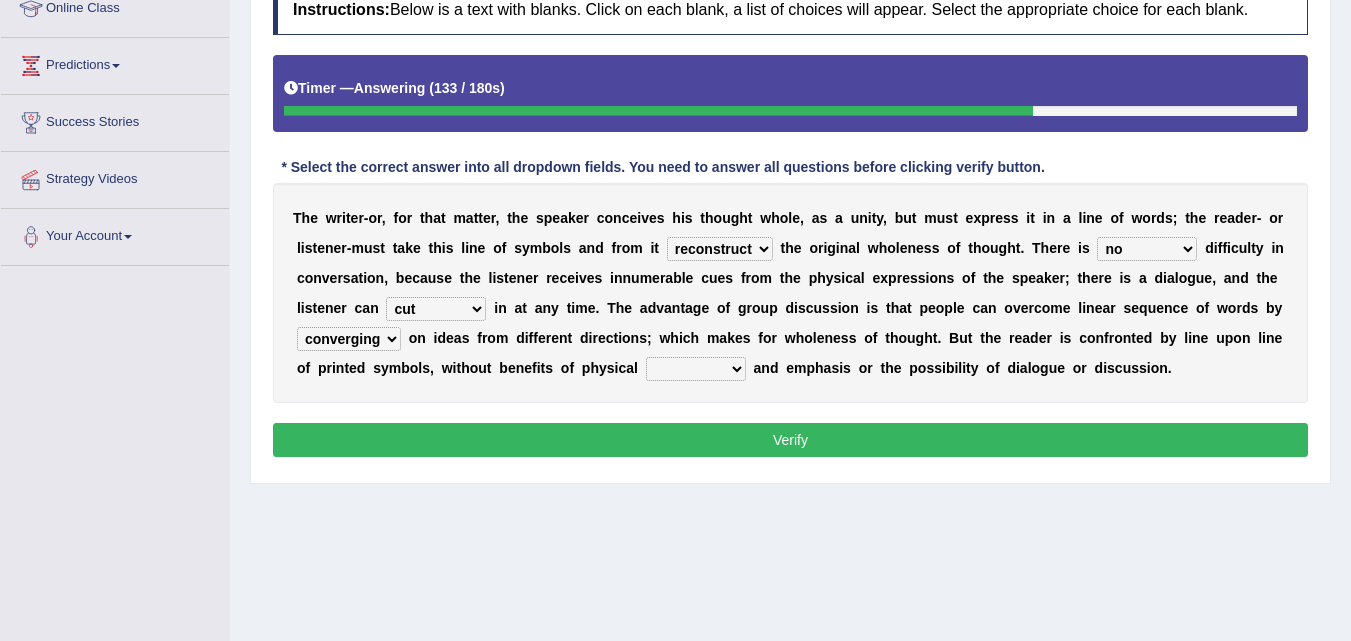 click on "title tone tune tomb" at bounding box center [696, 369] 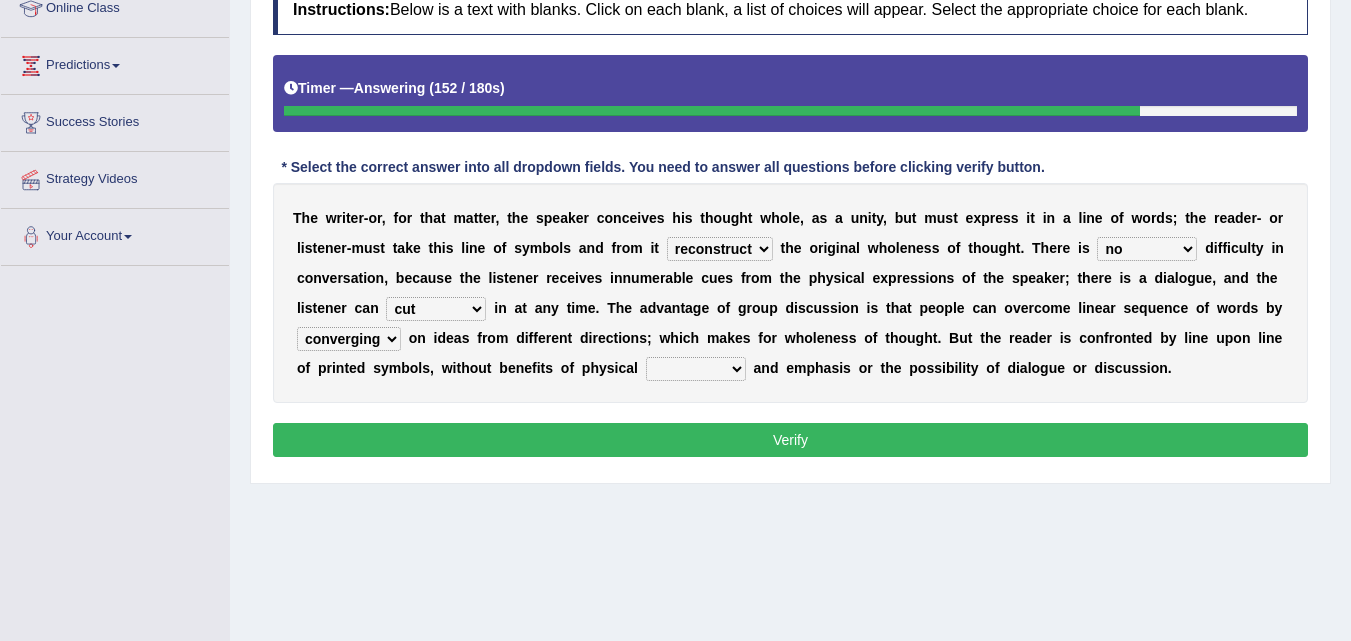 click on "title tone tune tomb" at bounding box center (696, 369) 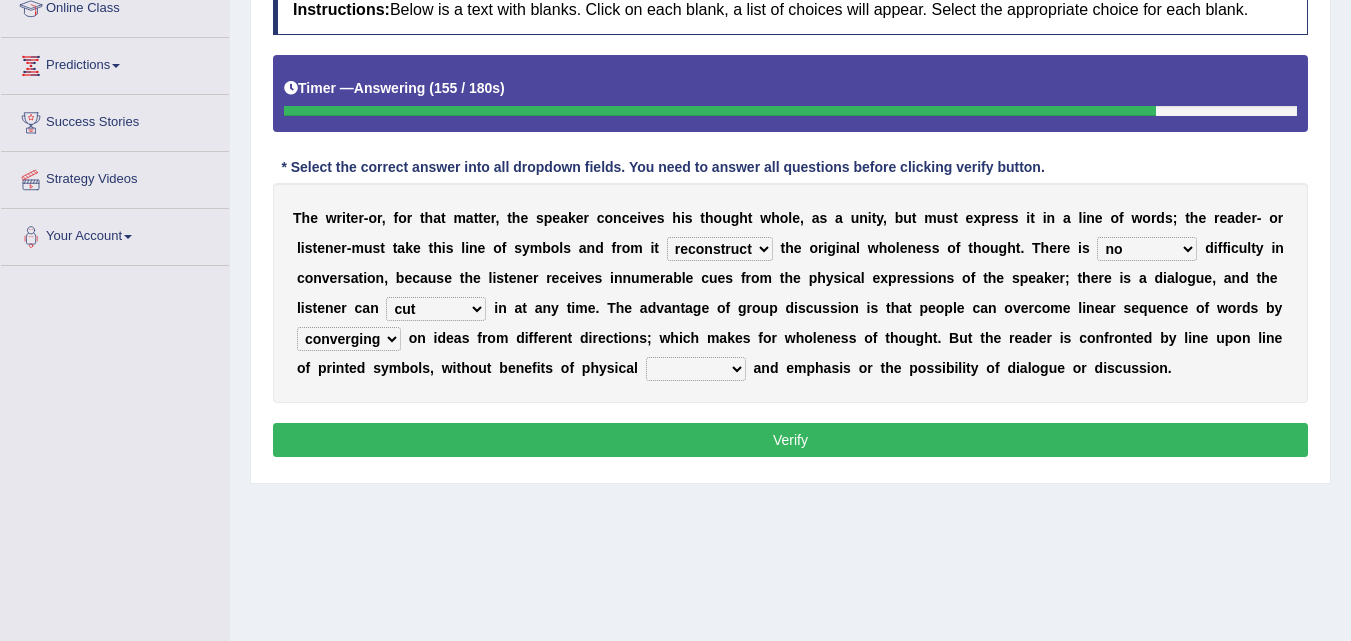 select on "tone" 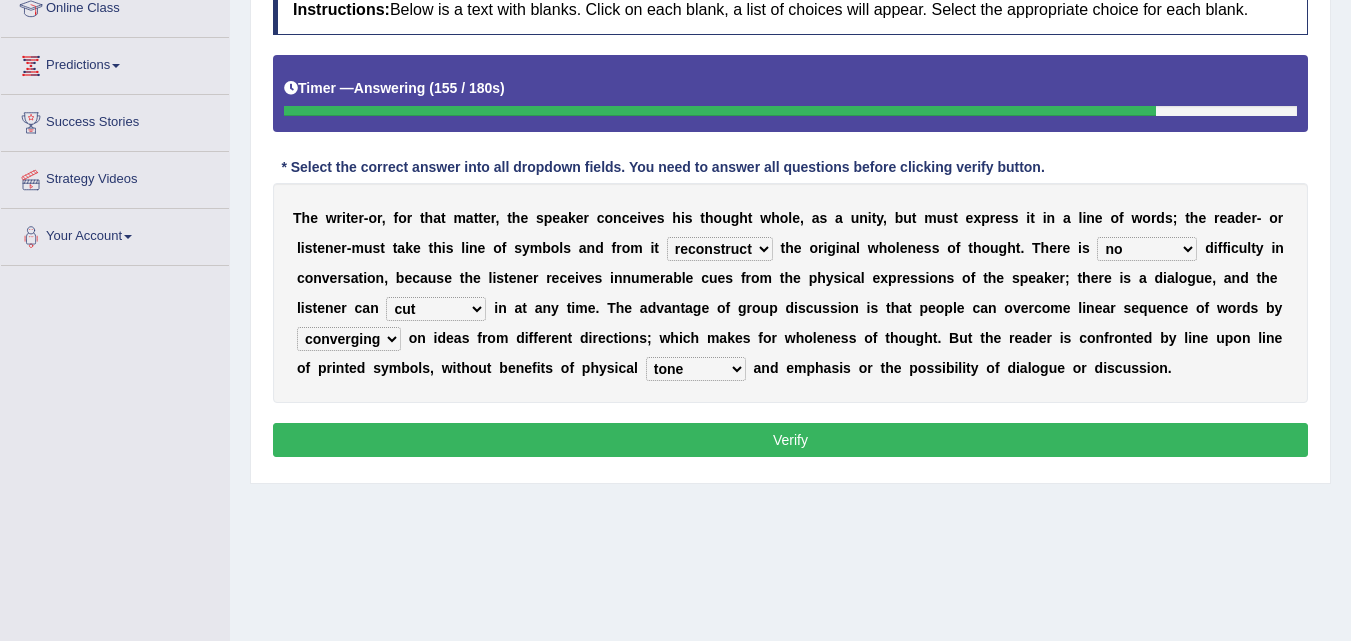 click on "title tone tune tomb" at bounding box center [696, 369] 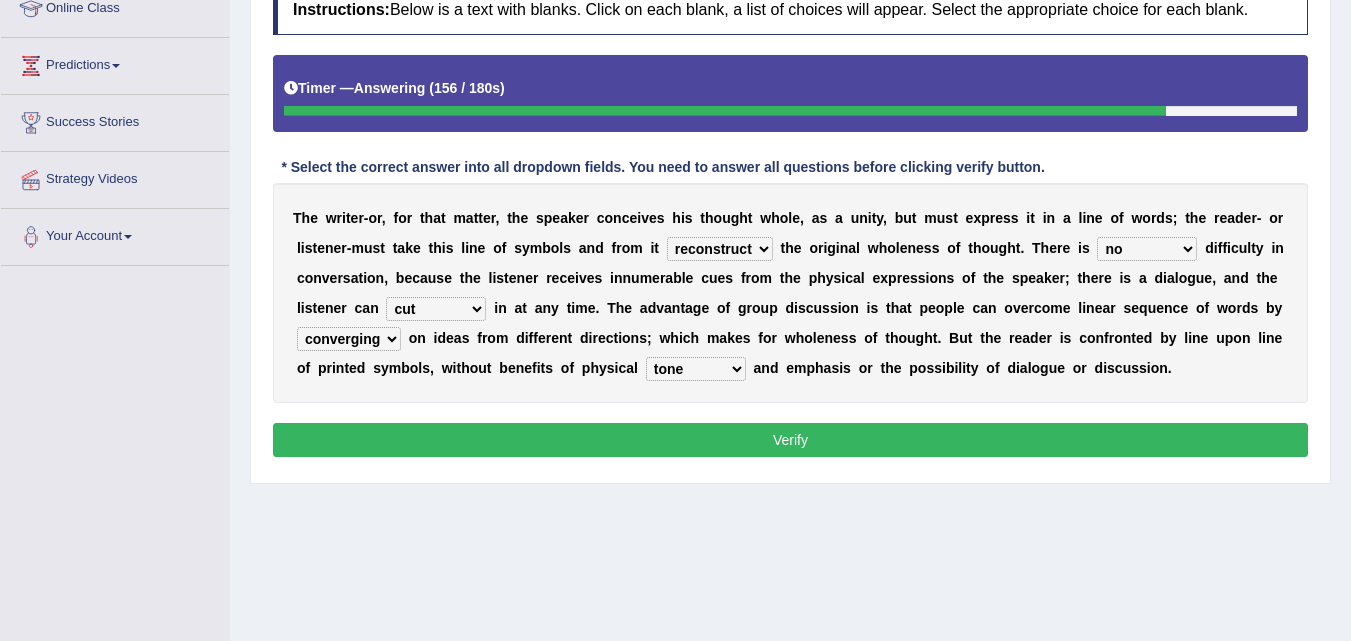 click on "title tone tune tomb" at bounding box center [696, 369] 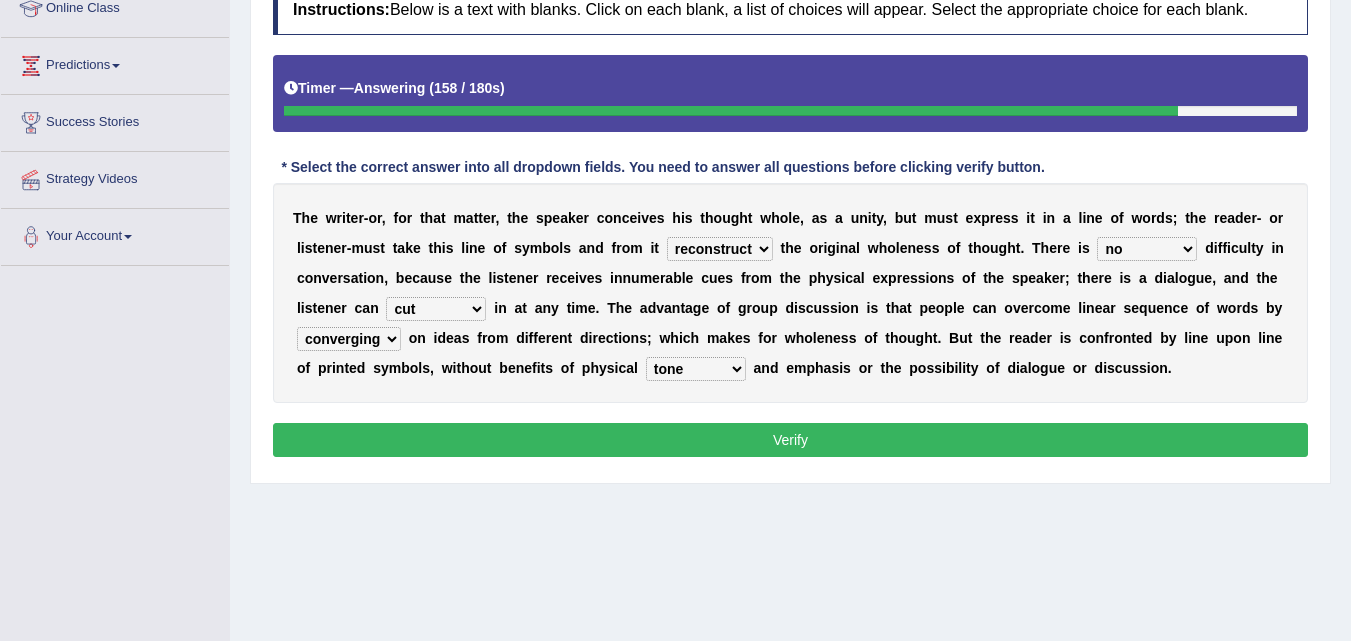 click on "title tone tune tomb" at bounding box center (696, 369) 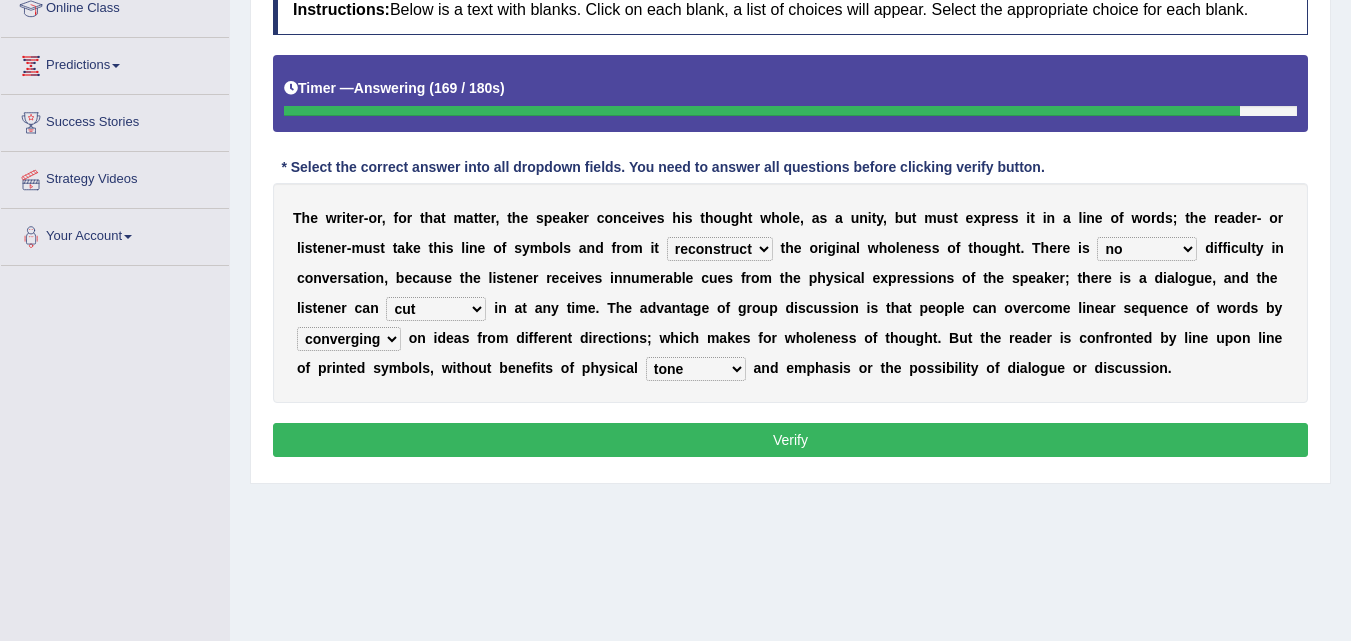 click on "get team cut intrude" at bounding box center (436, 309) 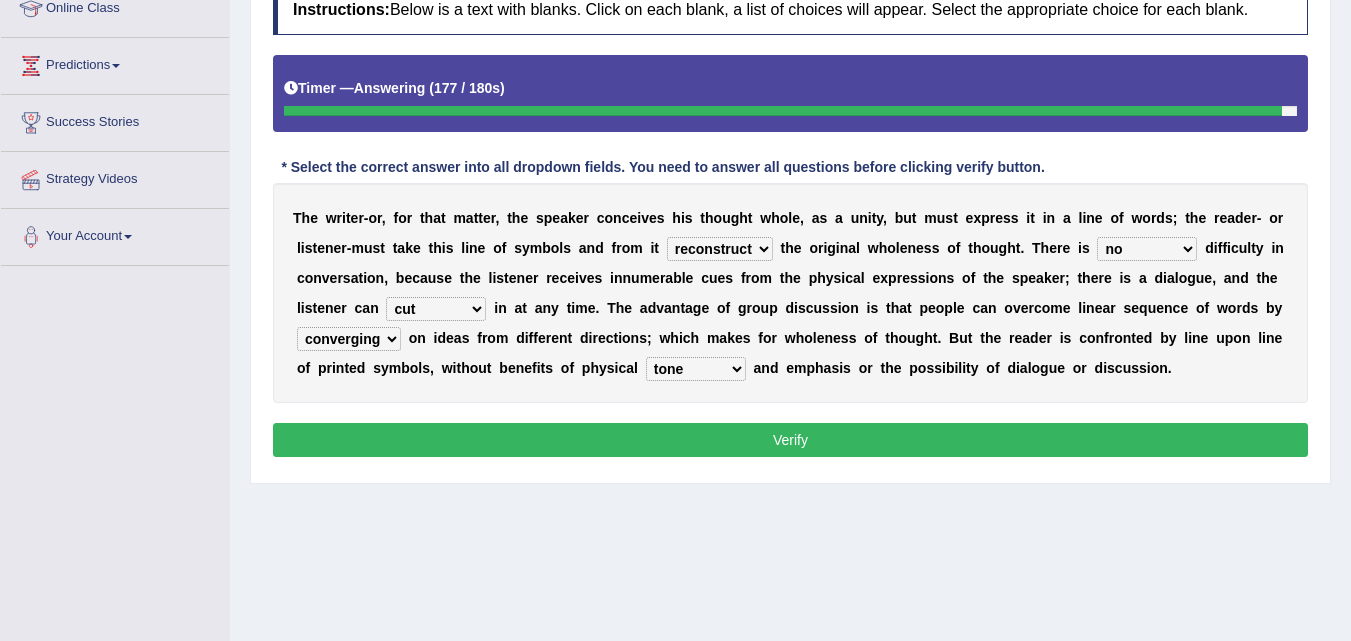 click on "get team cut intrude" at bounding box center [436, 309] 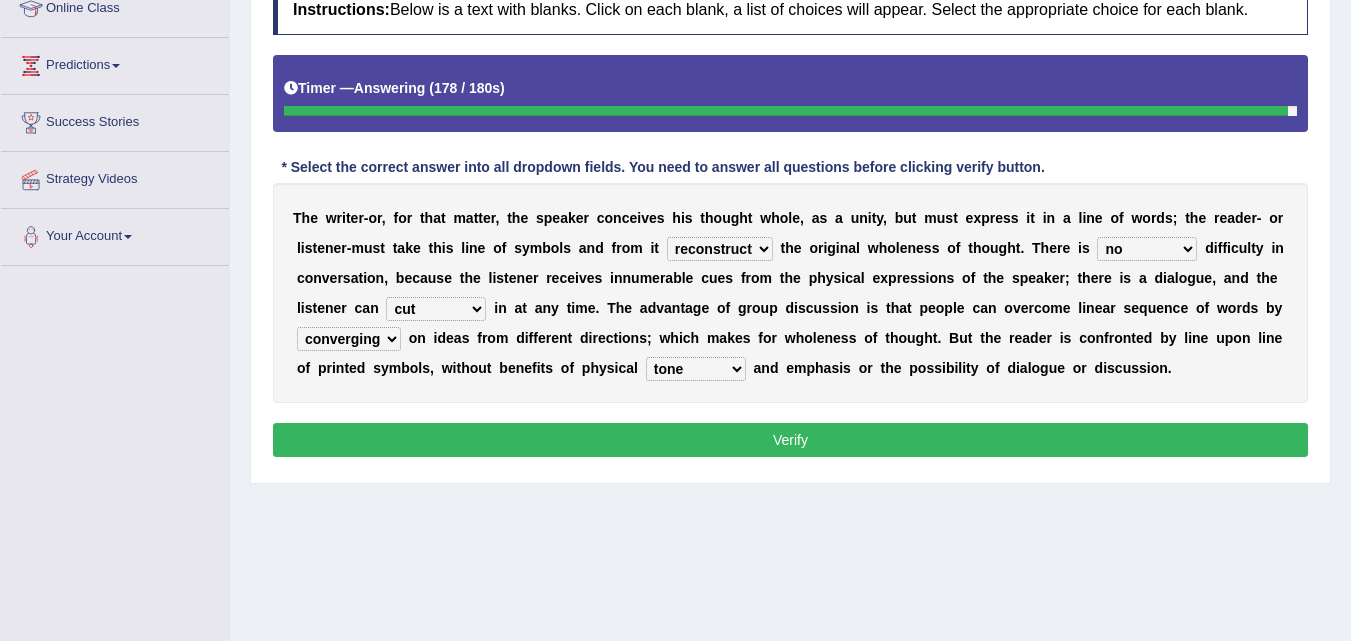 click on "converging spending inventing conceiving" at bounding box center (349, 339) 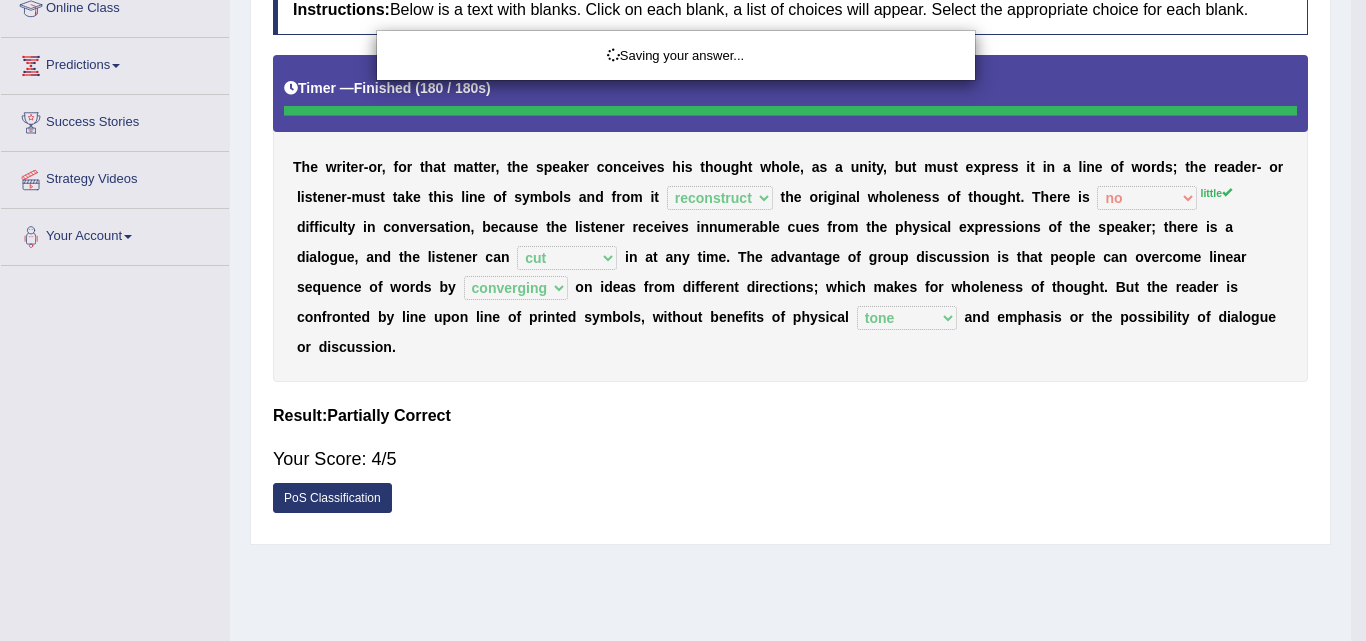 click on "Saving your answer..." at bounding box center (683, 320) 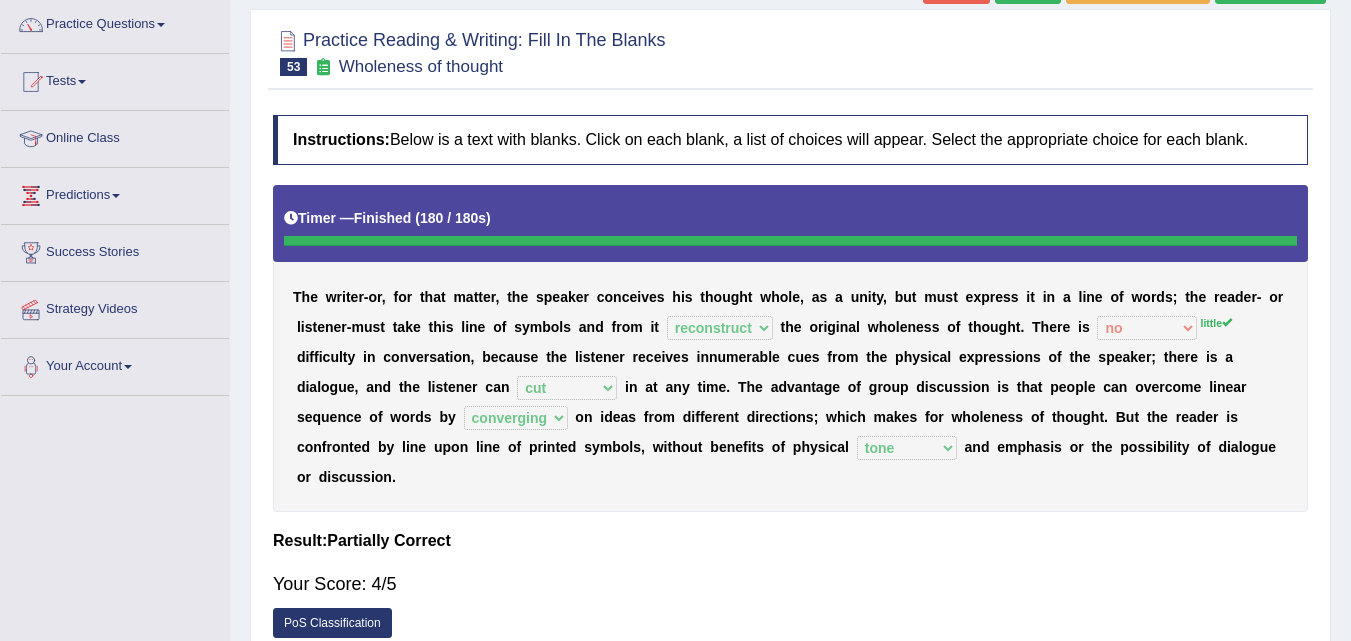 scroll, scrollTop: 29, scrollLeft: 0, axis: vertical 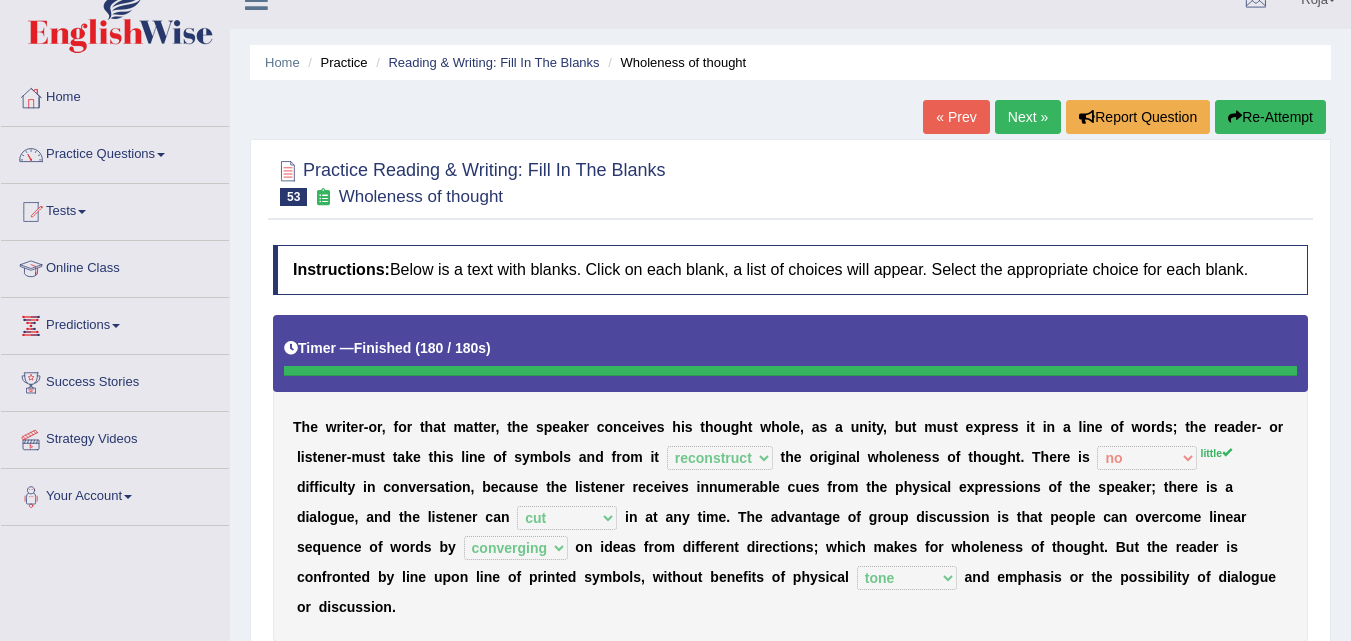 click on "Next »" at bounding box center [1028, 117] 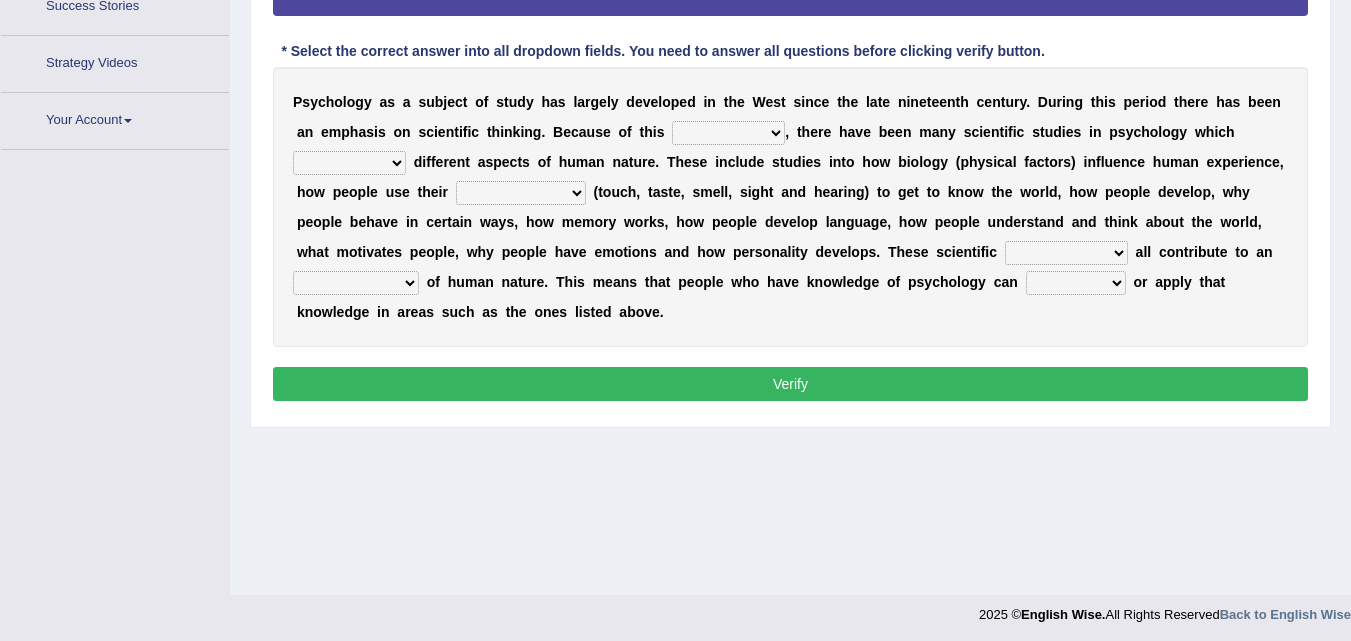 scroll, scrollTop: 405, scrollLeft: 0, axis: vertical 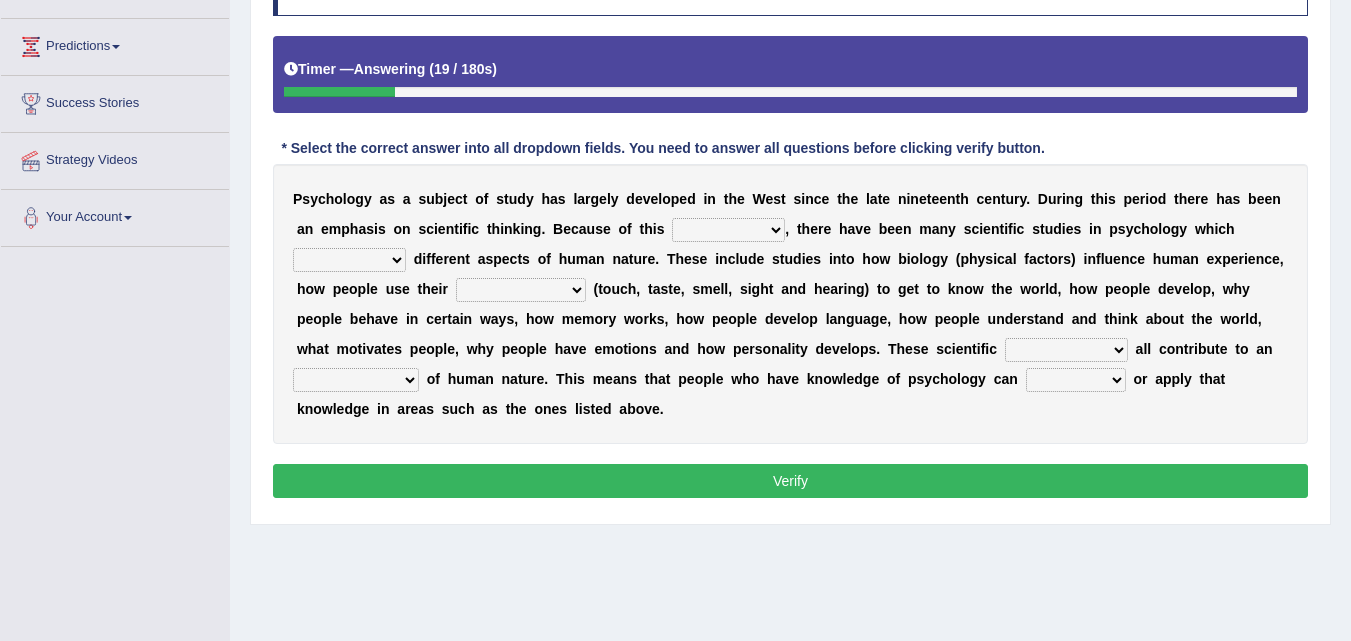 click on "h" at bounding box center [732, 199] 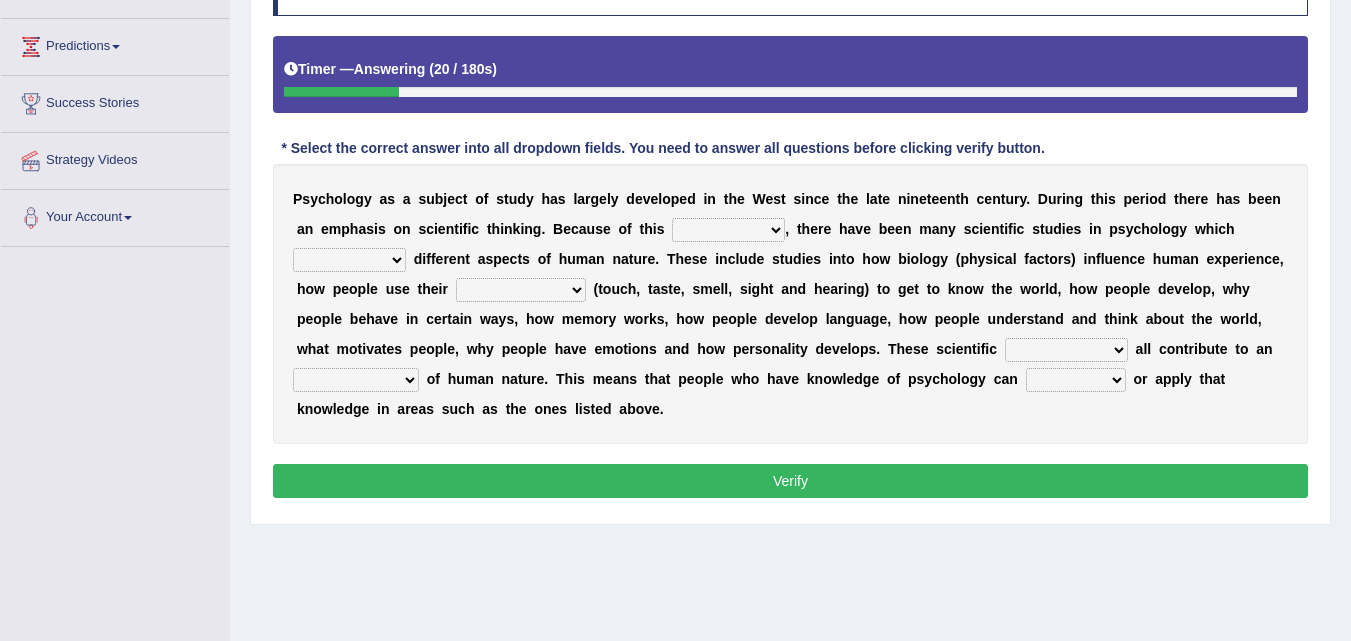 click on "emphasizing emphasize emphasized emphasis" at bounding box center [728, 230] 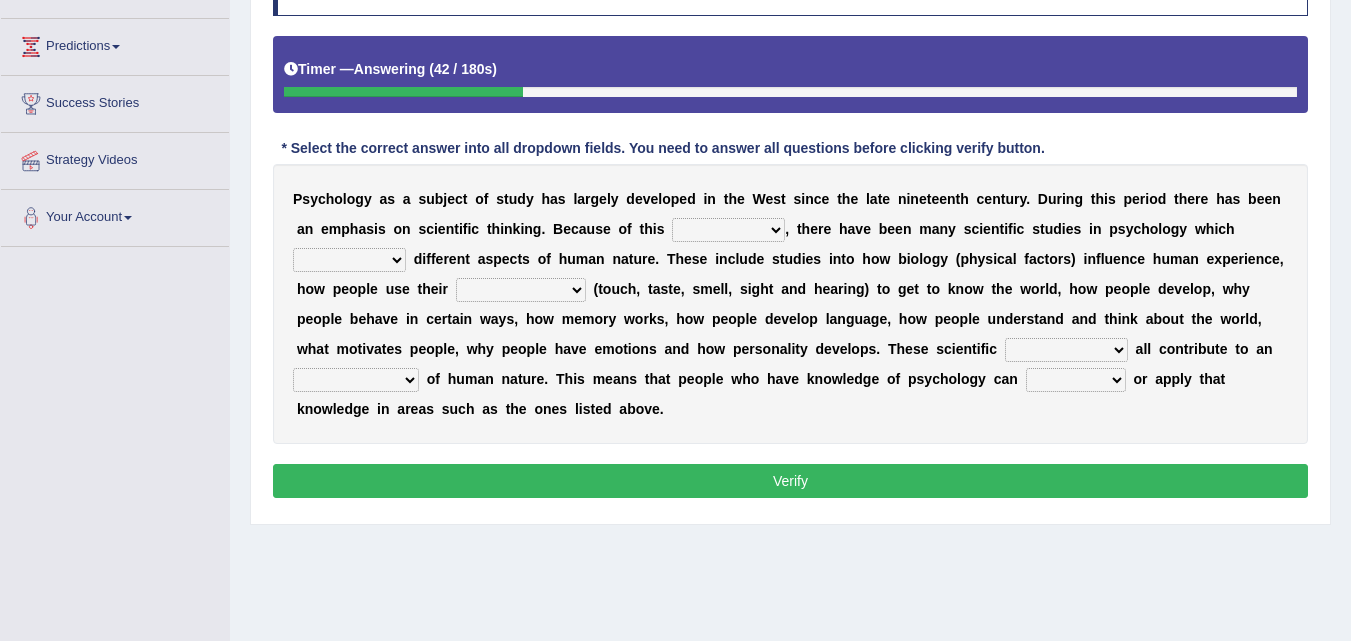 select on "emphasizing" 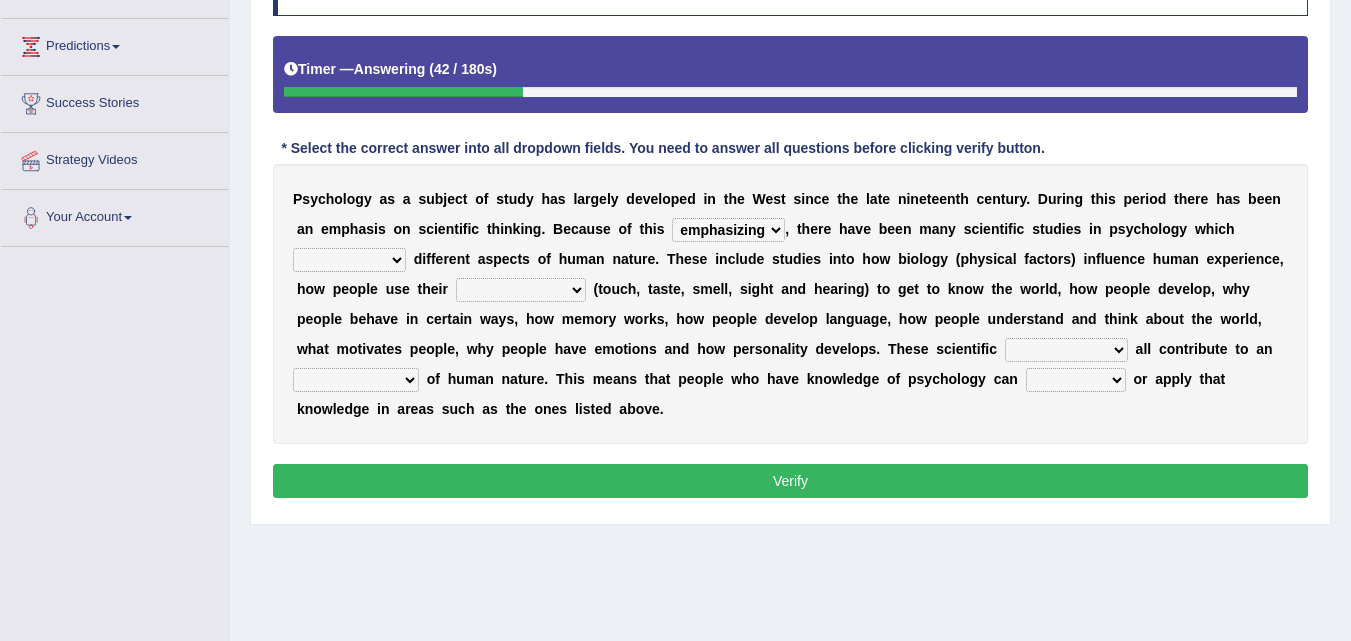 click on "emphasizing emphasize emphasized emphasis" at bounding box center [728, 230] 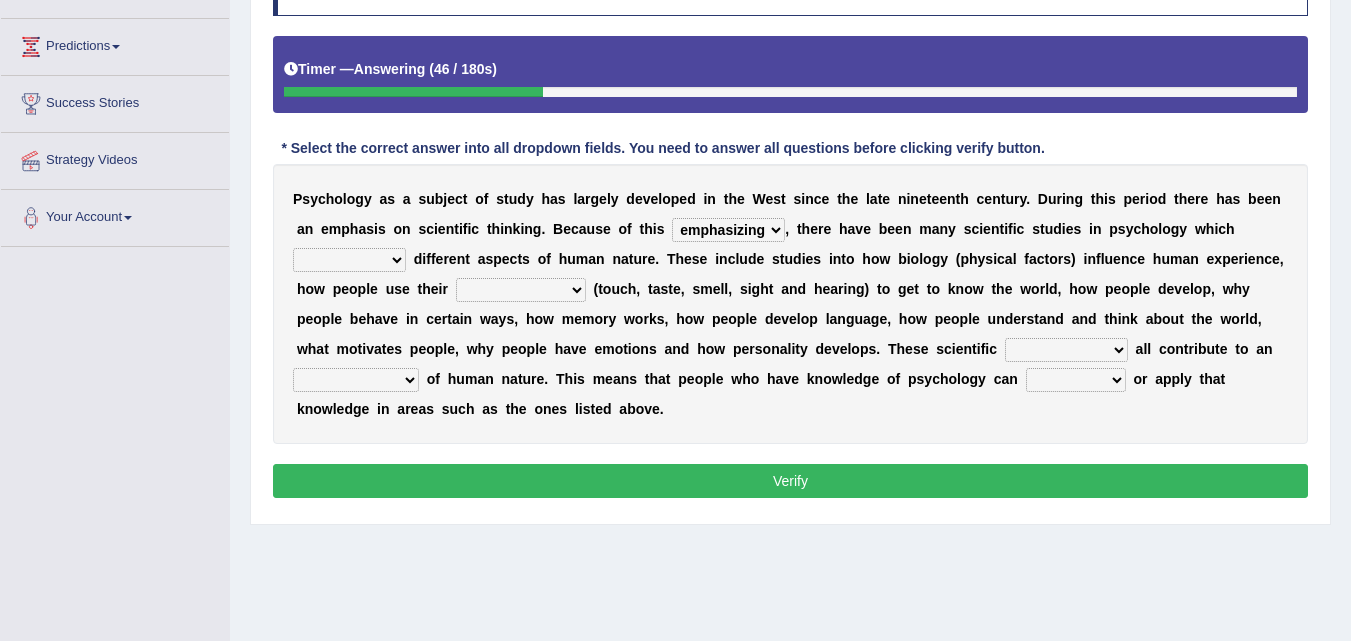 click on "demonstrate explore pursuit include" at bounding box center (349, 260) 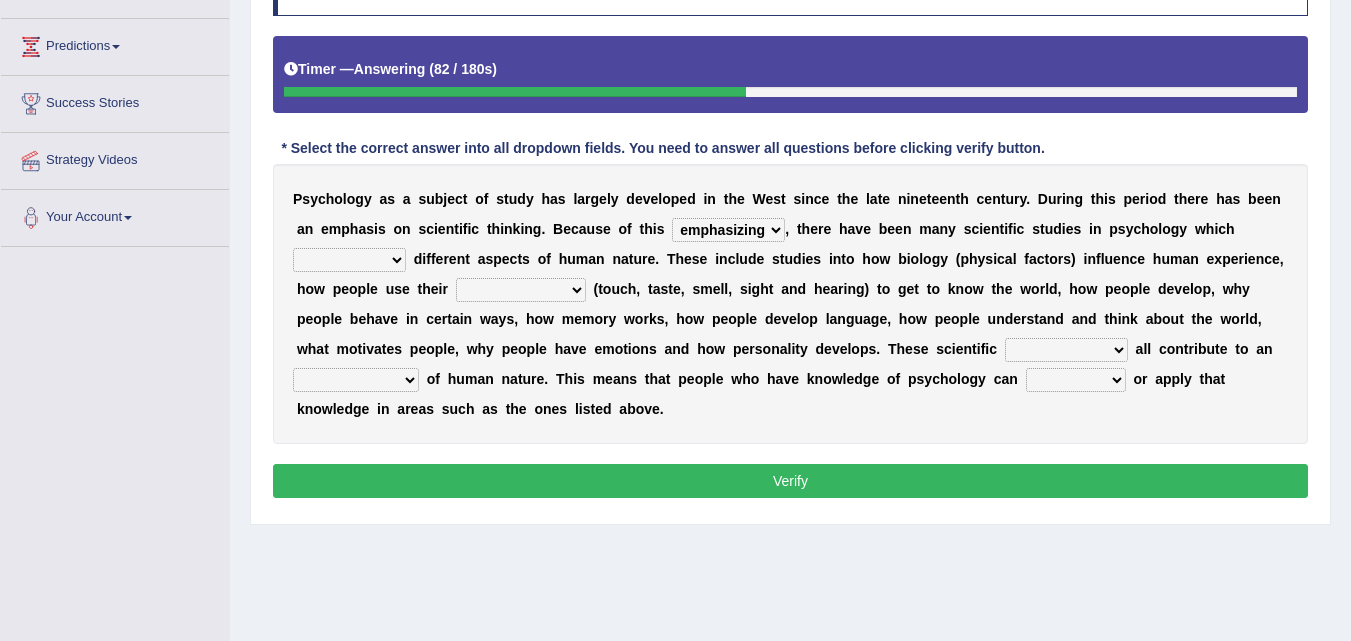 select on "explore" 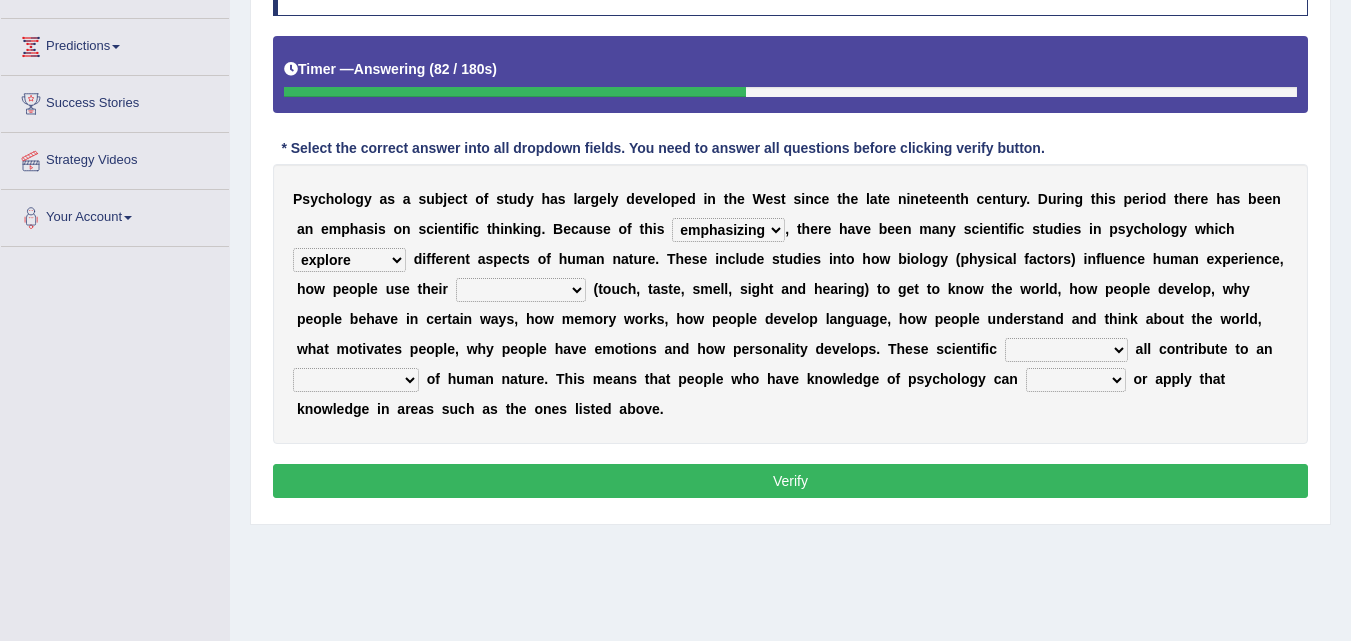 click on "demonstrate explore pursuit include" at bounding box center [349, 260] 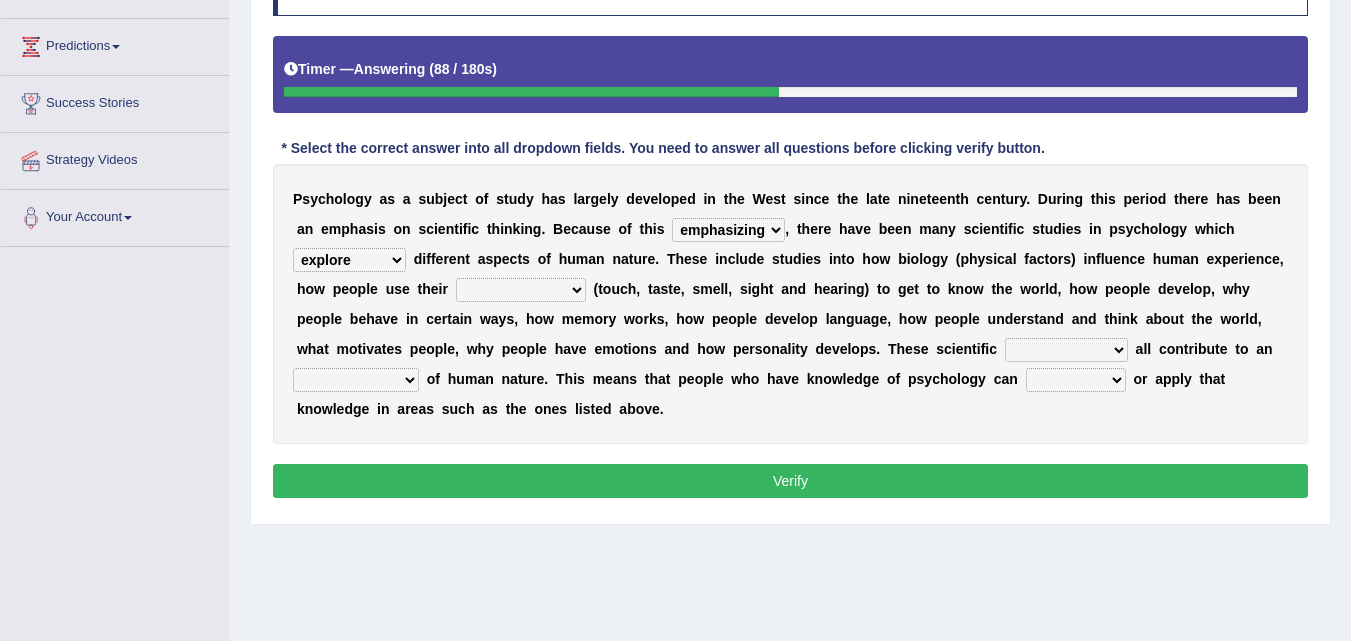 click on "demonstrate explore pursuit include" at bounding box center (349, 260) 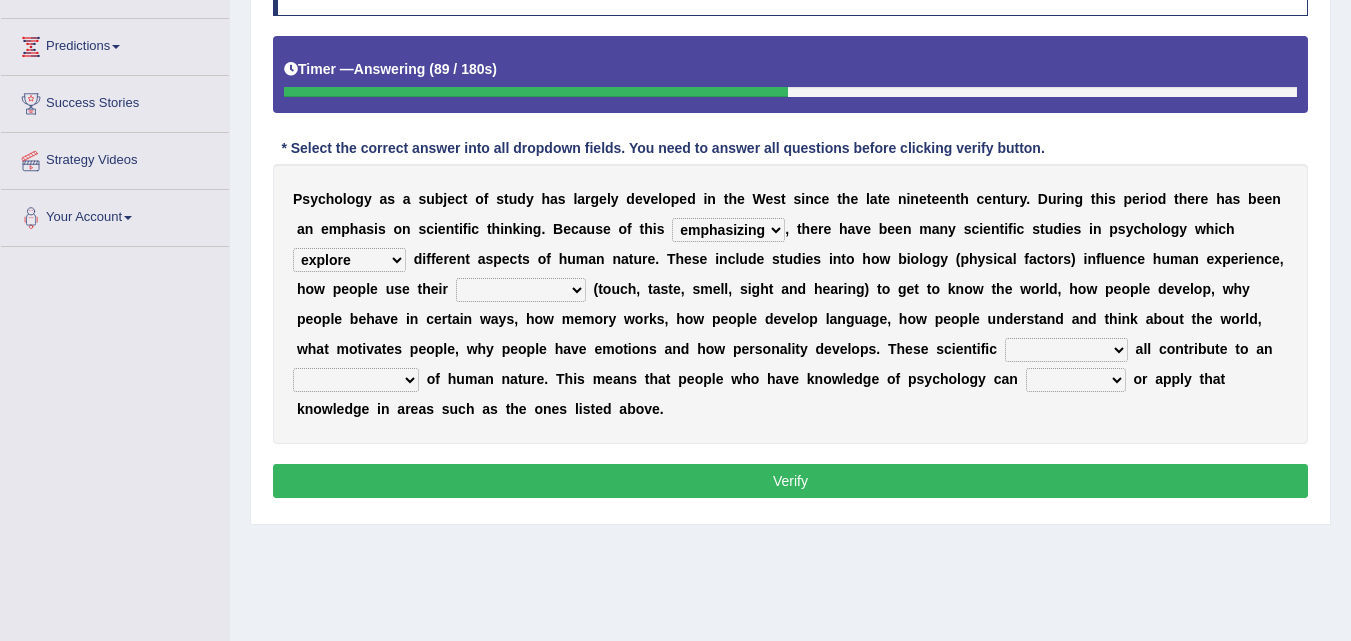 click on "demonstrate explore pursuit include" at bounding box center (349, 260) 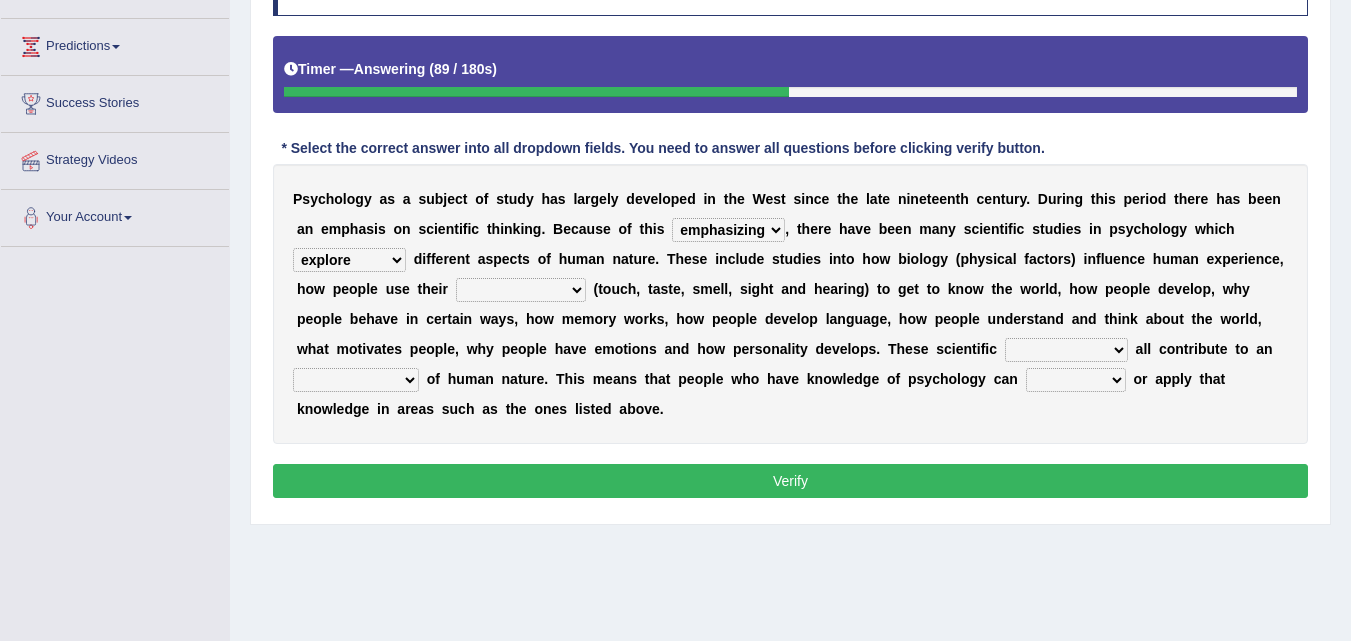 click on "demonstrate explore pursuit include" at bounding box center (349, 260) 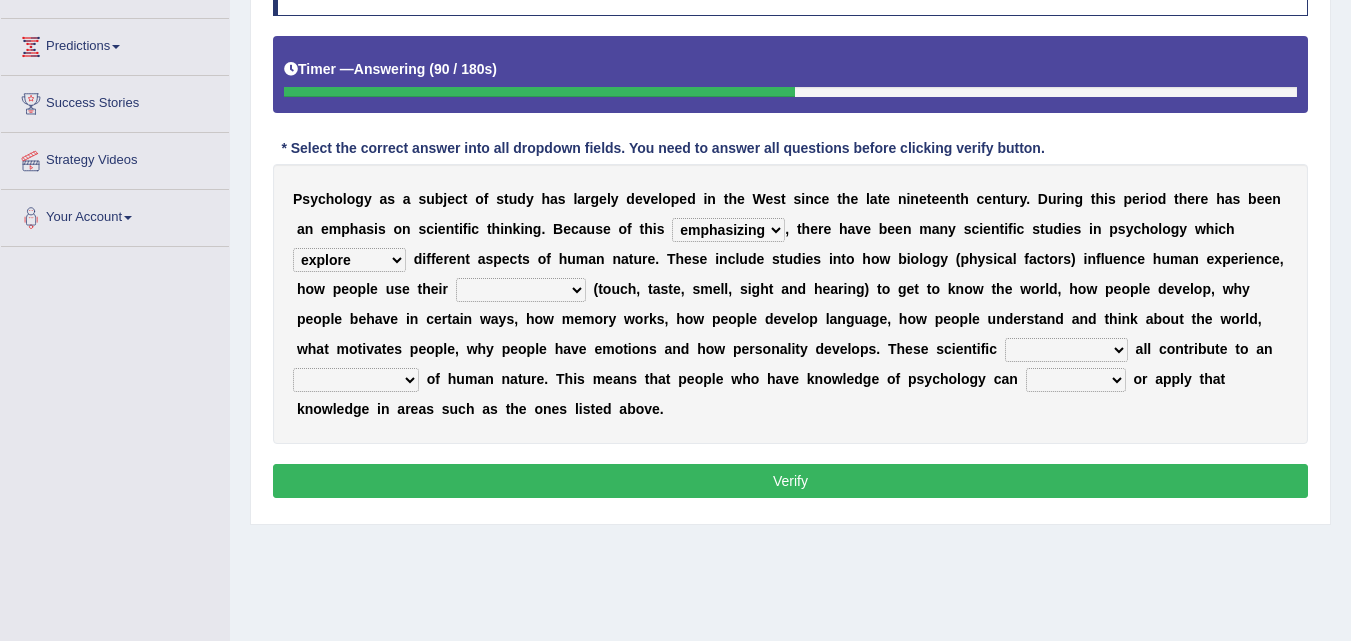 click on "demonstrate explore pursuit include" at bounding box center (349, 260) 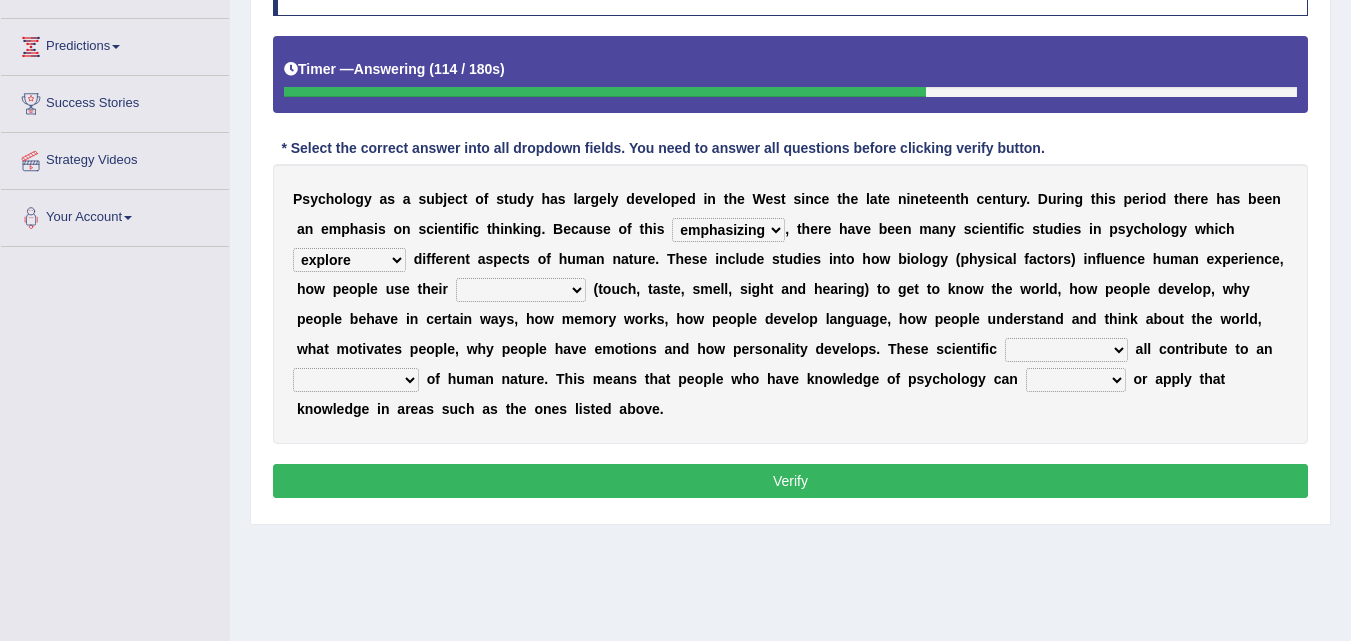 click on "feelings consciousness sensing senses" at bounding box center [521, 290] 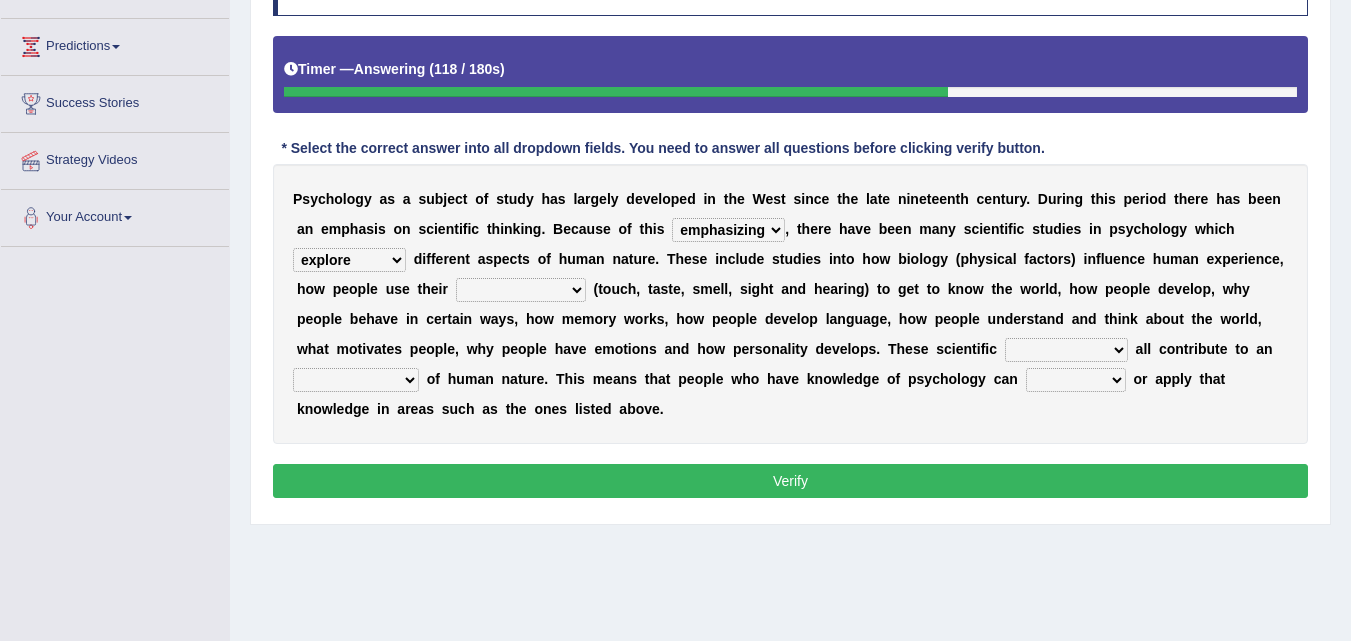 select on "senses" 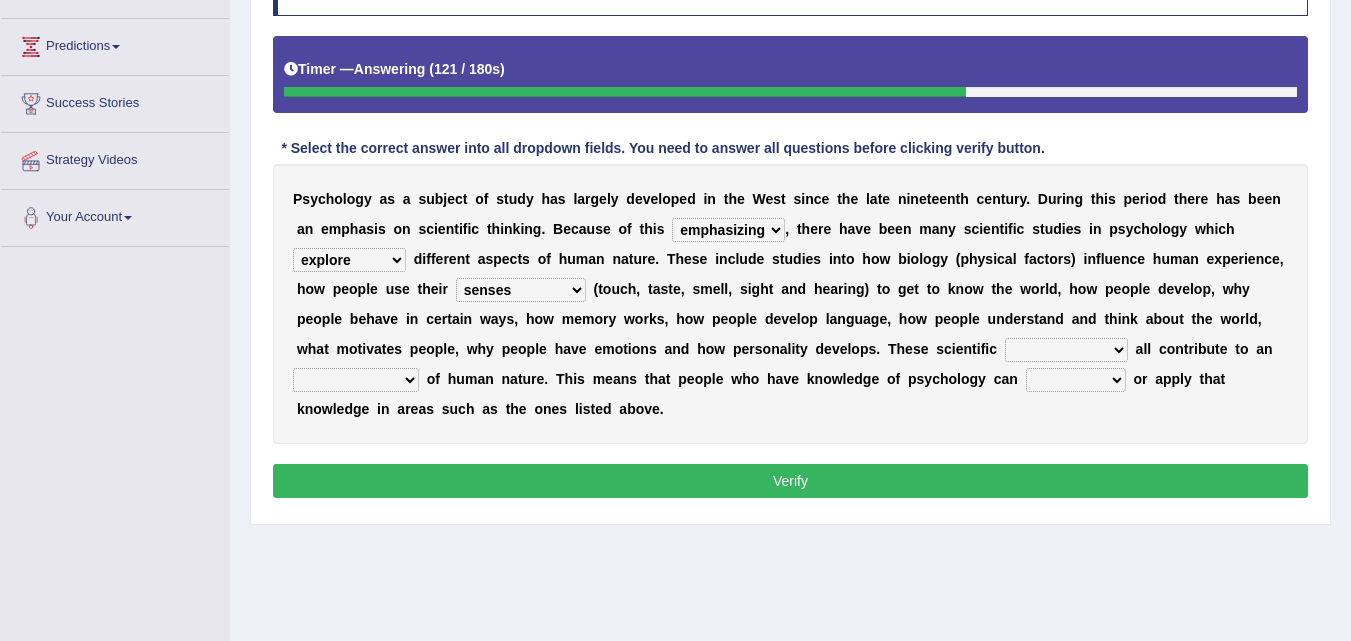 click on "feelings consciousness sensing senses" at bounding box center (521, 290) 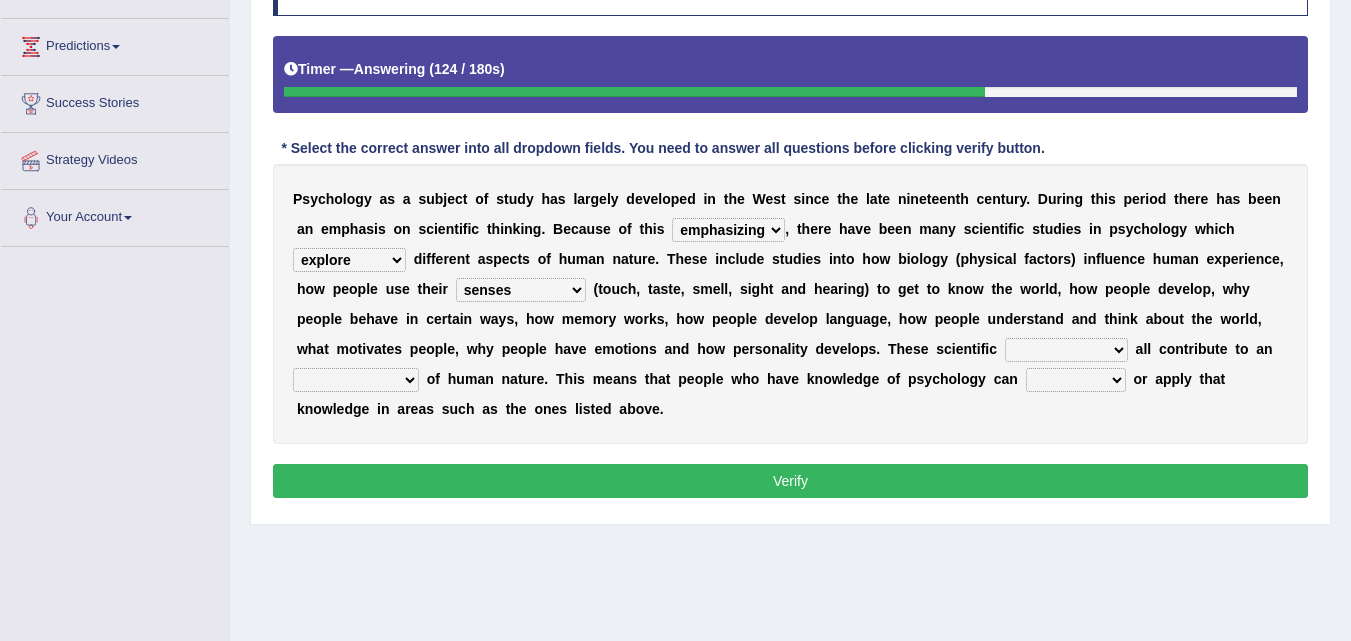 click on "feelings consciousness sensing senses" at bounding box center (521, 290) 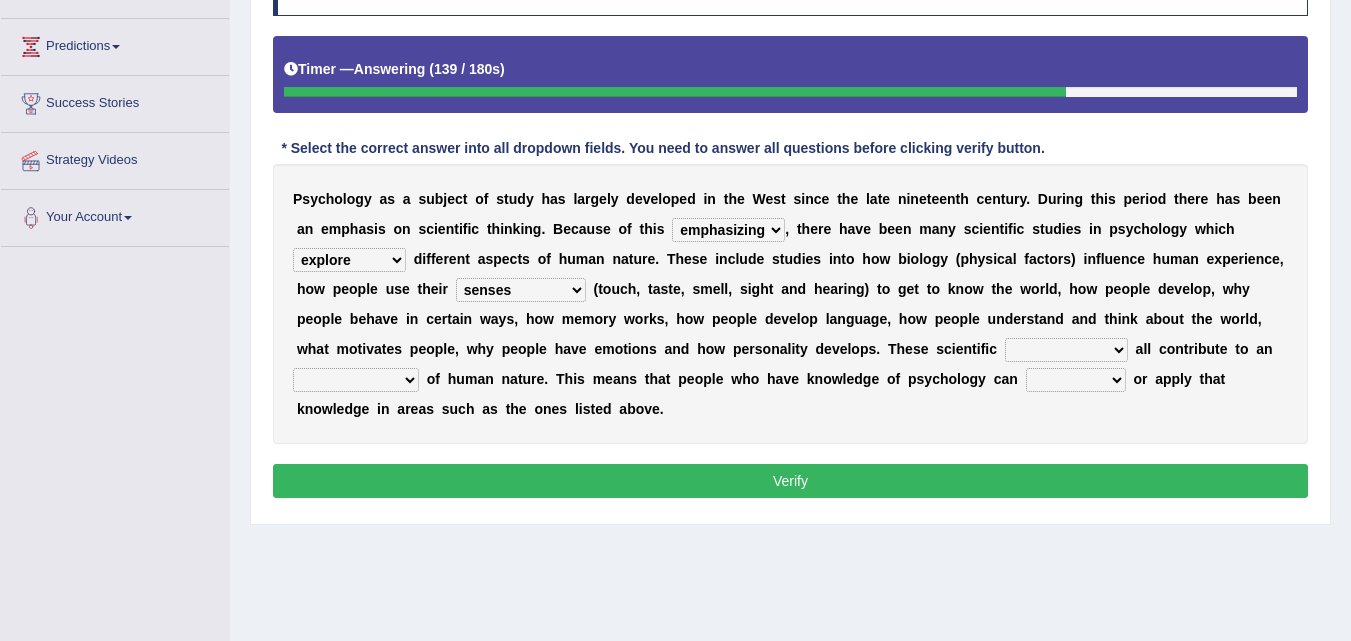 click on "investigations results findings inventions" at bounding box center [1066, 350] 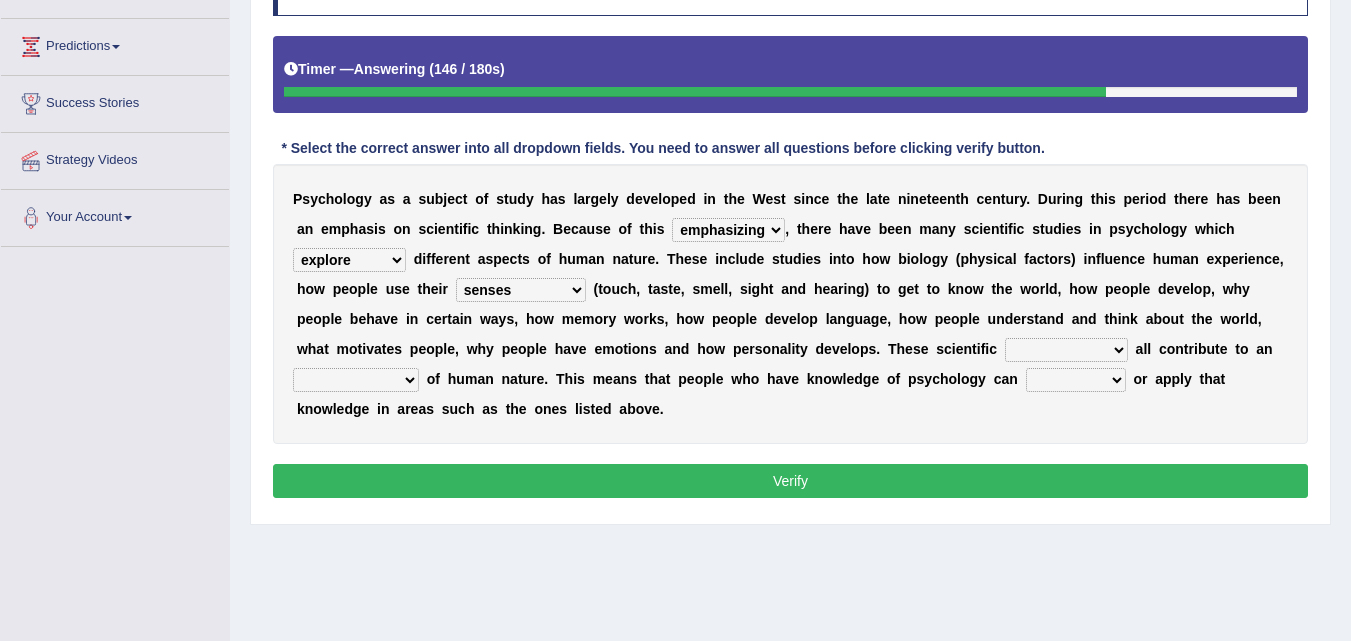 select on "findings" 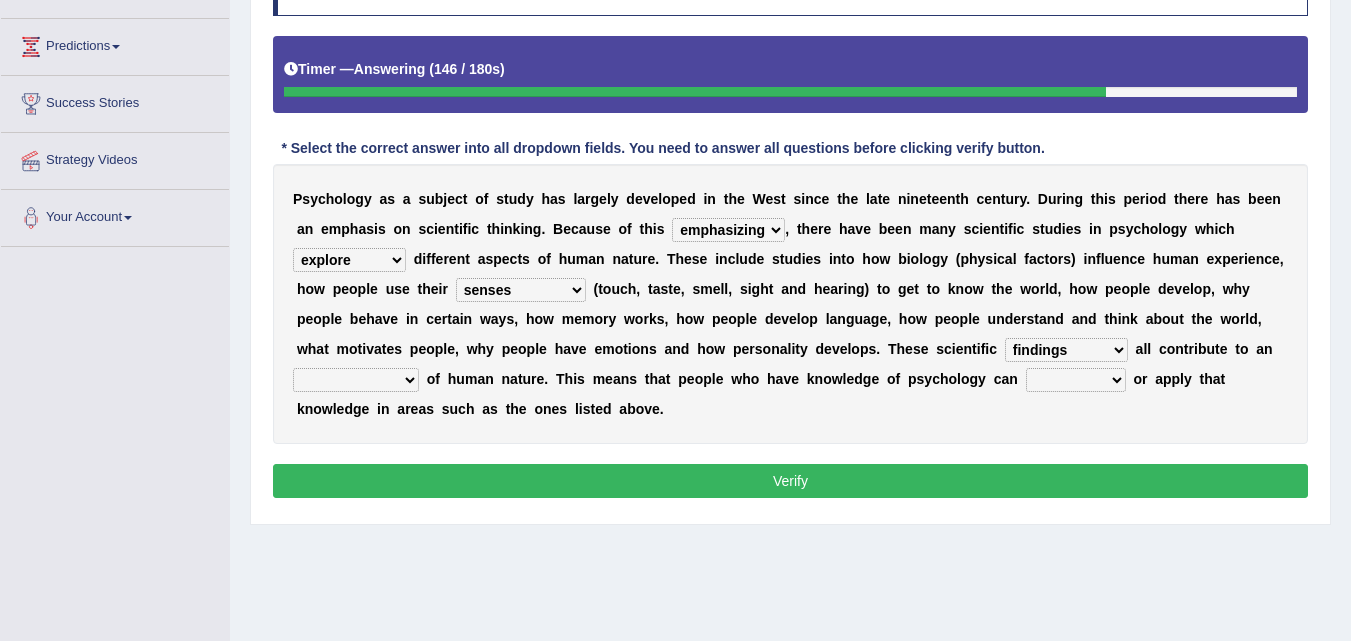 click on "investigations results findings inventions" at bounding box center [1066, 350] 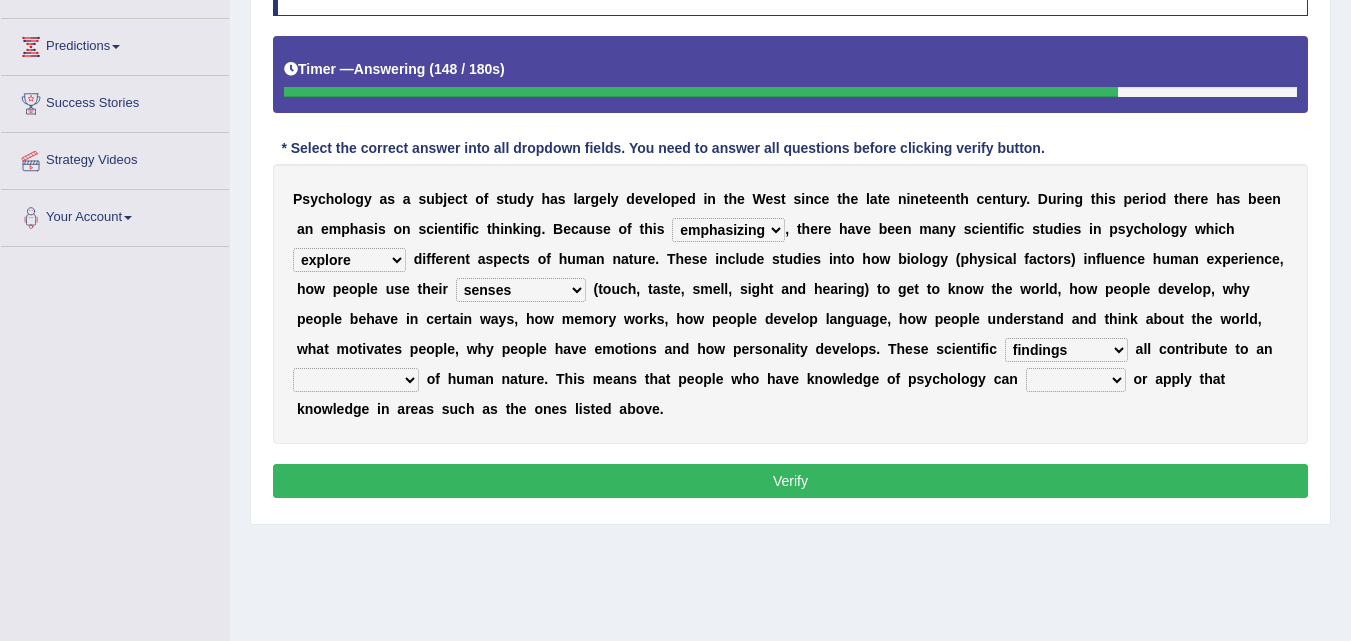 click on "investigations results findings inventions" at bounding box center (1066, 350) 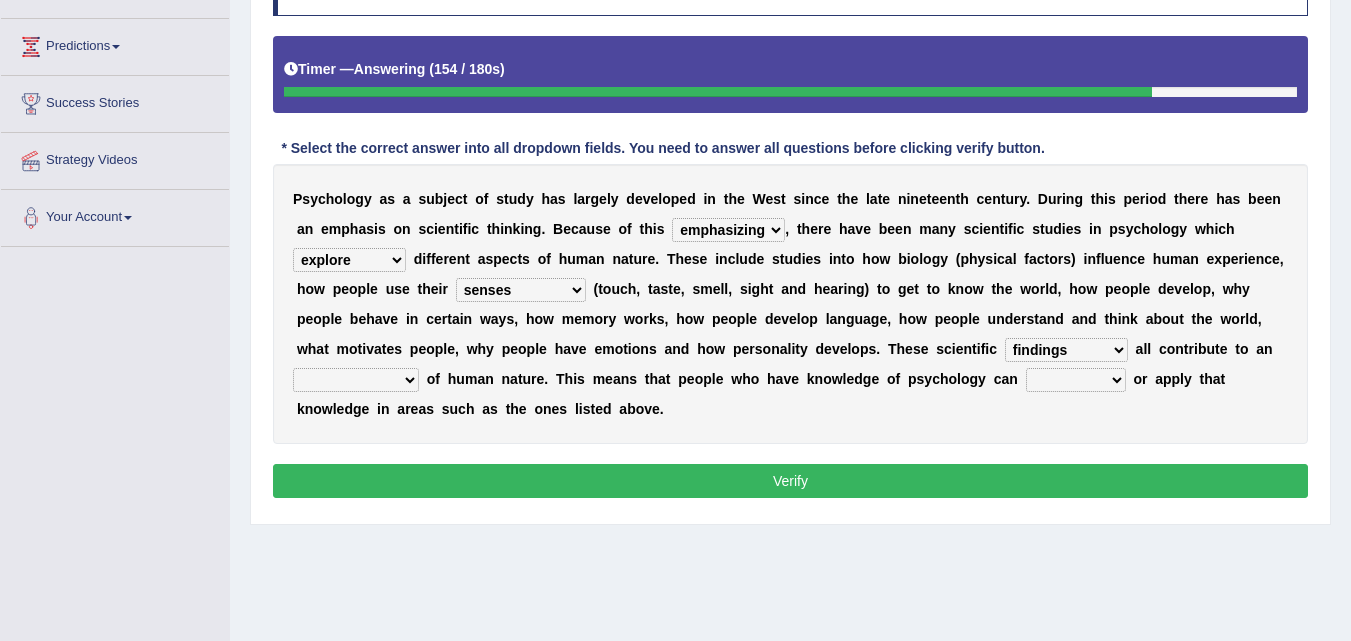 click on "investigations results findings inventions" at bounding box center (1066, 350) 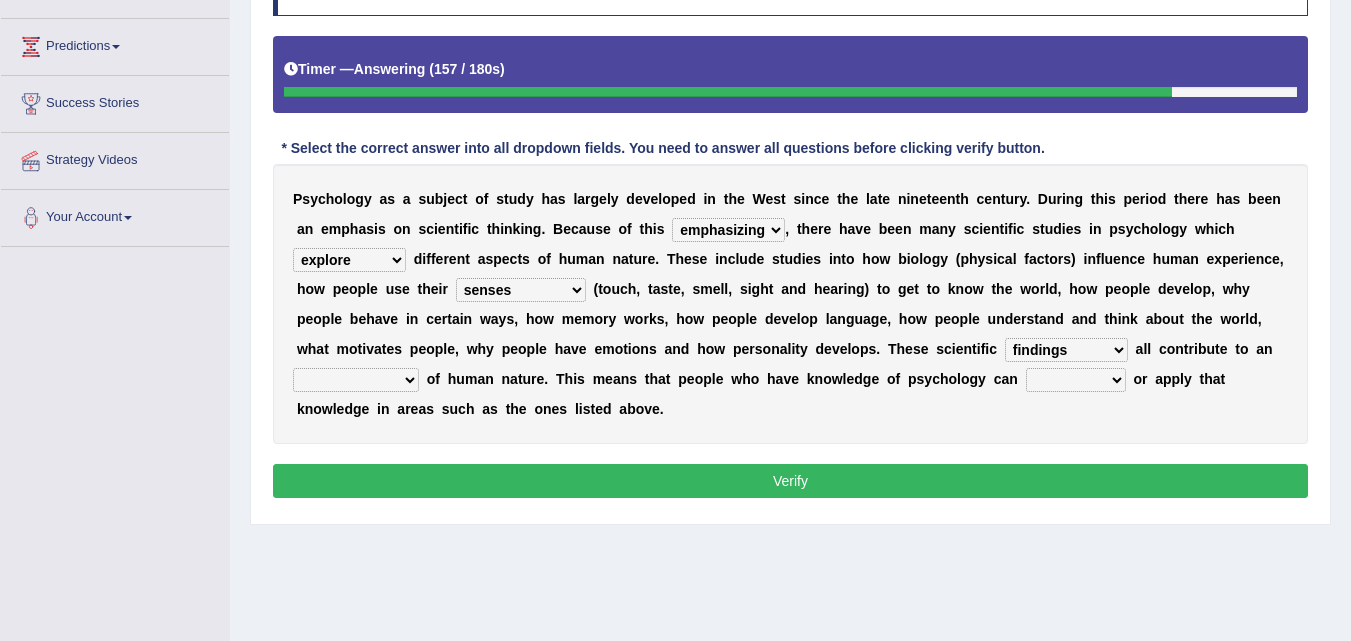 click on "investigations results findings inventions" at bounding box center [1066, 350] 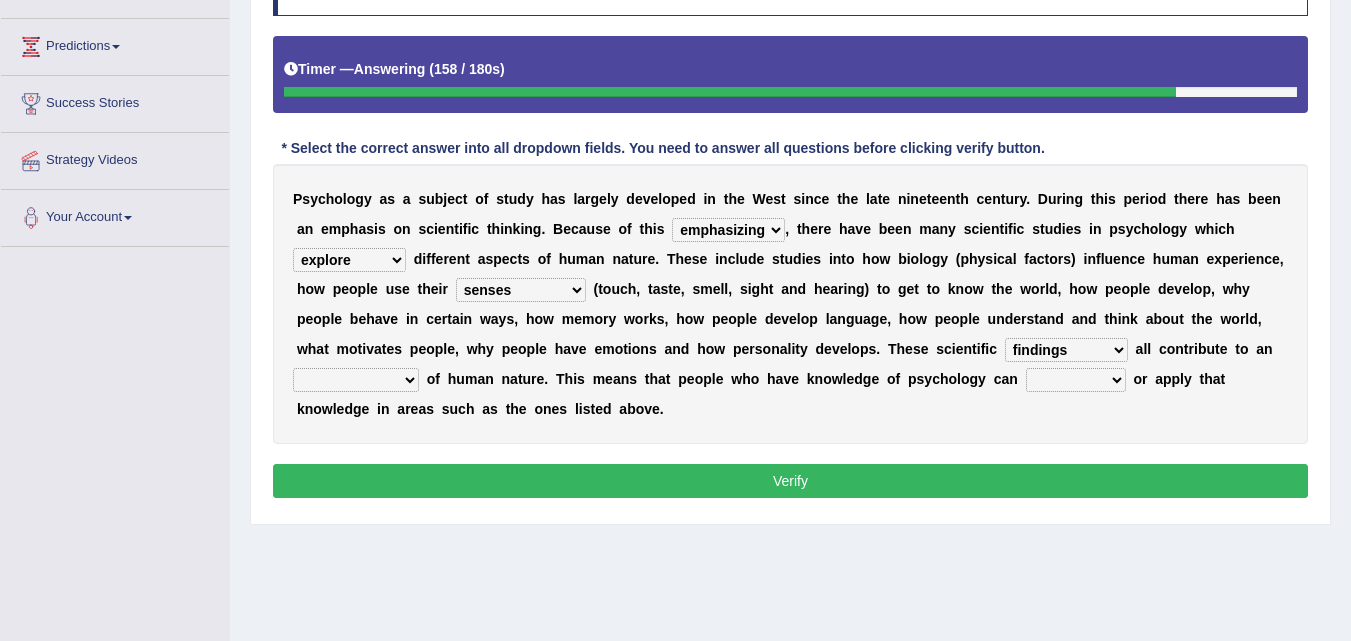 click on "investigations results findings inventions" at bounding box center [1066, 350] 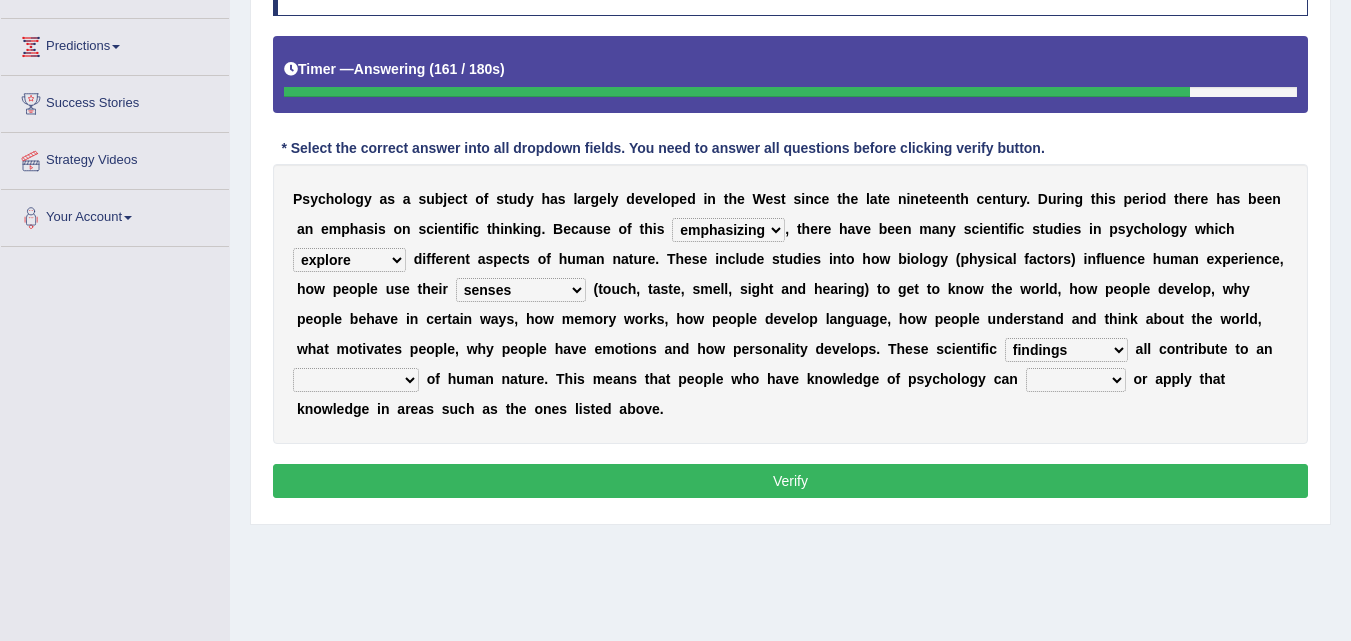 click on "estimation understanding appreciation idea" at bounding box center (356, 380) 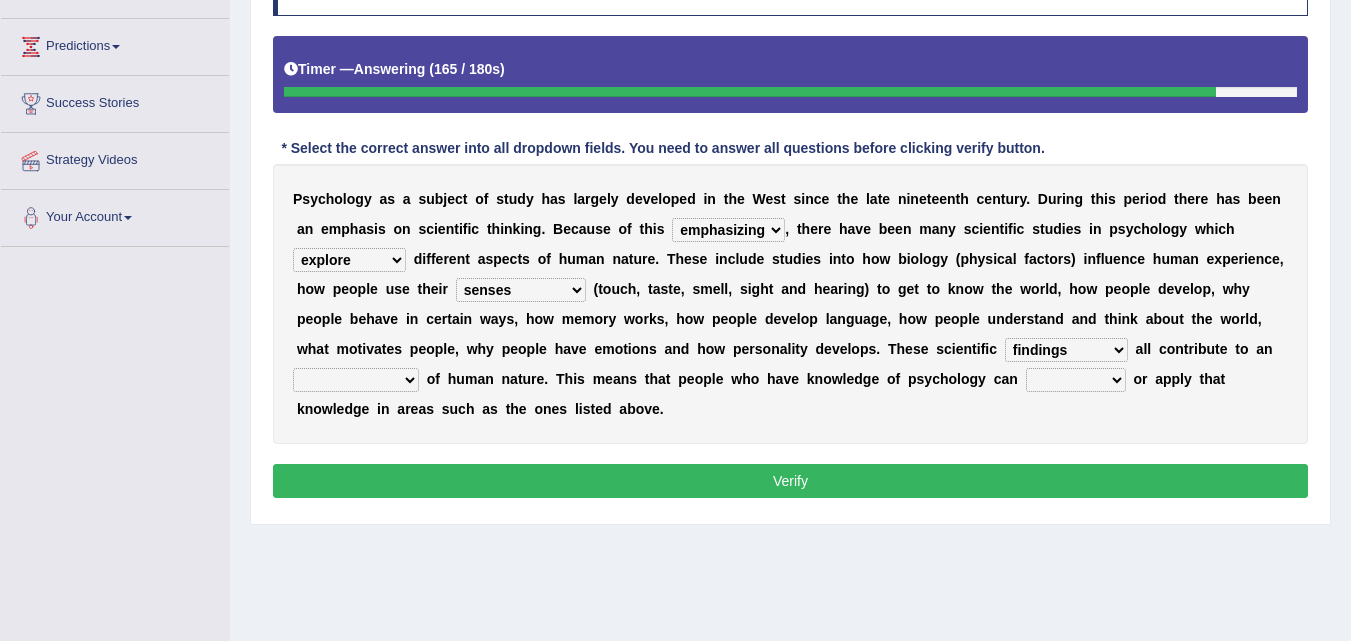 select on "idea" 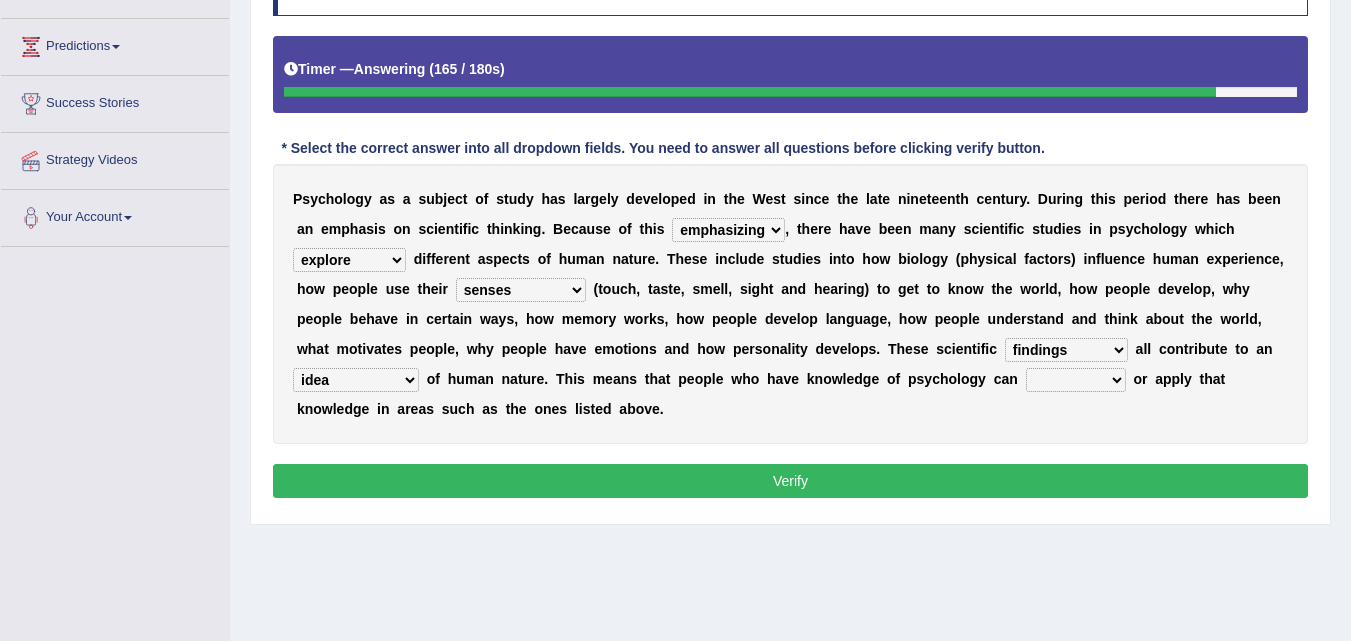 click on "estimation understanding appreciation idea" at bounding box center (356, 380) 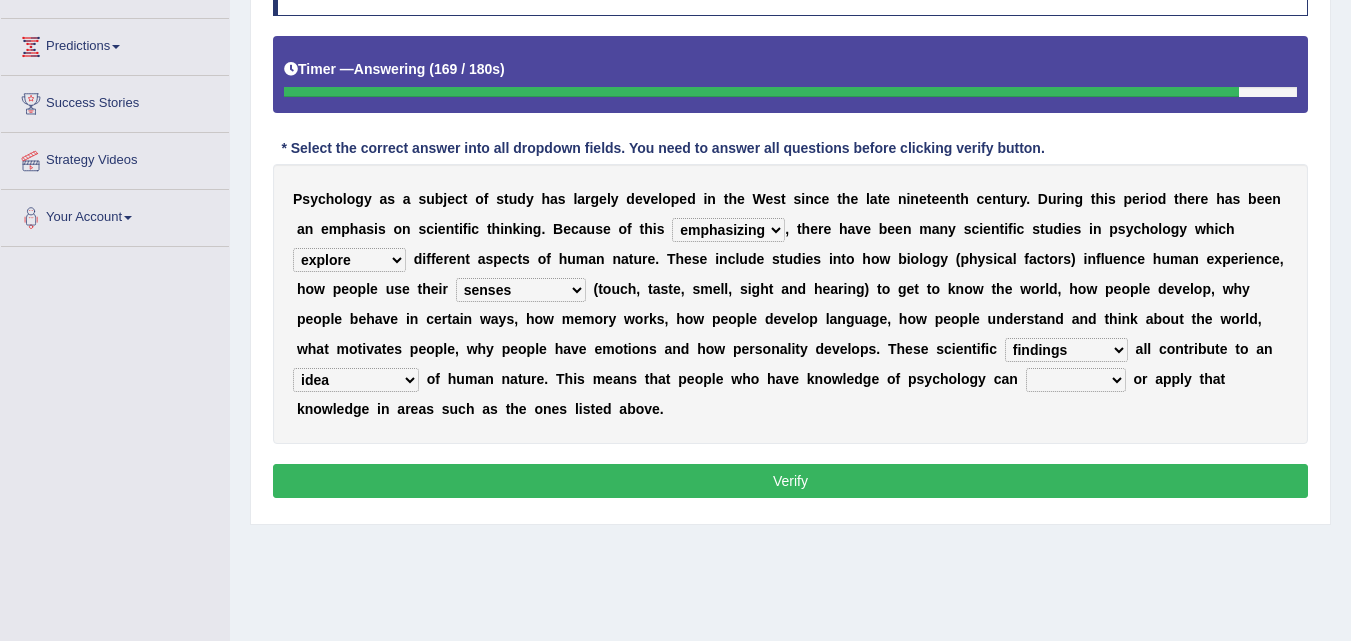 click on "use learn study find" at bounding box center [1076, 380] 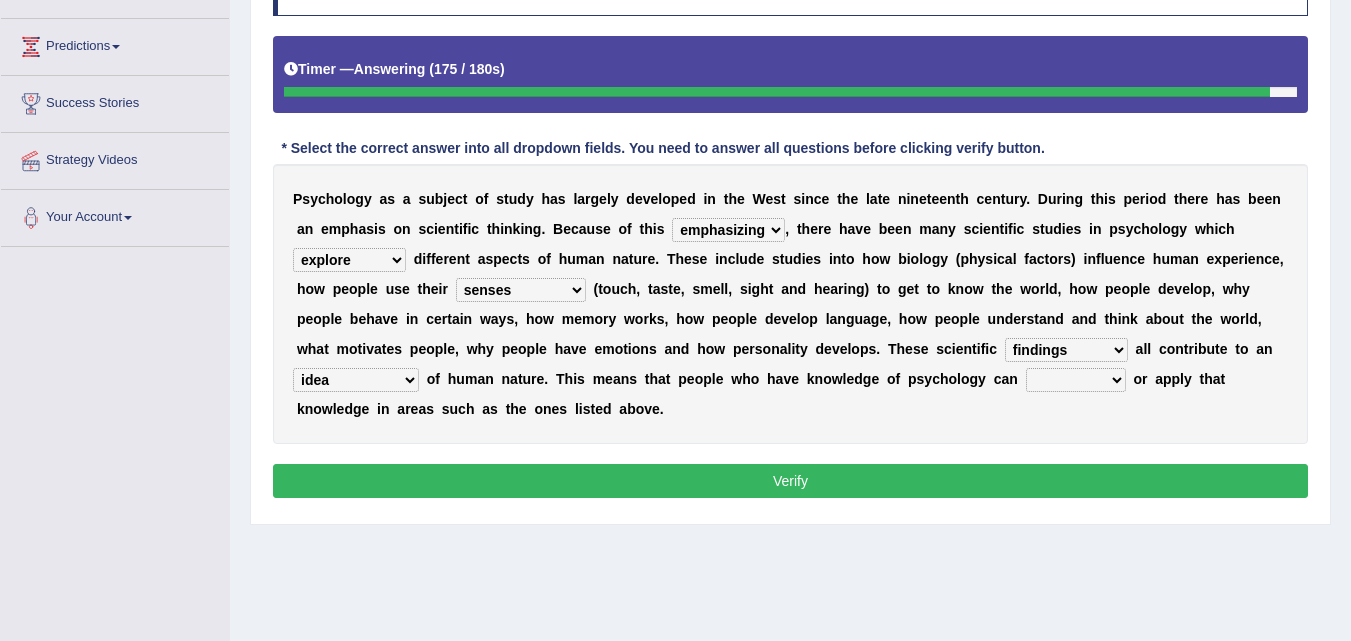 select on "study" 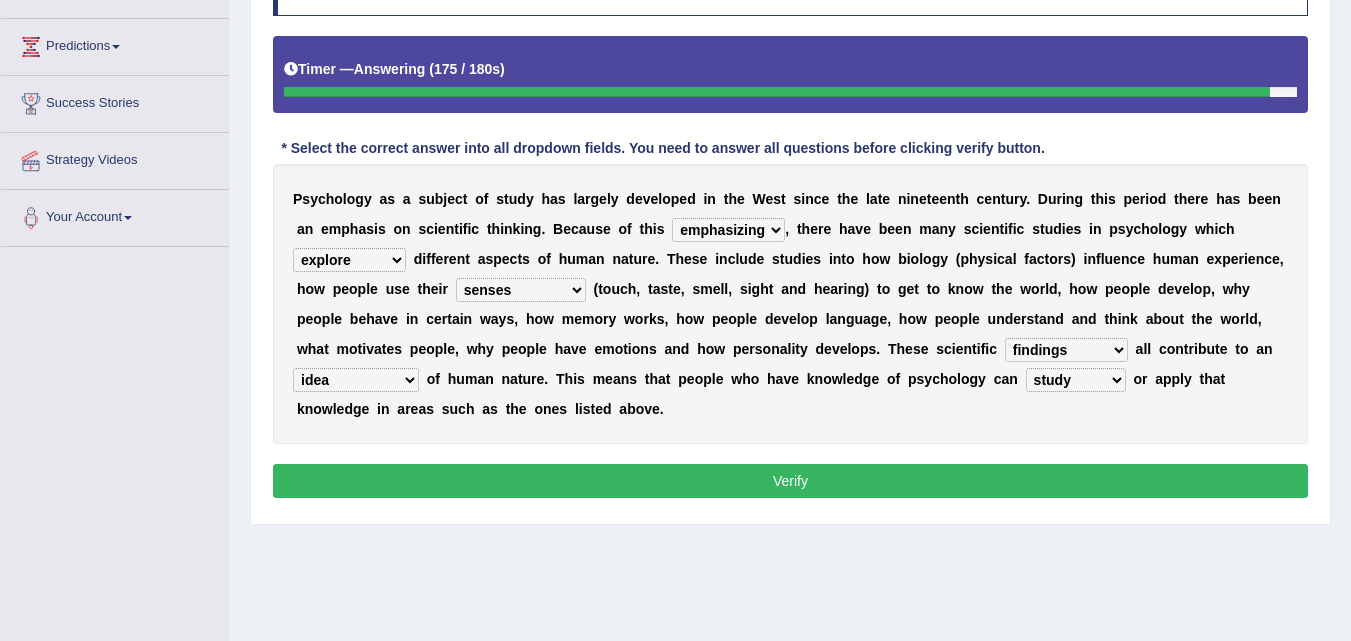 click on "use learn study find" at bounding box center (1076, 380) 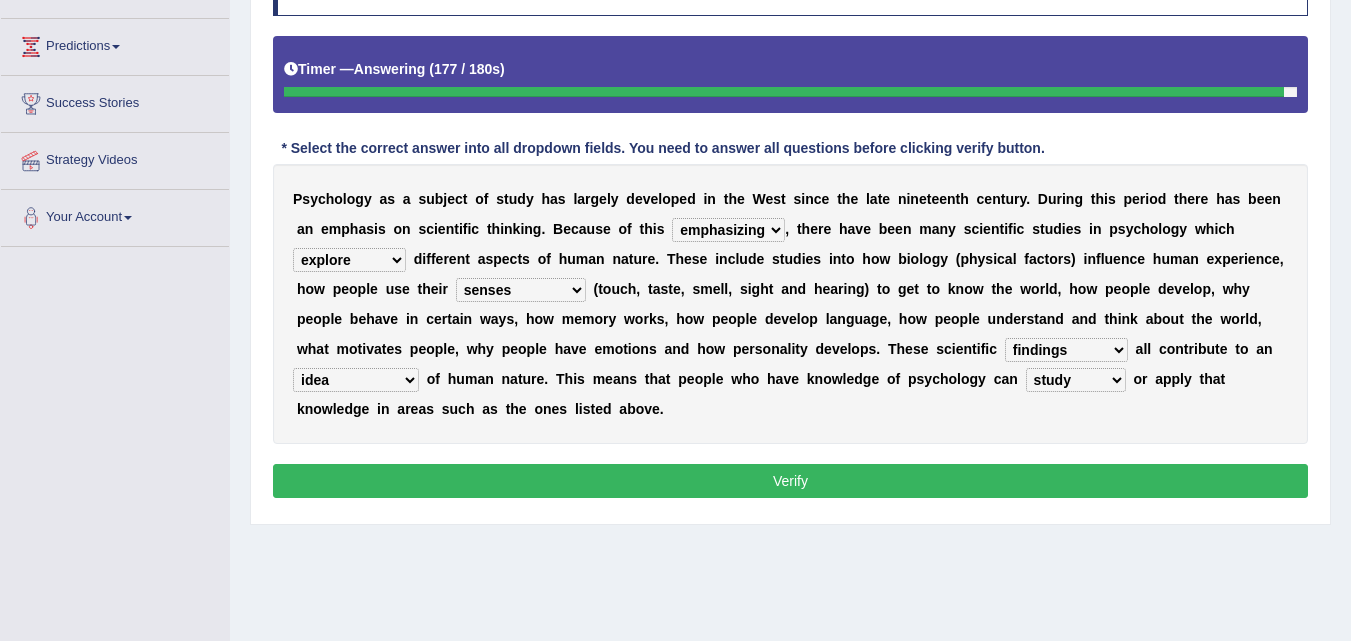 click on "use learn study find" at bounding box center (1076, 380) 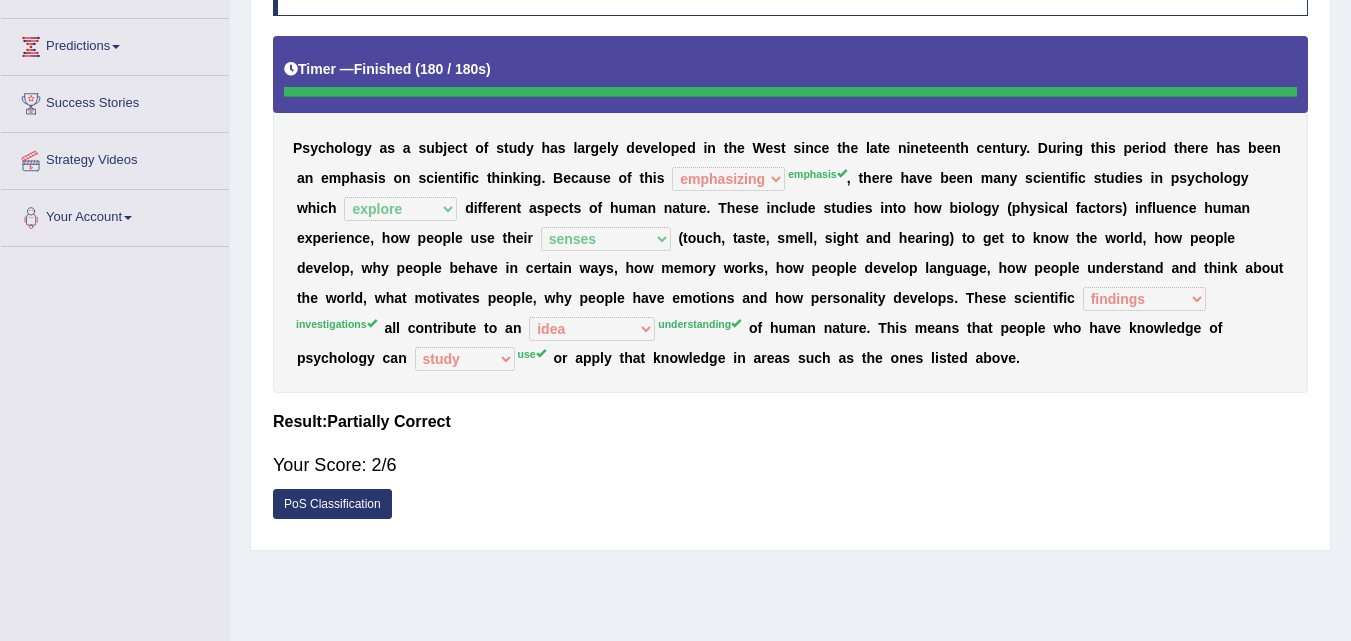 click on "P s y c h o l o g y    a s    a    s u b j e c t    o f    s t u d y    h a s    l a r g e l y    d e v e l o p e d    i n    t h e    W e s t    s i n c e    t h e    l a t e    n i n e t e e n t h    c e n t u r y .    D u r i n g    t h i s    p e r i o d    t h e r e    h a s    b e e n    a n    e m p h a s i s    o n    s c i e n t i f i c    t h i n k i n g .    B e c a u s e    o f    t h i s    emphasizing emphasize emphasized emphasis emphasis ,    t h e r e    h a v e    b e e n    m a n y    s c i e n t i f i c    s t u d i e s    i n    p s y c h o l o g y    w h i c h    demonstrate explore pursuit include    d i f f e r e n t    a s p e c t s    o f    h u m a n    n a t u r e .    T h e s e    i n c l u d e    s t u d i e s    i n t o    h o w    b i o l o g y    ( p h y s i c a l    f a c t o r s )    i n f l u e n c e    h u m a n    e x p e r i e n c e ,    h o w    p e o p l e    u s e    t h e i r    feelings consciousness" at bounding box center [790, 214] 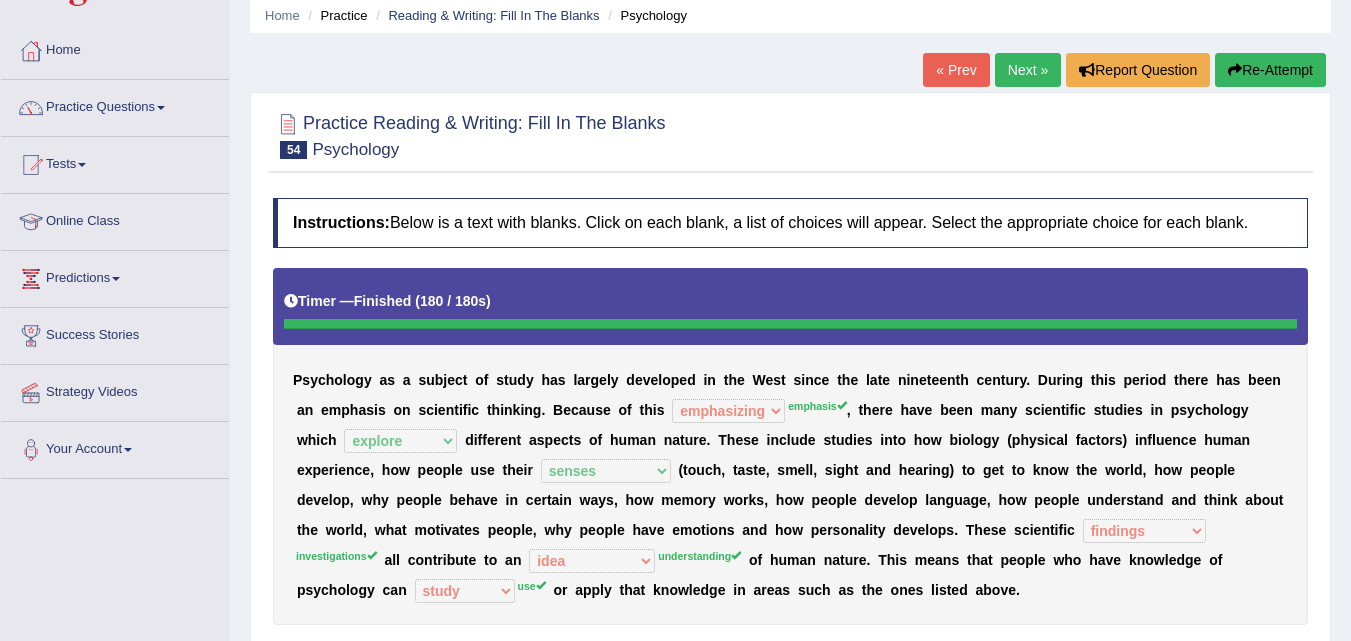 scroll, scrollTop: 74, scrollLeft: 0, axis: vertical 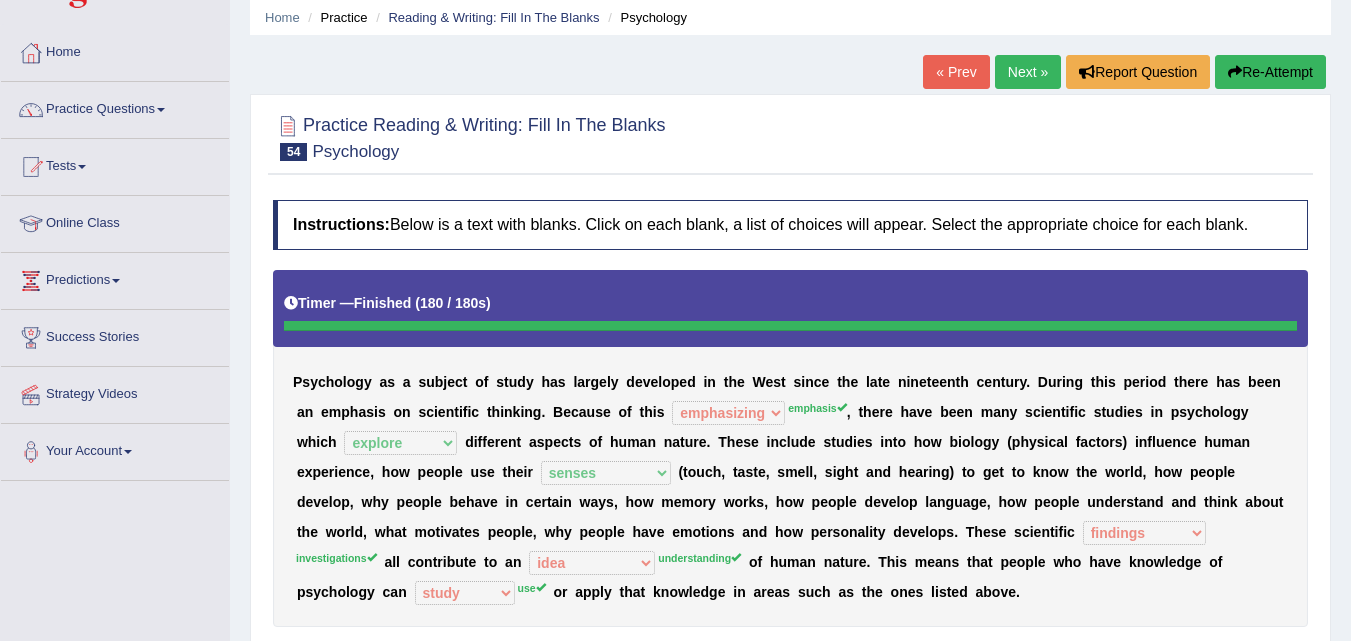 click on "Re-Attempt" at bounding box center [1270, 72] 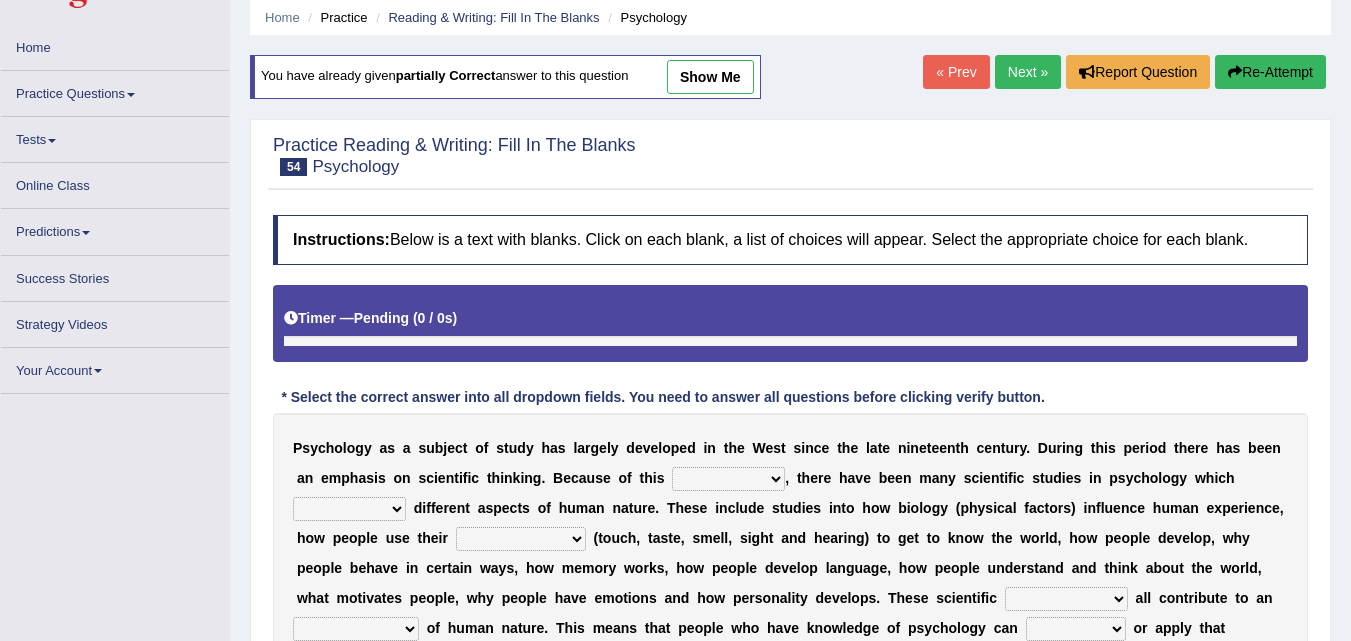 click on "Toggle navigation
Home
Practice Questions   Speaking Practice Read Aloud
Repeat Sentence
Describe Image
Re-tell Lecture
Answer Short Question
Summarize Group Discussion
Respond To A Situation
Writing Practice  Summarize Written Text
Write Essay
Reading Practice  Reading & Writing: Fill In The Blanks
Choose Multiple Answers
Re-order Paragraphs
Fill In The Blanks
Choose Single Answer
Listening Practice  Summarize Spoken Text
Highlight Incorrect Words
Highlight Correct Summary
Select Missing Word
Choose Single Answer
Choose Multiple Answers
Fill In The Blanks
Write From Dictation
Pronunciation
Tests  Take Practice Sectional Test" at bounding box center (675, 246) 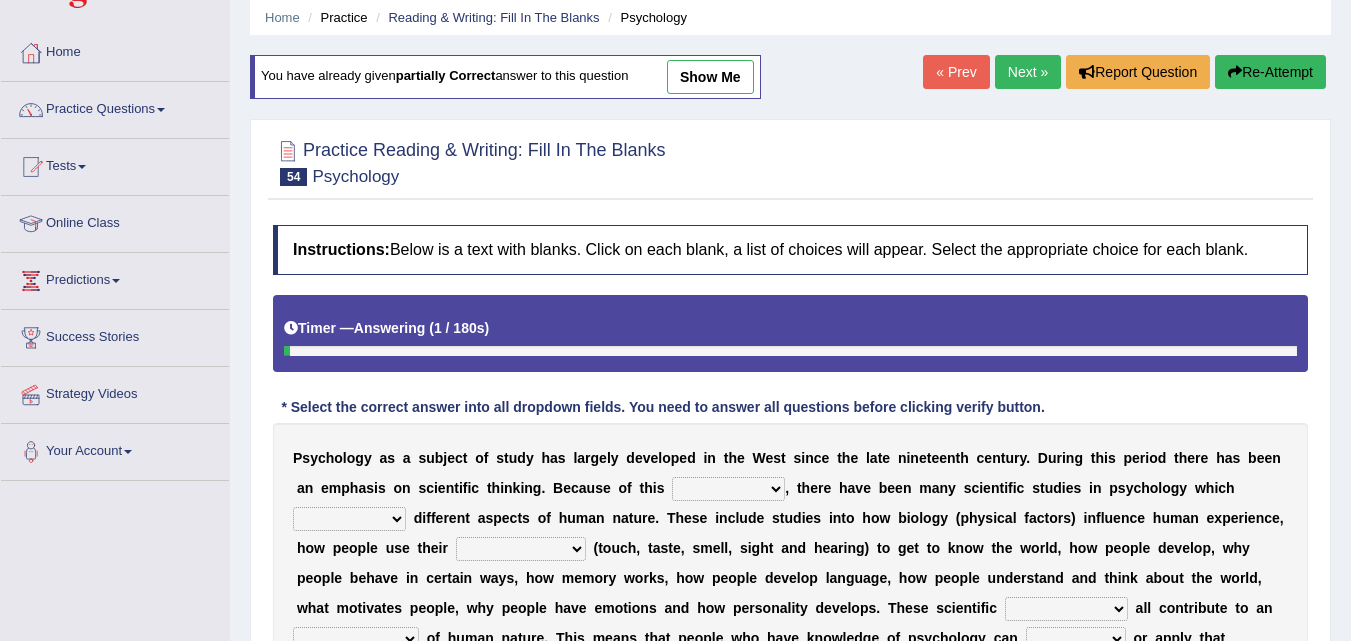 scroll, scrollTop: 223, scrollLeft: 0, axis: vertical 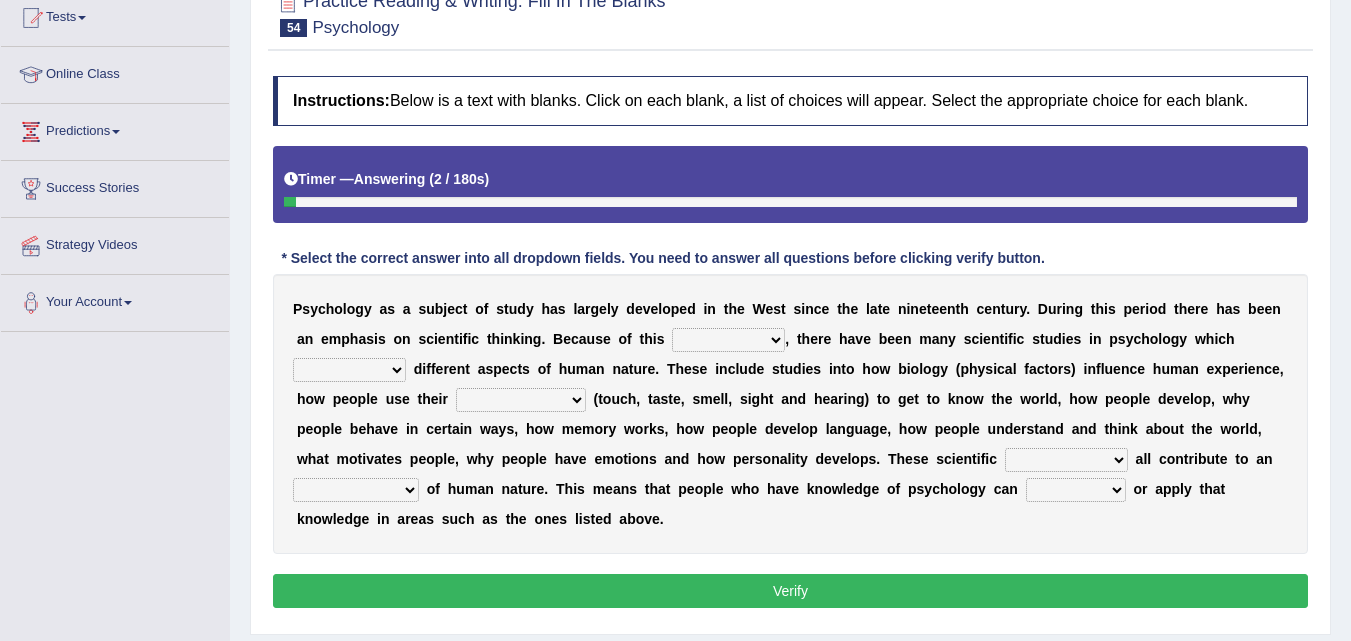 click on "emphasizing emphasize emphasized emphasis" at bounding box center [728, 340] 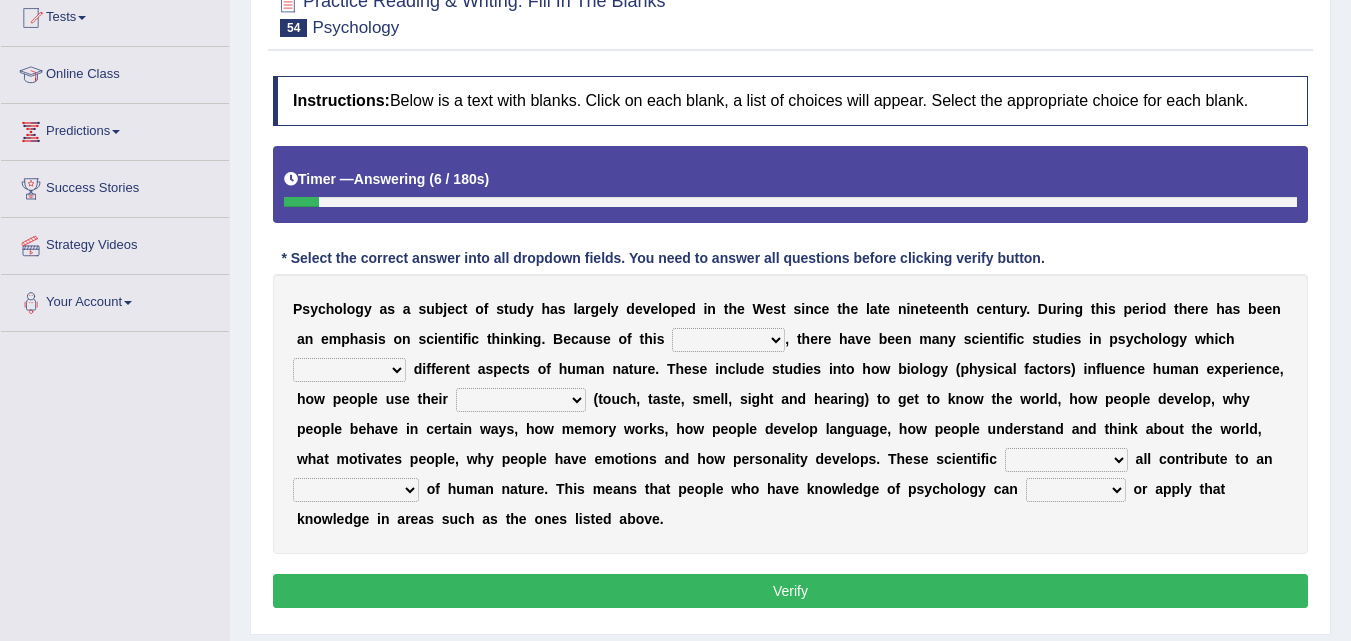 select on "emphasis" 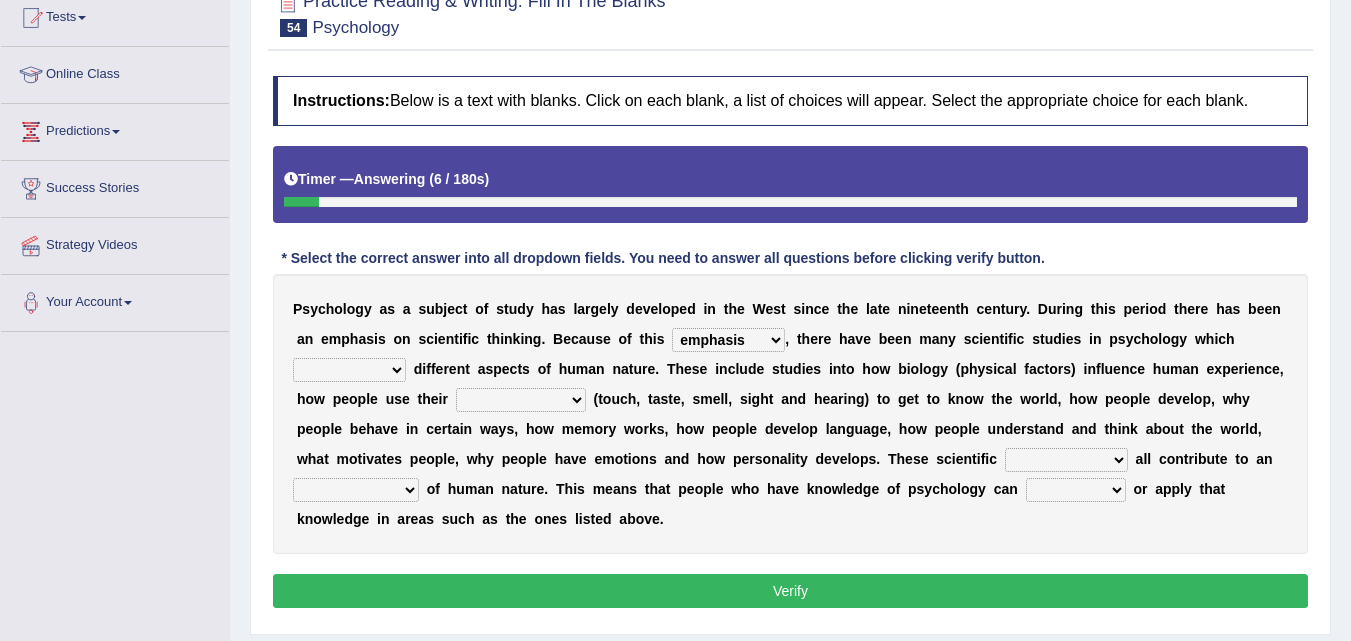 click on "emphasizing emphasize emphasized emphasis" at bounding box center (728, 340) 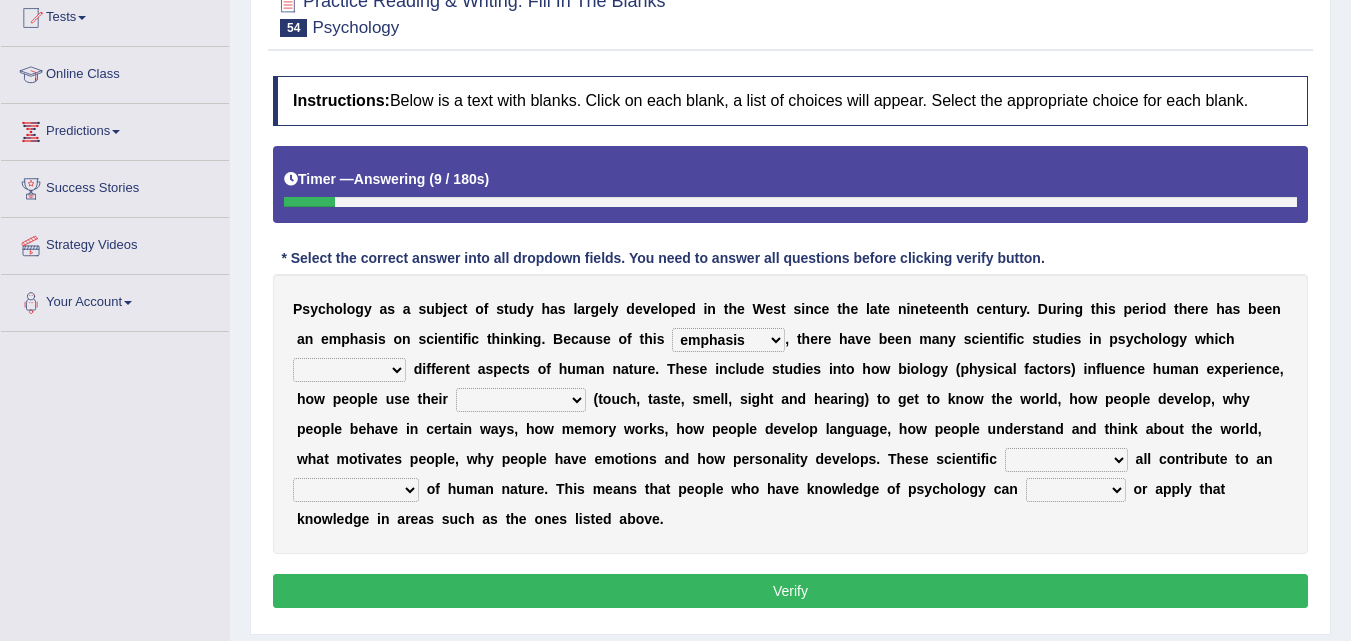 click on "demonstrate explore pursuit include" at bounding box center (349, 370) 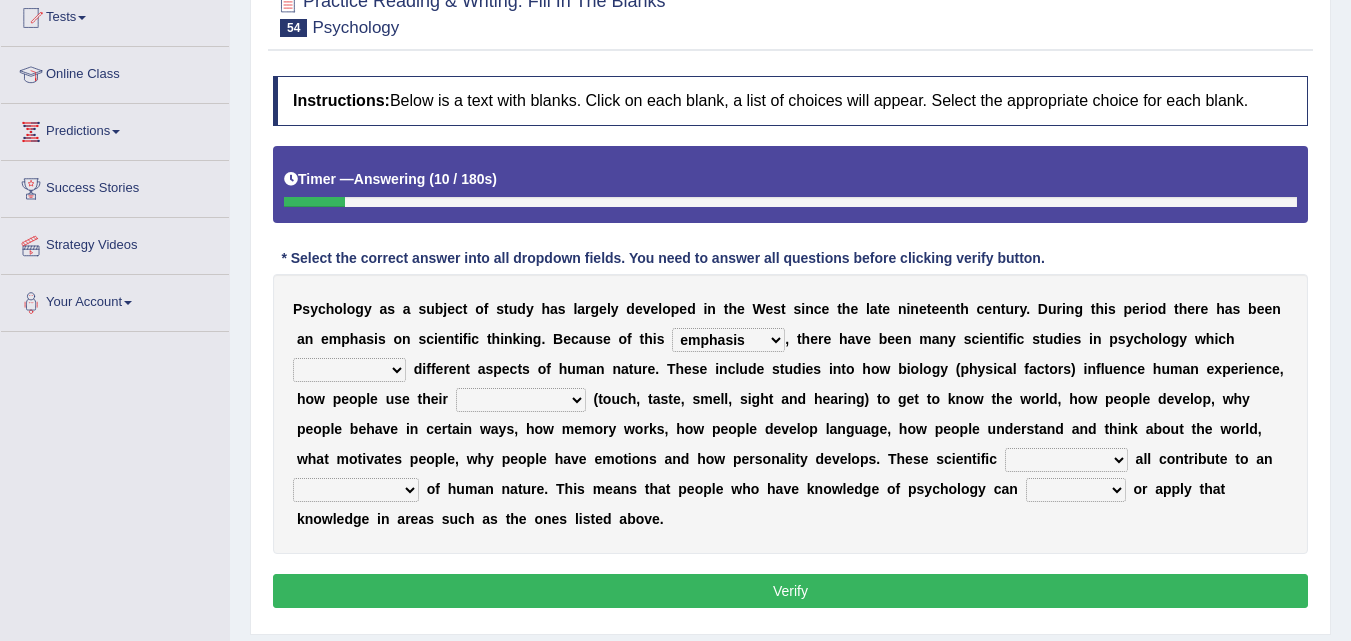 select on "explore" 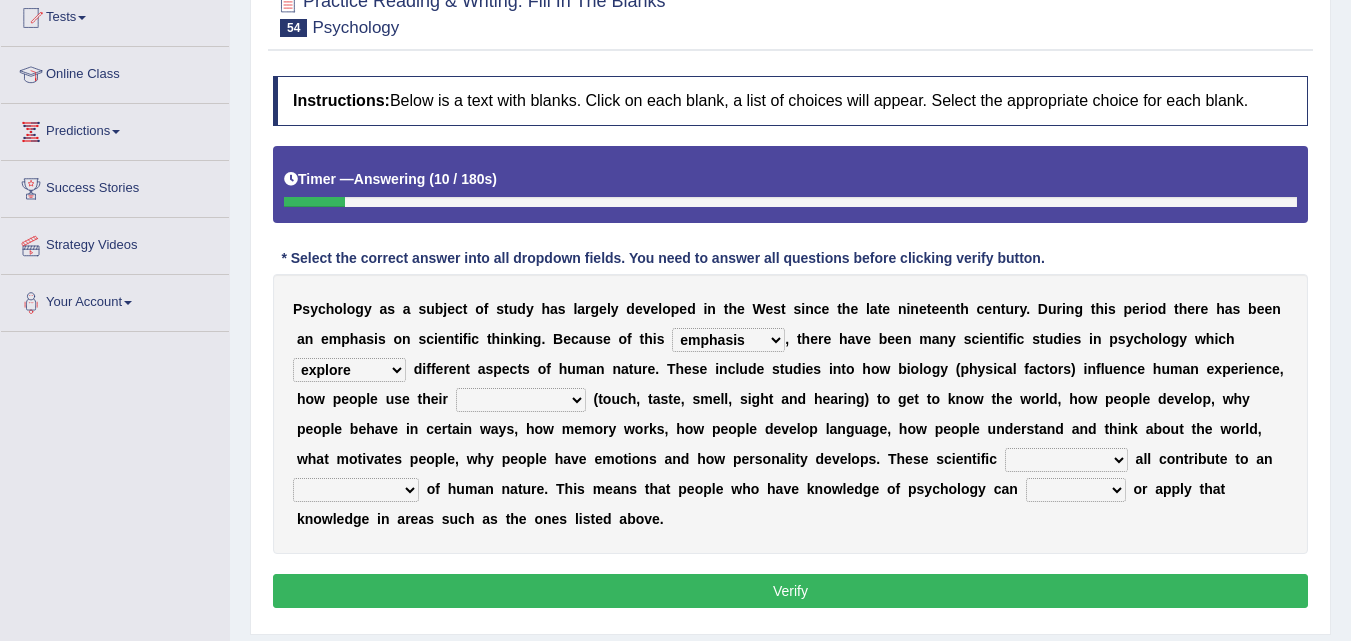 click on "demonstrate explore pursuit include" at bounding box center [349, 370] 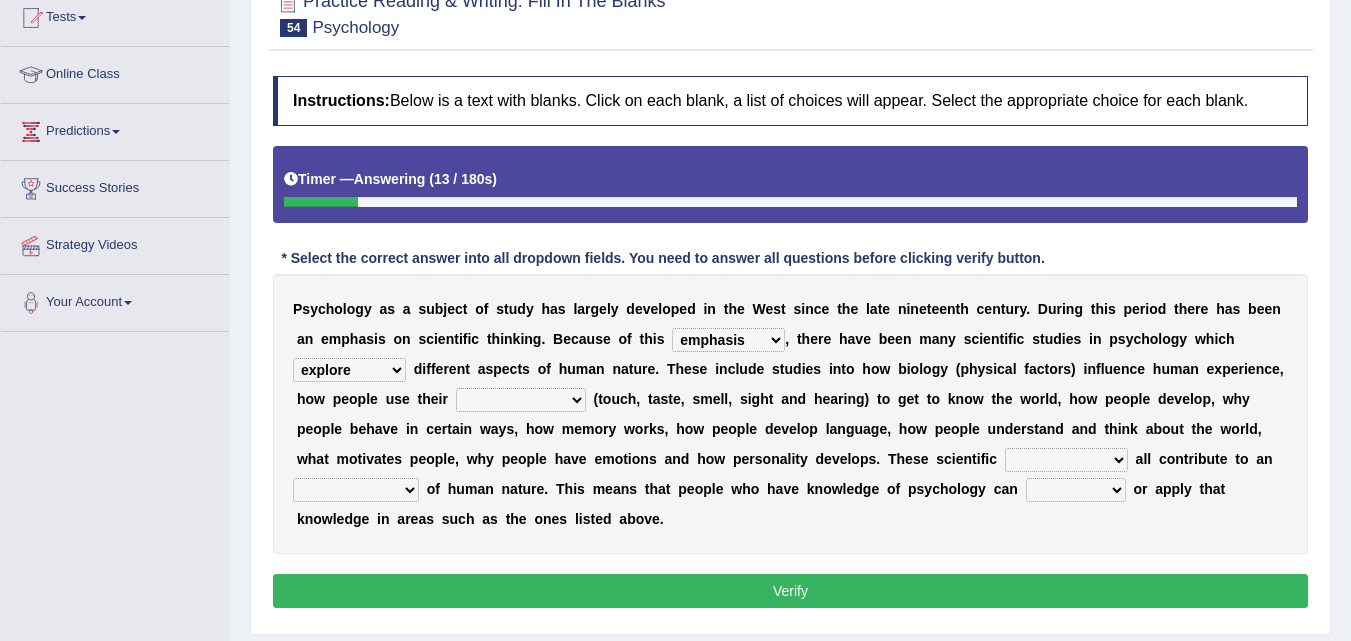 click on "feelings consciousness sensing senses" at bounding box center (521, 400) 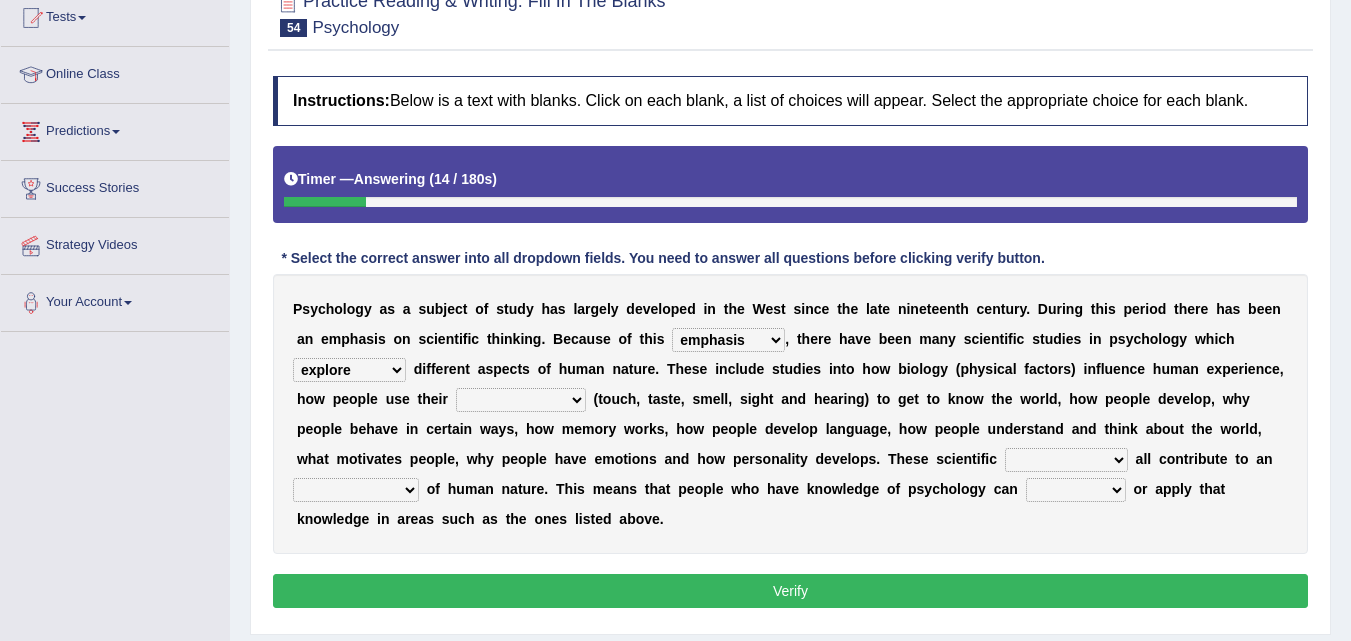 select on "senses" 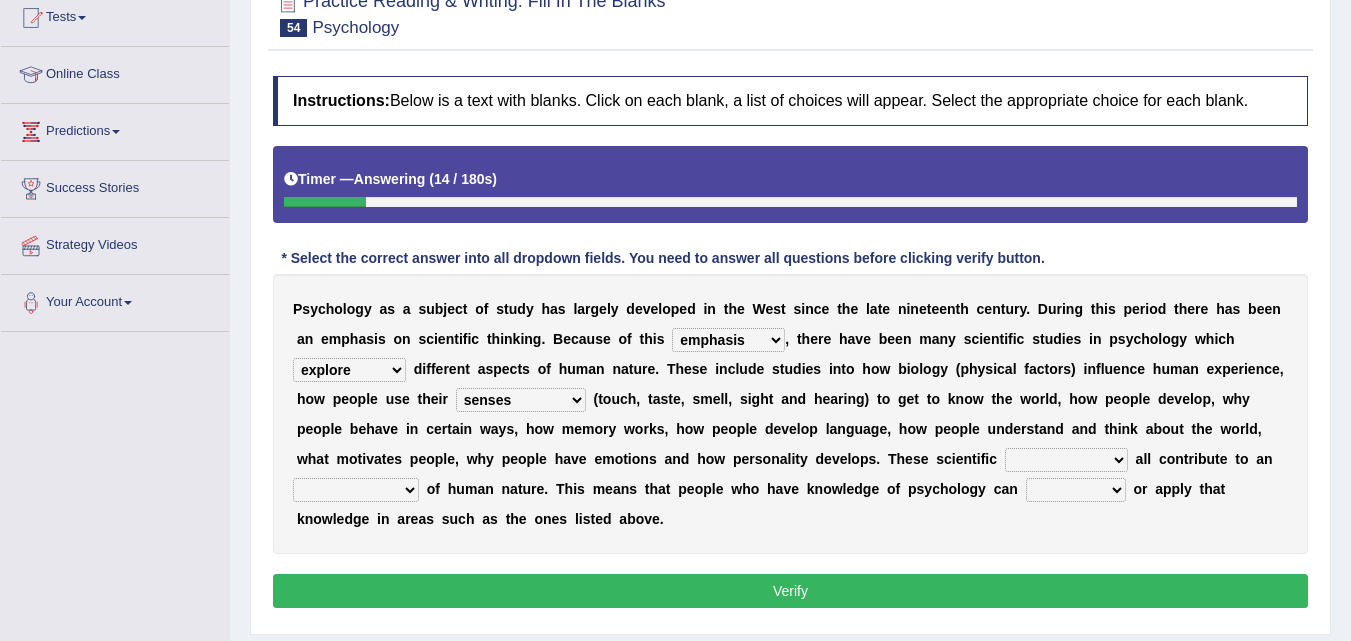click on "feelings consciousness sensing senses" at bounding box center [521, 400] 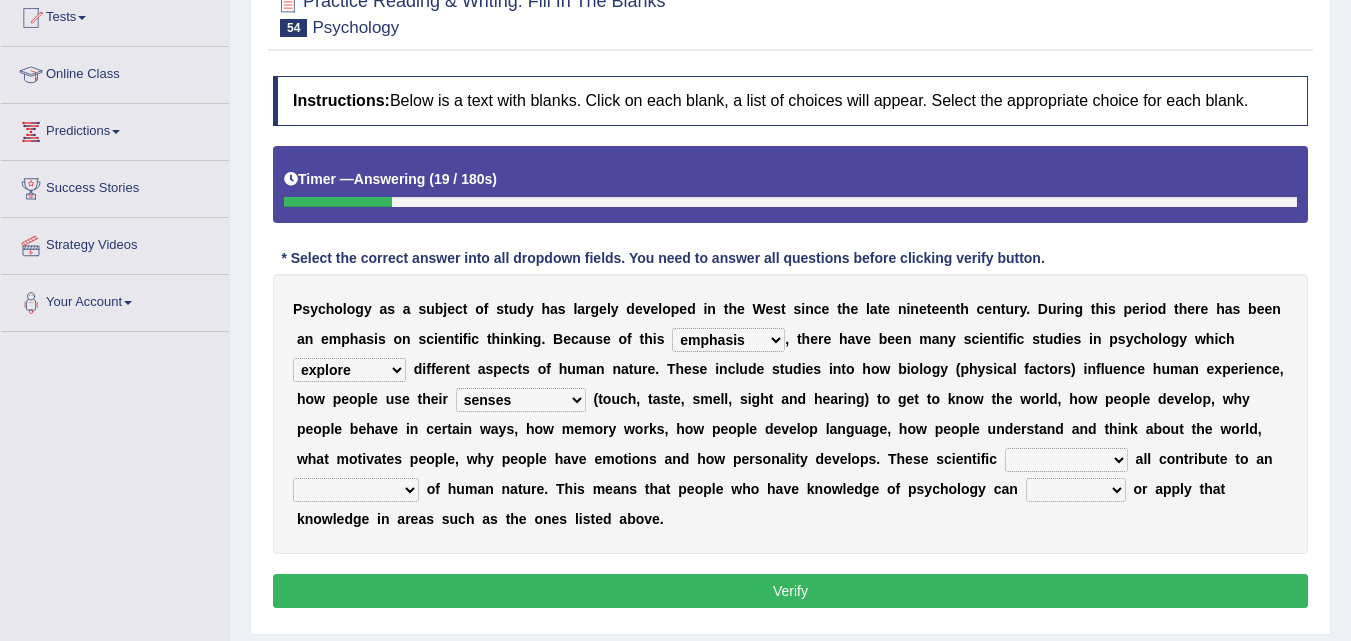 click on "P s y c h o l o g y    a s    a    s u b j e c t    o f    s t u d y    h a s    l a r g e l y    d e v e l o p e d    i n    t h e    W e s t    s i n c e    t h e    l a t e    n i n e t e e n t h    c e n t u r y .    D u r i n g    t h i s    p e r i o d    t h e r e    h a s    b e e n    a n    e m p h a s i s    o n    s c i e n t i f i c    t h i n k i n g .    B e c a u s e    o f    t h i s    emphasizing emphasize emphasized emphasis ,    t h e r e    h a v e    b e e n    m a n y    s c i e n t i f i c    s t u d i e s    i n    p s y c h o l o g y    w h i c h    demonstrate explore pursuit include    d i f f e r e n t    a s p e c t s    o f    h u m a n    n a t u r e .    T h e s e    i n c l u d e    s t u d i e s    i n t o    h o w    b i o l o g y    ( p h y s i c a l    f a c t o r s )    i n f l u e n c e    h u m a n    e x p e r i e n c e ,    h o w    p e o p l e    u s e    t h e i r    feelings consciousness sensing    (" at bounding box center [790, 414] 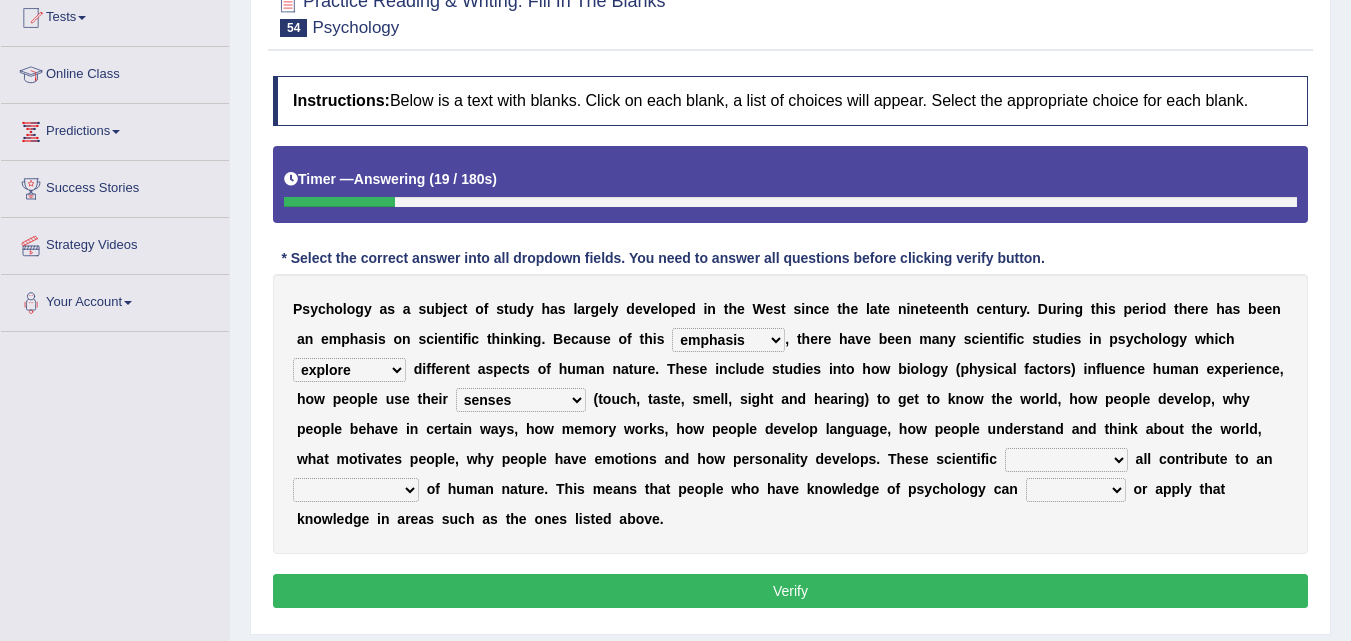 click on "investigations results findings inventions" at bounding box center [1066, 460] 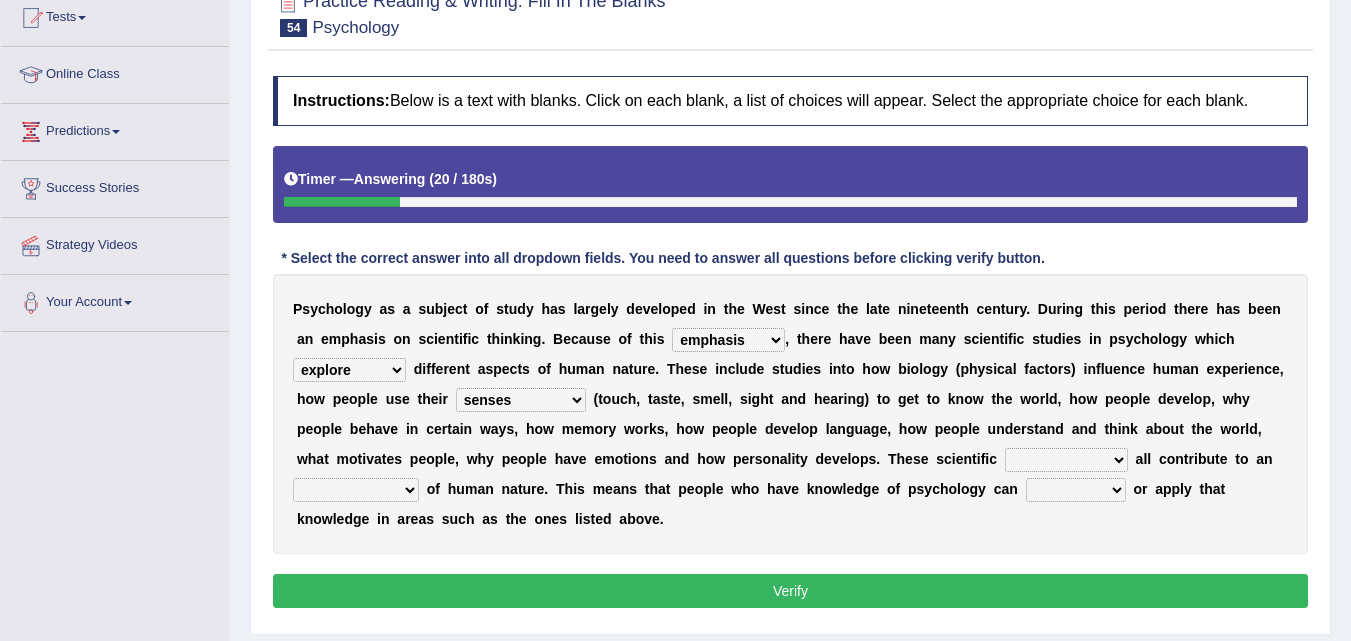 select on "investigations" 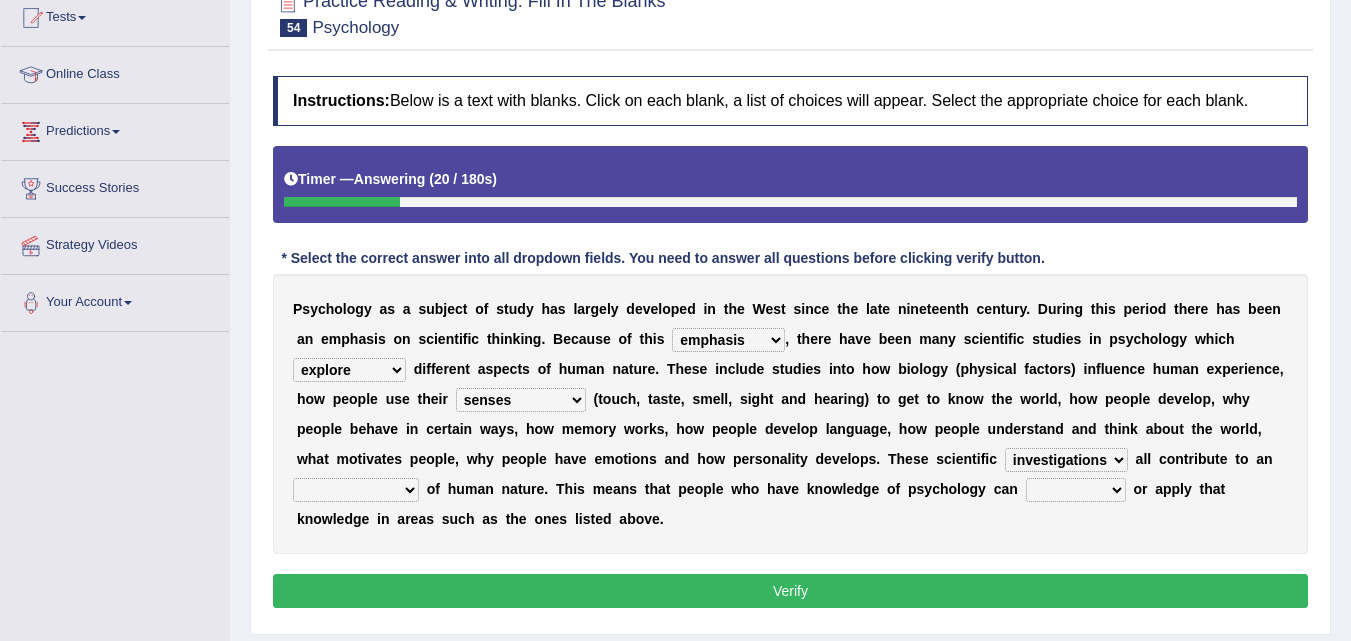 click on "investigations results findings inventions" at bounding box center [1066, 460] 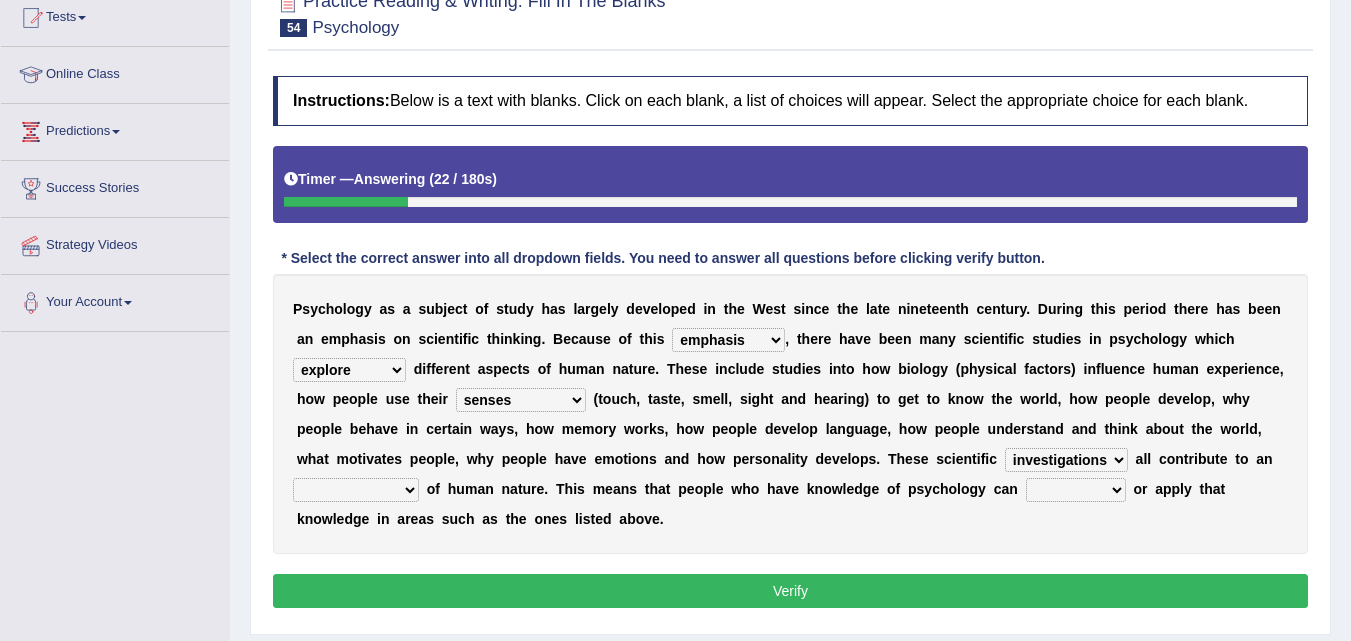 click on "estimation understanding appreciation idea" at bounding box center [356, 490] 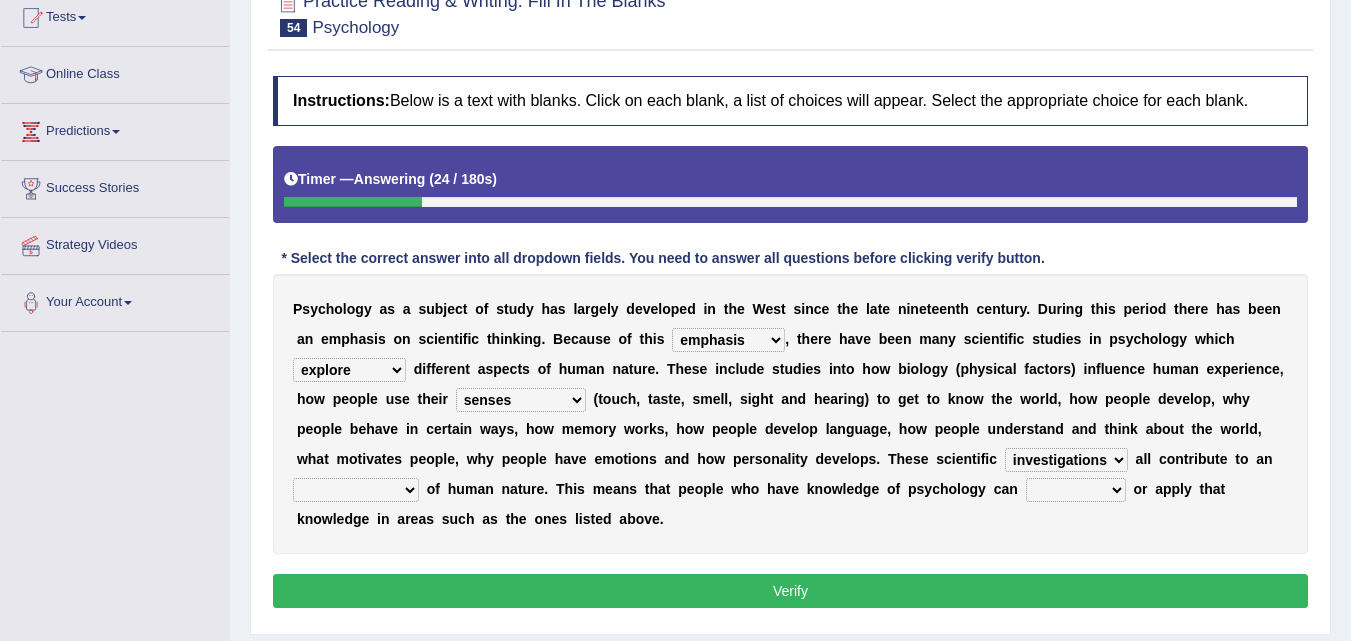 select on "understanding" 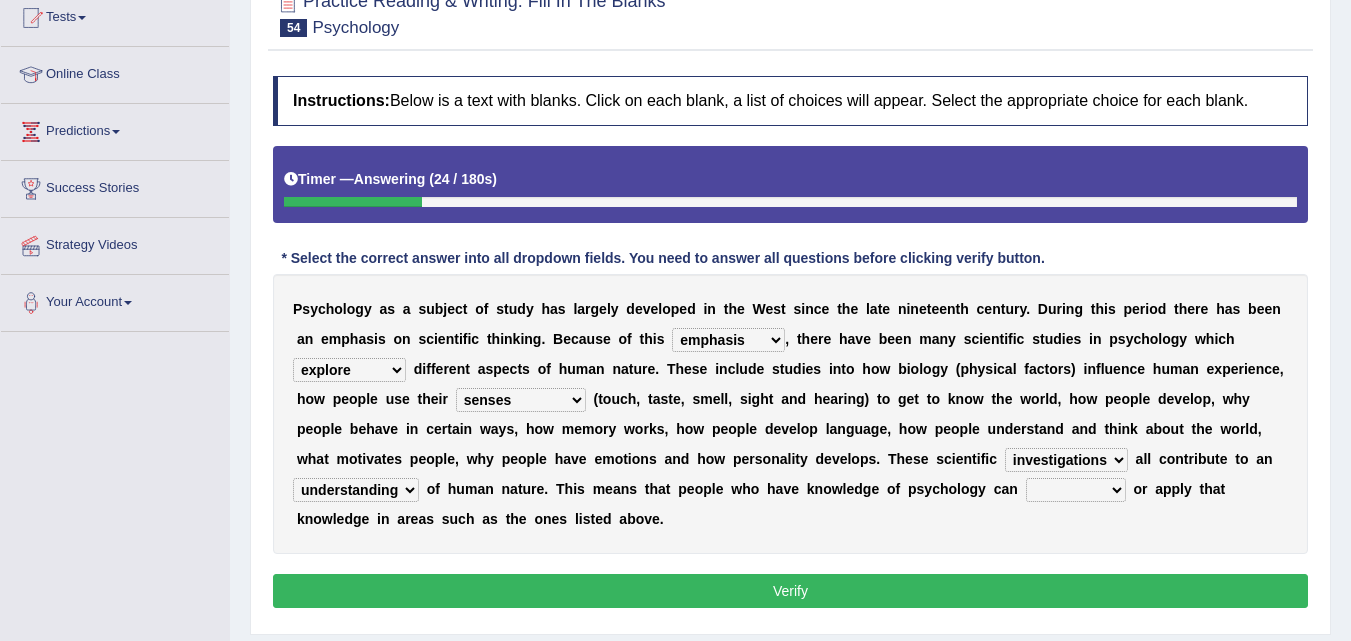 click on "estimation understanding appreciation idea" at bounding box center (356, 490) 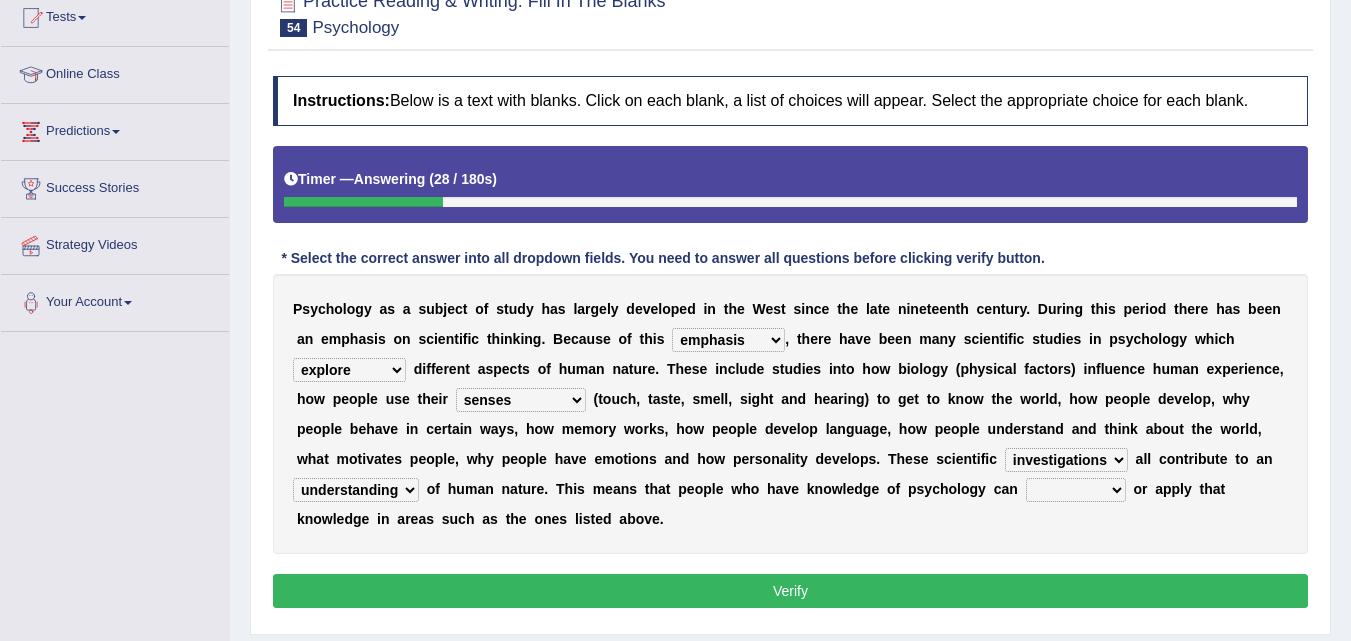 click on "use learn study find" at bounding box center (1076, 490) 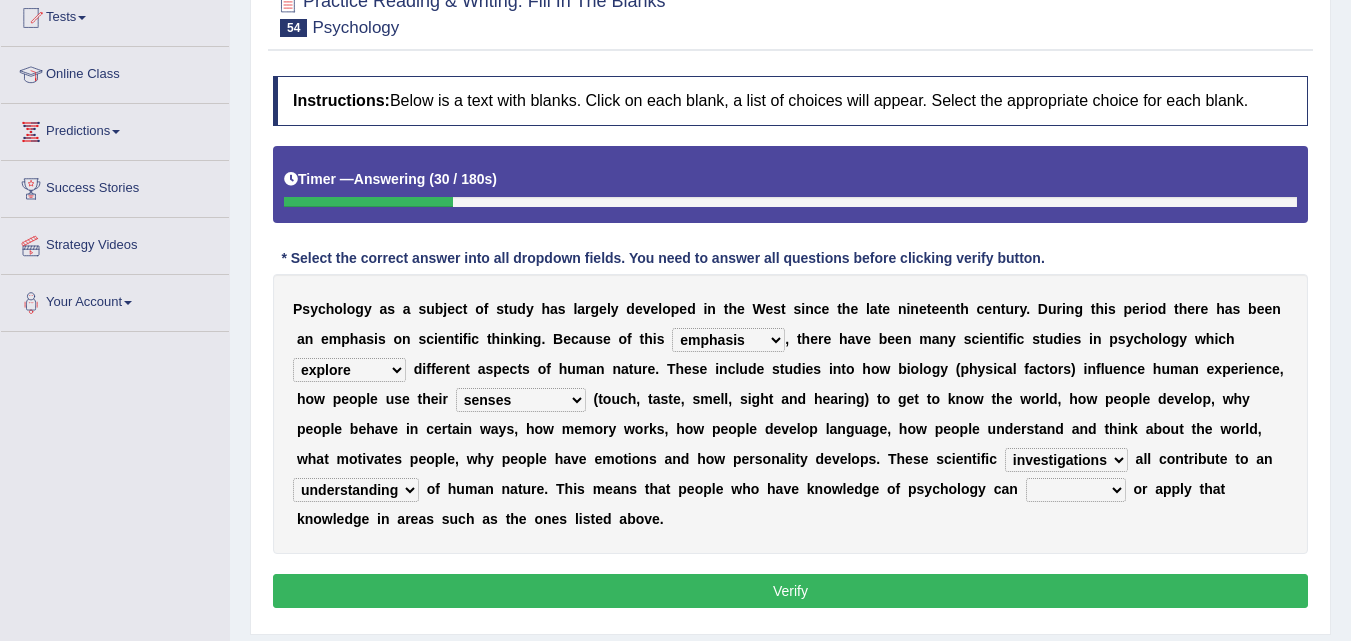 select on "use" 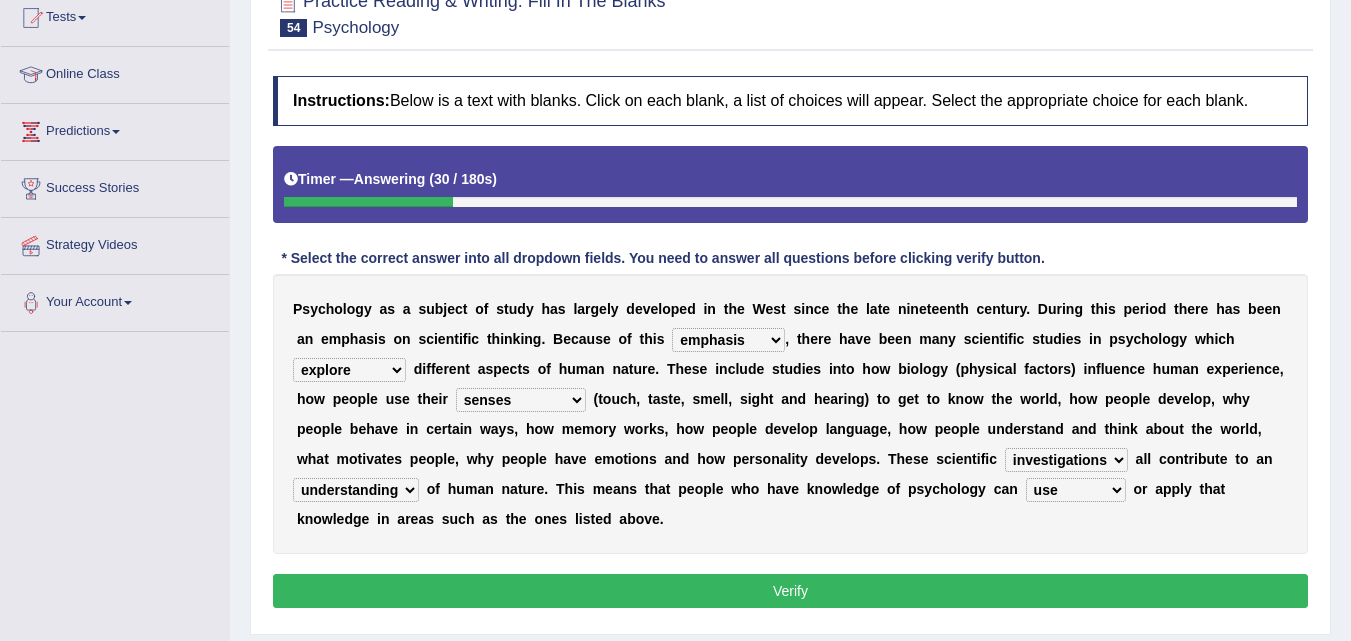 click on "use learn study find" at bounding box center [1076, 490] 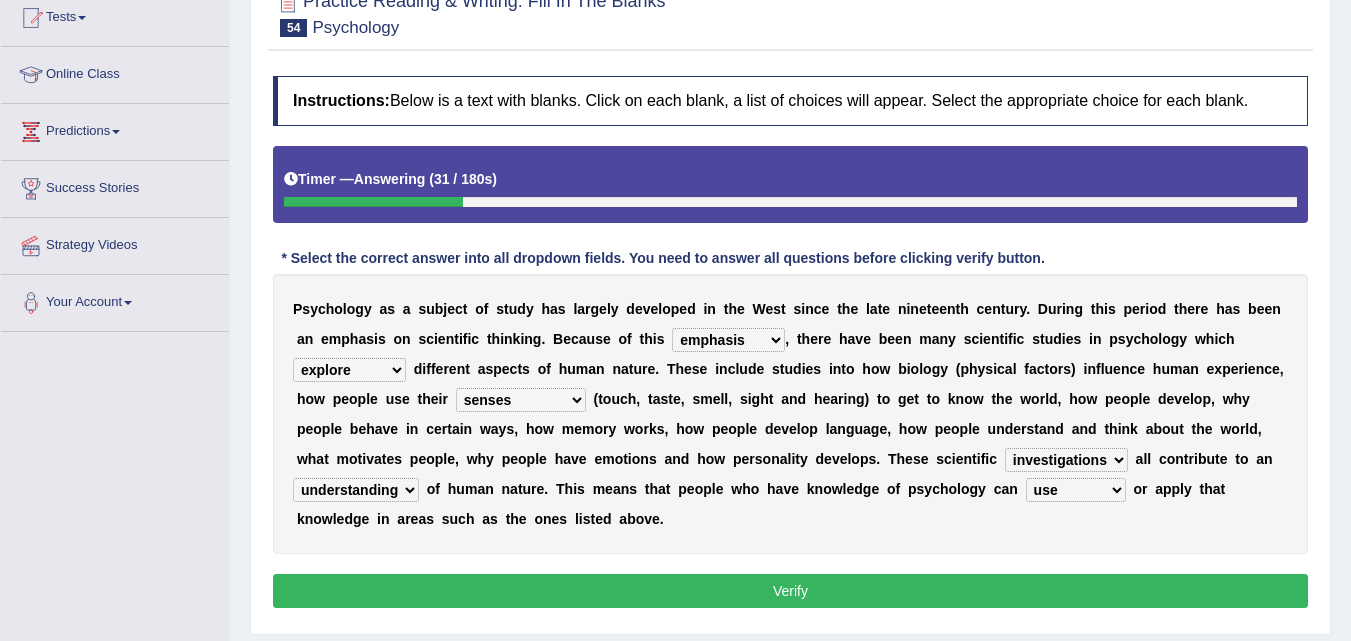 click on "Instructions:  Below is a text with blanks. Click on each blank, a list of choices will appear. Select the appropriate choice for each blank.
Timer —  Answering   ( 31 / 180s ) Skip * Select the correct answer into all dropdown fields. You need to answer all questions before clicking verify button. P s y c h o l o g y    a s    a    s u b j e c t    o f    s t u d y    h a s    l a r g e l y    d e v e l o p e d    i n    t h e    W e s t    s i n c e    t h e    l a t e    n i n e t e e n t h    c e n t u r y .    D u r i n g    t h i s    p e r i o d    t h e r e    h a s    b e e n    a n    e m p h a s i s    o n    s c i e n t i f i c    t h i n k i n g .    B e c a u s e    o f    t h i s    emphasizing emphasize emphasized emphasis ,    t h e r e    h a v e    b e e n    m a n y    s c i e n t i f i c    s t u d i e s    i n    p s y c h o l o g y    w h i c h    demonstrate explore pursuit include    d i f f e r e n t    a s p e c t s    o f" at bounding box center (790, 345) 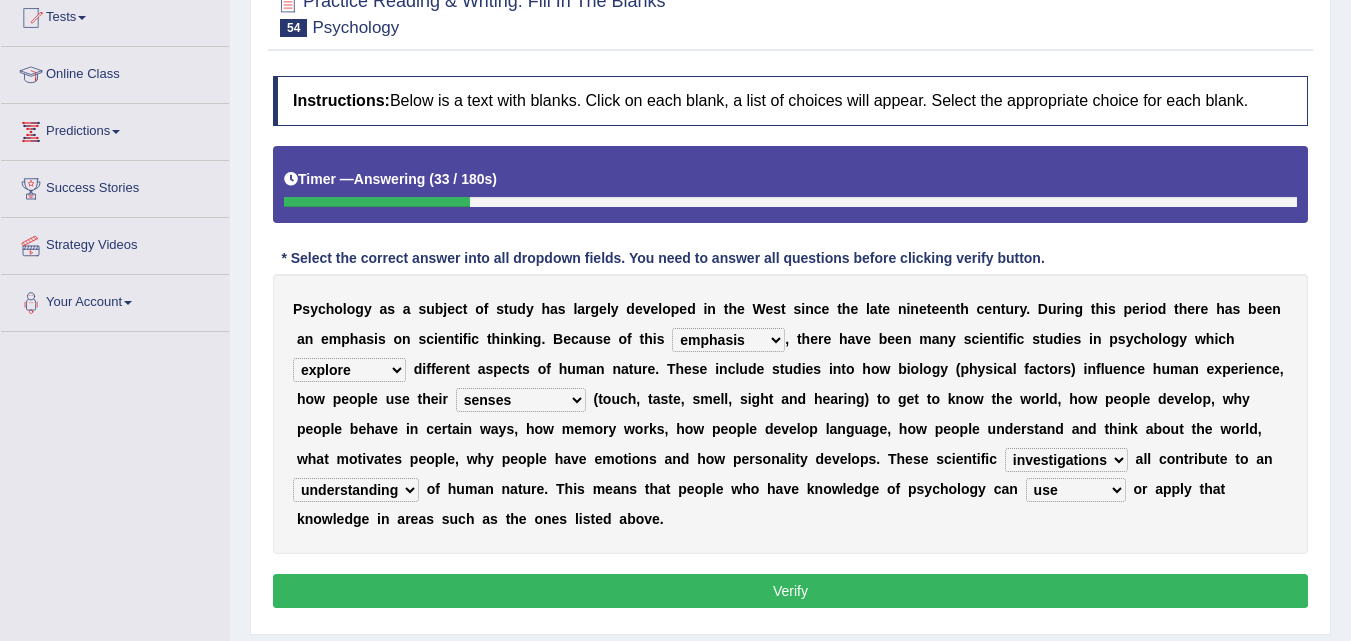 click on "Verify" at bounding box center [790, 591] 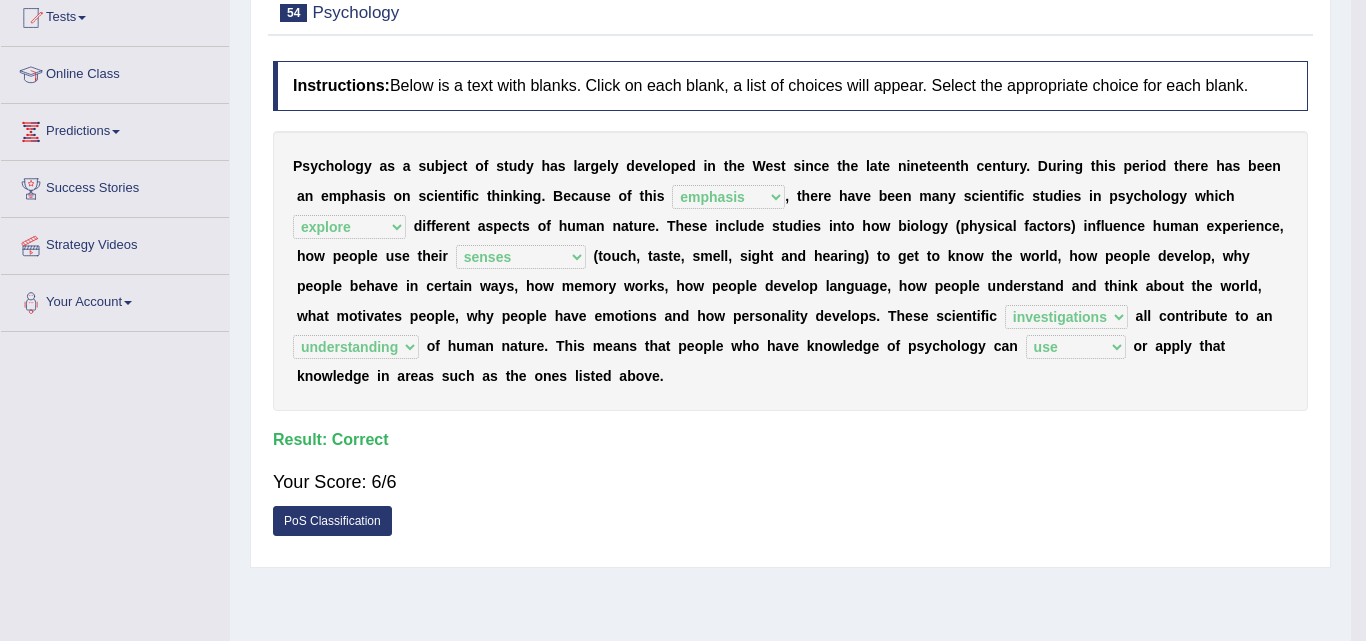 click on "Toggle navigation
Home
Practice Questions   Speaking Practice Read Aloud
Repeat Sentence
Describe Image
Re-tell Lecture
Answer Short Question
Summarize Group Discussion
Respond To A Situation
Writing Practice  Summarize Written Text
Write Essay
Reading Practice  Reading & Writing: Fill In The Blanks
Choose Multiple Answers
Re-order Paragraphs
Fill In The Blanks
Choose Single Answer
Listening Practice  Summarize Spoken Text
Highlight Incorrect Words
Highlight Correct Summary
Select Missing Word
Choose Single Answer
Choose Multiple Answers
Fill In The Blanks
Write From Dictation
Pronunciation
Tests
Take Mock Test" at bounding box center [683, 97] 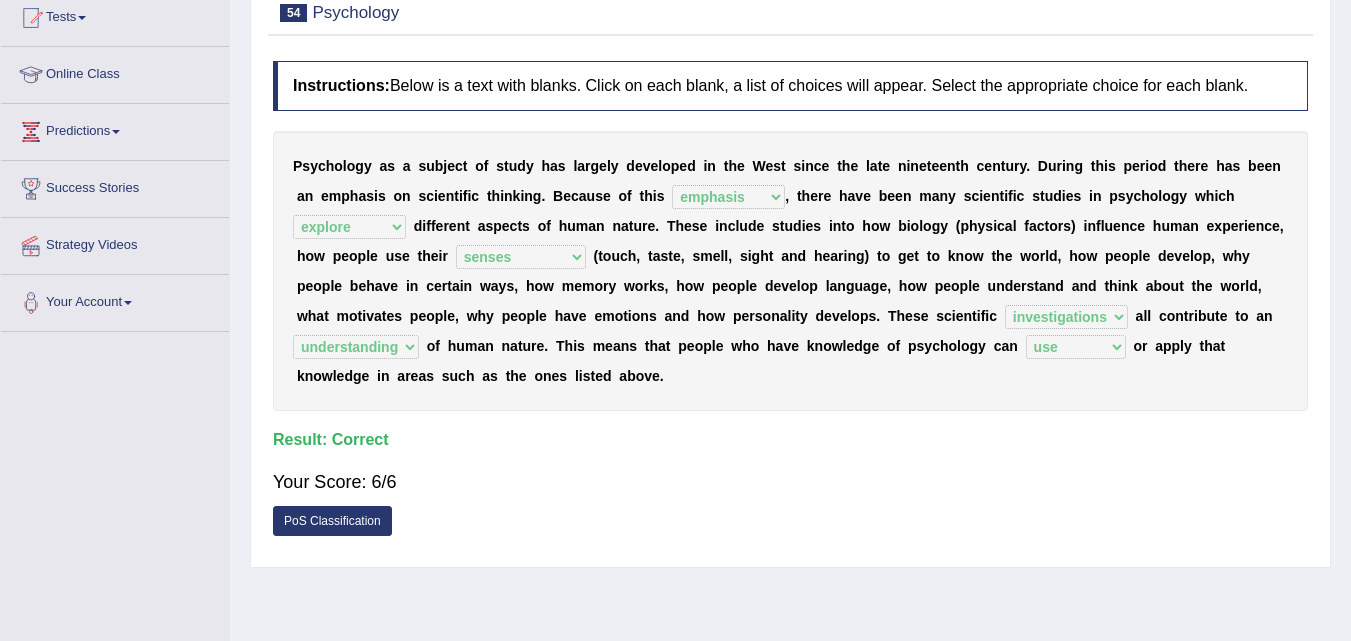 scroll, scrollTop: 77, scrollLeft: 0, axis: vertical 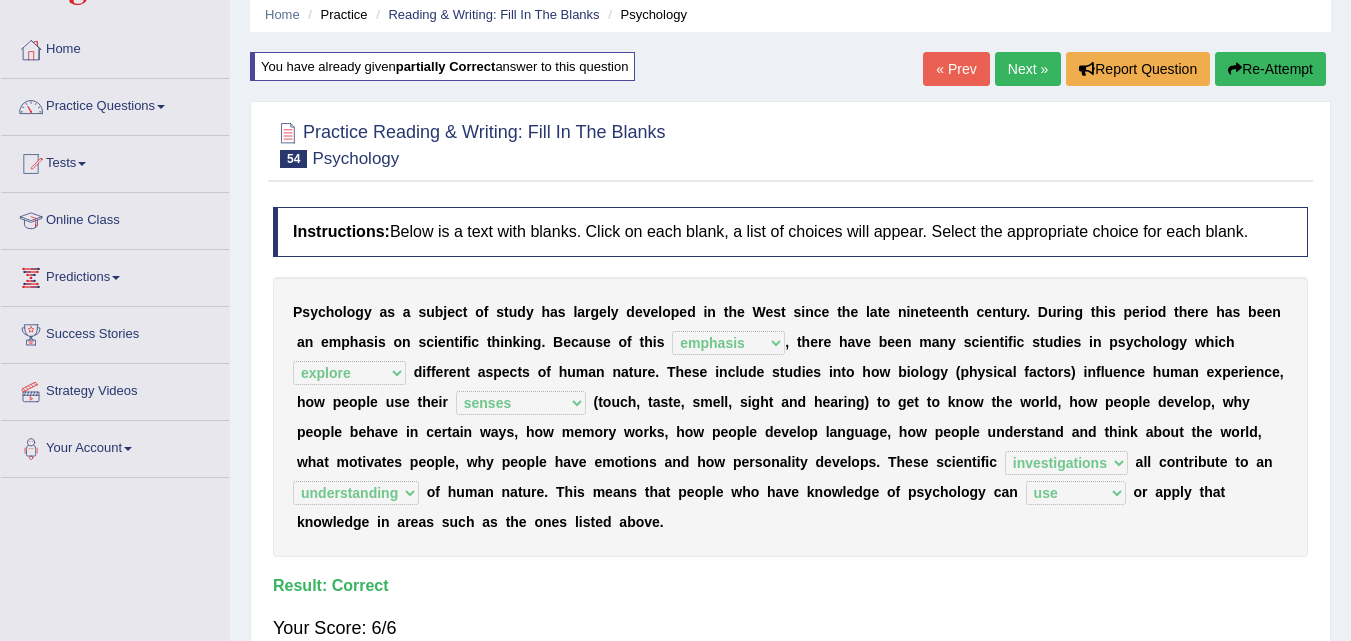 click on "Next »" at bounding box center (1028, 69) 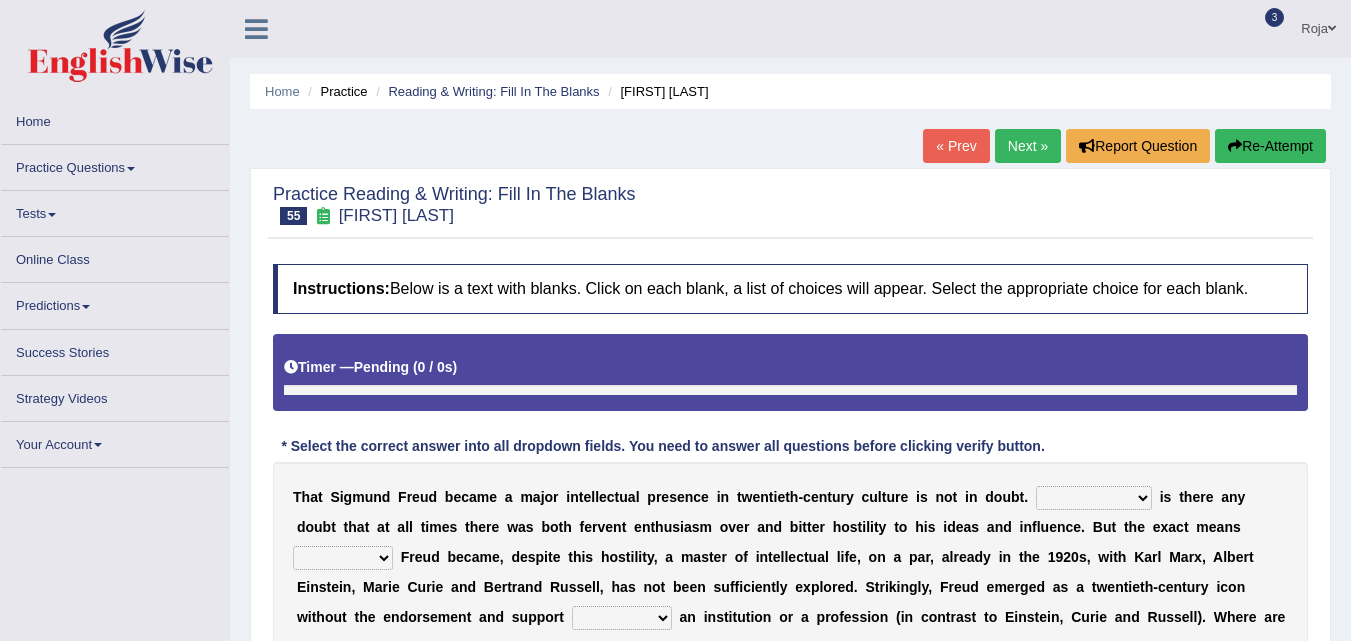 scroll, scrollTop: 0, scrollLeft: 0, axis: both 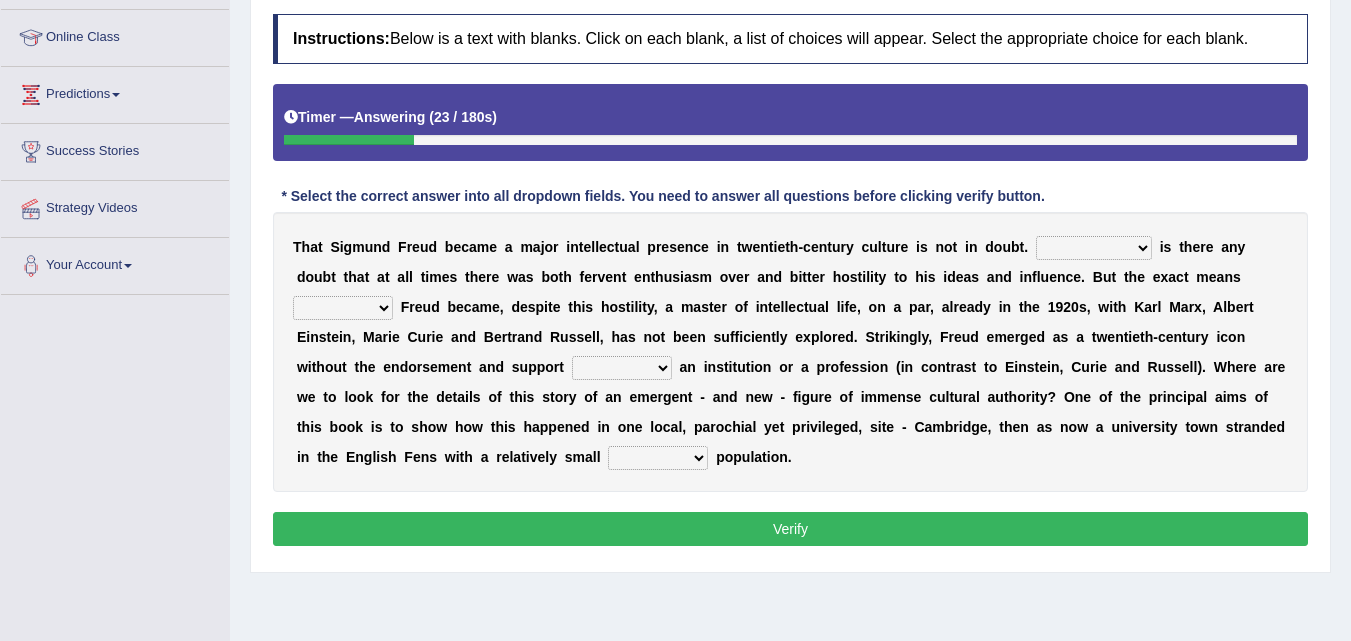 click on "Nor Nevertheless Otherwise Yet" at bounding box center (1094, 248) 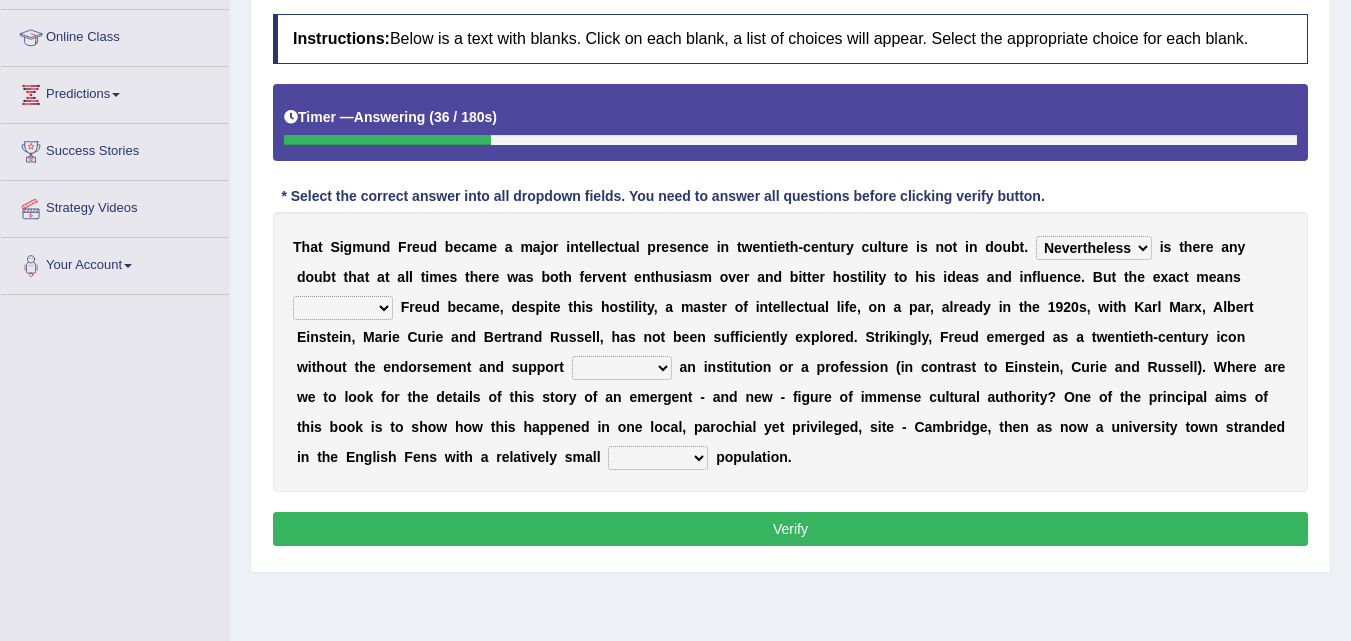 click on "Nor Nevertheless Otherwise Yet" at bounding box center (1094, 248) 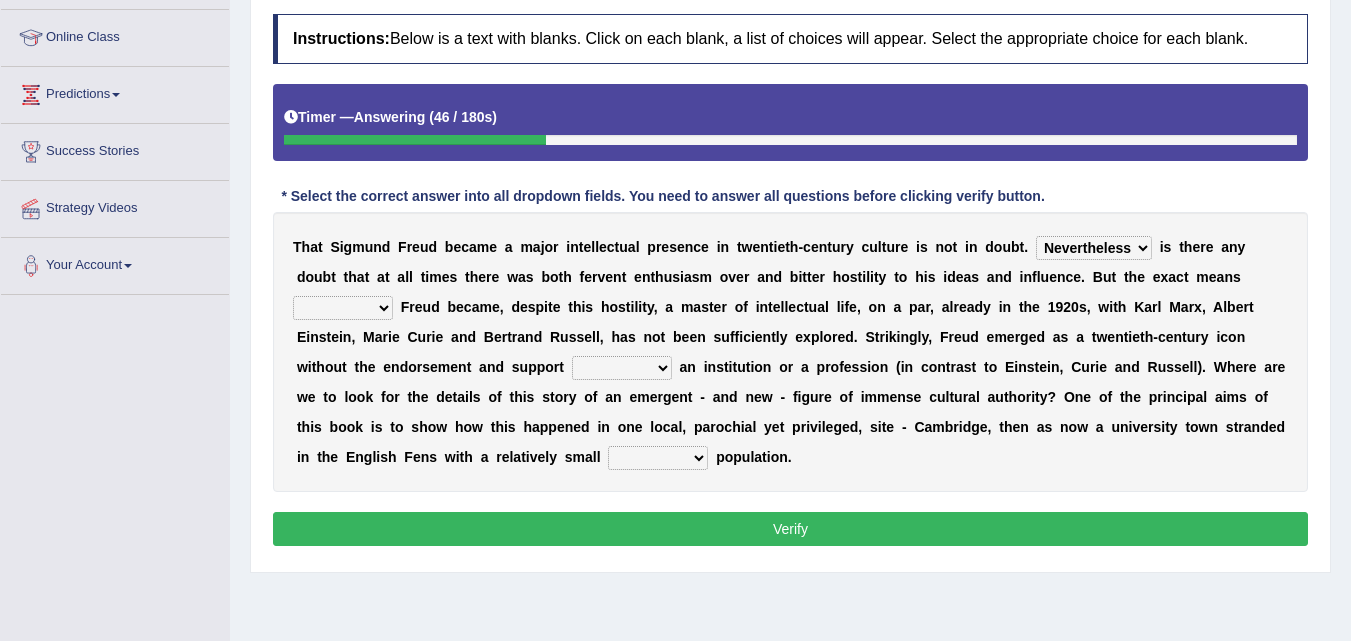 click on "Nor Nevertheless Otherwise Yet" at bounding box center (1094, 248) 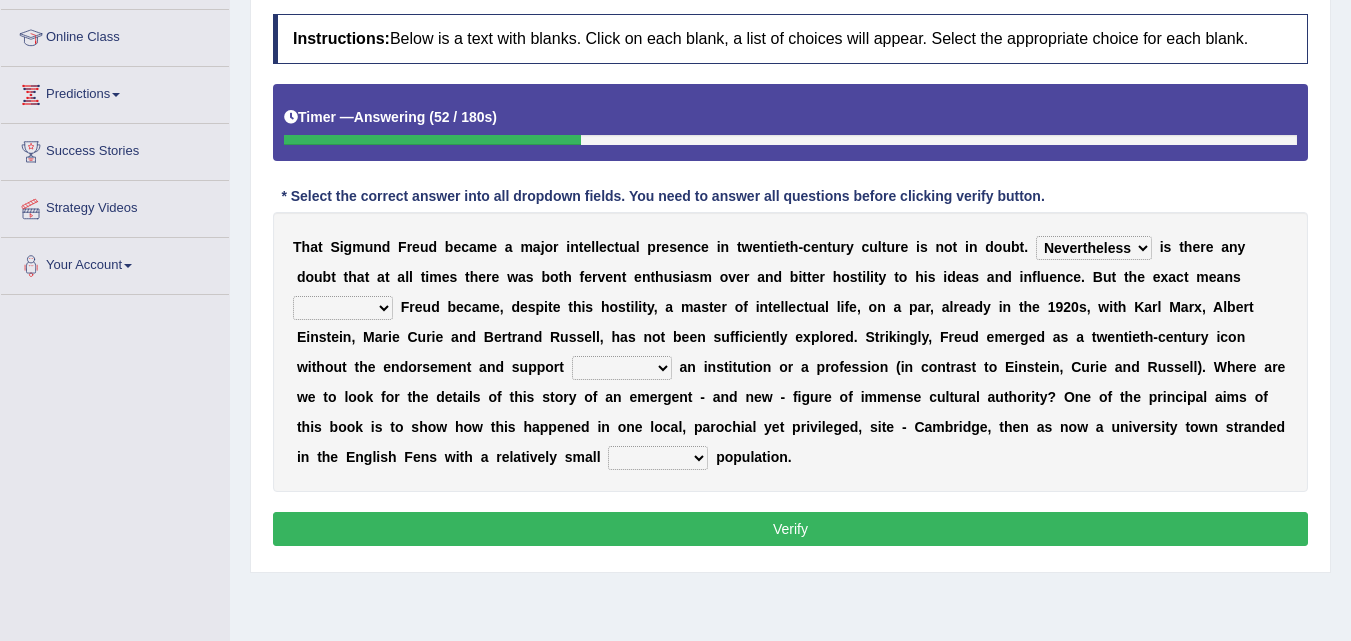 click on "Nor Nevertheless Otherwise Yet" at bounding box center (1094, 248) 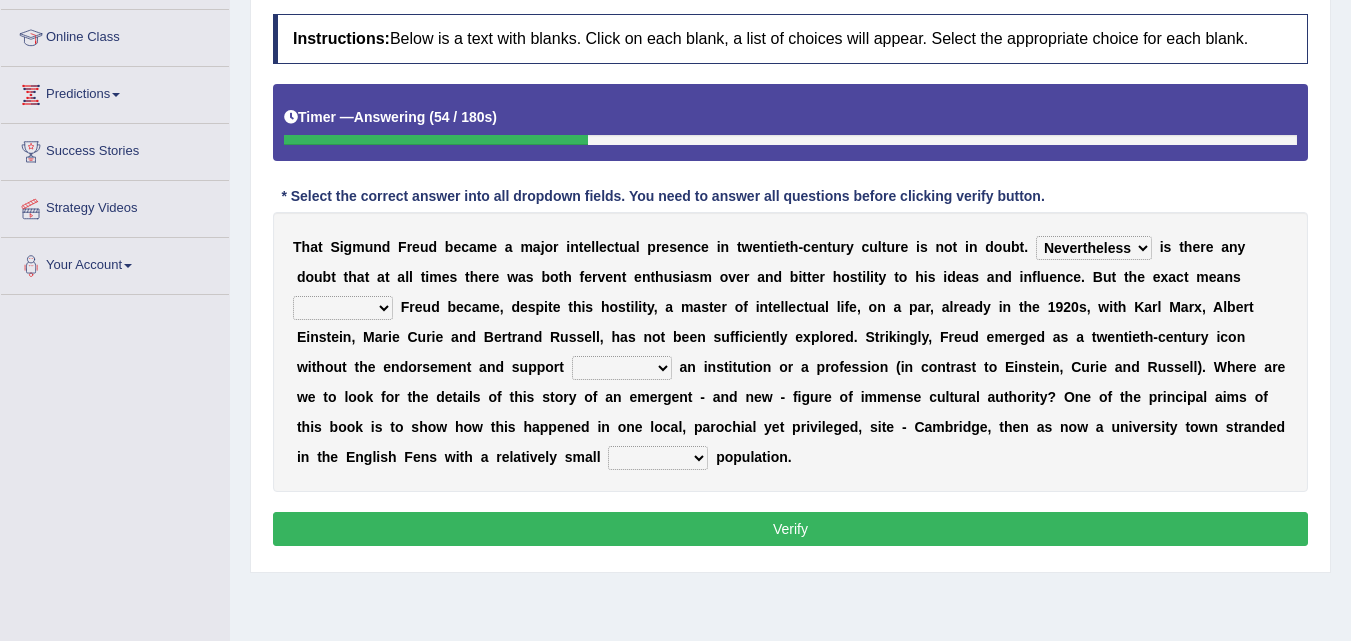 click on "Nor Nevertheless Otherwise Yet" at bounding box center (1094, 248) 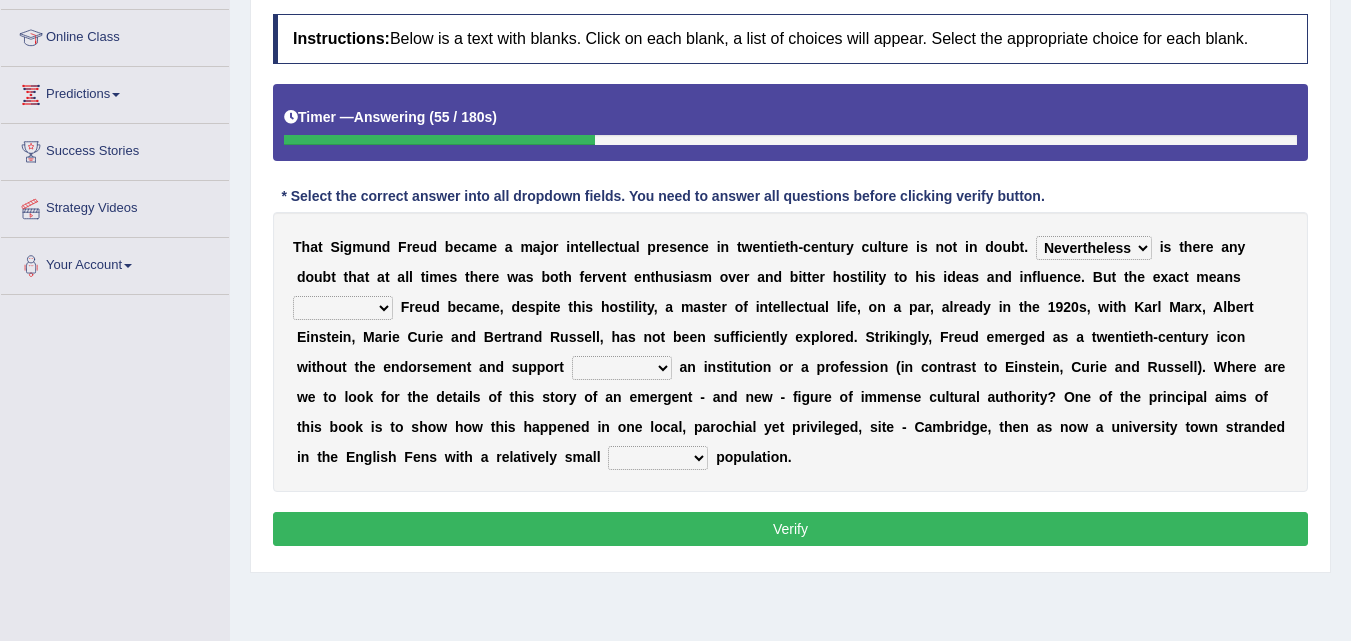 select on "Yet" 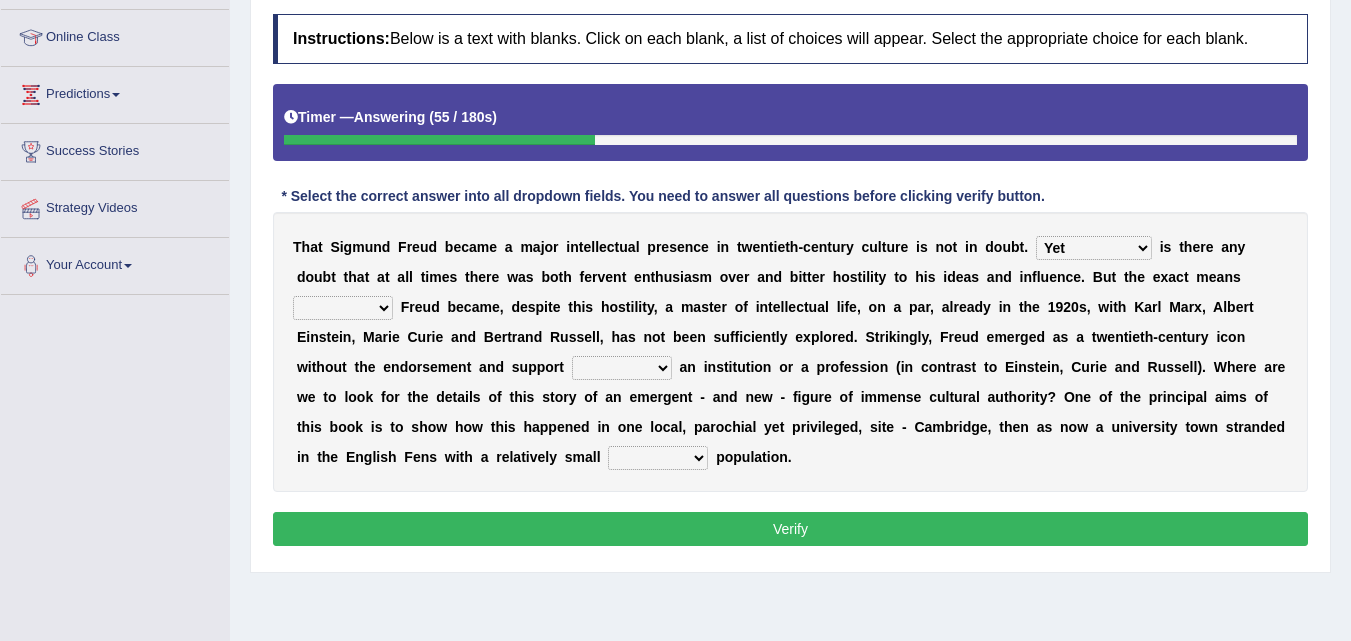 click on "Nor Nevertheless Otherwise Yet" at bounding box center [1094, 248] 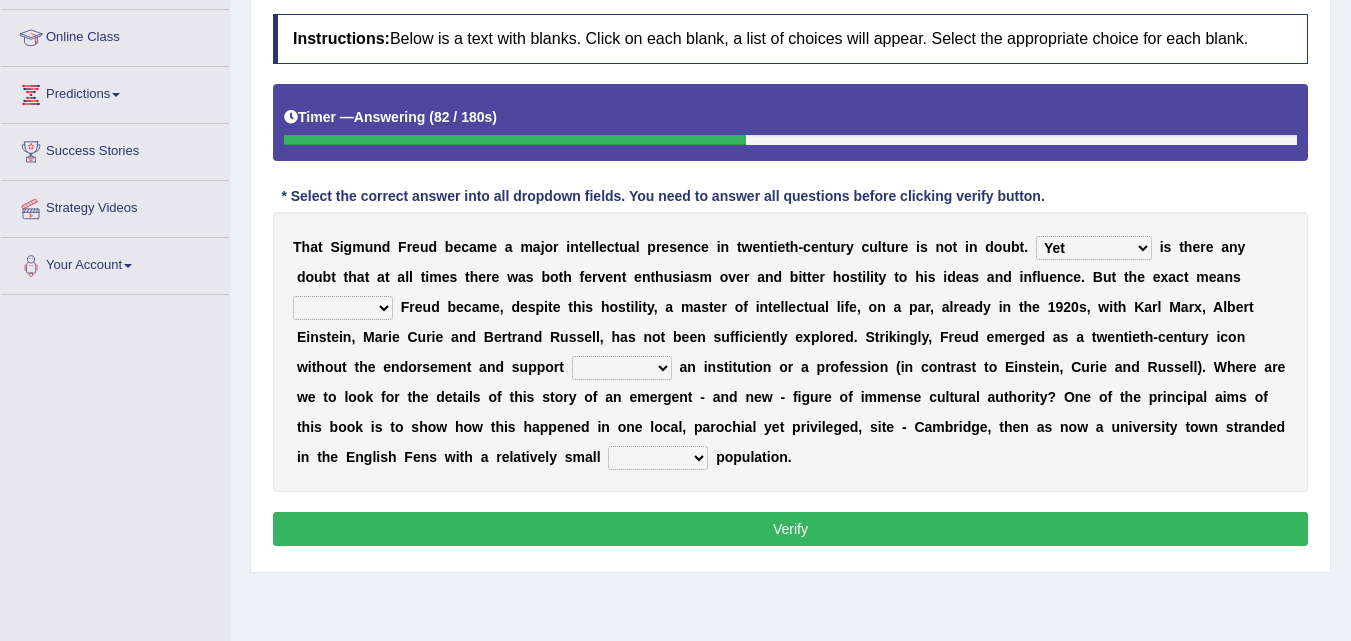 click on "by which by whom to which to whom" at bounding box center (343, 308) 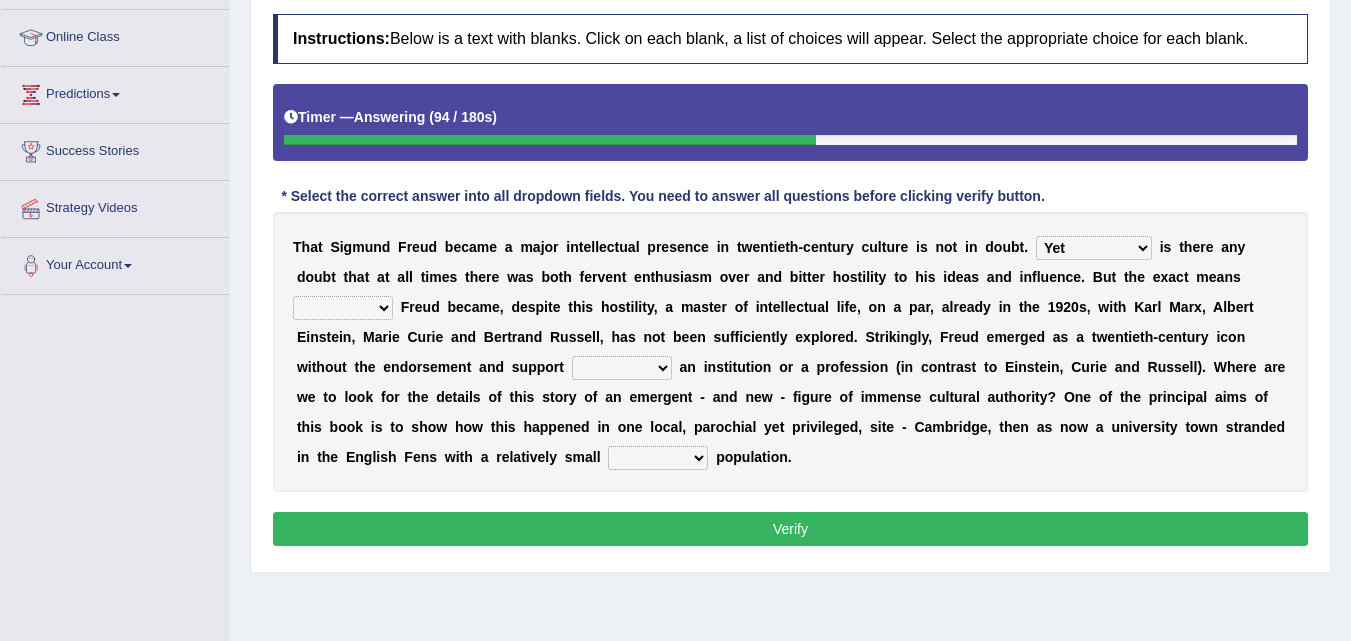 click on "by which by whom to which to whom" at bounding box center (343, 308) 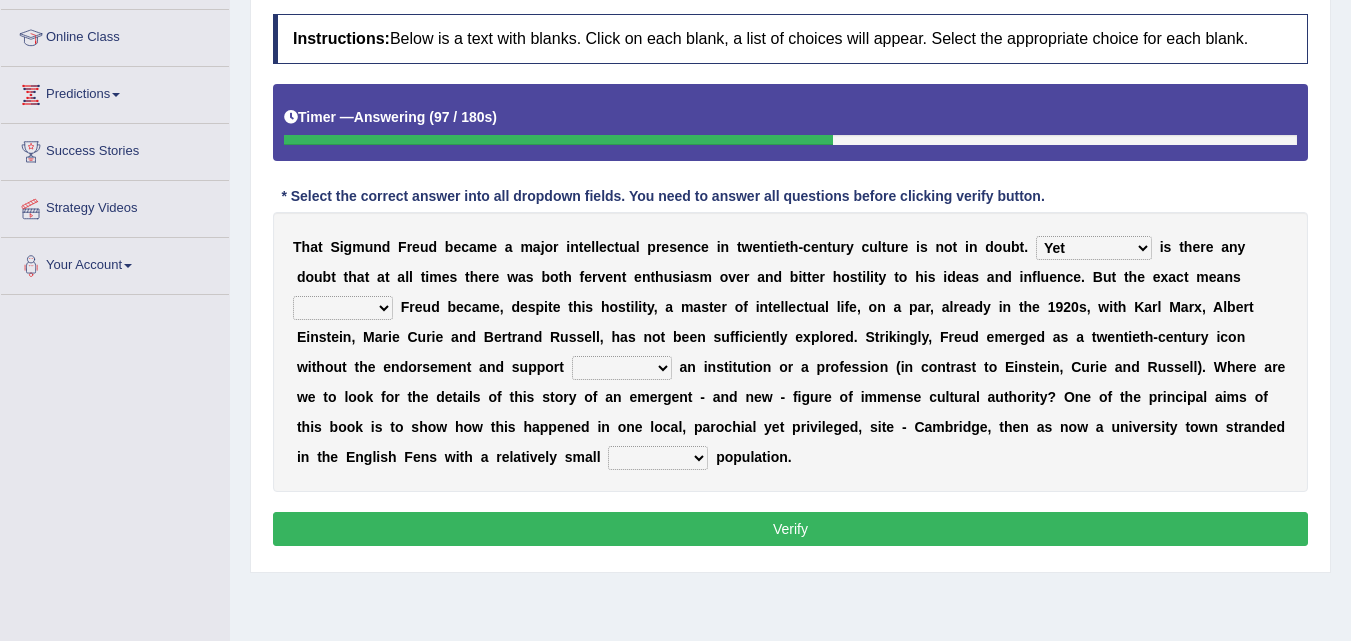 click on "by which by whom to which to whom" at bounding box center [343, 308] 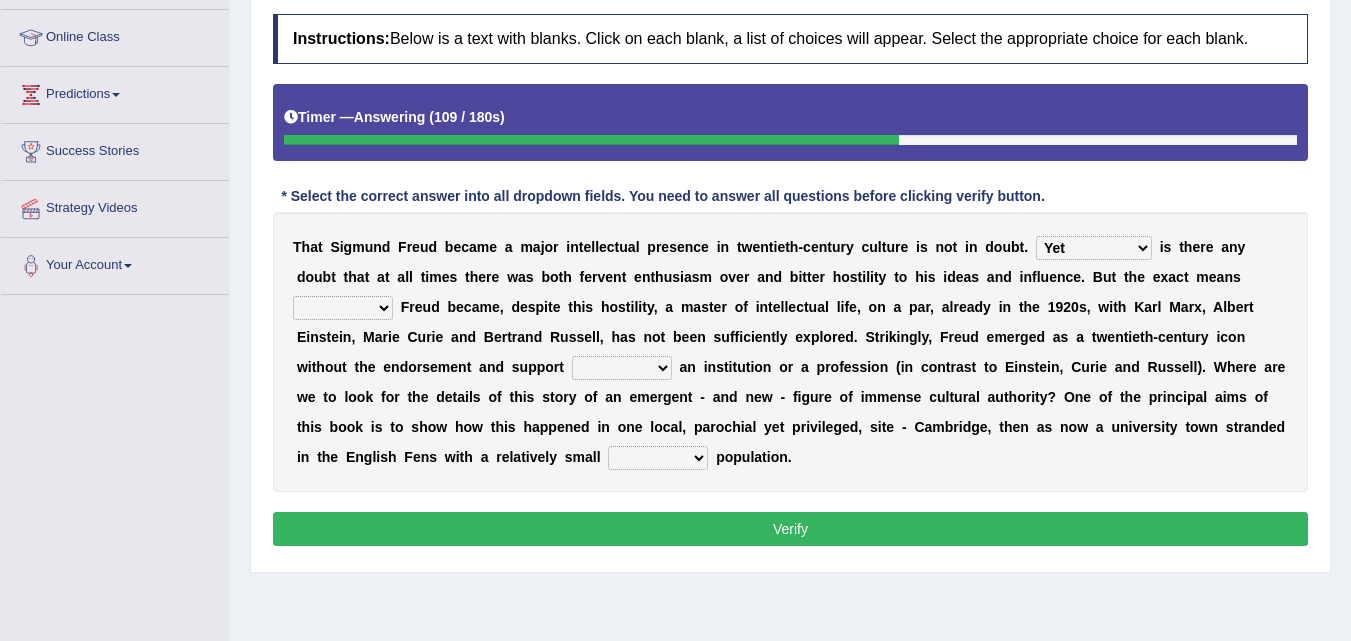 select on "to whom" 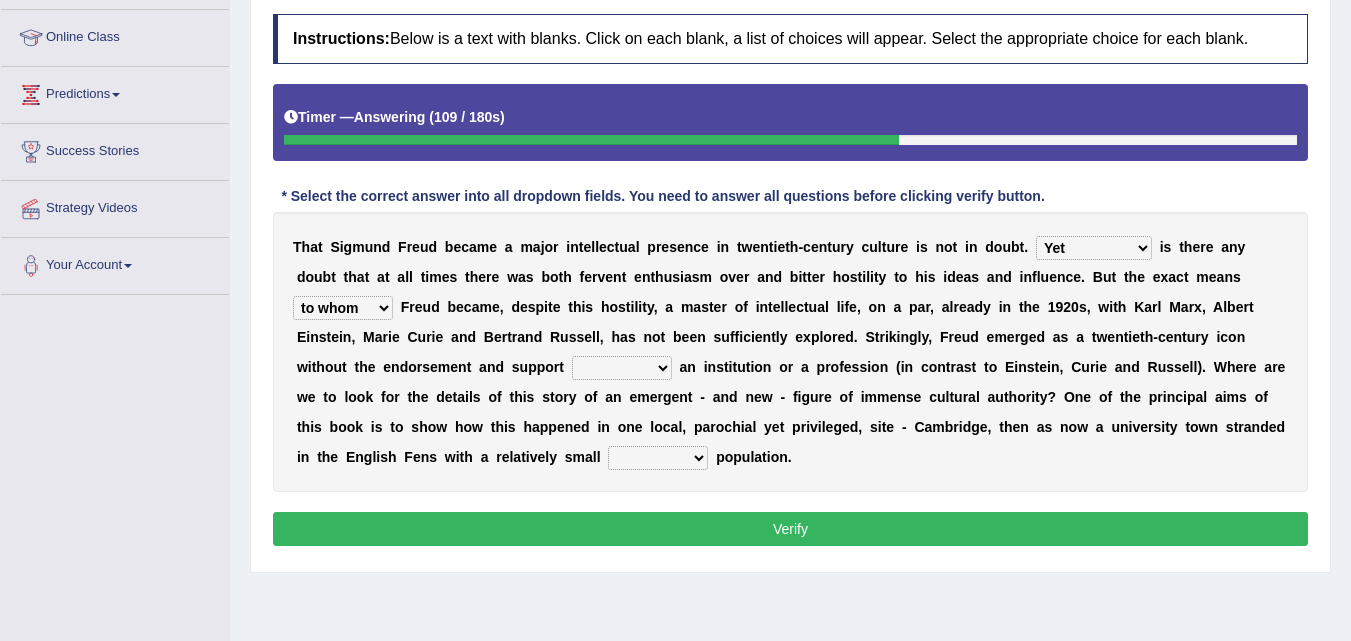 click on "by which by whom to which to whom" at bounding box center [343, 308] 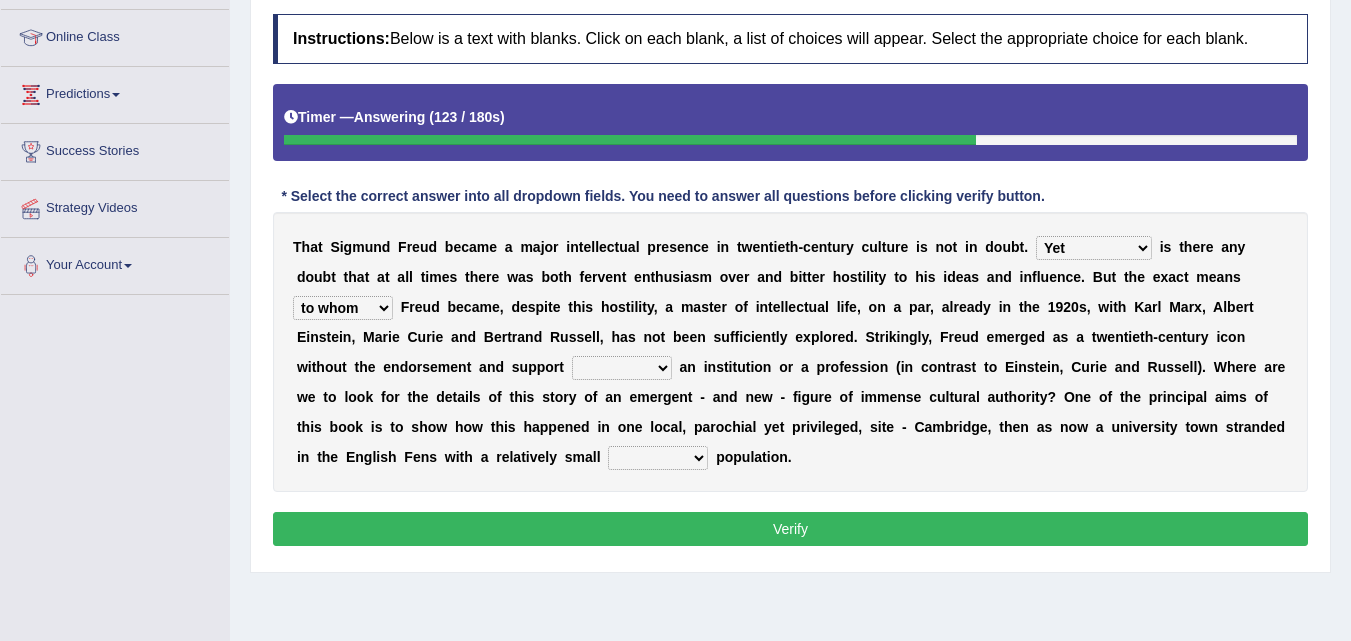 click on "with of on in" at bounding box center [622, 368] 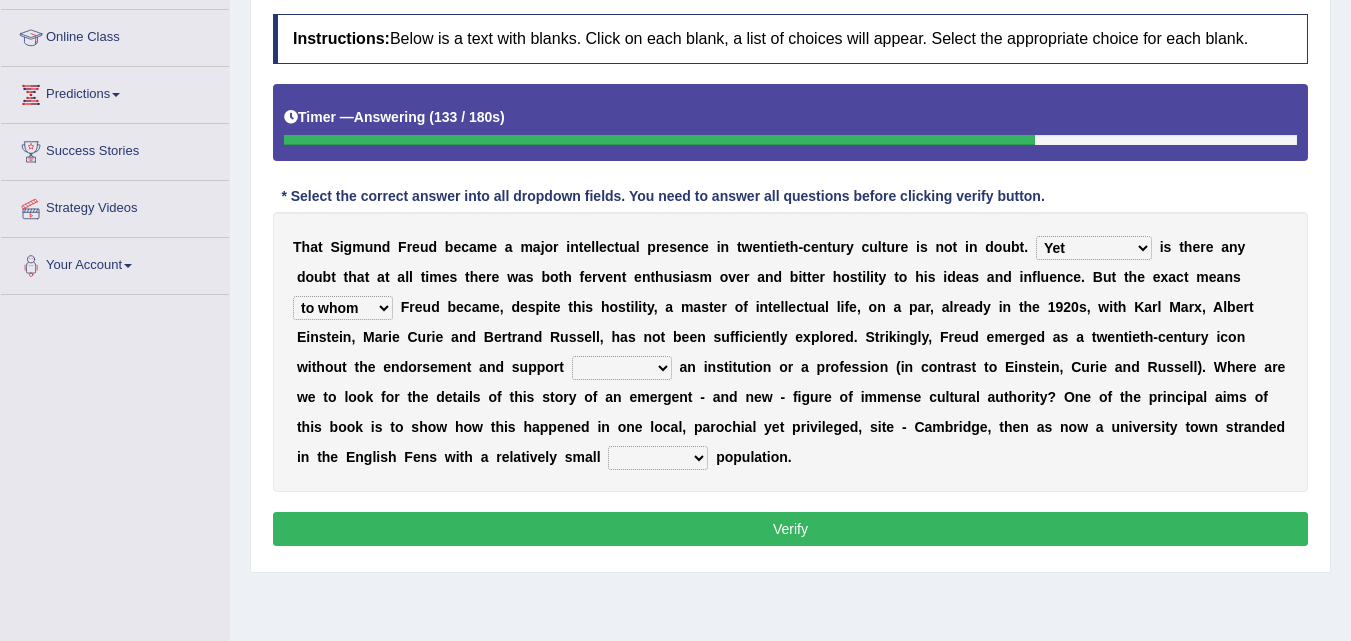 select on "on" 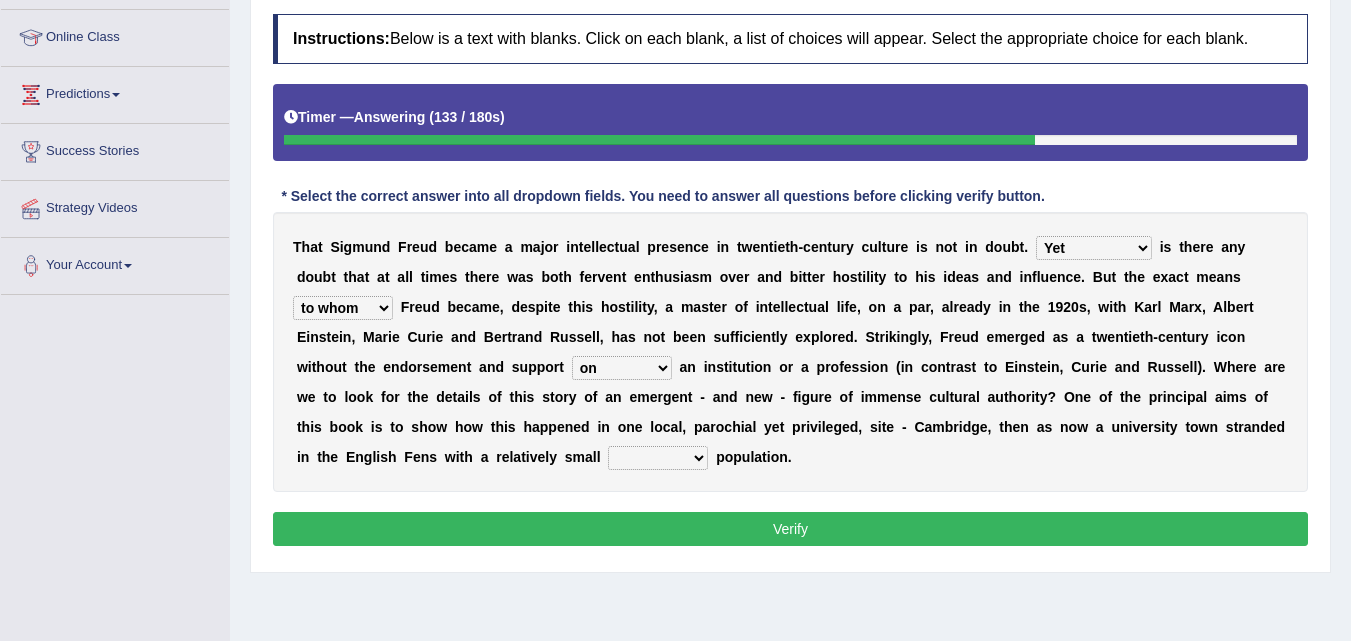 click on "with of on in" at bounding box center (622, 368) 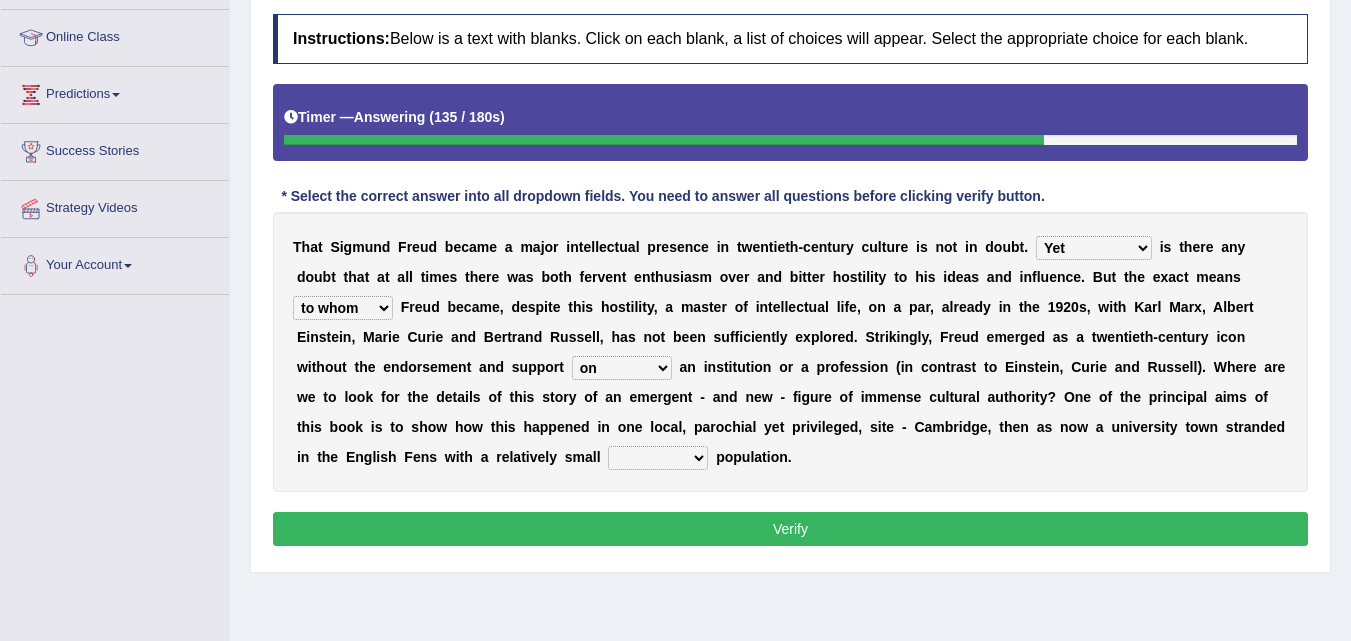 click on "with of on in" at bounding box center [622, 368] 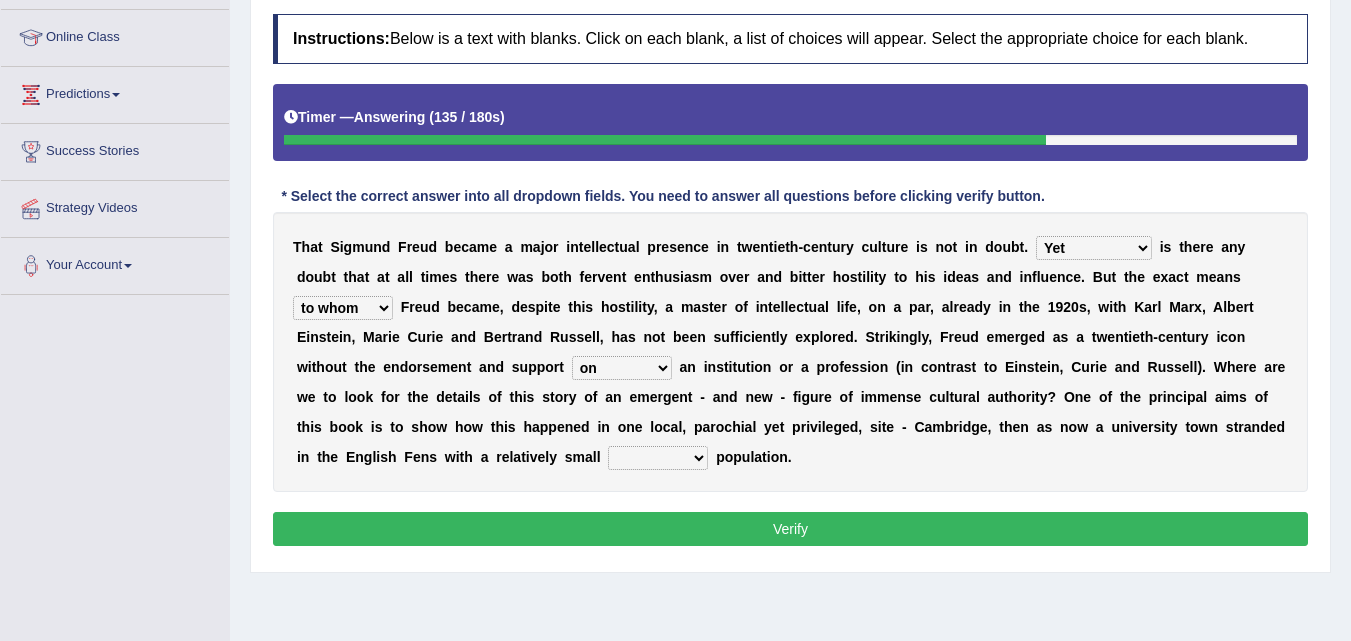 click on "with of on in" at bounding box center [622, 368] 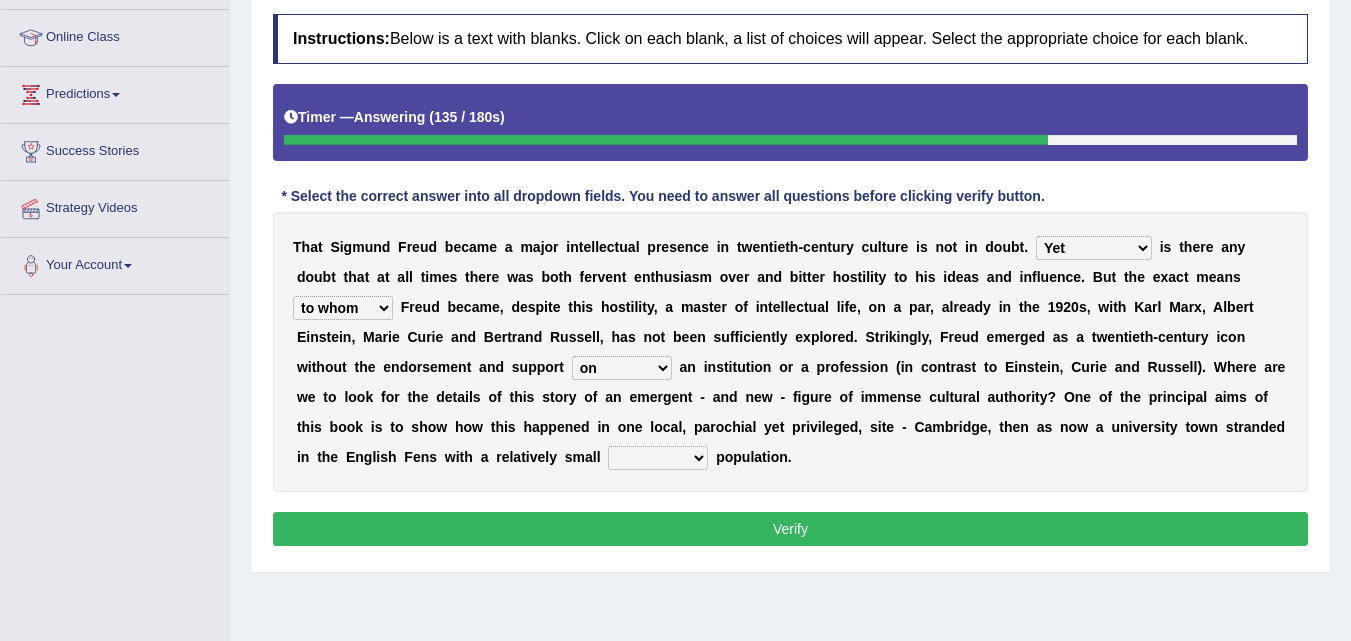 click on "with of on in" at bounding box center [622, 368] 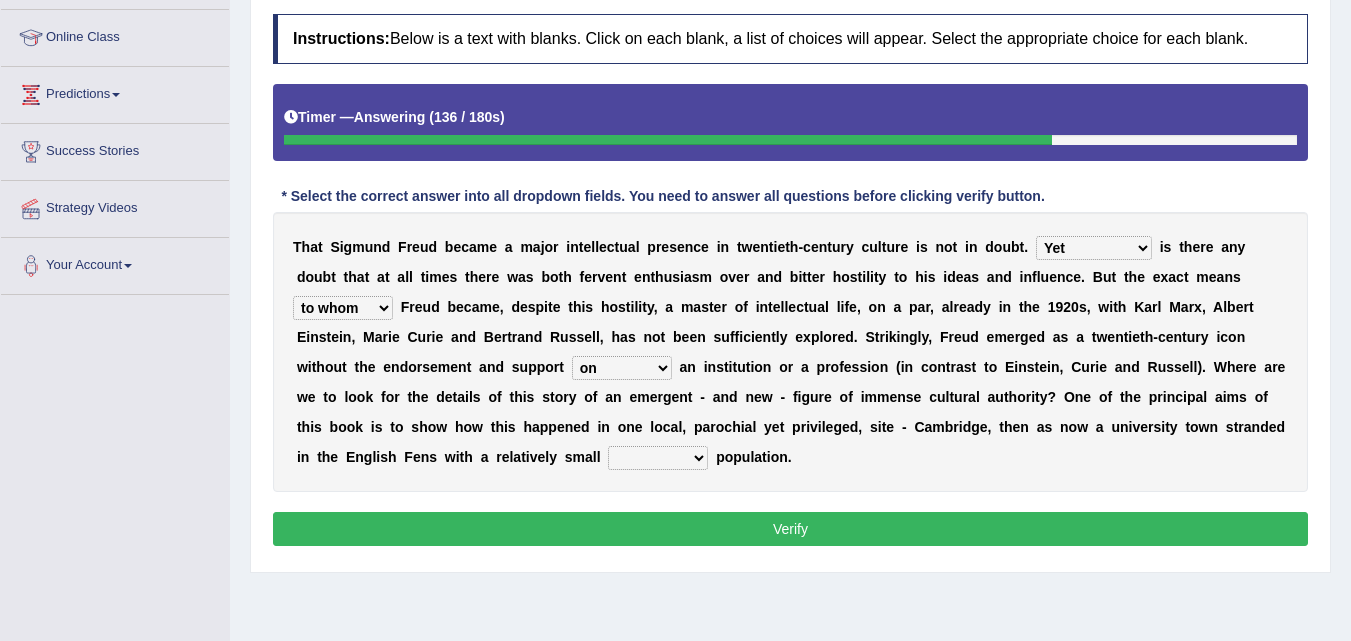 click on "with of on in" at bounding box center (622, 368) 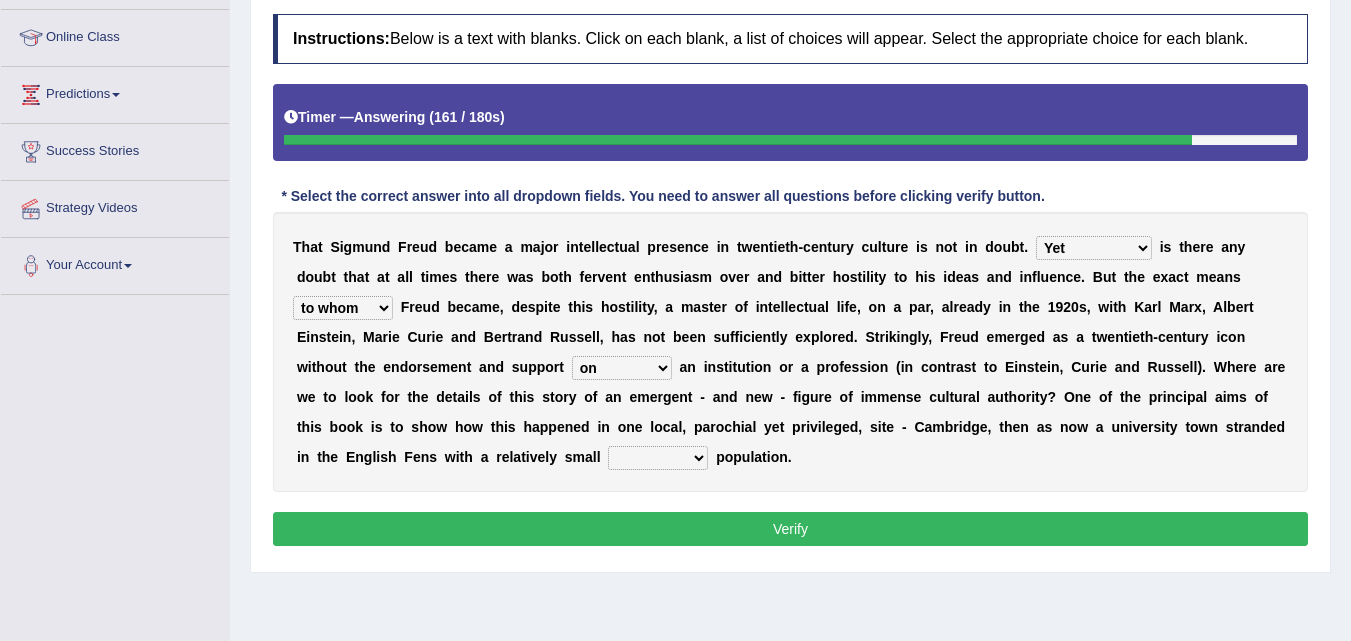 click on "fluctuation fluctuated fluctuate fluctuating" at bounding box center [658, 458] 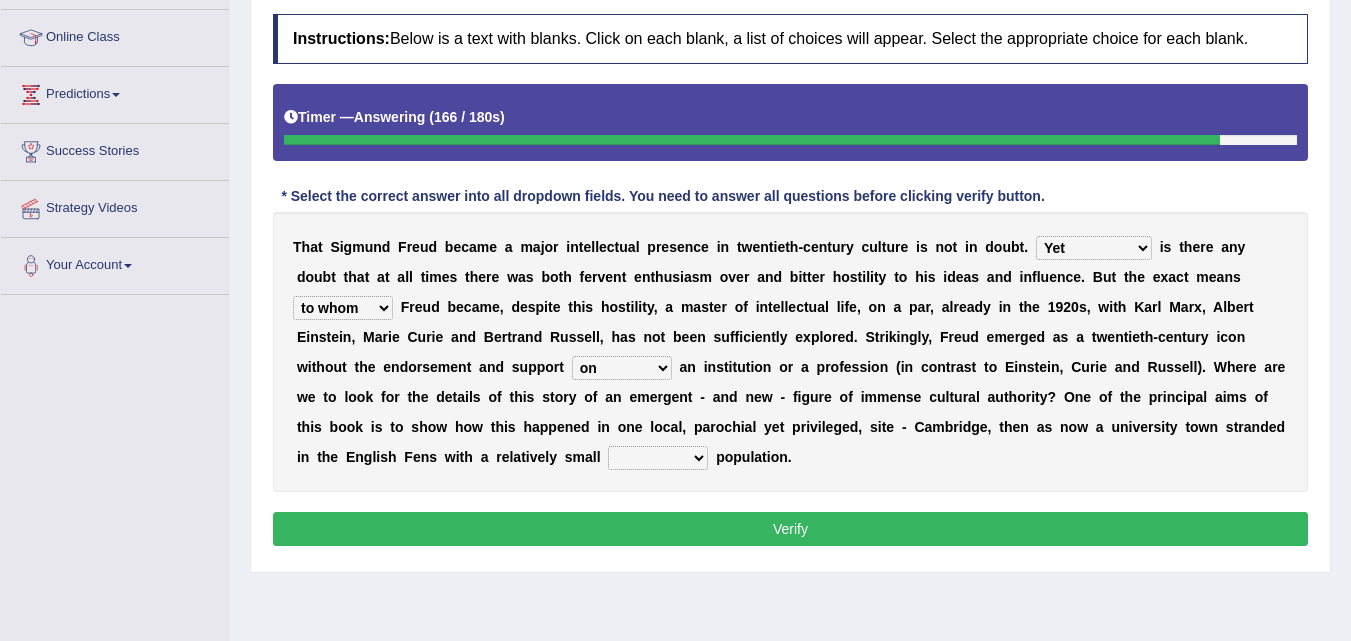 select on "fluctuate" 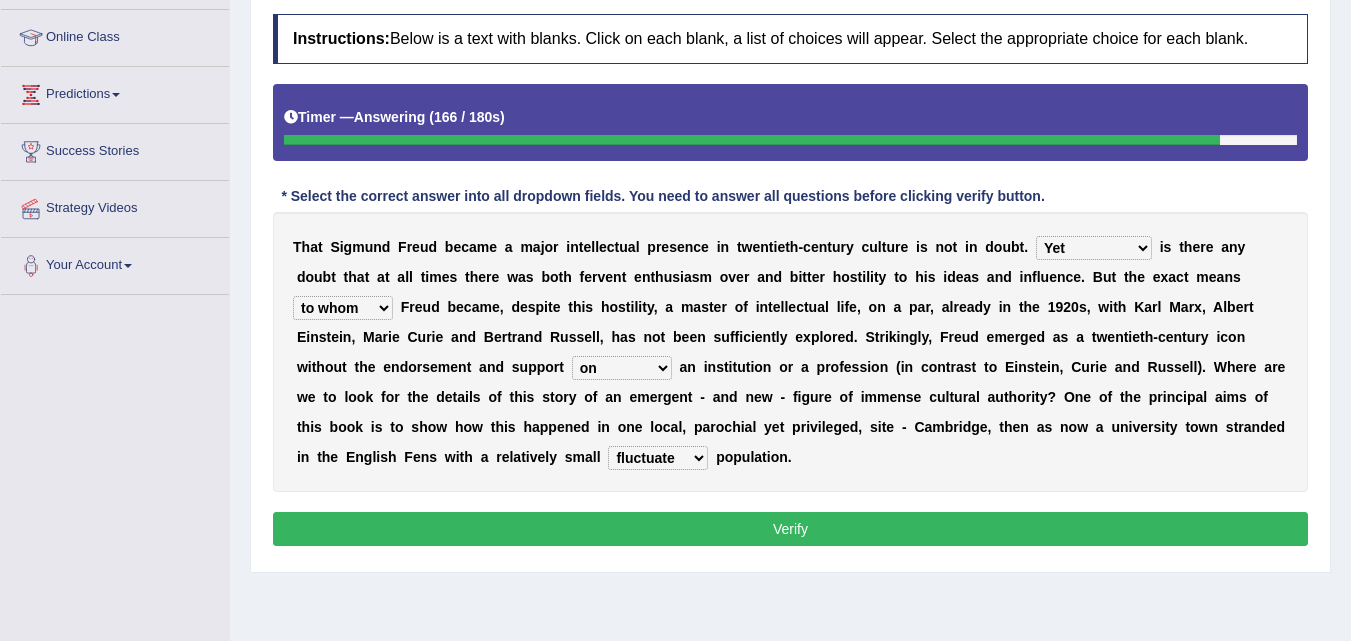 click on "fluctuation fluctuated fluctuate fluctuating" at bounding box center [658, 458] 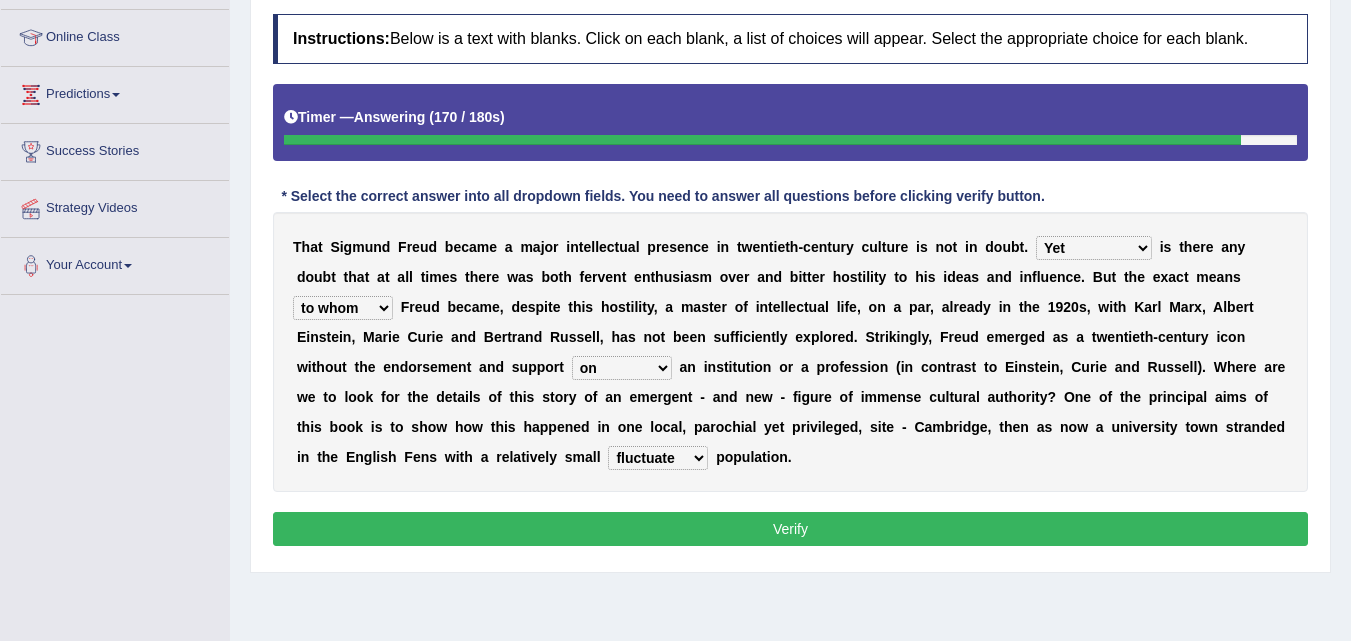 click on "with of on in" at bounding box center (622, 368) 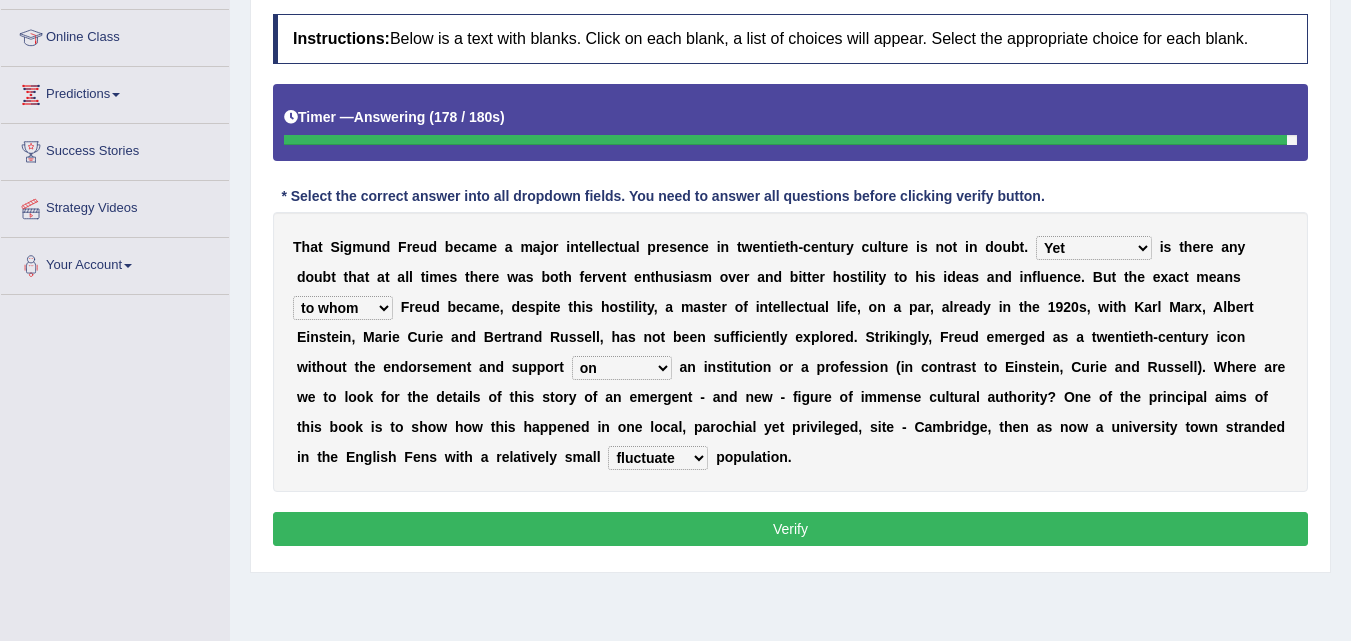 select on "with" 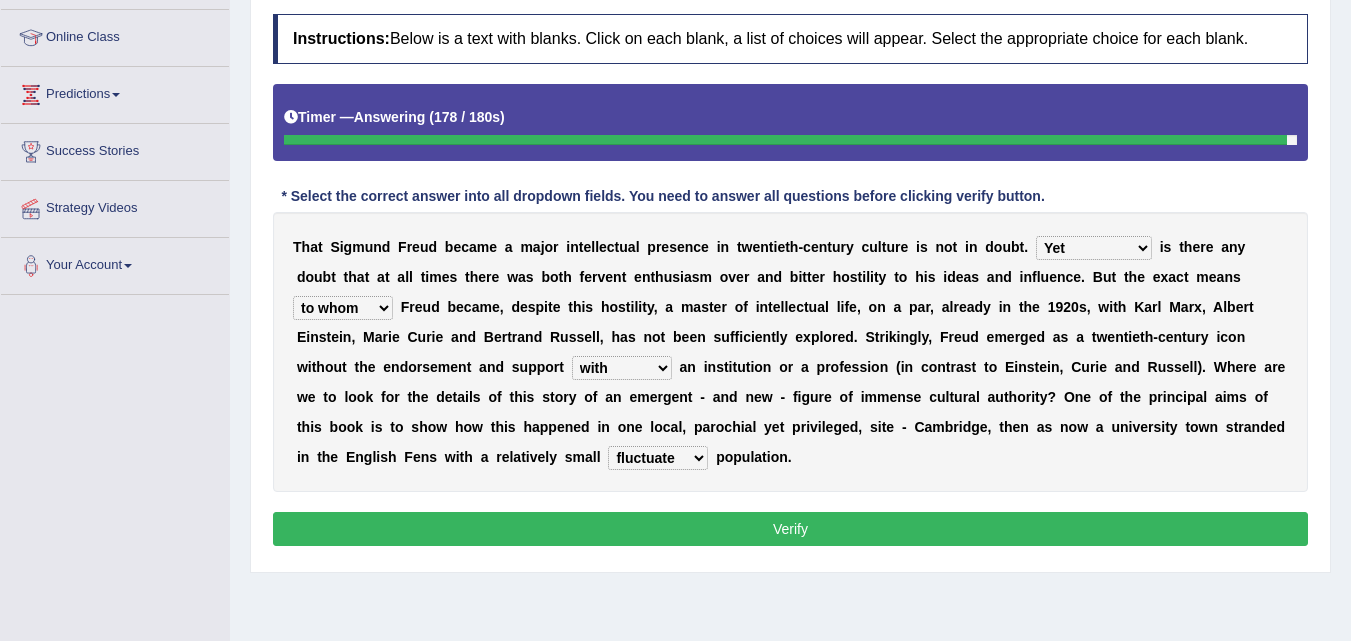 click on "with of on in" at bounding box center [622, 368] 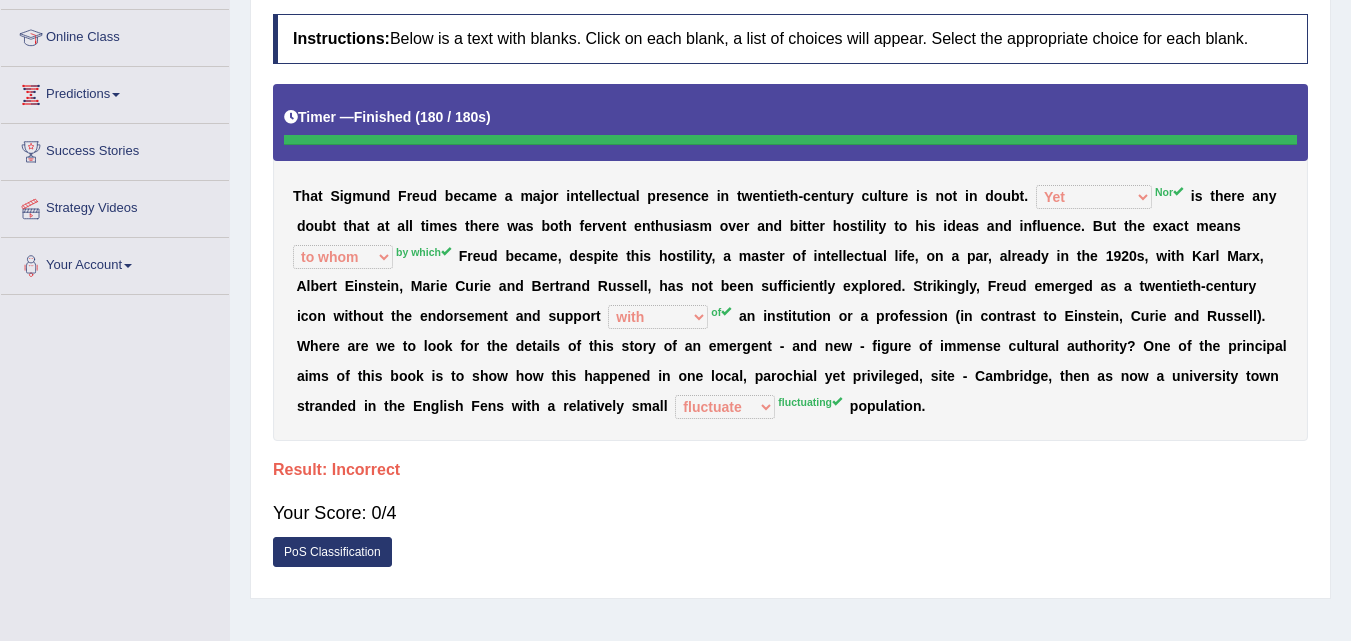 scroll, scrollTop: 409, scrollLeft: 0, axis: vertical 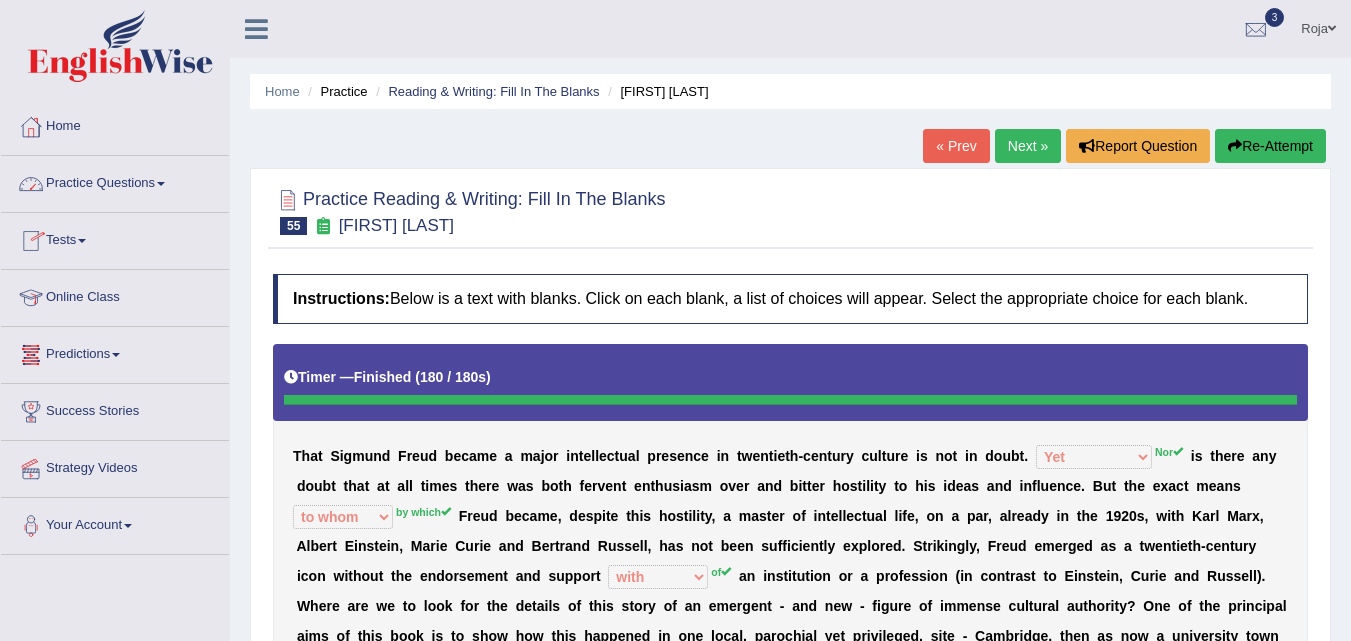 click on "Practice Questions" at bounding box center (115, 181) 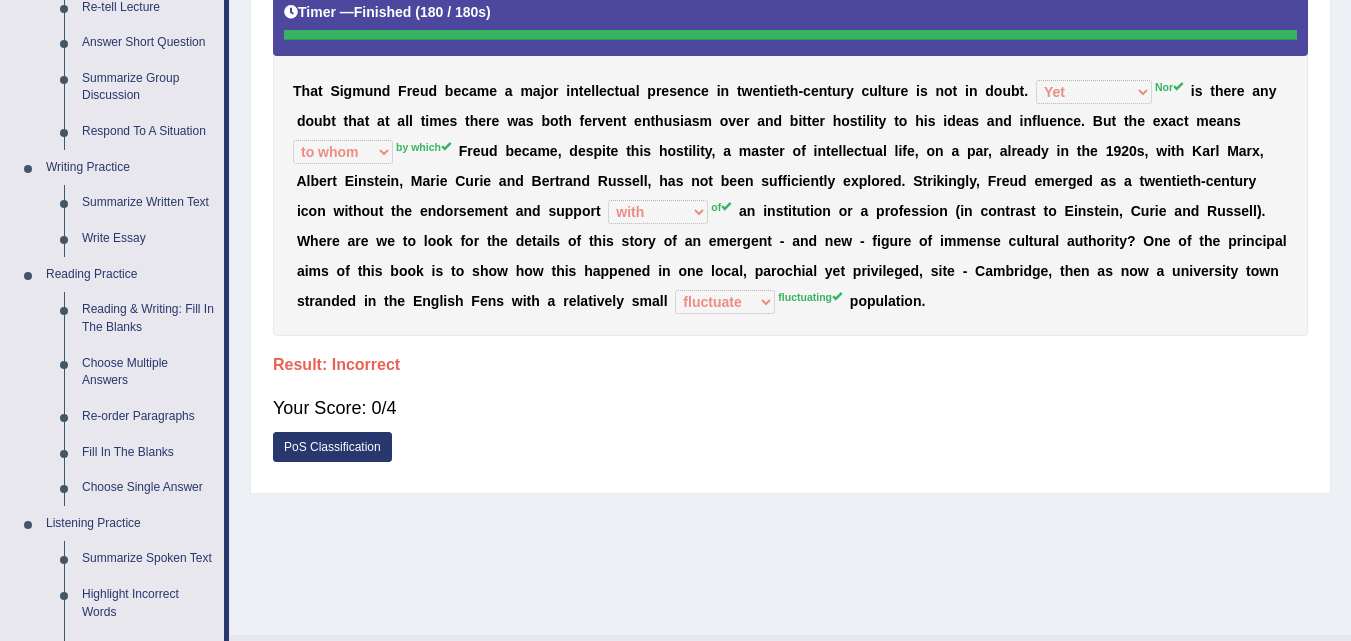 scroll, scrollTop: 384, scrollLeft: 0, axis: vertical 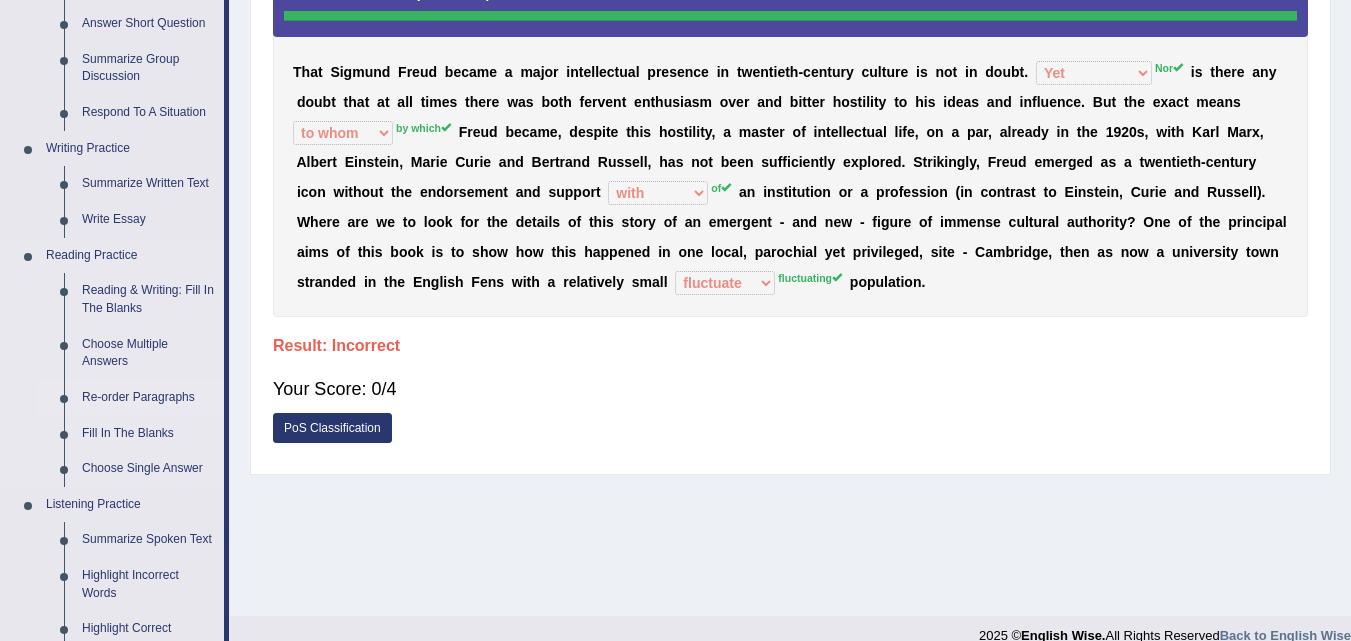 click on "Re-order Paragraphs" at bounding box center (148, 398) 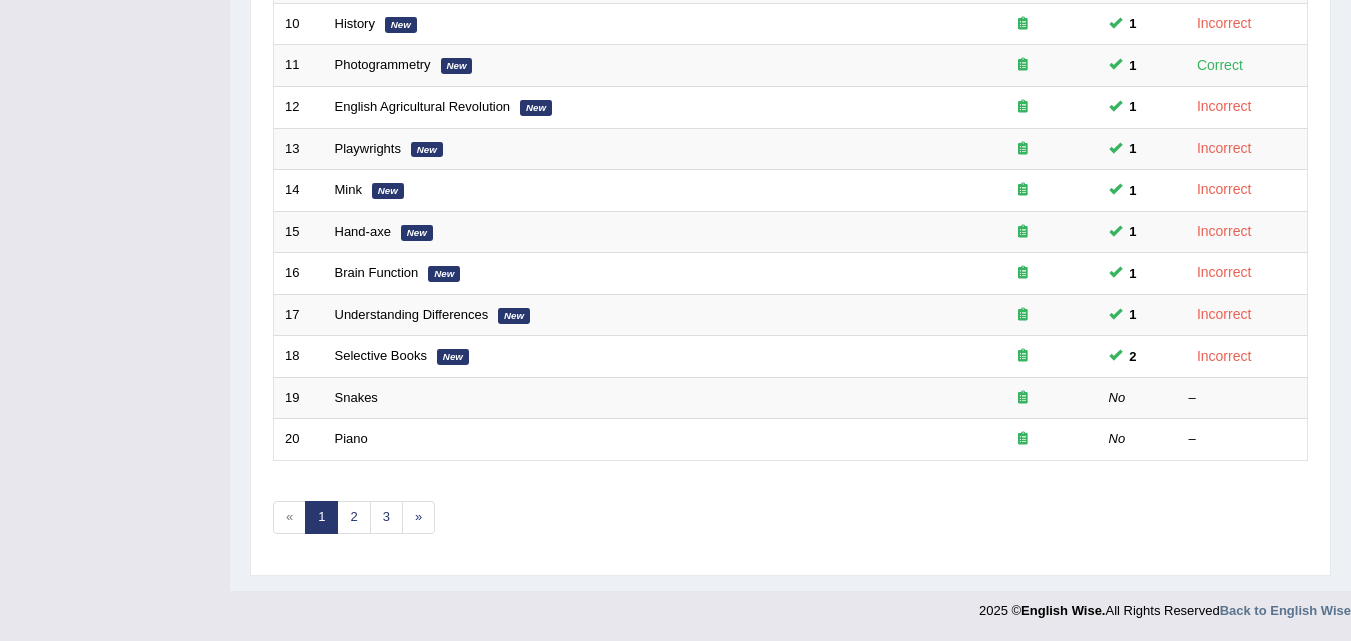 scroll, scrollTop: 683, scrollLeft: 0, axis: vertical 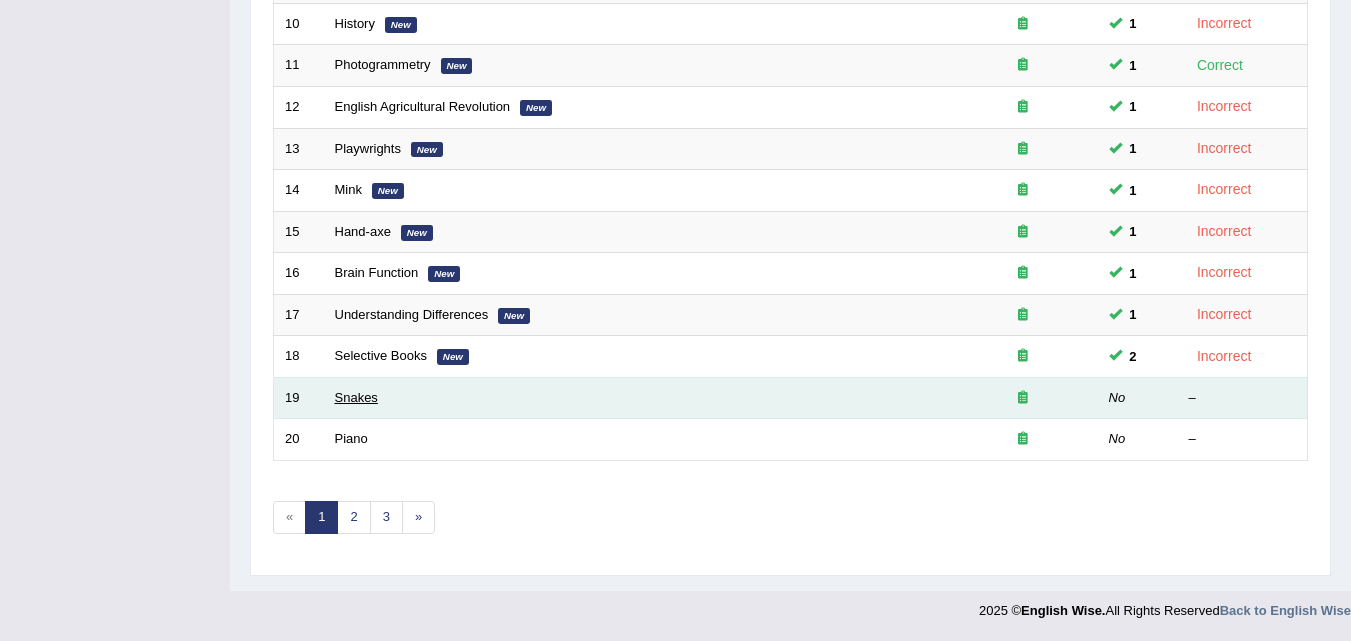 click on "Snakes" at bounding box center (356, 397) 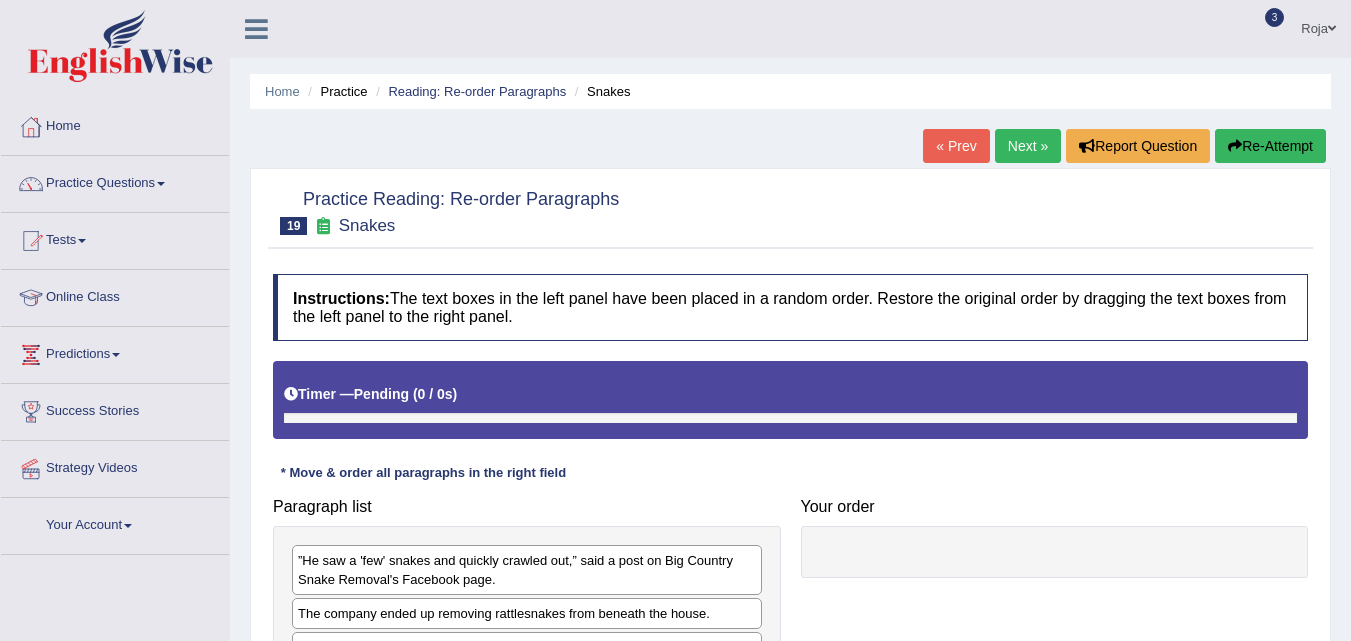 scroll, scrollTop: 0, scrollLeft: 0, axis: both 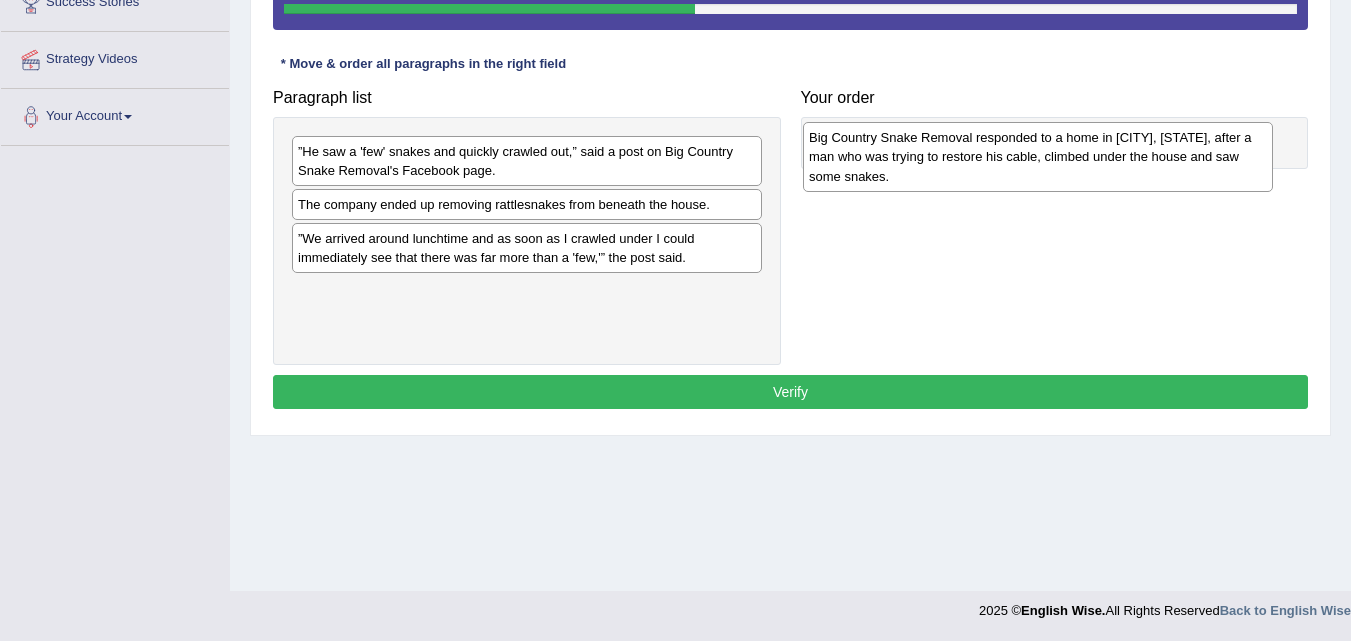 drag, startPoint x: 607, startPoint y: 331, endPoint x: 1104, endPoint y: 179, distance: 519.72394 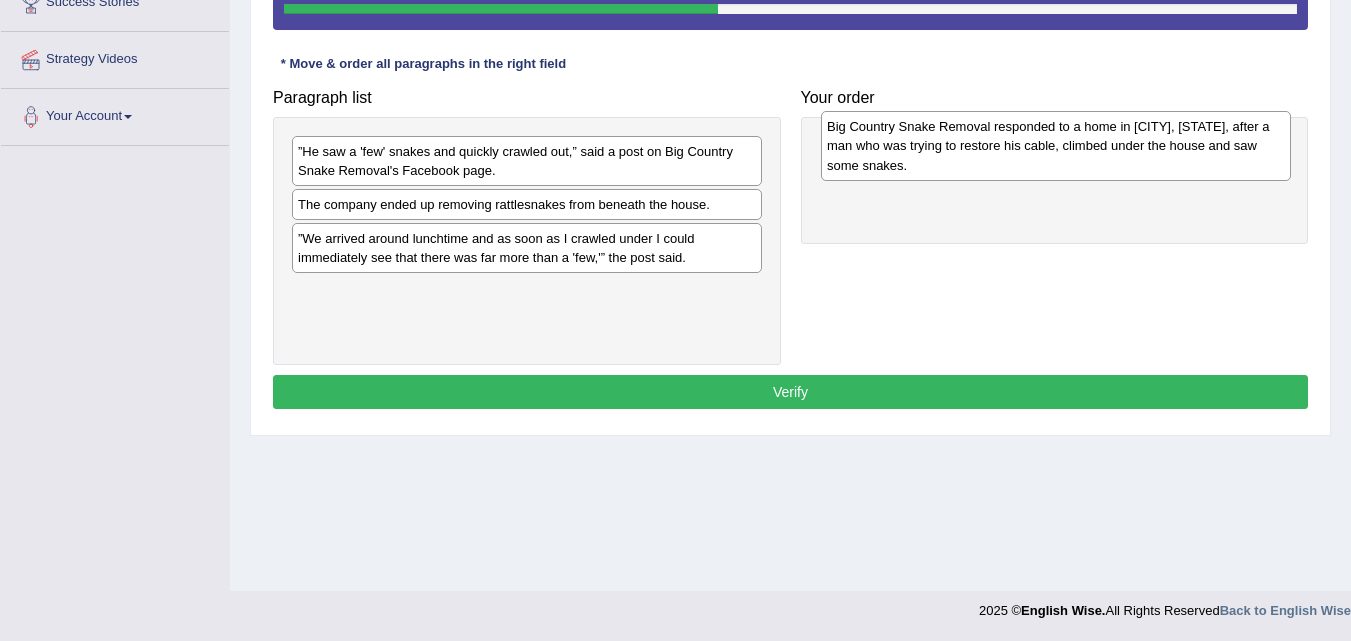 drag, startPoint x: 582, startPoint y: 292, endPoint x: 1111, endPoint y: 128, distance: 553.83844 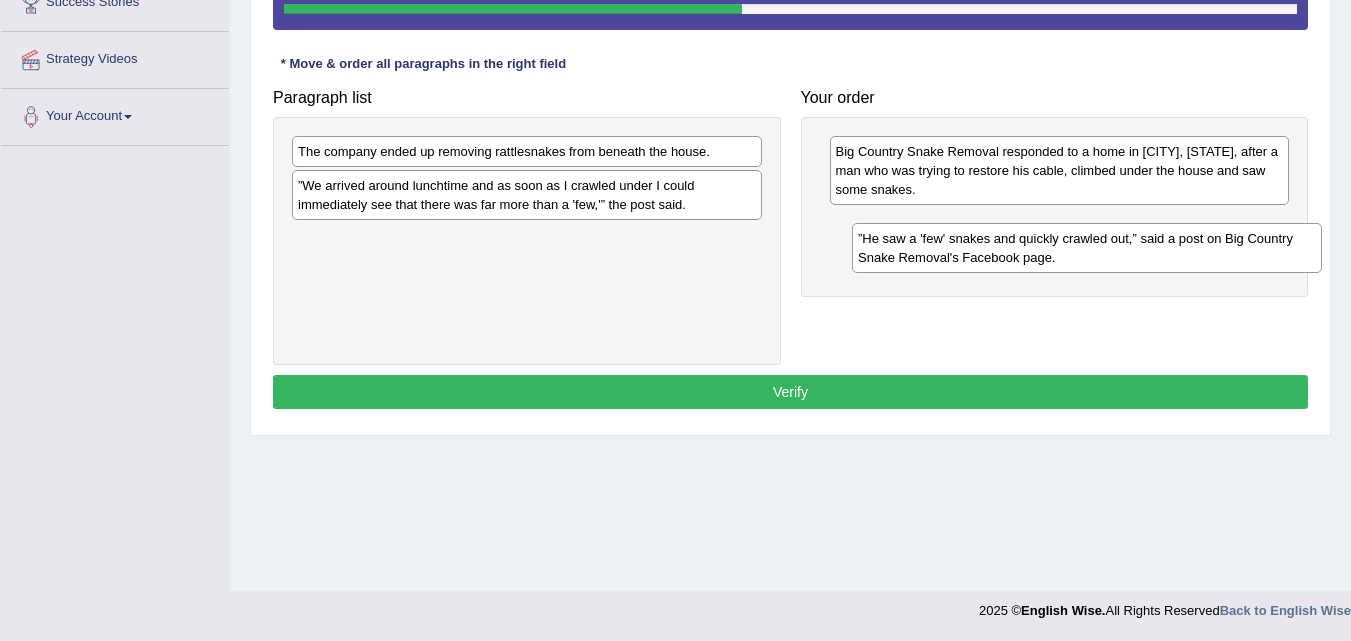 drag, startPoint x: 552, startPoint y: 151, endPoint x: 1107, endPoint y: 232, distance: 560.87964 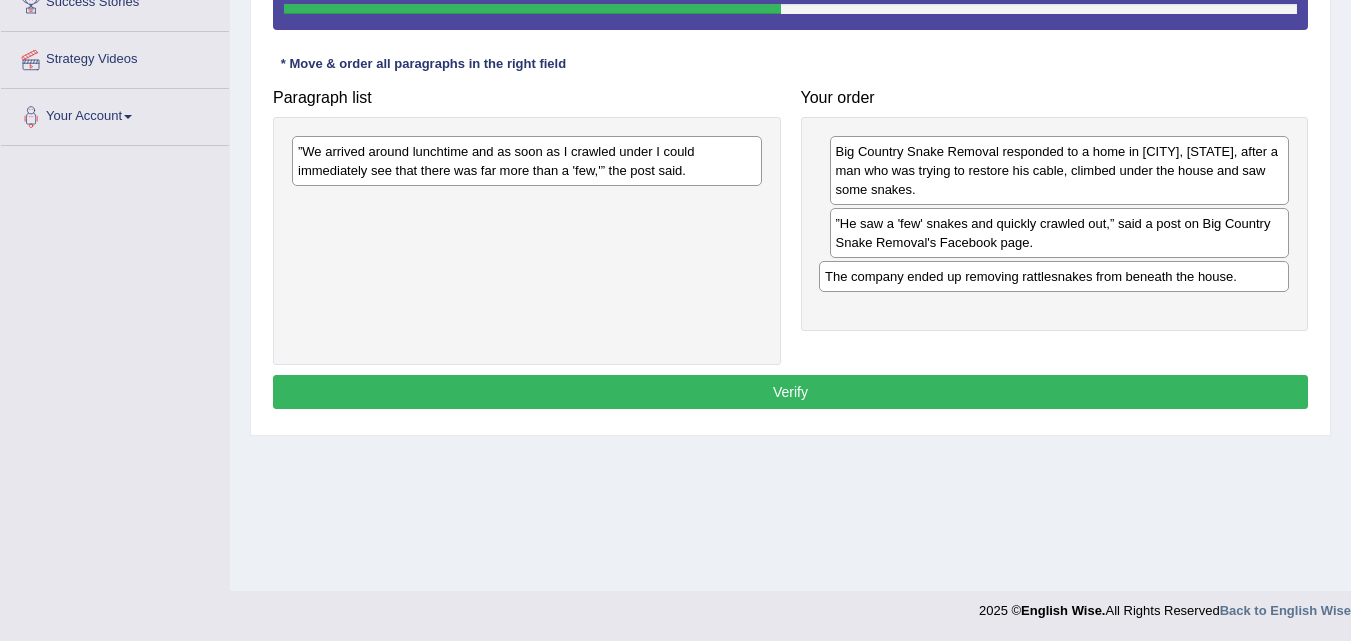 drag, startPoint x: 611, startPoint y: 153, endPoint x: 1145, endPoint y: 278, distance: 548.43506 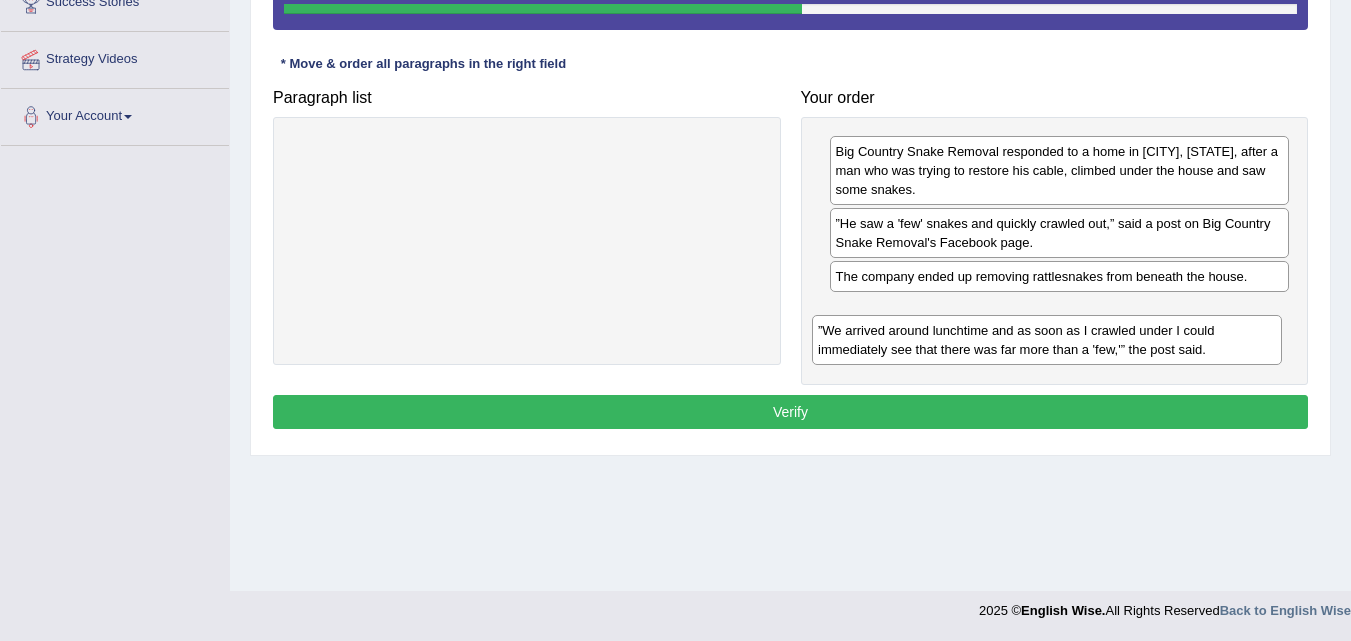 drag, startPoint x: 633, startPoint y: 154, endPoint x: 1153, endPoint y: 332, distance: 549.6217 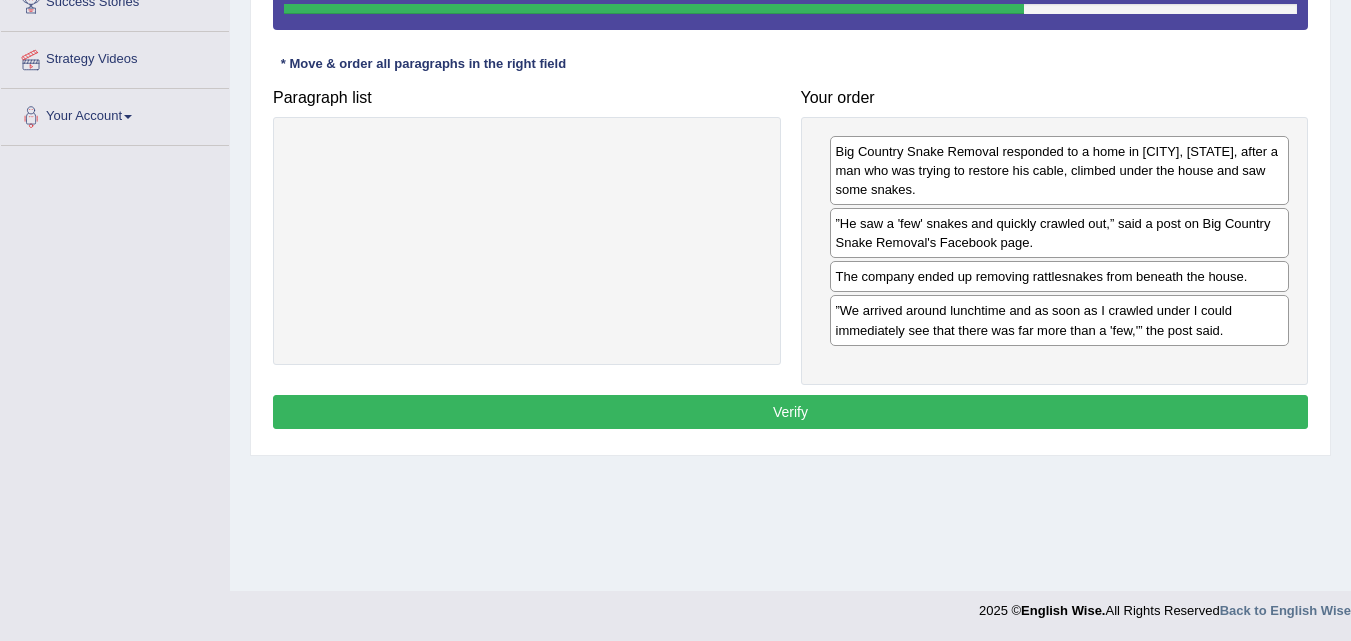 click on "”We arrived around lunchtime and as soon as I crawled under I could immediately see that there was far more than a 'few,'” the post said." at bounding box center [1060, 320] 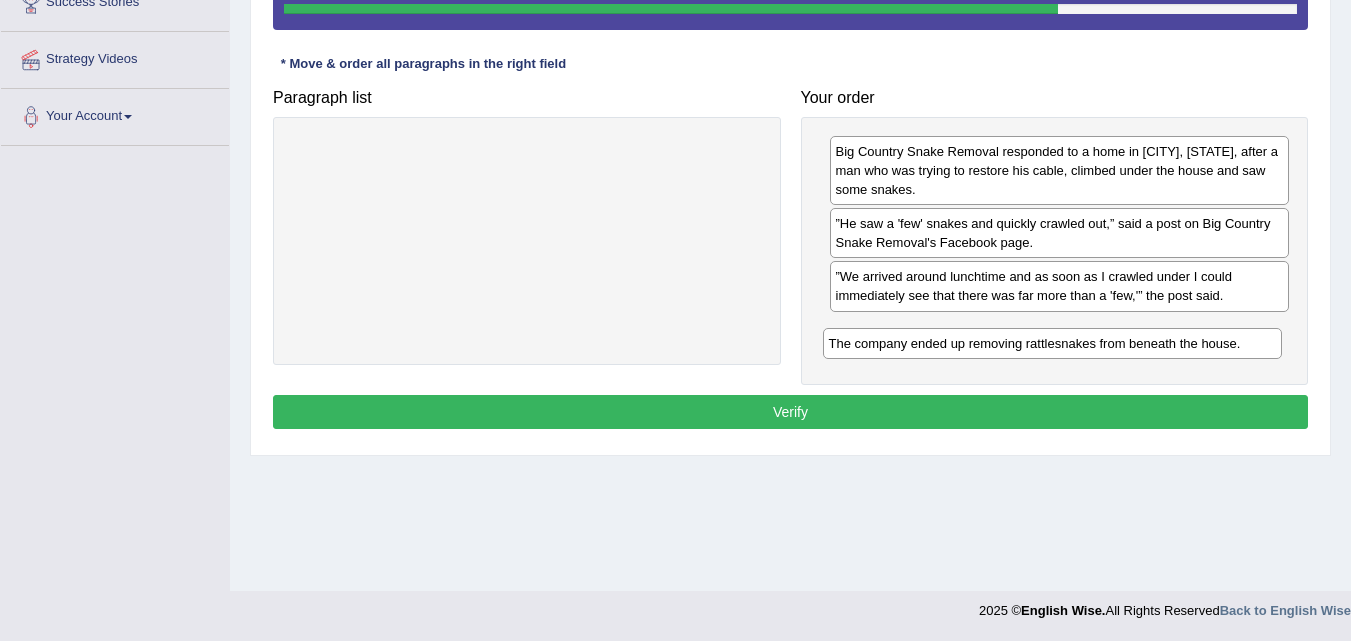 drag, startPoint x: 998, startPoint y: 288, endPoint x: 987, endPoint y: 355, distance: 67.89698 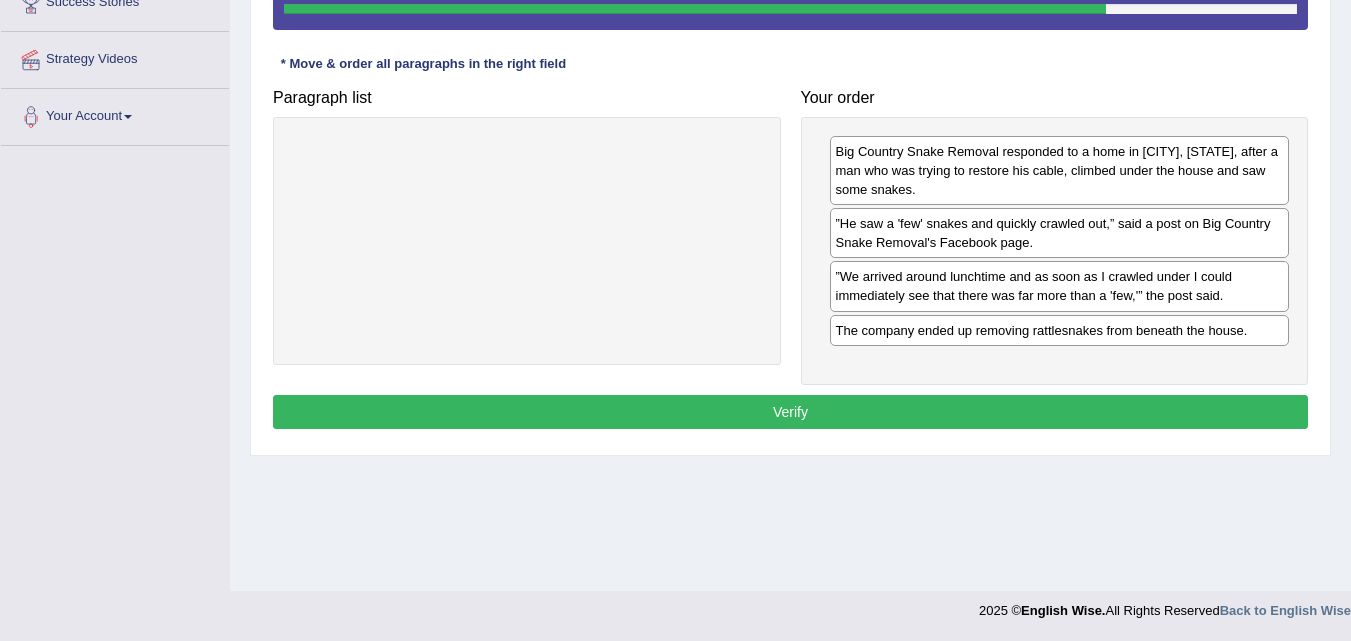click on "The company ended up removing rattlesnakes from beneath the house." at bounding box center [1060, 330] 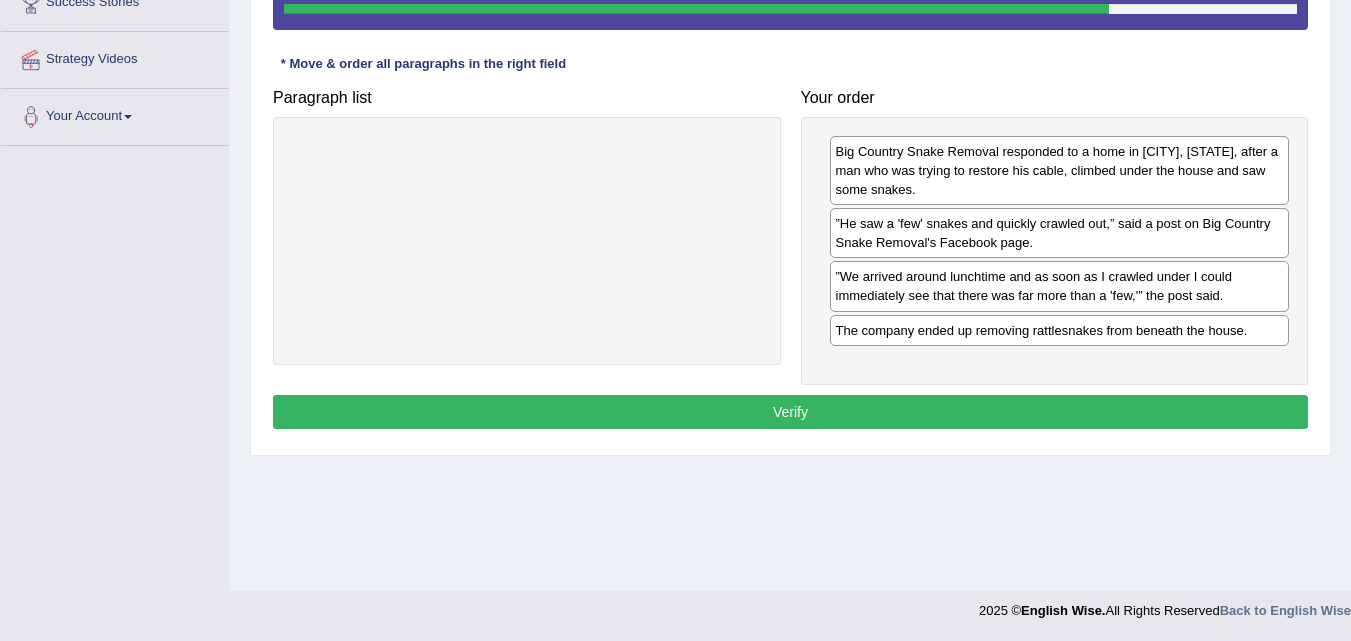 click on "The company ended up removing rattlesnakes from beneath the house." at bounding box center [1060, 330] 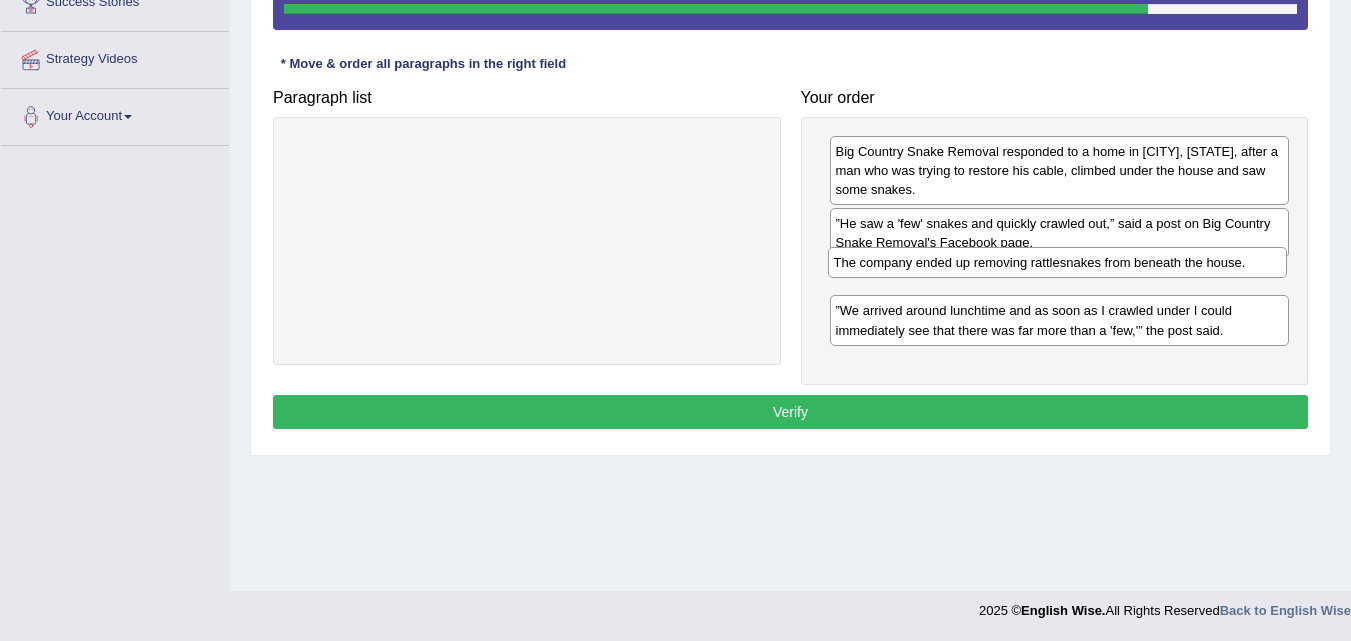 drag, startPoint x: 966, startPoint y: 334, endPoint x: 964, endPoint y: 266, distance: 68.0294 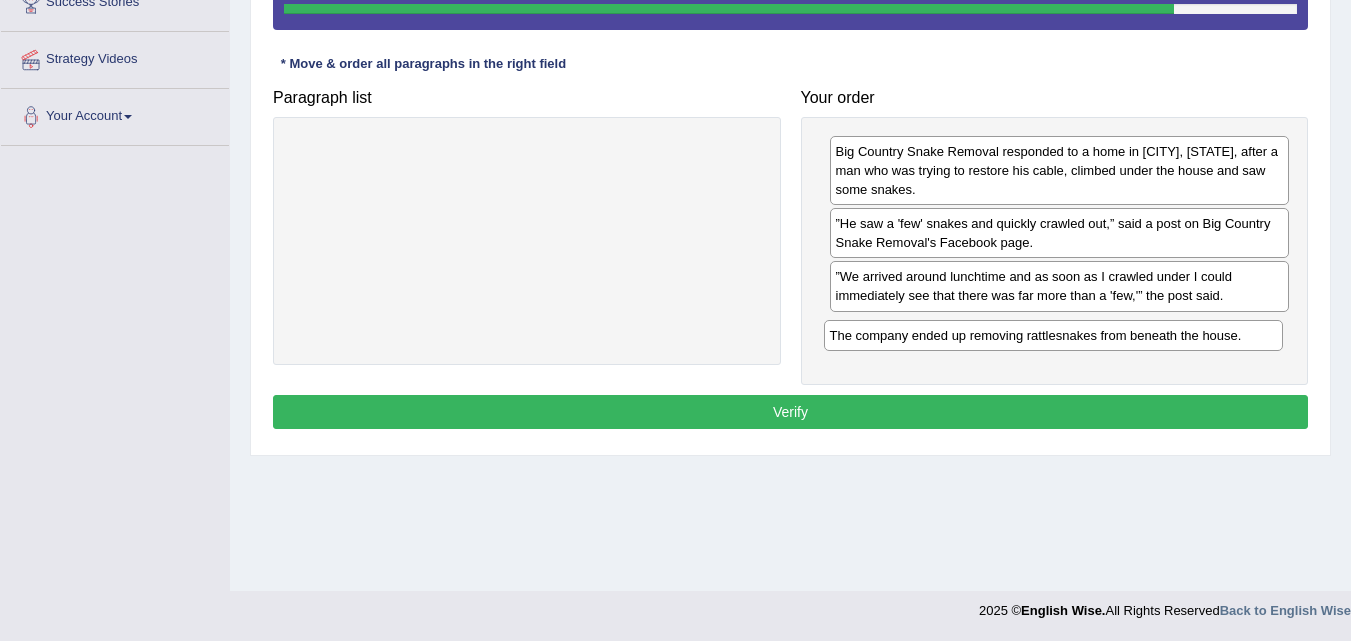 drag, startPoint x: 964, startPoint y: 266, endPoint x: 958, endPoint y: 345, distance: 79.22752 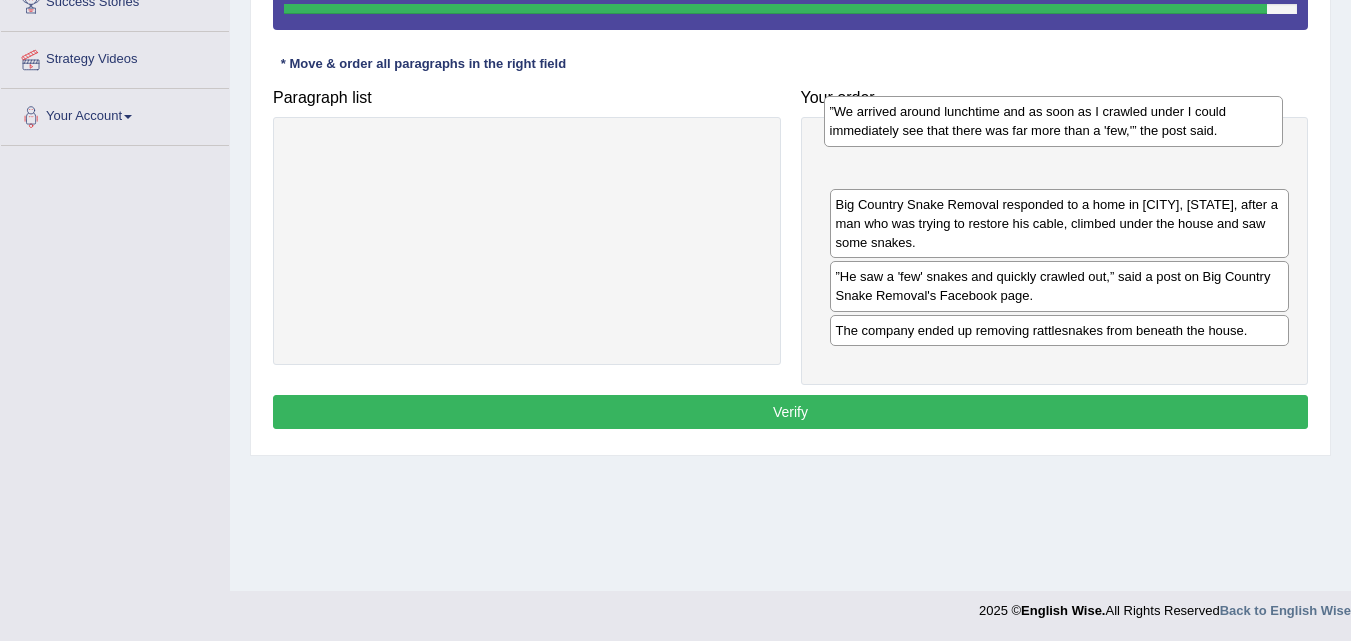 drag, startPoint x: 1009, startPoint y: 297, endPoint x: 1002, endPoint y: 131, distance: 166.14752 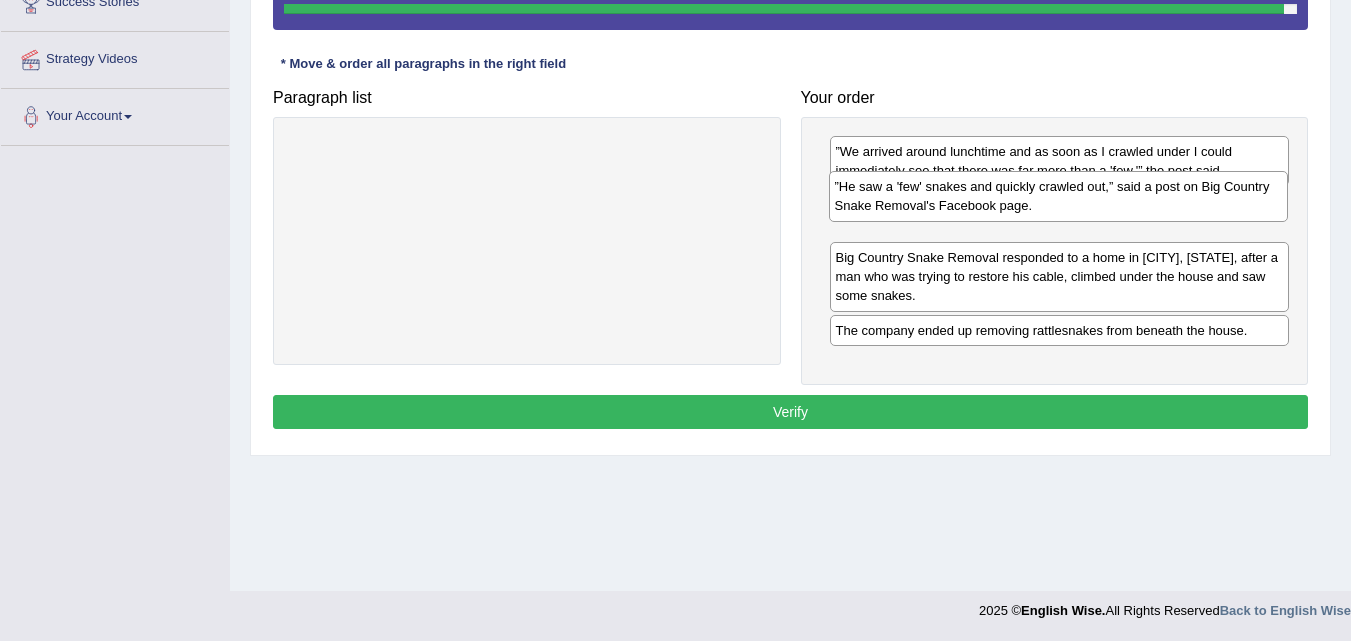 drag, startPoint x: 960, startPoint y: 291, endPoint x: 958, endPoint y: 198, distance: 93.0215 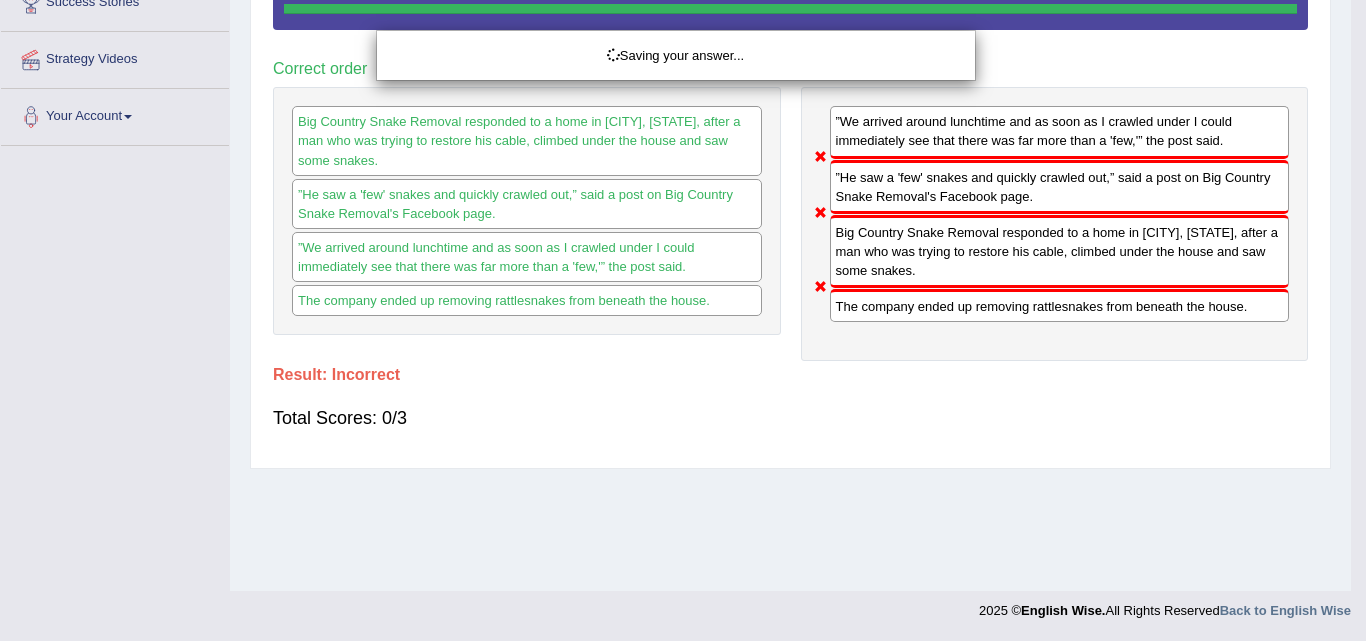 click on "Toggle navigation
Home
Practice Questions   Speaking Practice Read Aloud
Repeat Sentence
Describe Image
Re-tell Lecture
Answer Short Question
Summarize Group Discussion
Respond To A Situation
Writing Practice  Summarize Written Text
Write Essay
Reading Practice  Reading & Writing: Fill In The Blanks
Choose Multiple Answers
Re-order Paragraphs
Fill In The Blanks
Choose Single Answer
Listening Practice  Summarize Spoken Text
Highlight Incorrect Words
Highlight Correct Summary
Select Missing Word
Choose Single Answer
Choose Multiple Answers
Fill In The Blanks
Write From Dictation
Pronunciation
Tests  Take Practice Sectional Test" at bounding box center (683, -89) 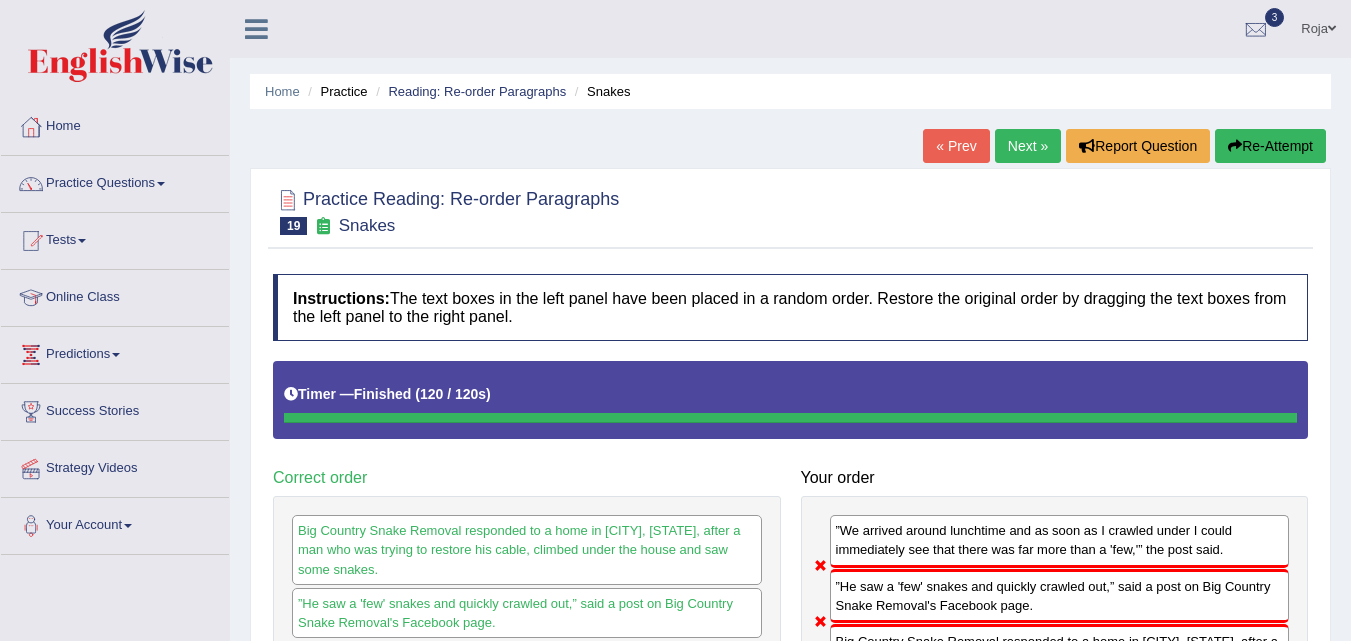 scroll, scrollTop: 341, scrollLeft: 0, axis: vertical 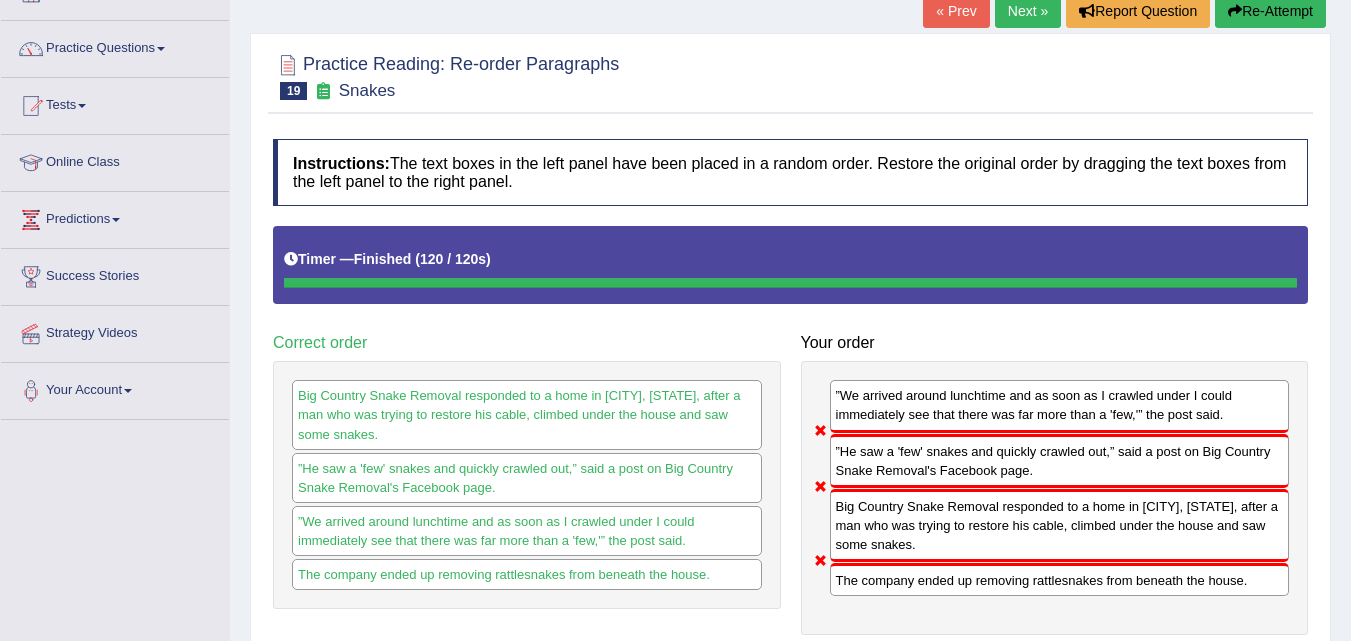 click on "Next »" at bounding box center [1028, 11] 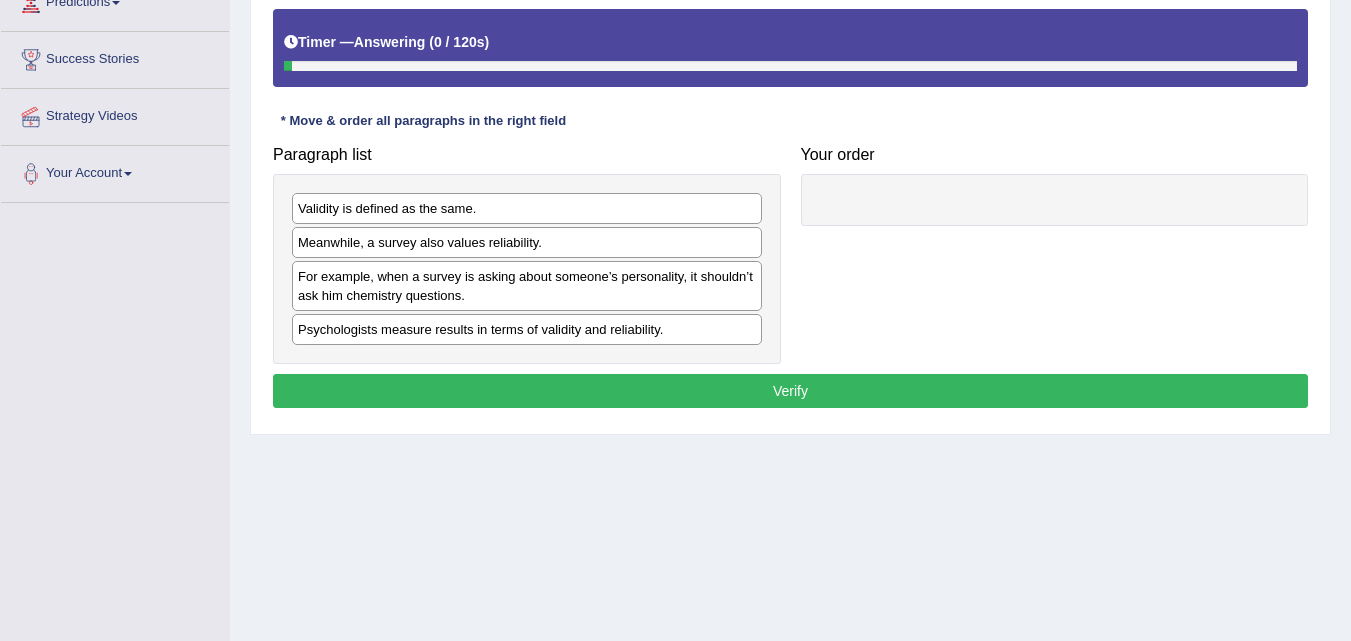 scroll, scrollTop: 352, scrollLeft: 0, axis: vertical 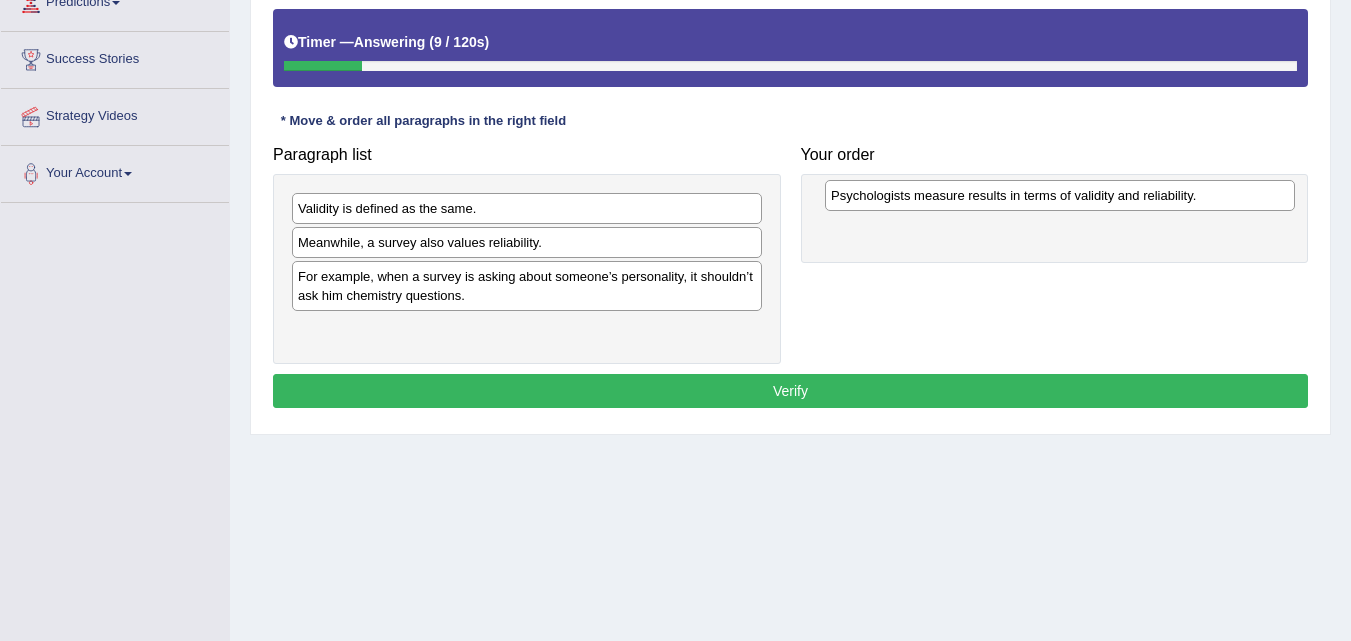 drag, startPoint x: 467, startPoint y: 342, endPoint x: 1000, endPoint y: 208, distance: 549.5862 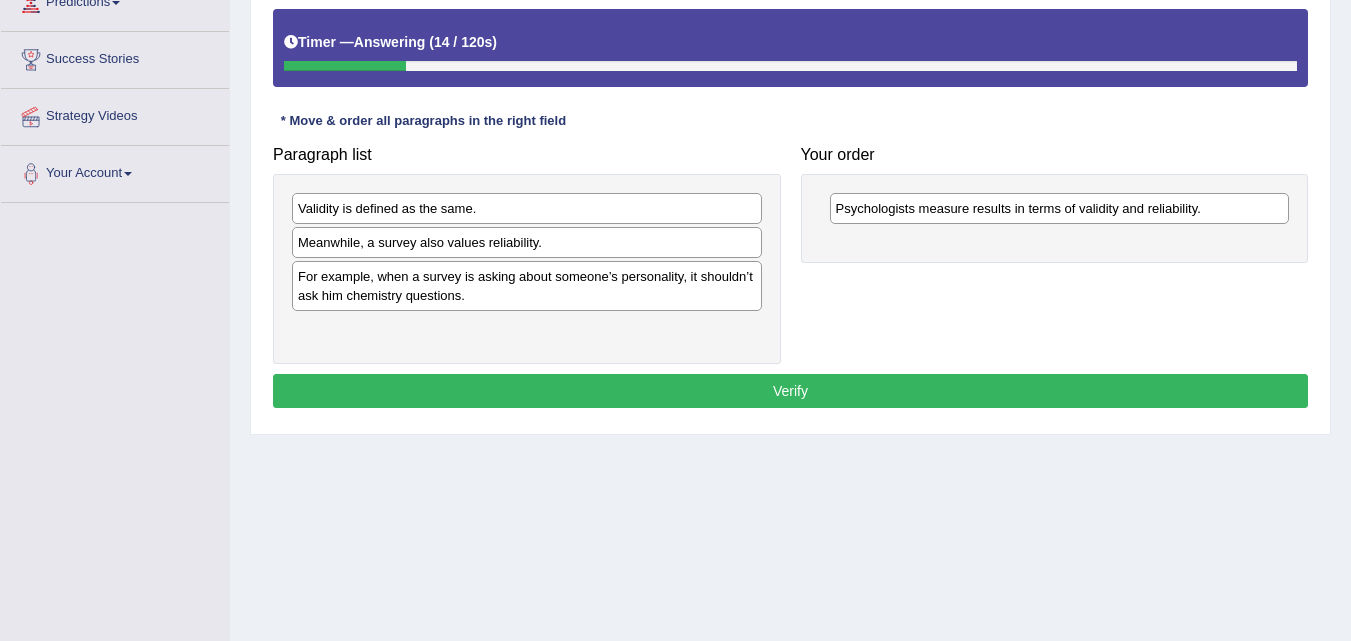 click on "Validity is defined as the same." at bounding box center [527, 208] 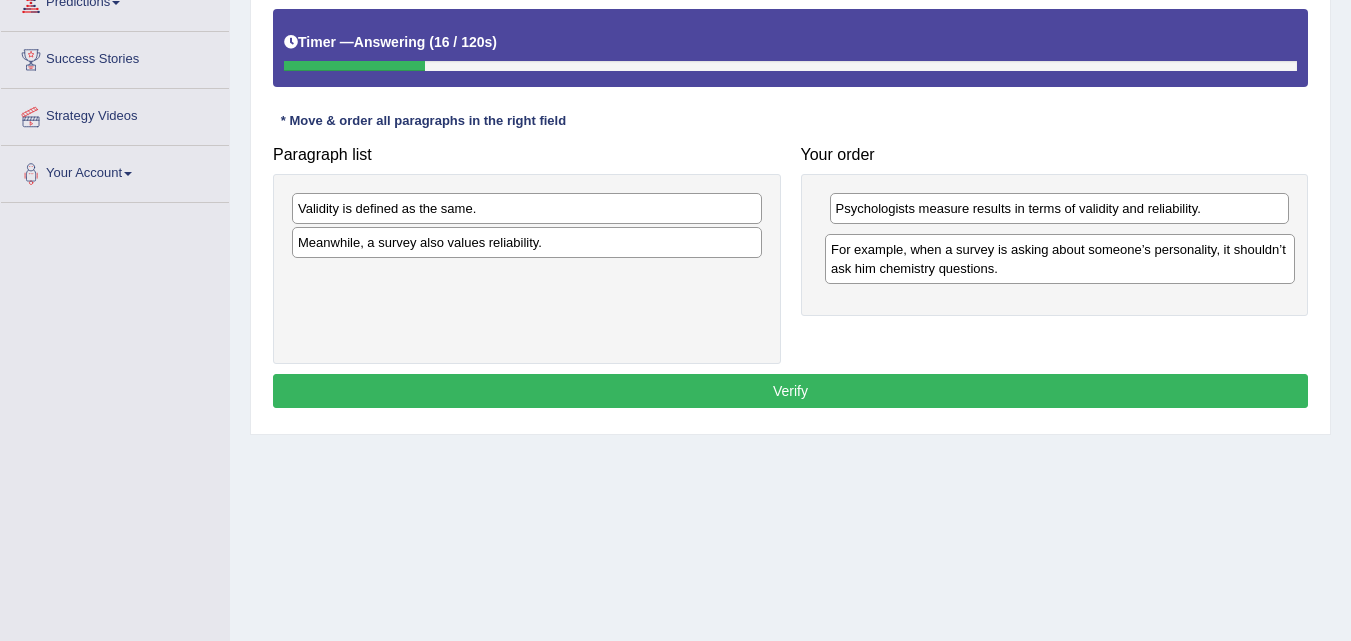 drag, startPoint x: 631, startPoint y: 293, endPoint x: 1164, endPoint y: 265, distance: 533.7349 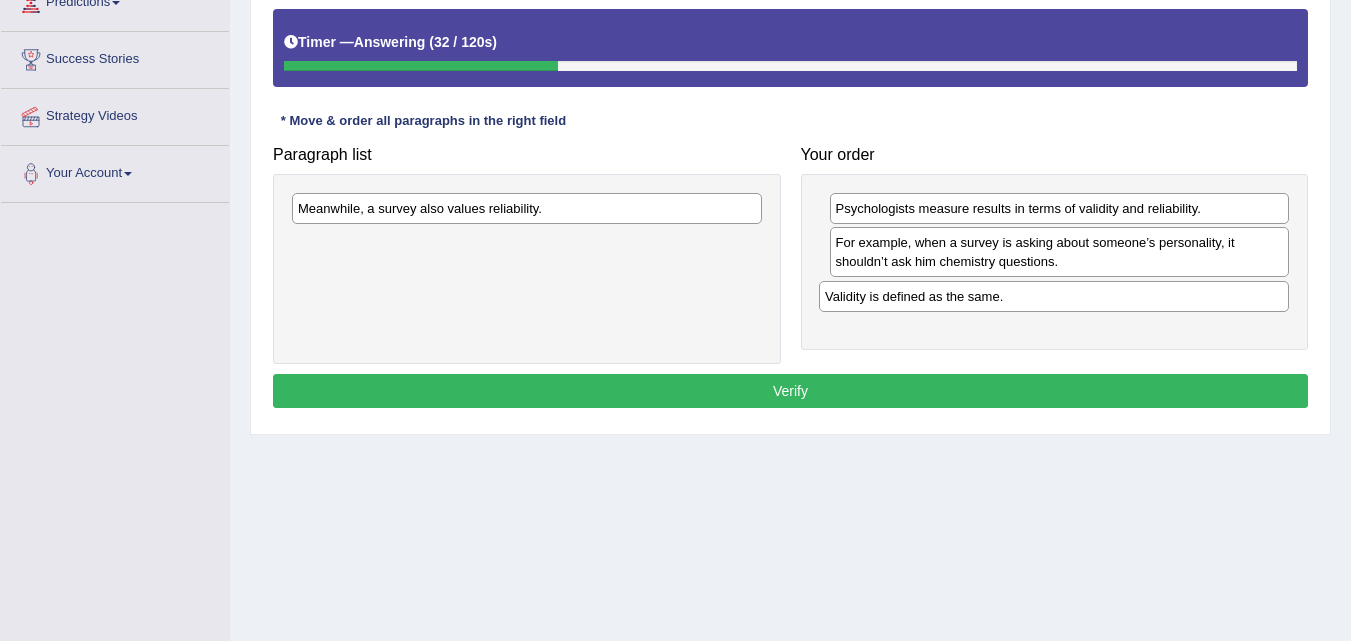 drag, startPoint x: 635, startPoint y: 215, endPoint x: 1160, endPoint y: 303, distance: 532.32416 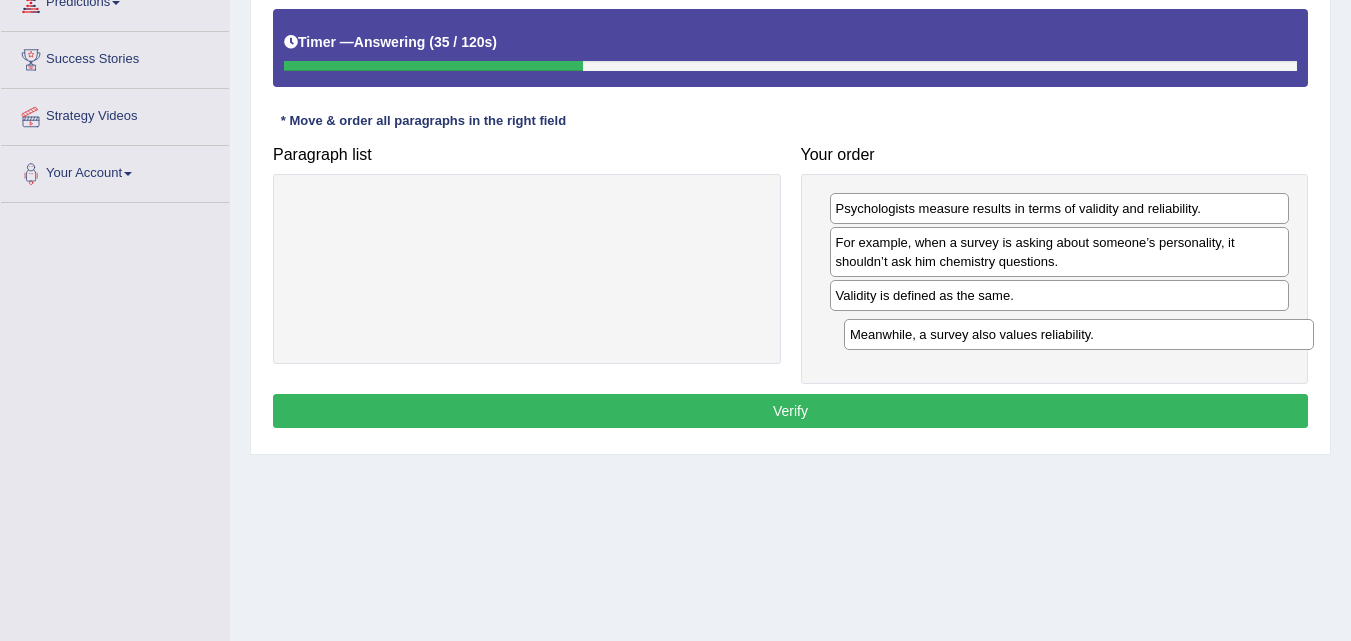 drag, startPoint x: 661, startPoint y: 210, endPoint x: 1213, endPoint y: 331, distance: 565.1062 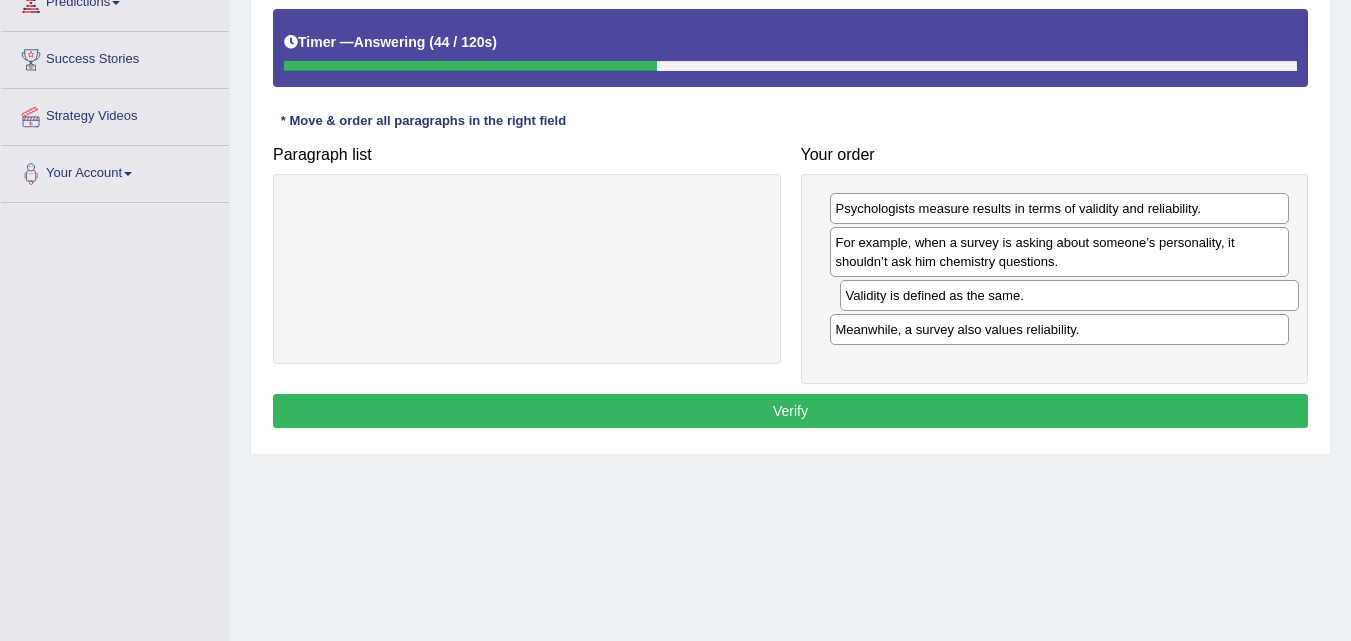 click on "Validity is defined as the same." at bounding box center (1070, 295) 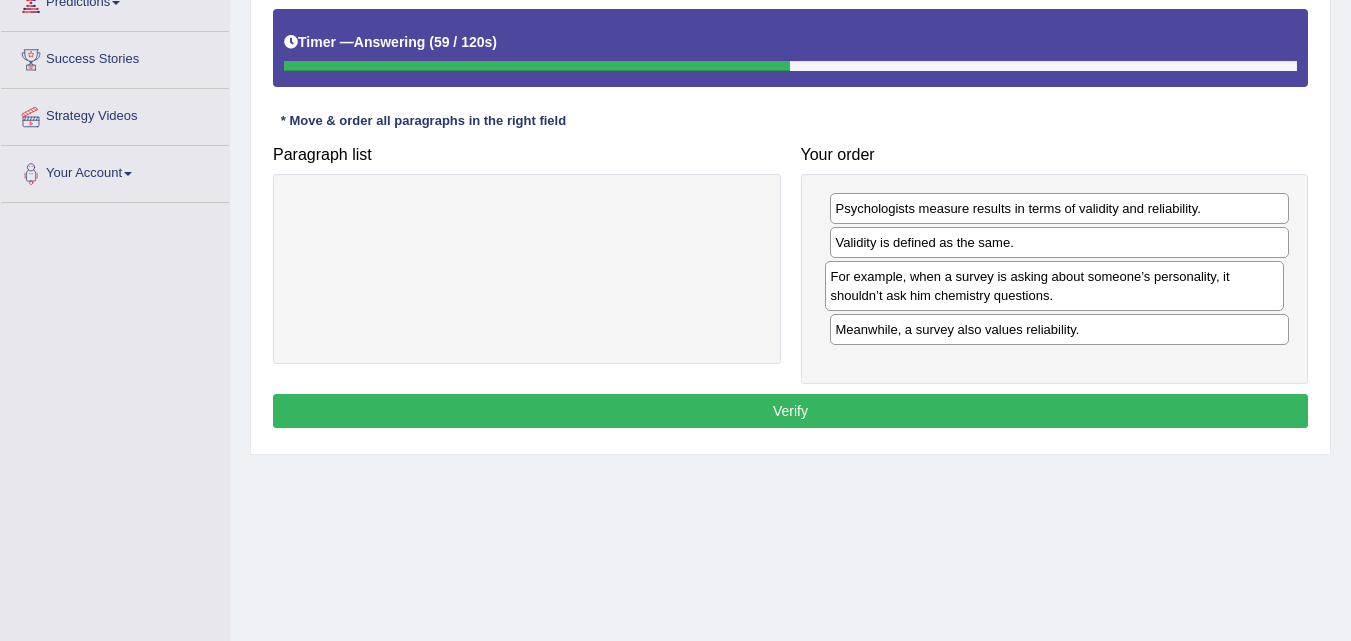 drag, startPoint x: 1038, startPoint y: 268, endPoint x: 1033, endPoint y: 301, distance: 33.37664 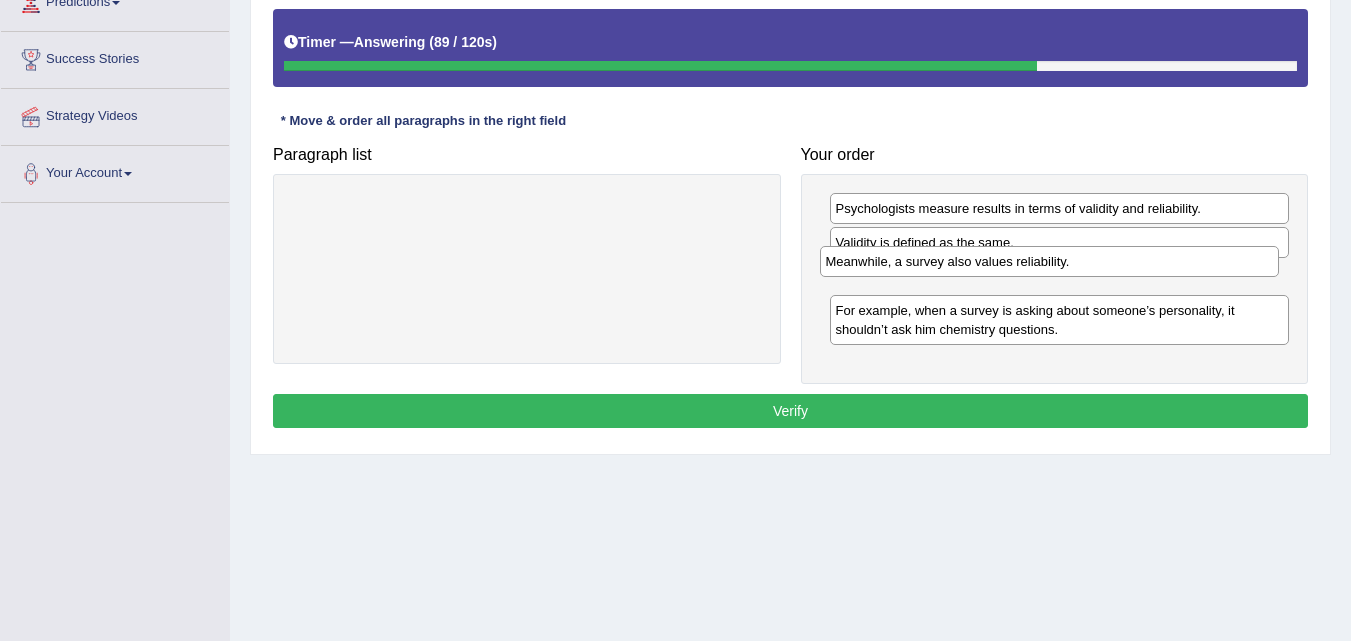drag, startPoint x: 994, startPoint y: 336, endPoint x: 984, endPoint y: 268, distance: 68.73136 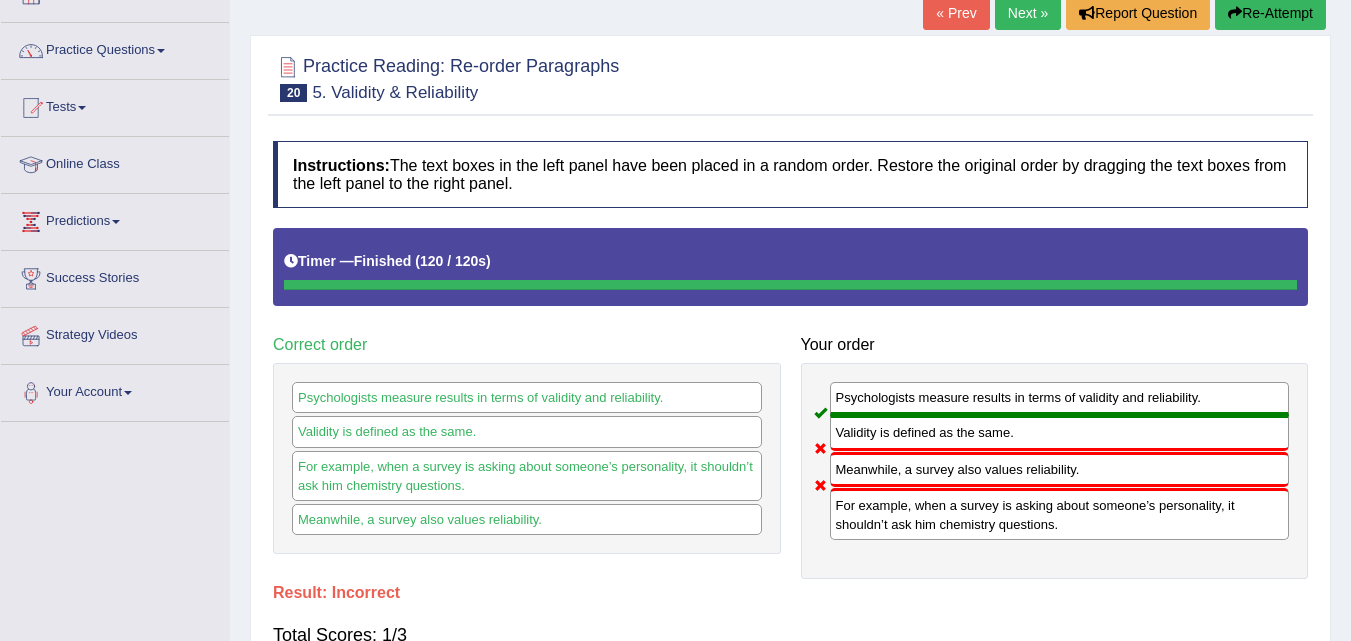 scroll, scrollTop: 409, scrollLeft: 0, axis: vertical 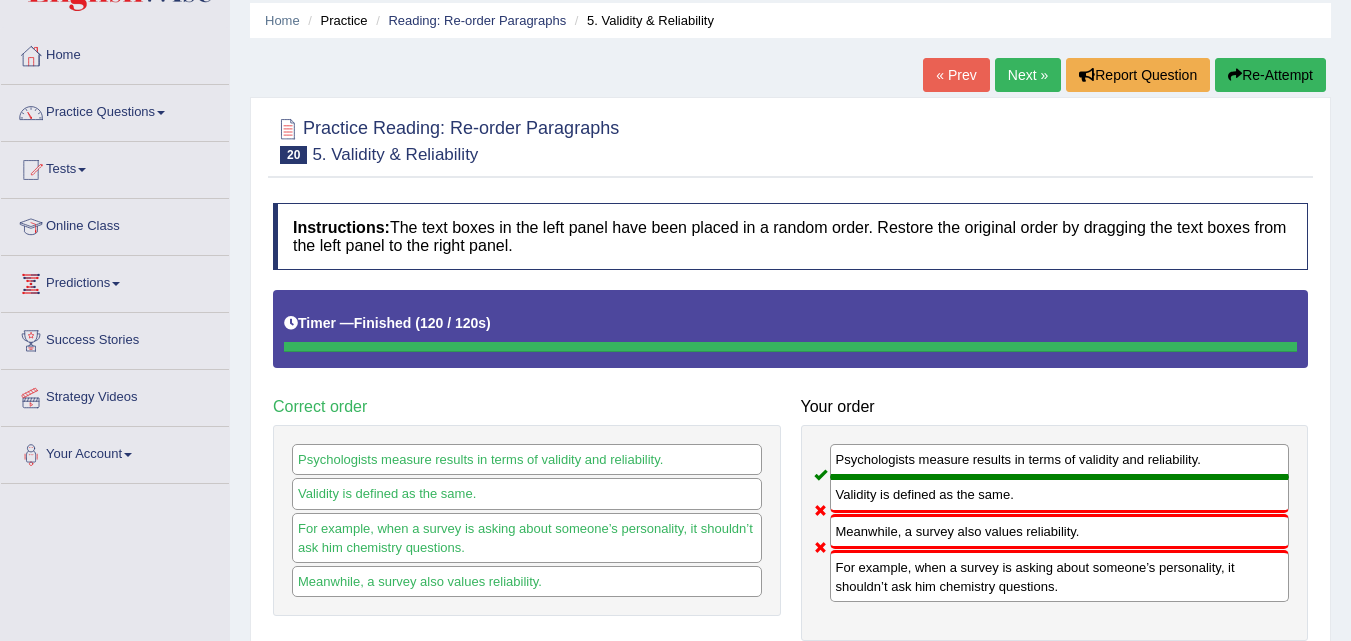 click on "Next »" at bounding box center (1028, 75) 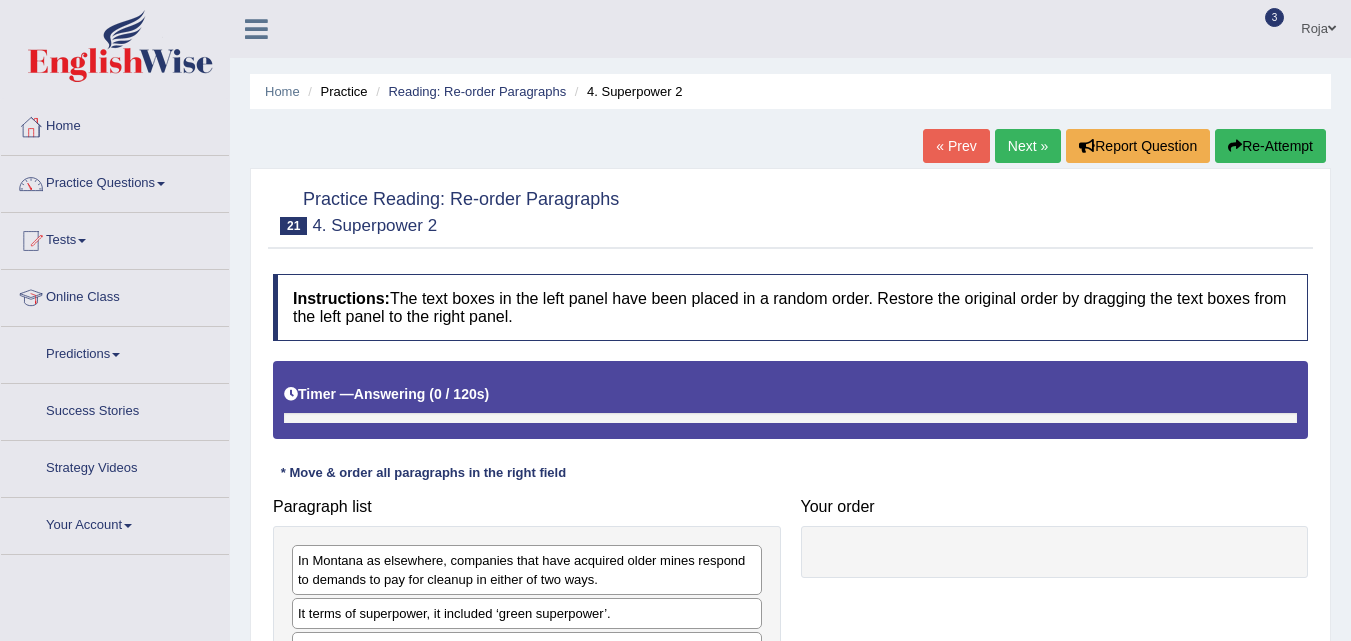 scroll, scrollTop: 0, scrollLeft: 0, axis: both 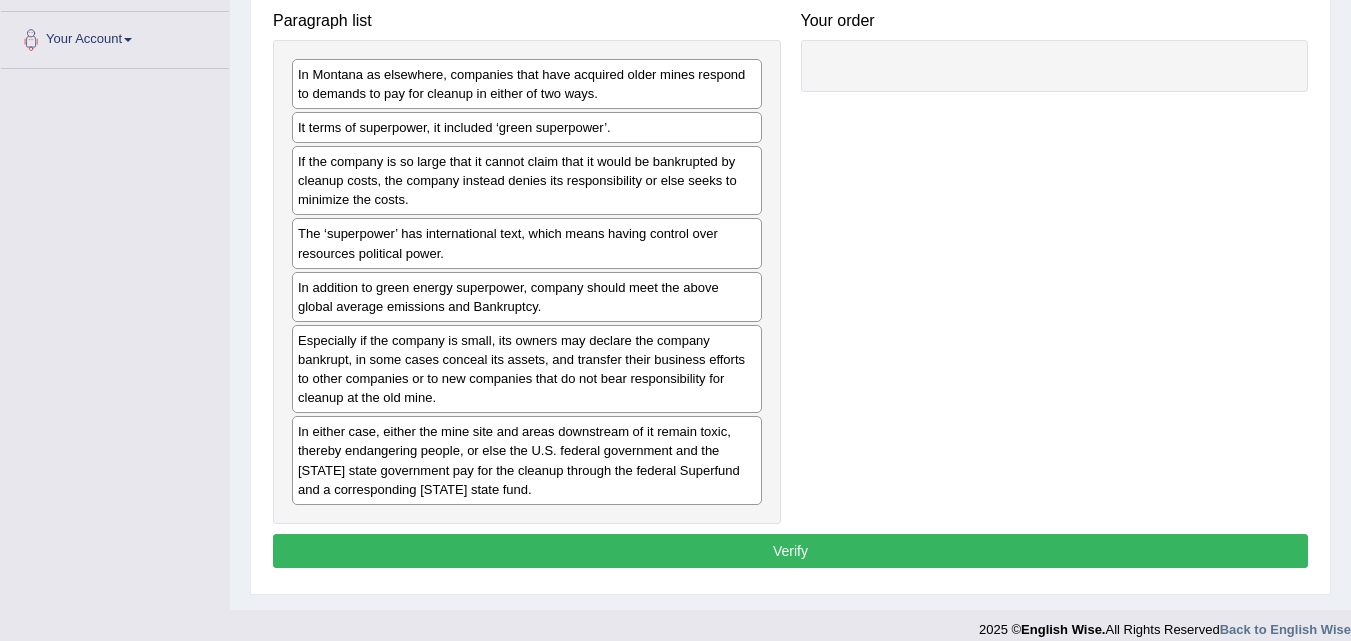drag, startPoint x: 1363, startPoint y: 178, endPoint x: 1337, endPoint y: 435, distance: 258.31183 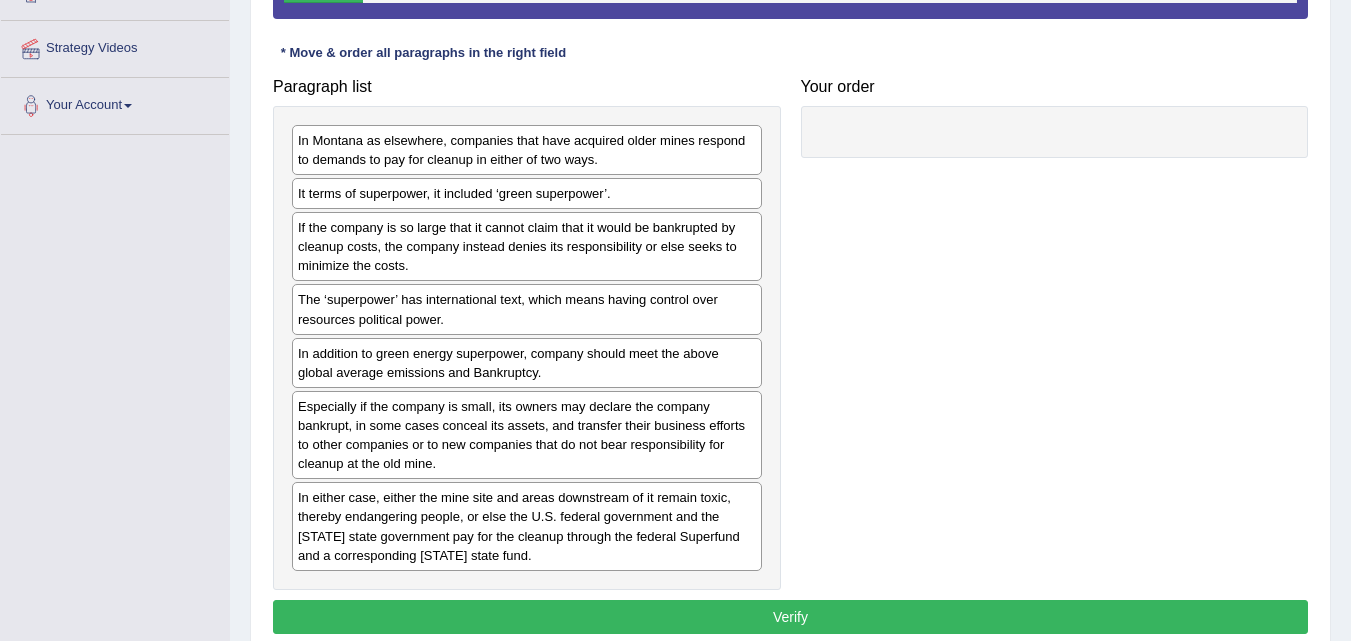 scroll, scrollTop: 418, scrollLeft: 0, axis: vertical 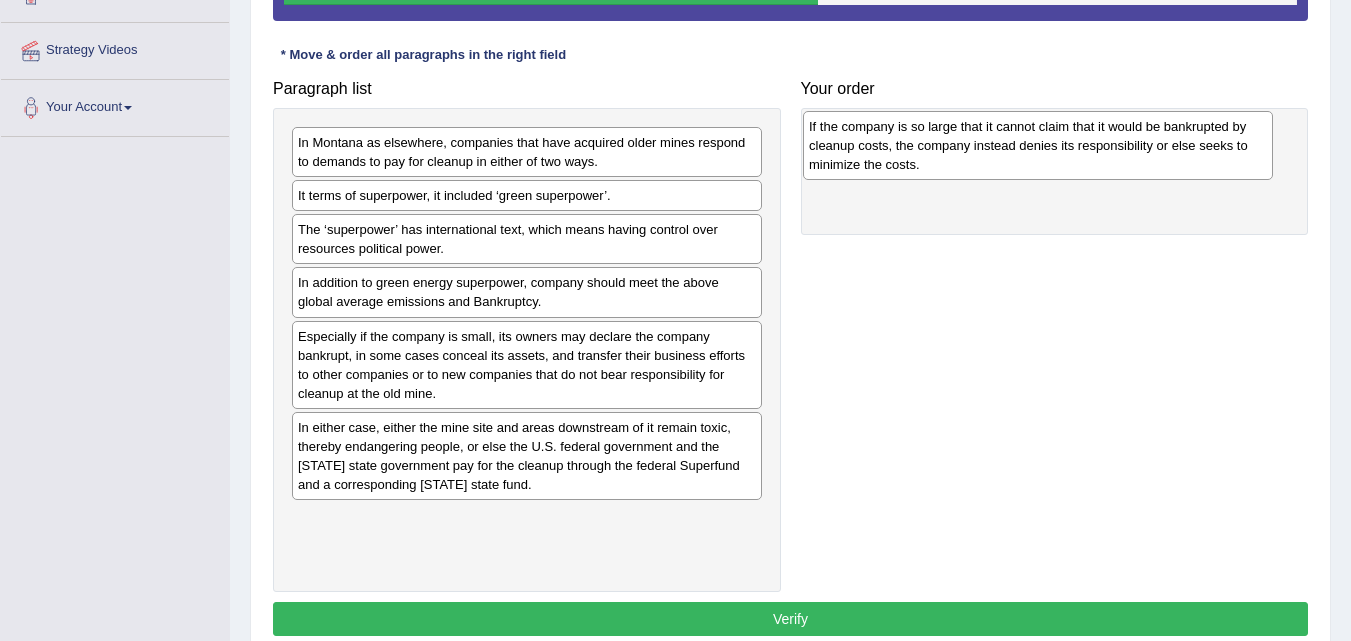 drag, startPoint x: 410, startPoint y: 256, endPoint x: 921, endPoint y: 152, distance: 521.47577 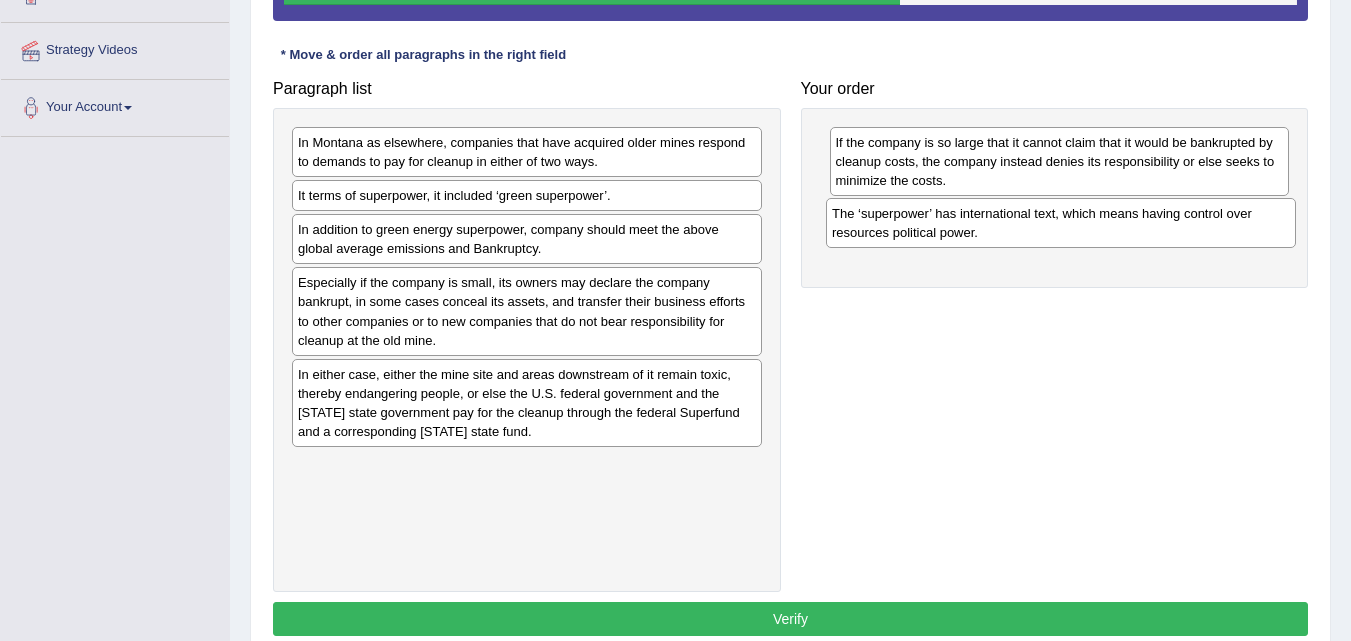 drag, startPoint x: 534, startPoint y: 251, endPoint x: 1065, endPoint y: 235, distance: 531.241 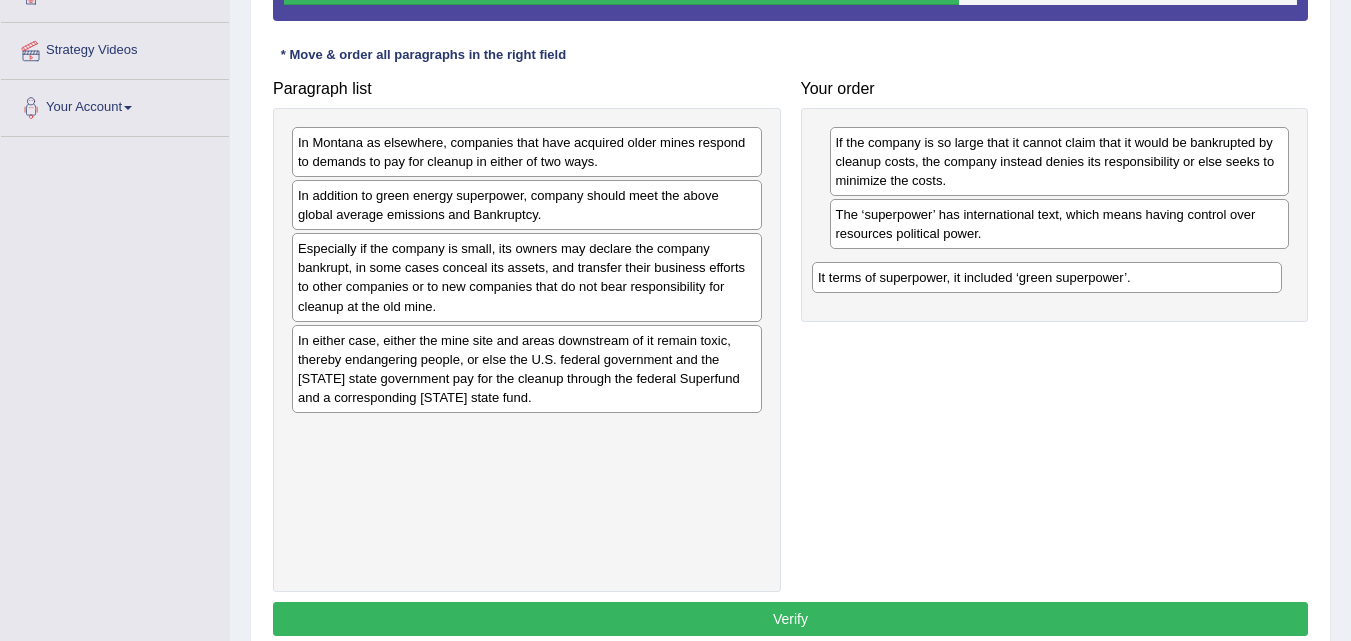 drag, startPoint x: 650, startPoint y: 201, endPoint x: 1171, endPoint y: 281, distance: 527.10626 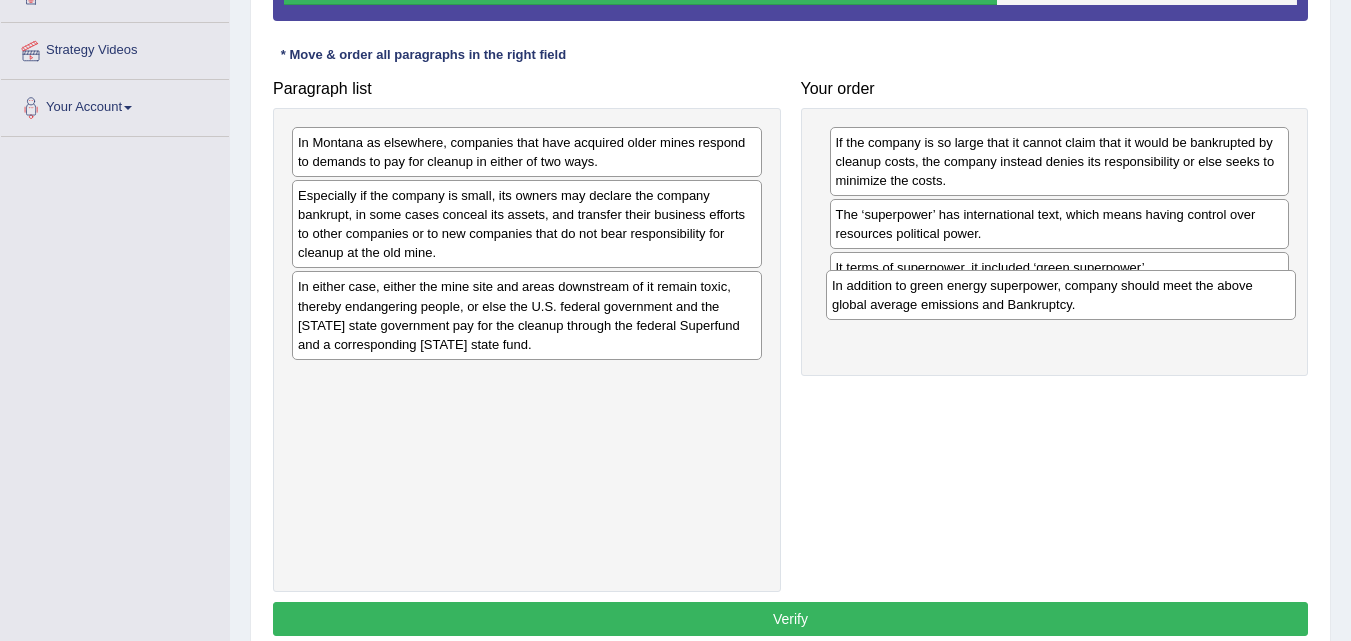 drag, startPoint x: 623, startPoint y: 215, endPoint x: 1152, endPoint y: 305, distance: 536.6013 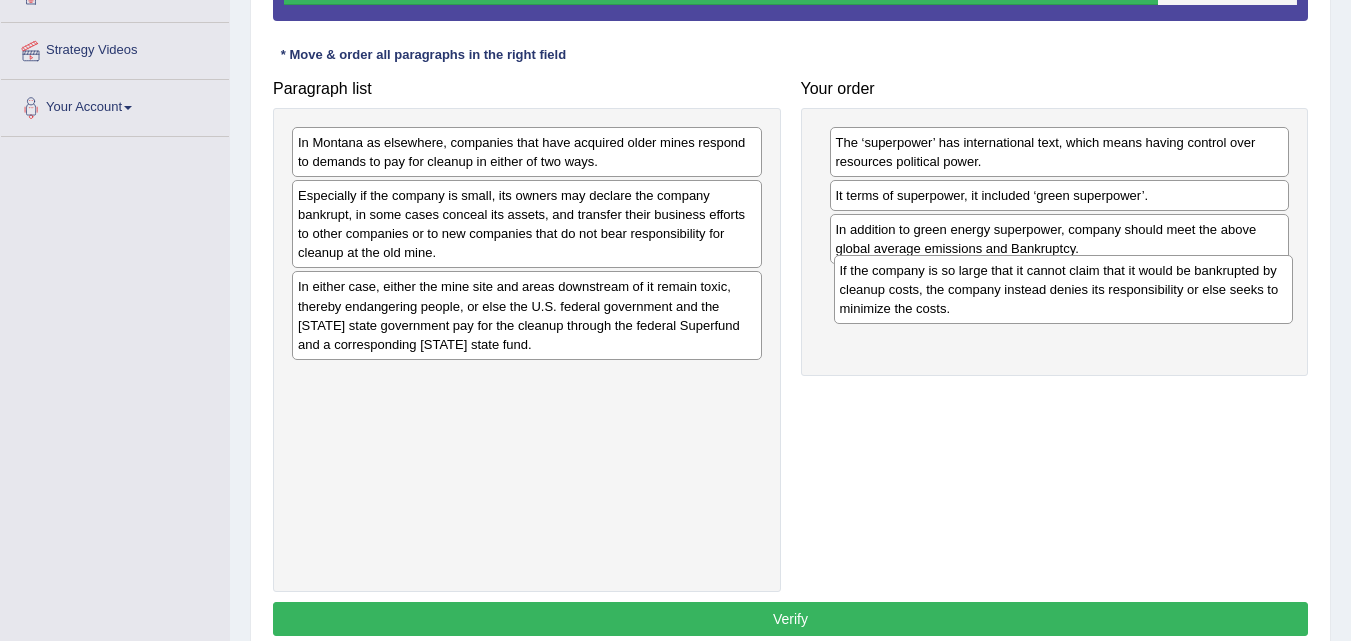 drag, startPoint x: 917, startPoint y: 171, endPoint x: 920, endPoint y: 299, distance: 128.03516 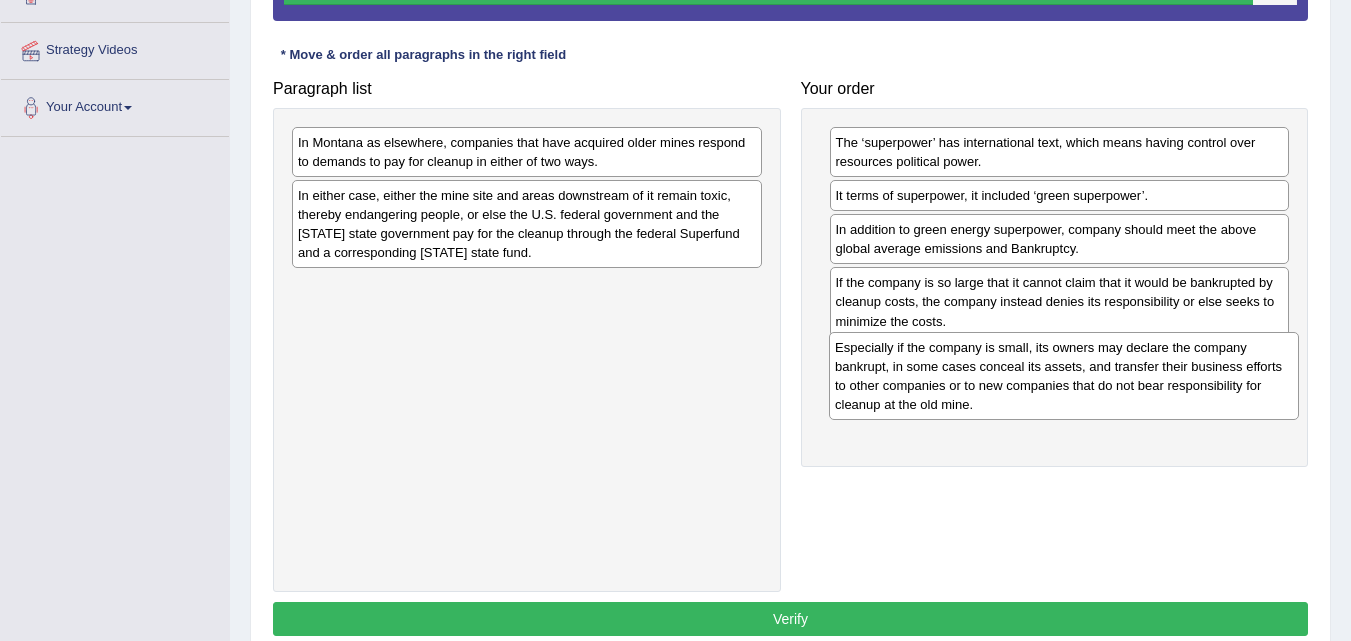 drag, startPoint x: 690, startPoint y: 245, endPoint x: 1232, endPoint y: 397, distance: 562.9103 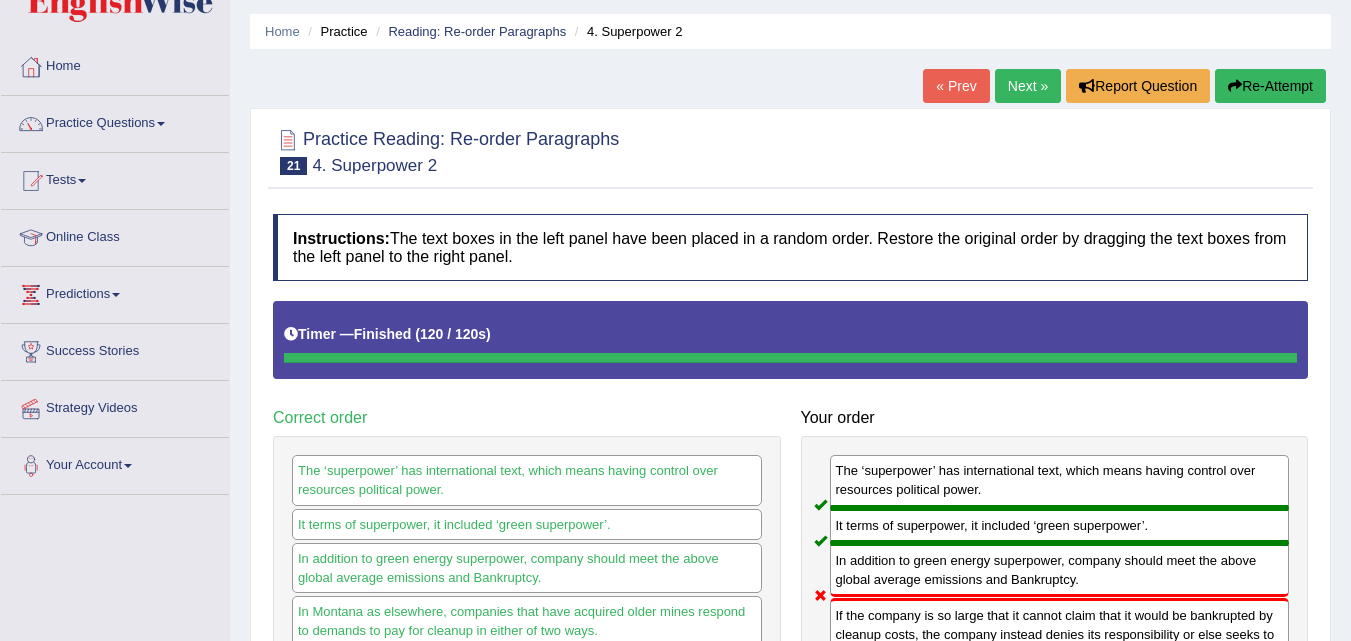 scroll, scrollTop: 58, scrollLeft: 0, axis: vertical 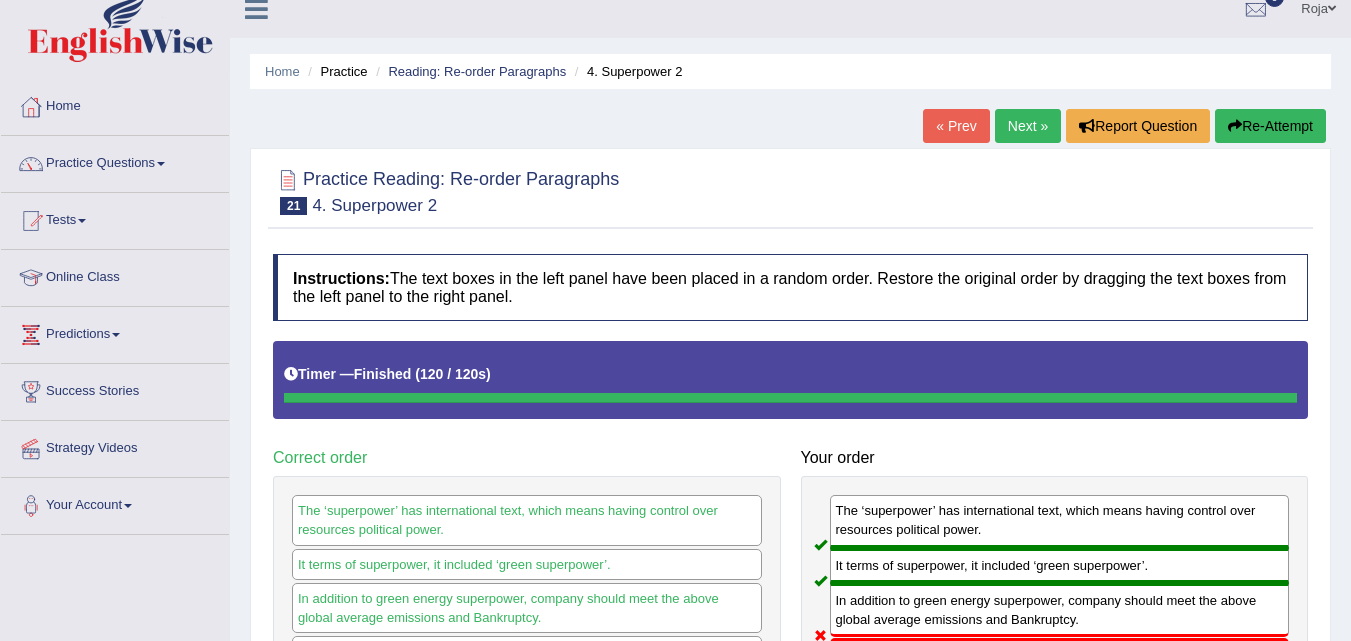 click on "Next »" at bounding box center [1028, 126] 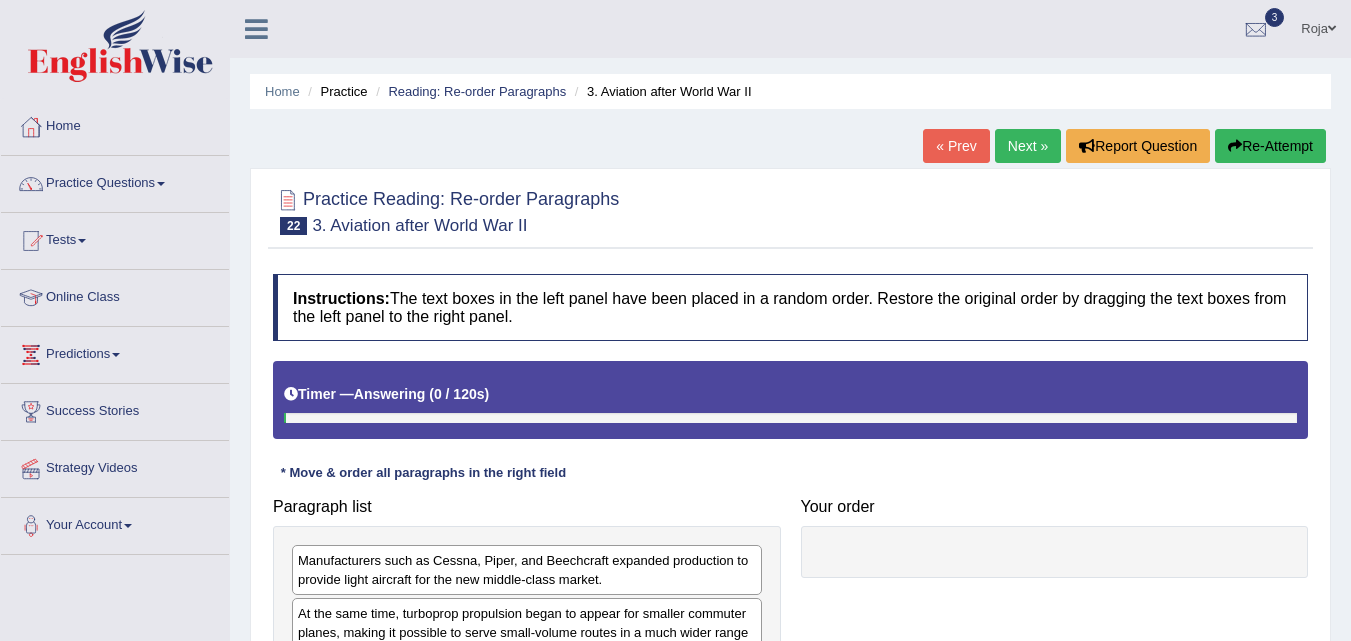 scroll, scrollTop: 24, scrollLeft: 0, axis: vertical 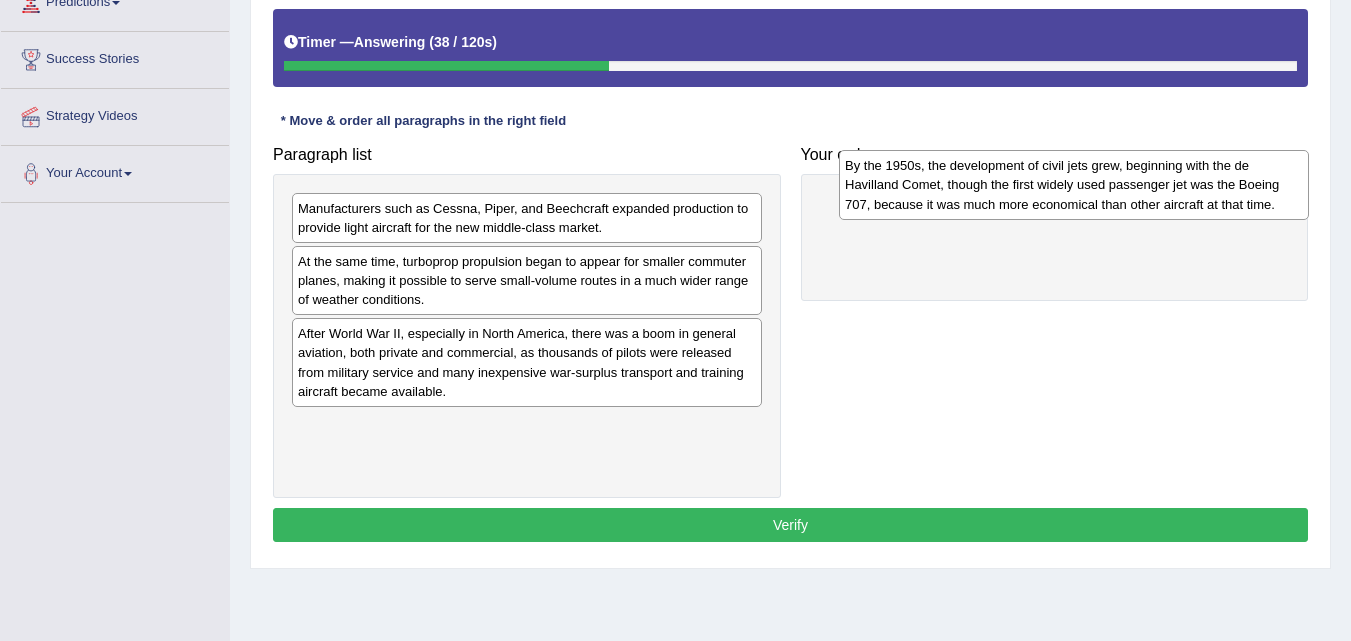 drag, startPoint x: 539, startPoint y: 342, endPoint x: 1086, endPoint y: 174, distance: 572.2176 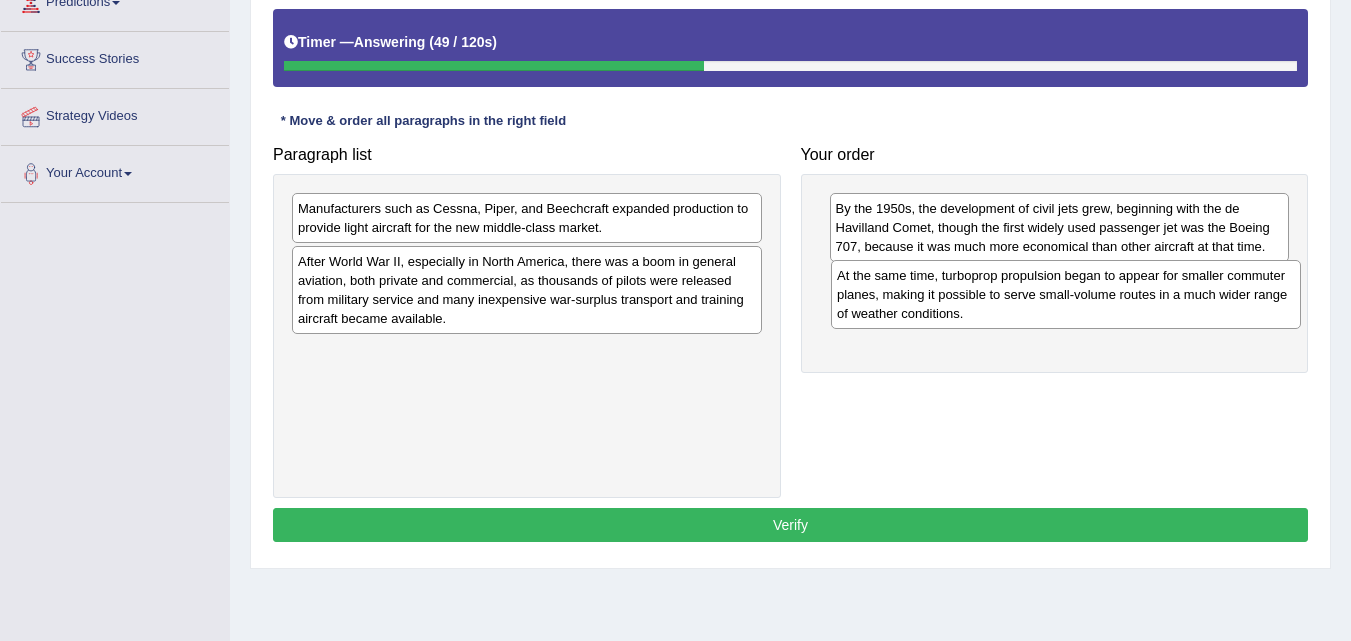drag, startPoint x: 590, startPoint y: 284, endPoint x: 1129, endPoint y: 298, distance: 539.18176 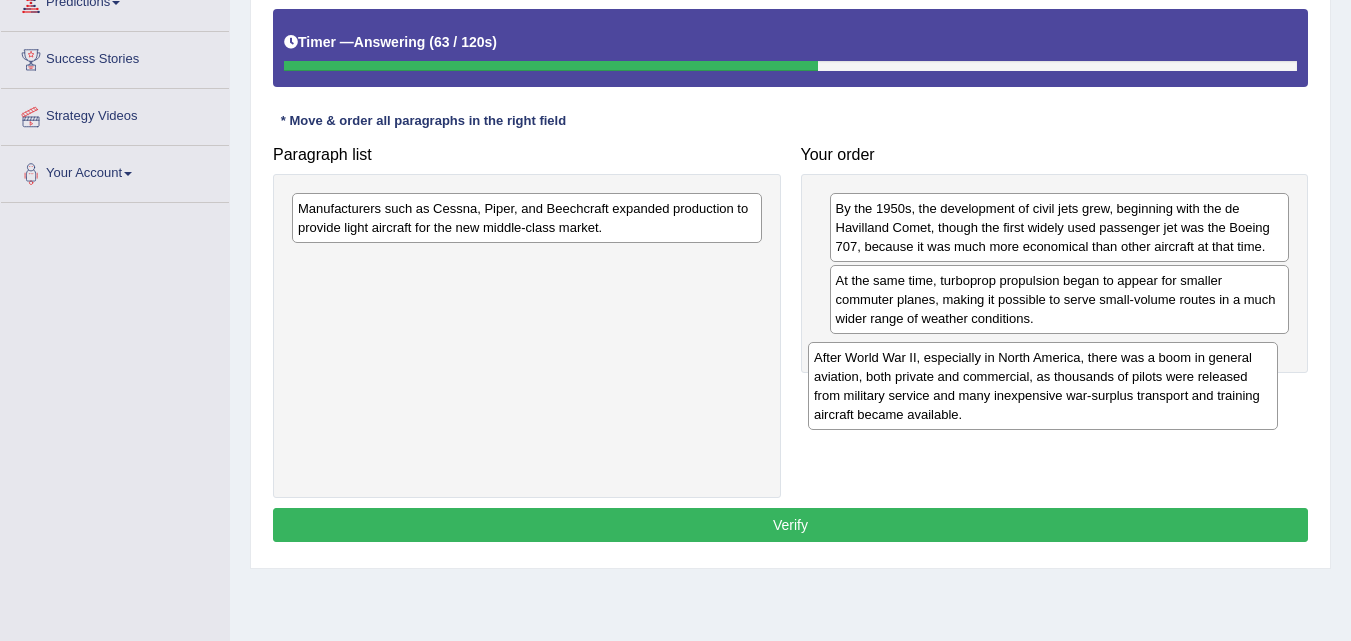 drag, startPoint x: 695, startPoint y: 289, endPoint x: 1214, endPoint y: 382, distance: 527.26654 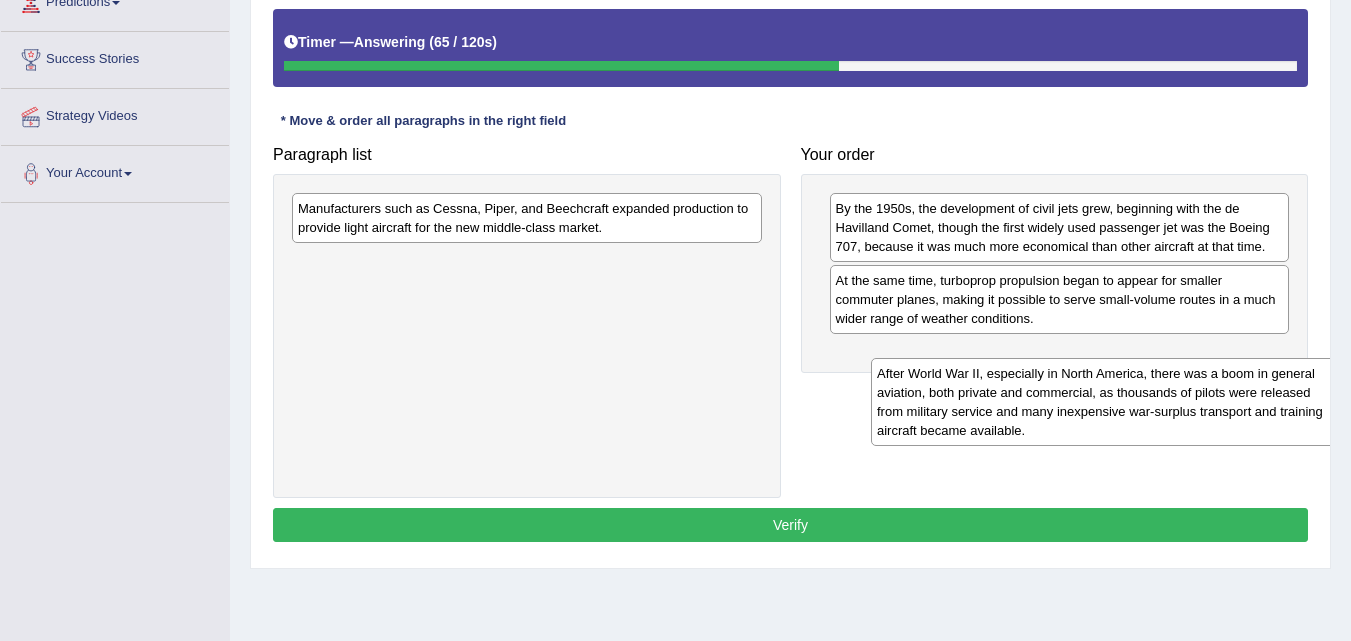drag, startPoint x: 652, startPoint y: 307, endPoint x: 1224, endPoint y: 419, distance: 582.8619 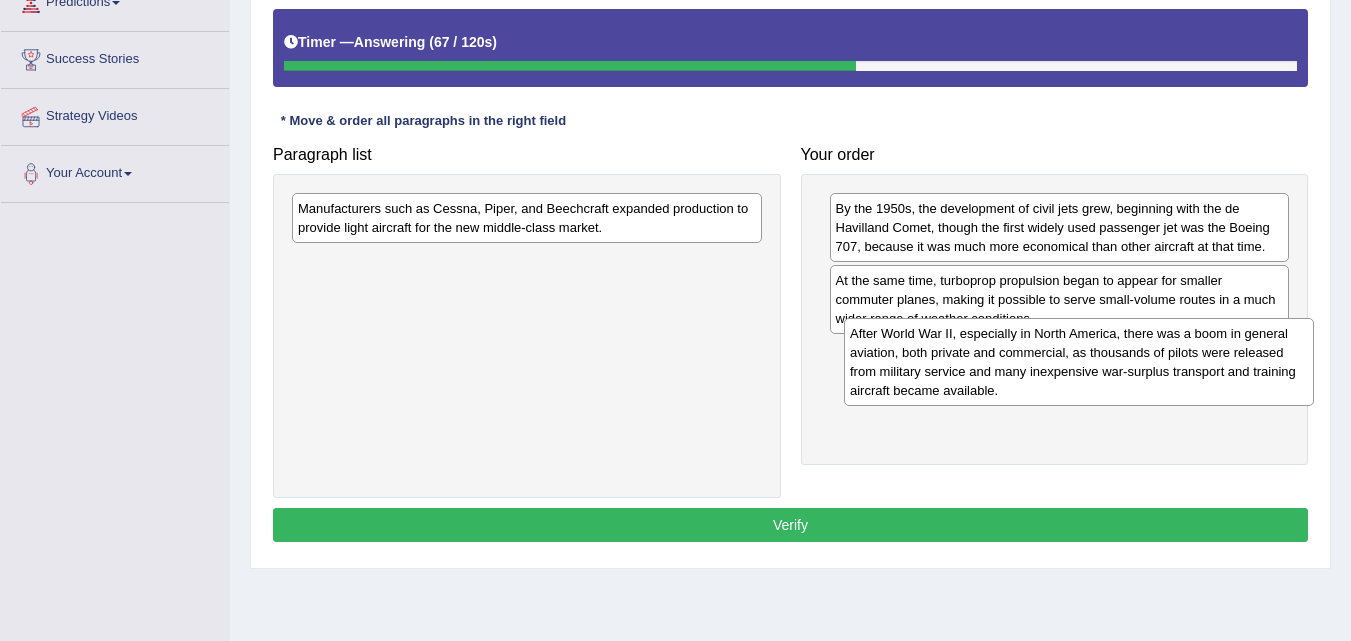 drag, startPoint x: 721, startPoint y: 330, endPoint x: 1274, endPoint y: 402, distance: 557.6675 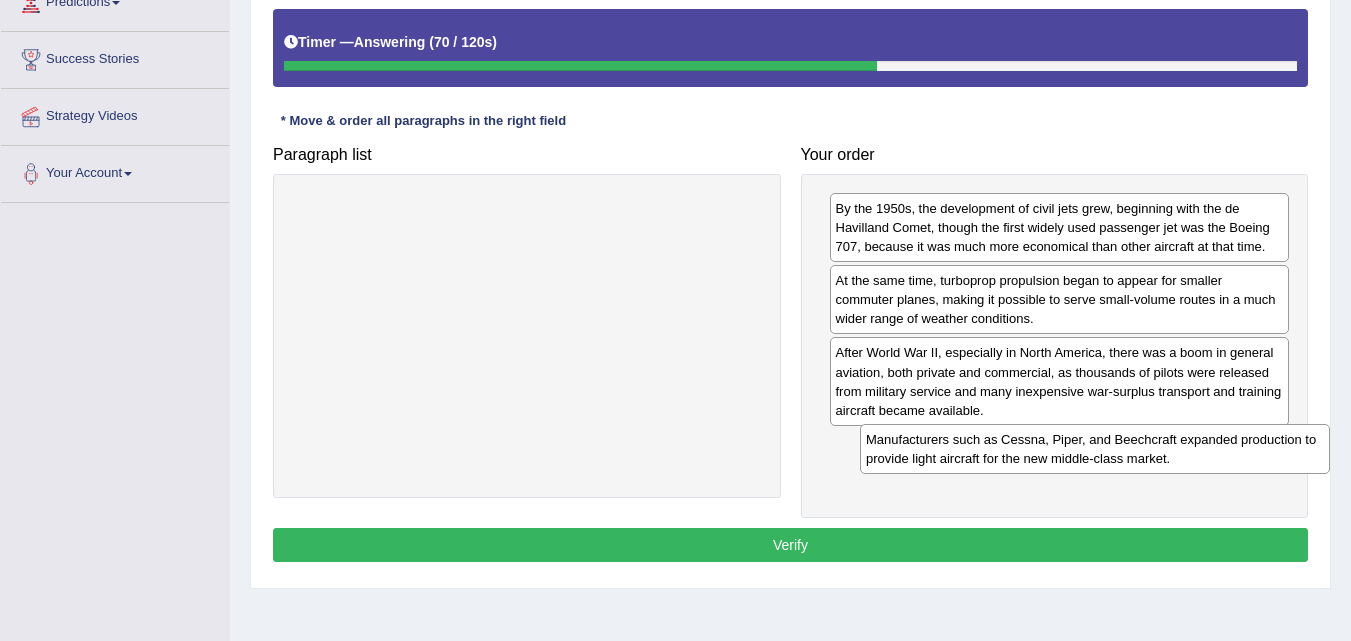 drag, startPoint x: 628, startPoint y: 224, endPoint x: 1178, endPoint y: 458, distance: 597.709 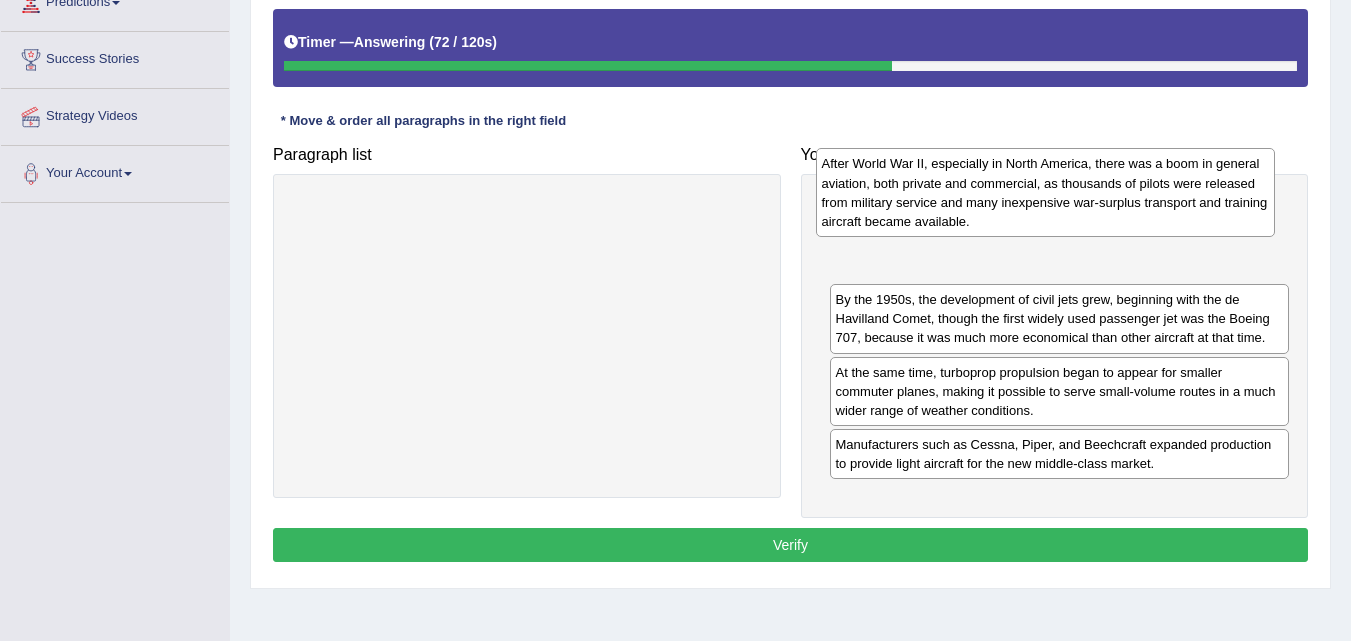 drag, startPoint x: 1055, startPoint y: 385, endPoint x: 1041, endPoint y: 196, distance: 189.5178 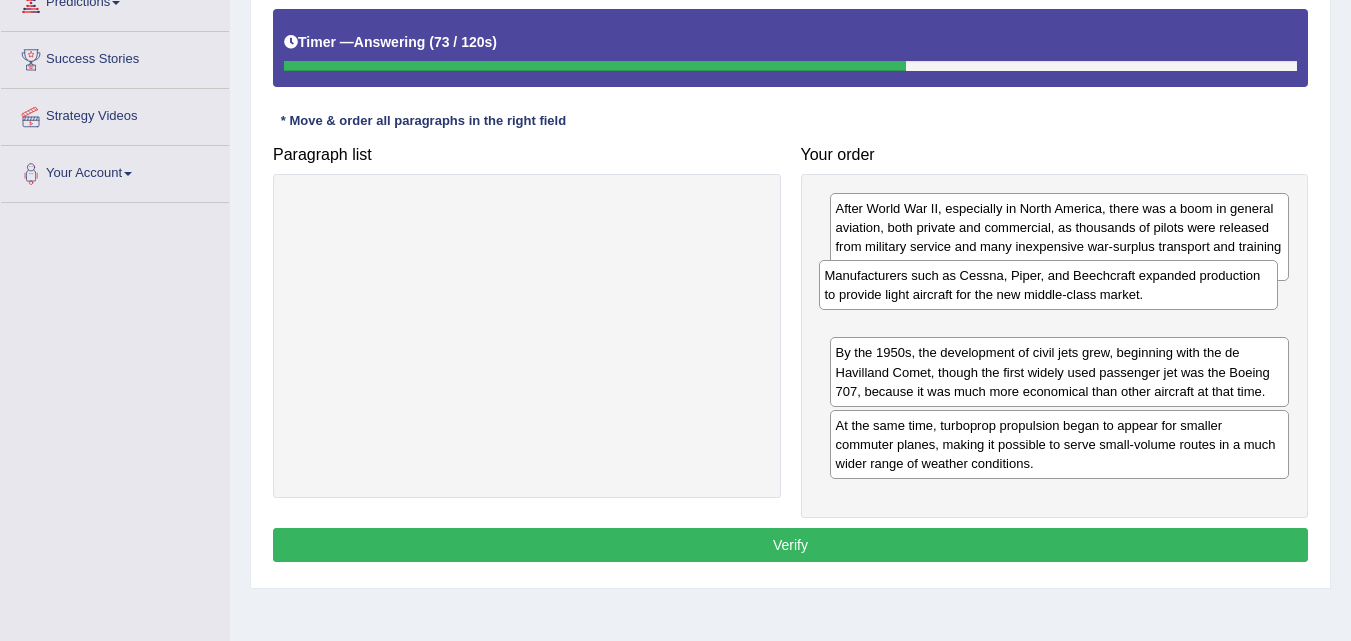 drag, startPoint x: 958, startPoint y: 460, endPoint x: 940, endPoint y: 306, distance: 155.04839 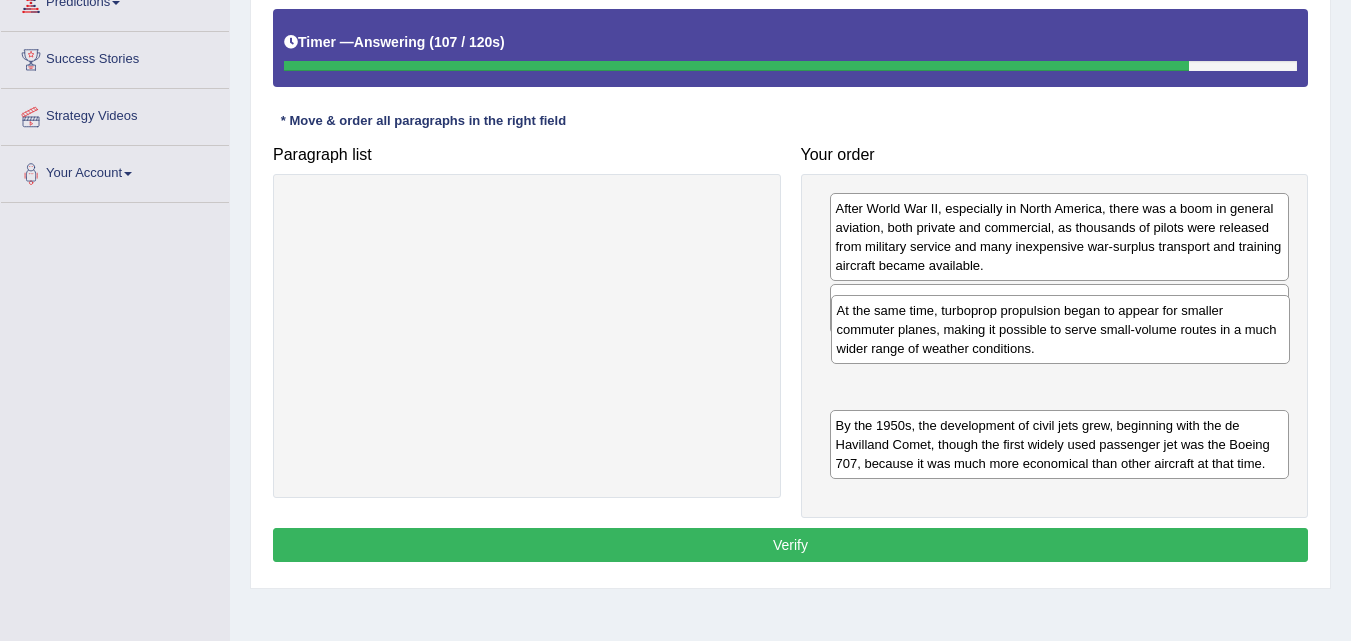 drag, startPoint x: 910, startPoint y: 450, endPoint x: 892, endPoint y: 359, distance: 92.76314 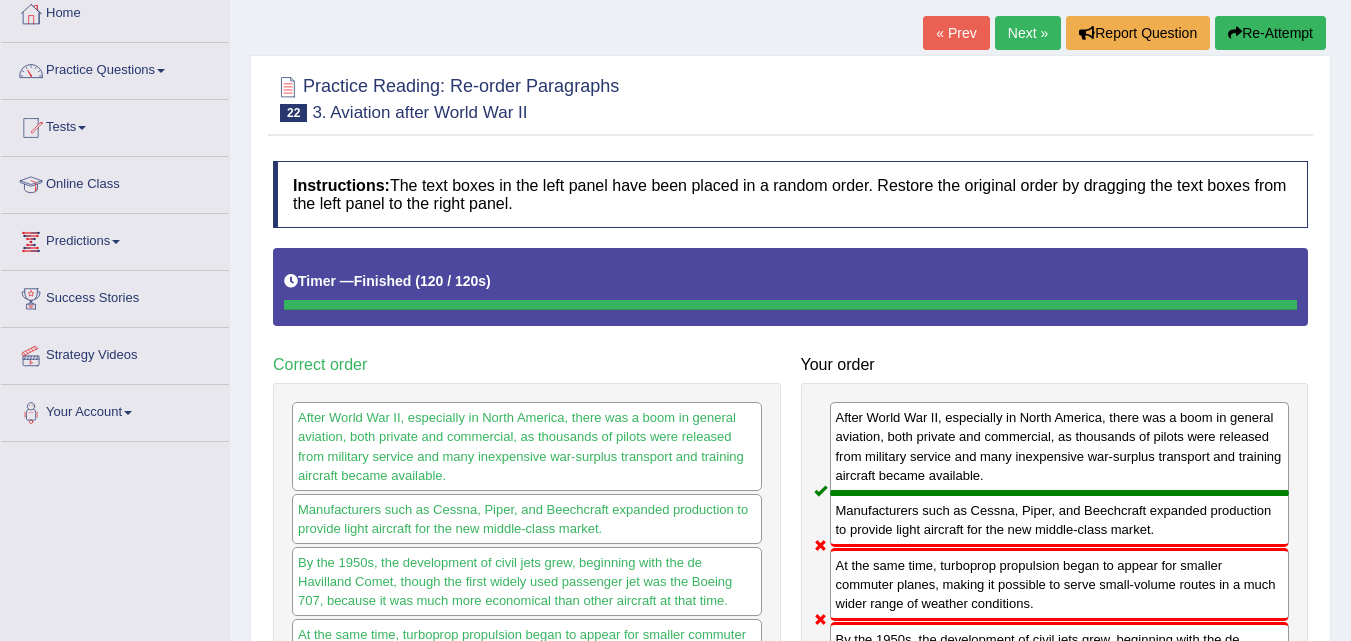 scroll, scrollTop: 118, scrollLeft: 0, axis: vertical 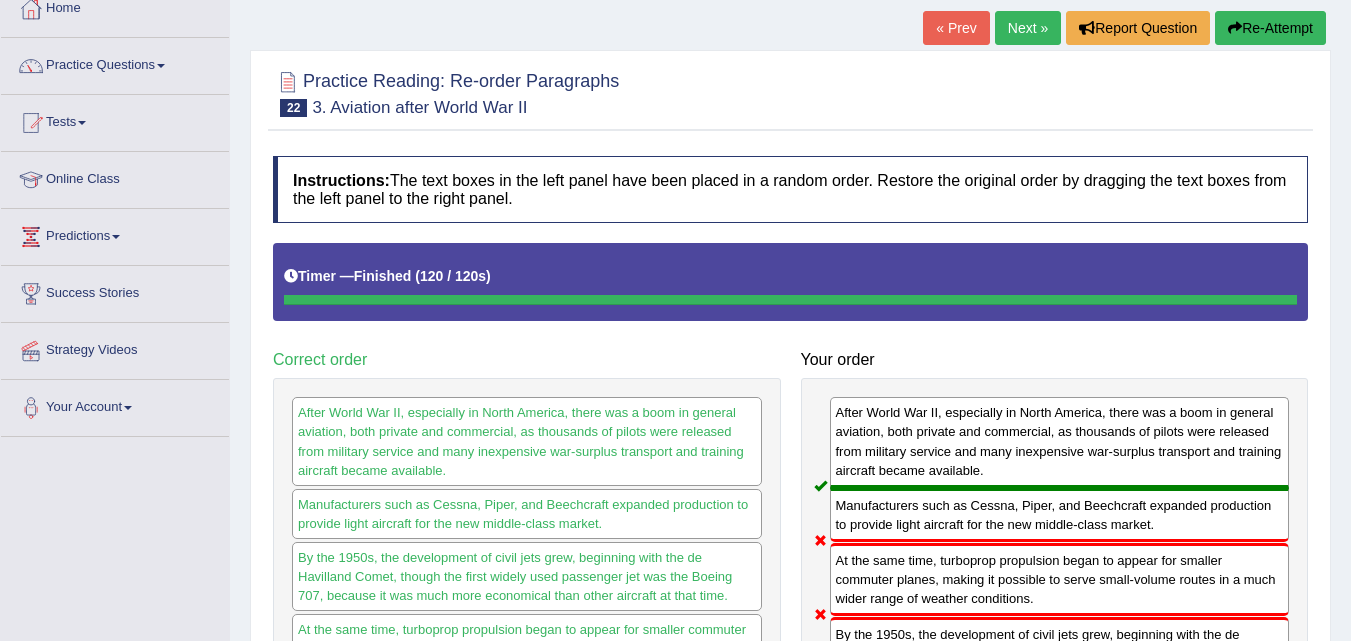 click on "Next »" at bounding box center (1028, 28) 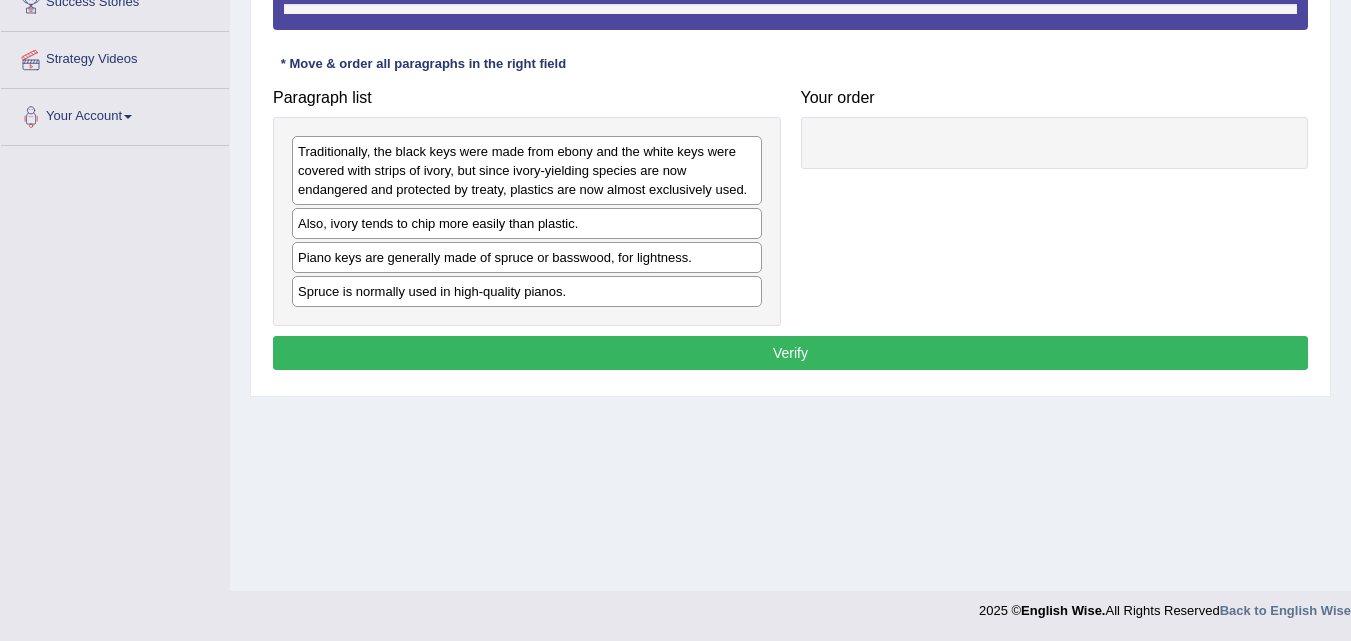 scroll, scrollTop: 409, scrollLeft: 0, axis: vertical 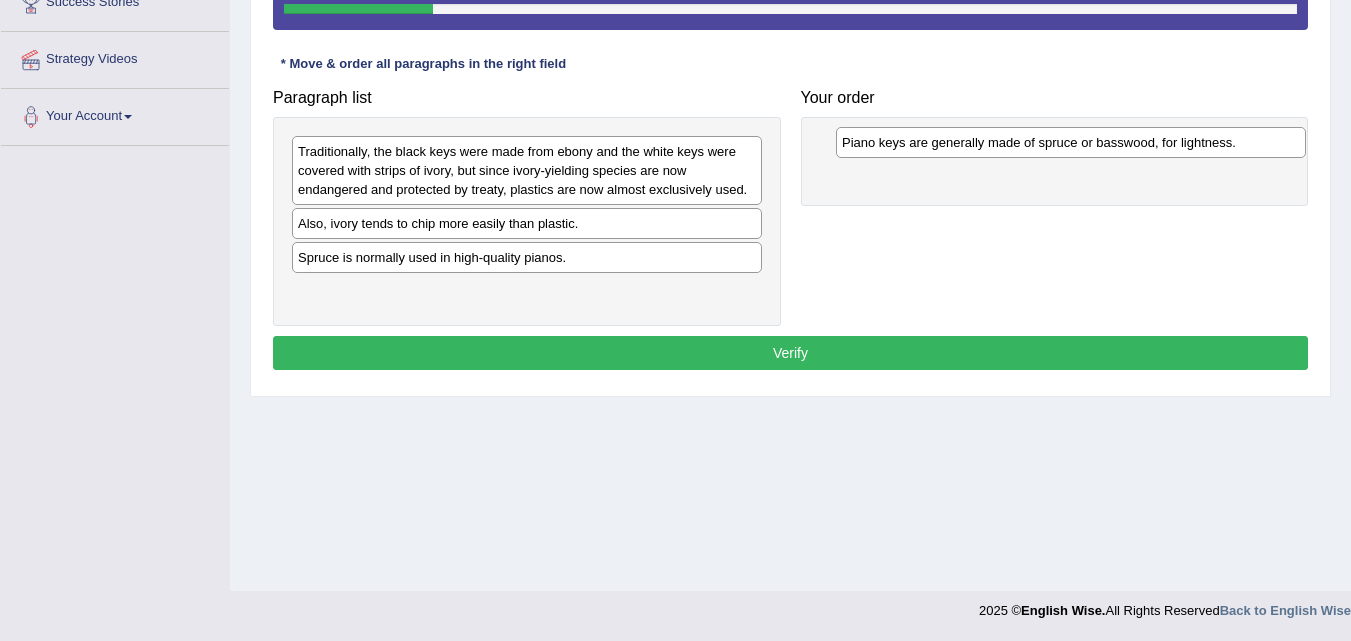 drag, startPoint x: 571, startPoint y: 267, endPoint x: 1113, endPoint y: 152, distance: 554.06586 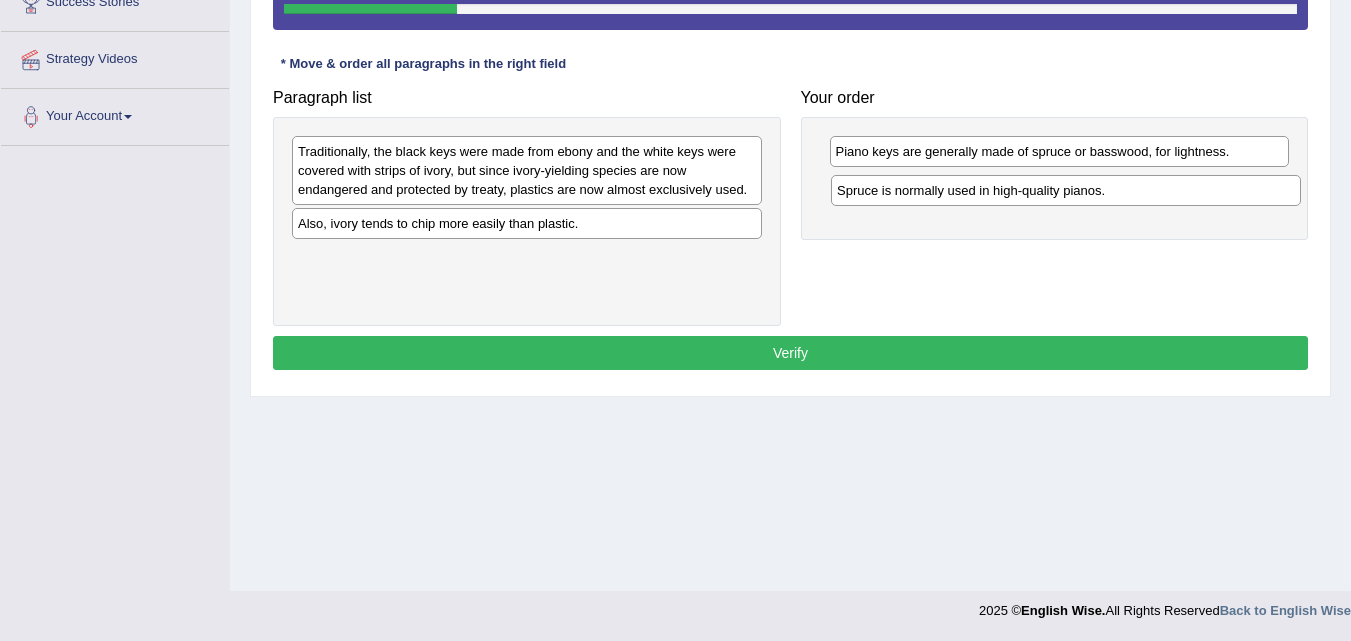 drag, startPoint x: 655, startPoint y: 257, endPoint x: 1194, endPoint y: 189, distance: 543.2725 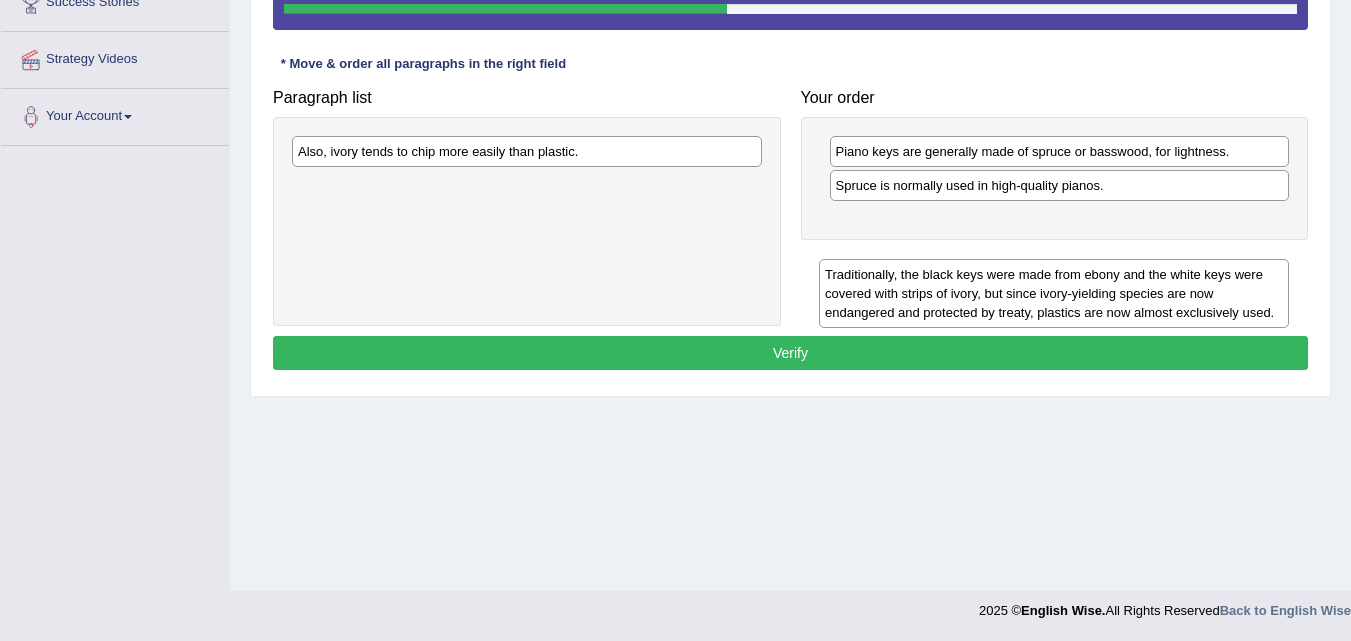 drag, startPoint x: 595, startPoint y: 187, endPoint x: 1122, endPoint y: 310, distance: 541.1636 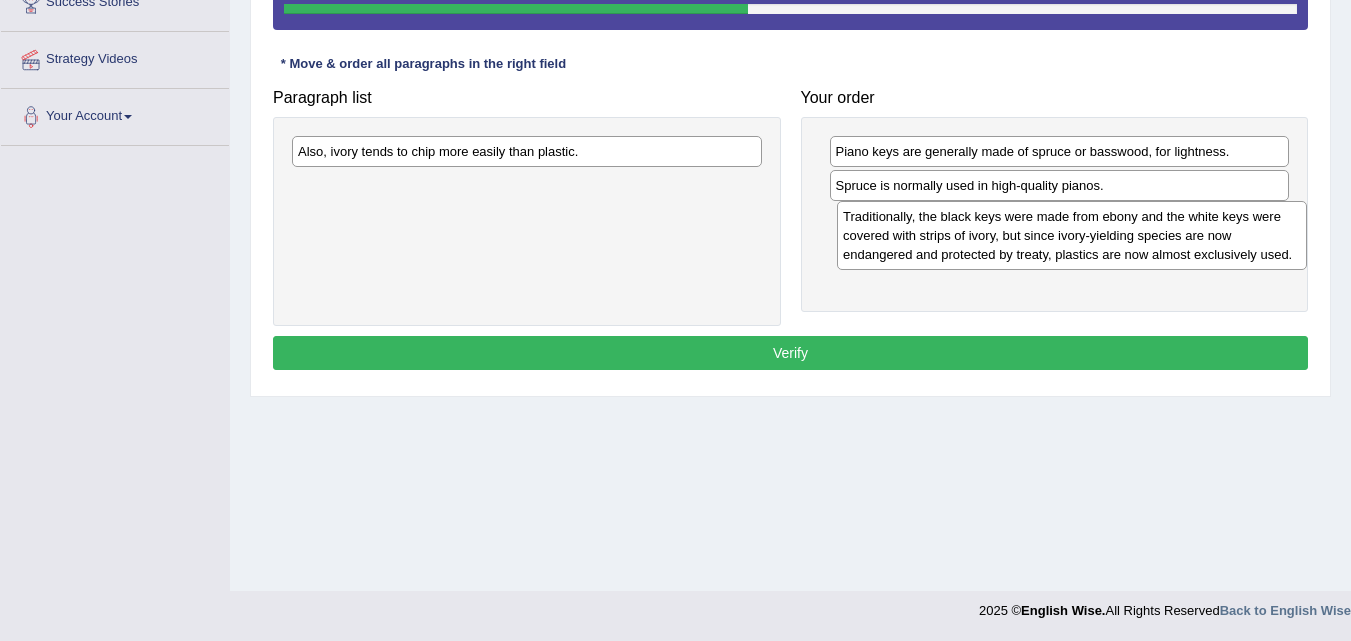 drag, startPoint x: 632, startPoint y: 208, endPoint x: 1171, endPoint y: 239, distance: 539.89075 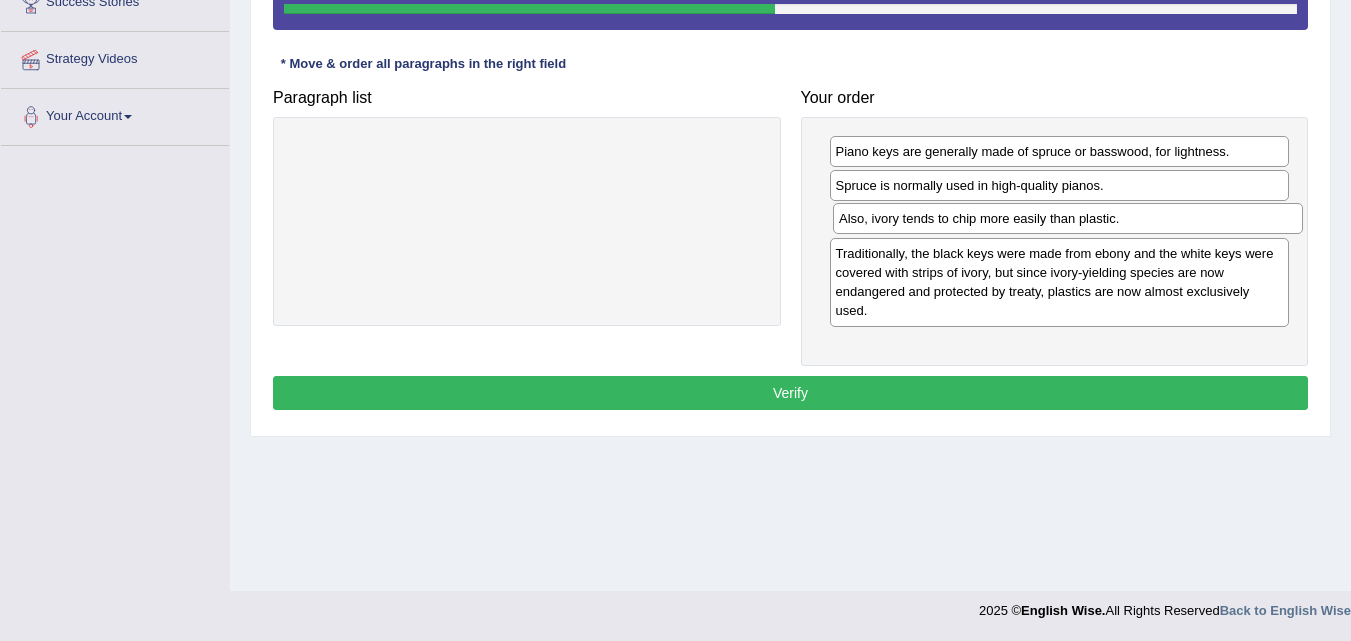 drag, startPoint x: 578, startPoint y: 152, endPoint x: 1119, endPoint y: 219, distance: 545.133 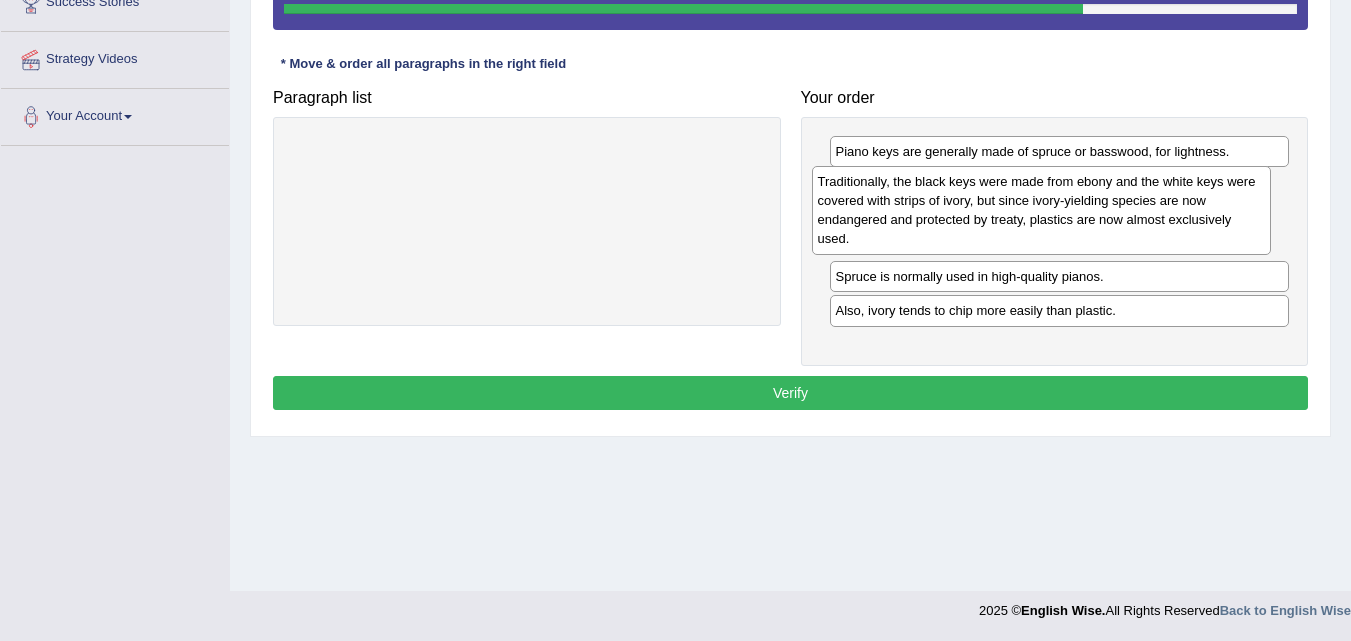 drag, startPoint x: 1057, startPoint y: 294, endPoint x: 1039, endPoint y: 222, distance: 74.215904 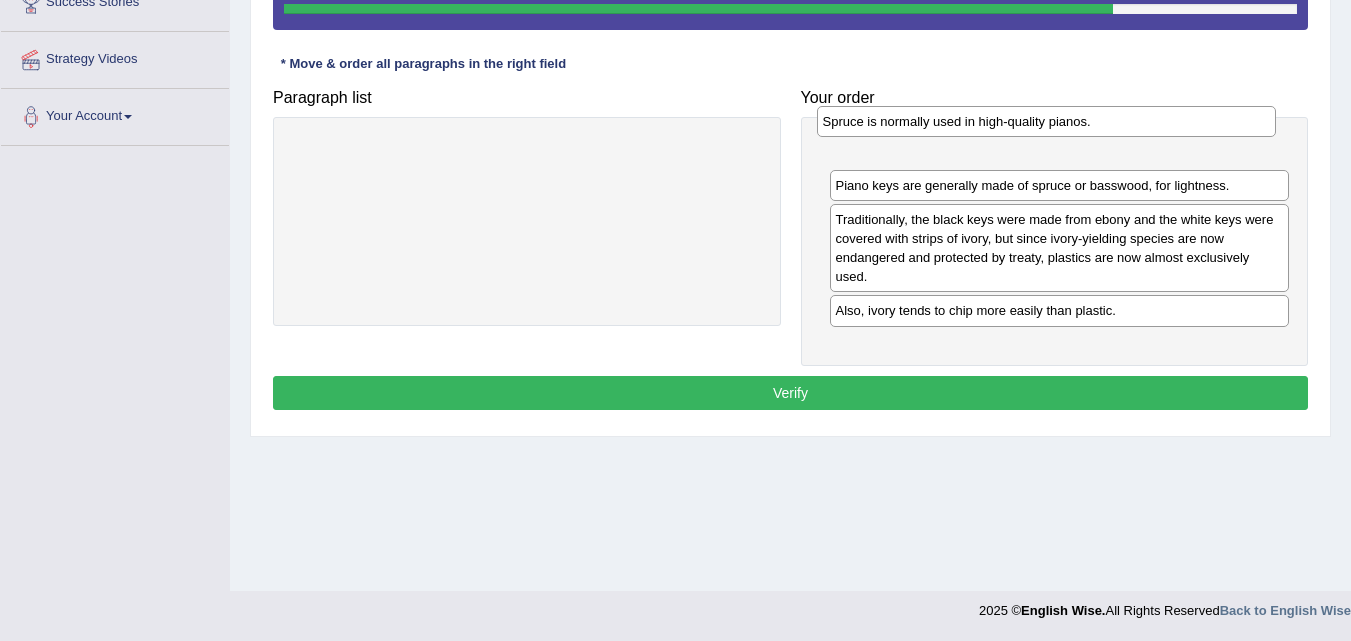 drag, startPoint x: 975, startPoint y: 283, endPoint x: 962, endPoint y: 143, distance: 140.60228 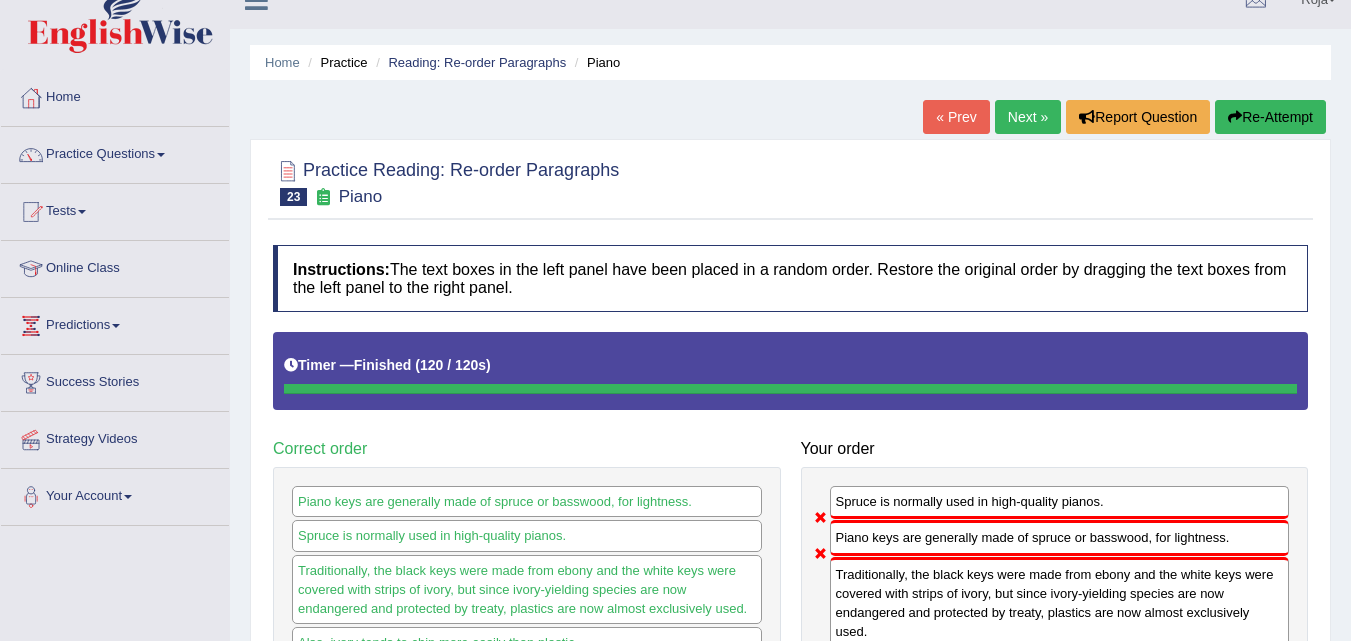 scroll, scrollTop: 26, scrollLeft: 0, axis: vertical 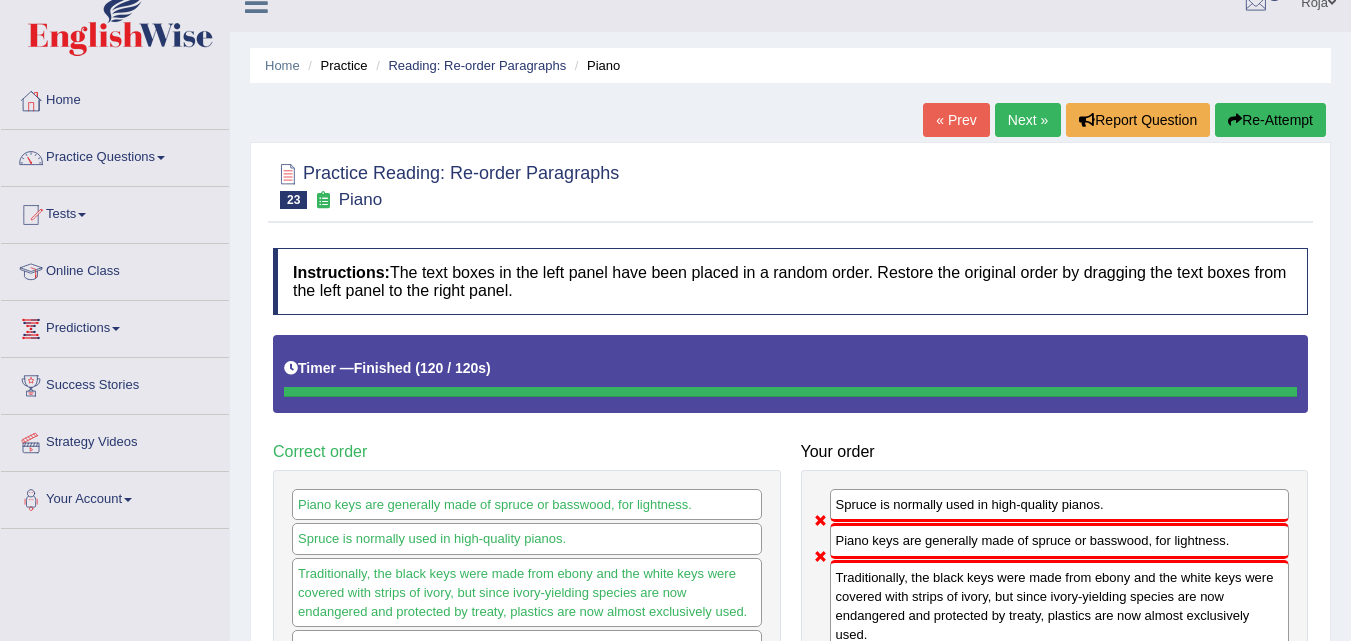 click on "Next »" at bounding box center (1028, 120) 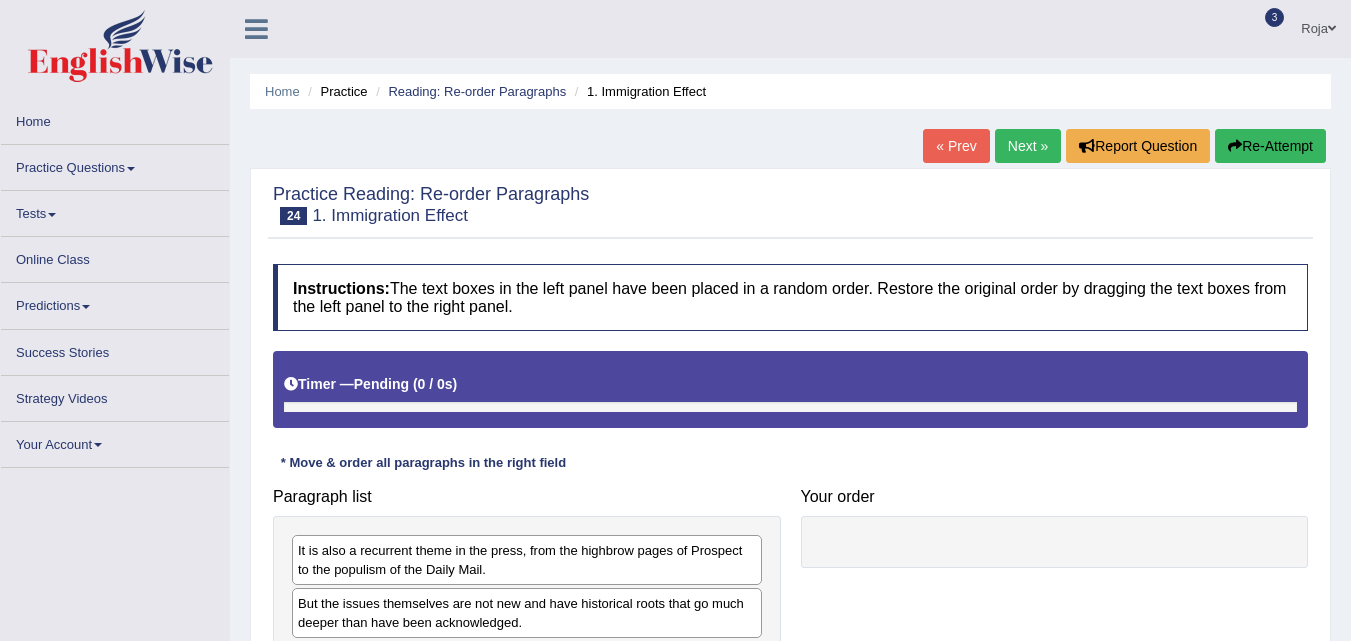 scroll, scrollTop: 409, scrollLeft: 0, axis: vertical 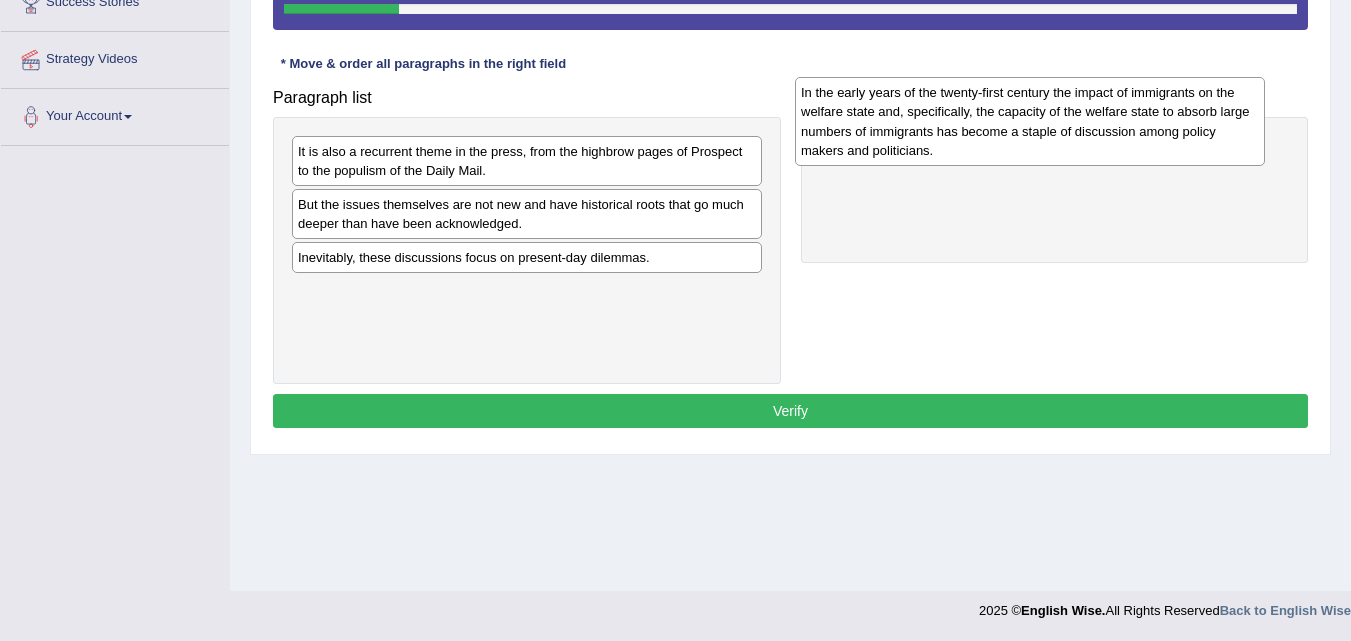 drag, startPoint x: 590, startPoint y: 299, endPoint x: 1097, endPoint y: 107, distance: 542.13745 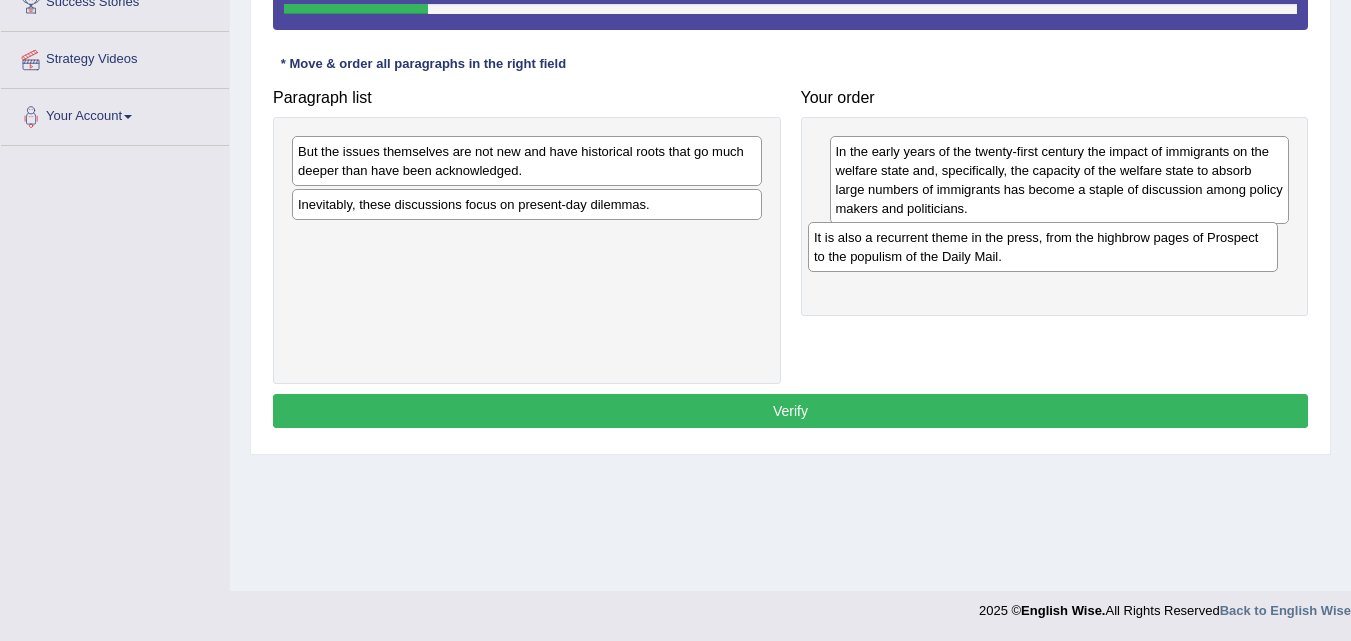 drag, startPoint x: 523, startPoint y: 177, endPoint x: 1050, endPoint y: 241, distance: 530.87195 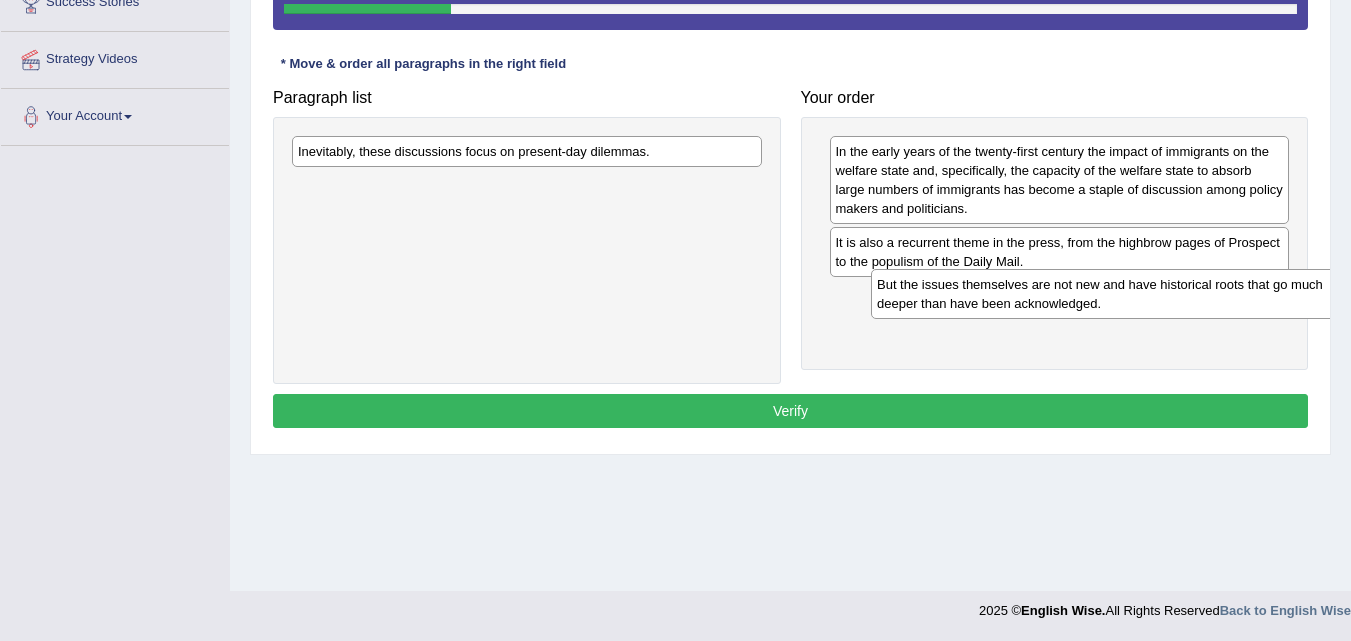 drag, startPoint x: 497, startPoint y: 153, endPoint x: 1014, endPoint y: 304, distance: 538.60004 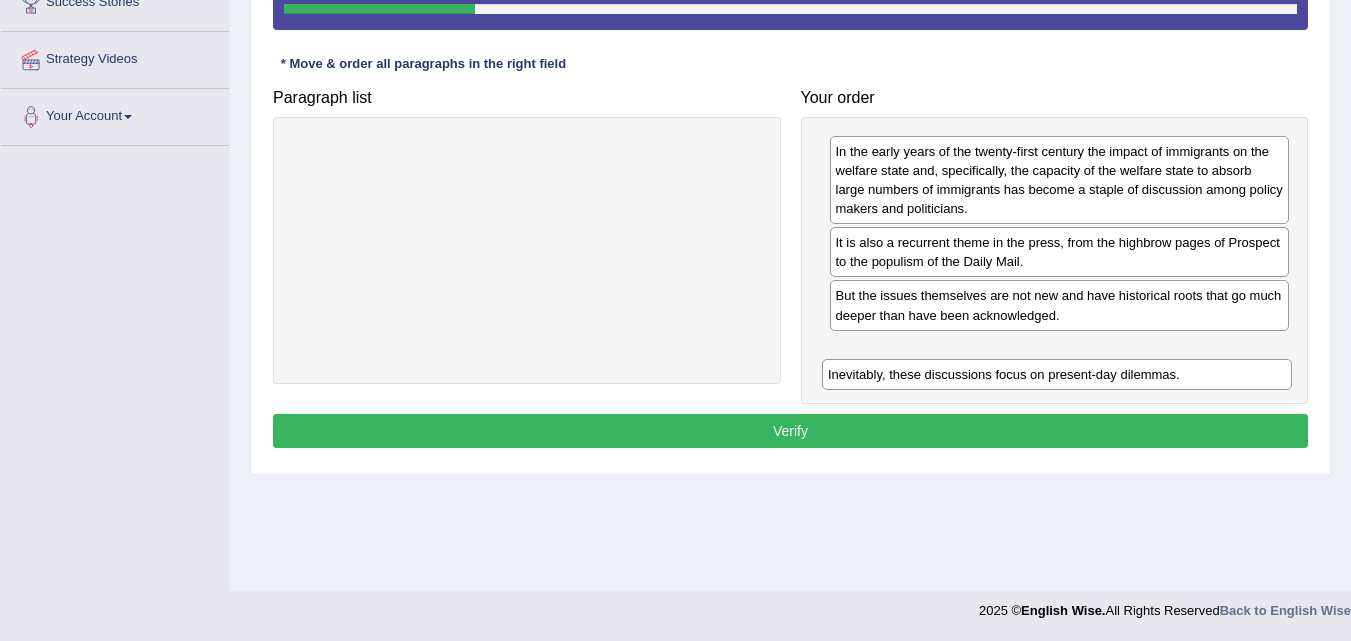 drag, startPoint x: 582, startPoint y: 142, endPoint x: 1112, endPoint y: 349, distance: 568.98944 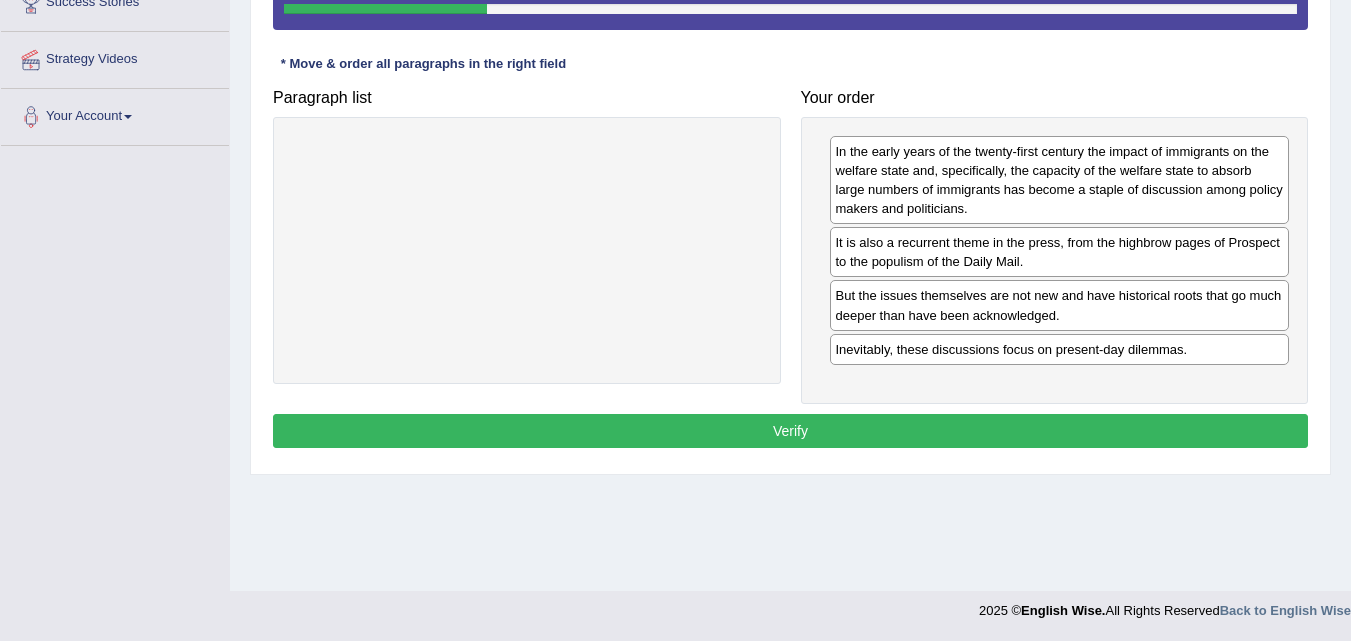 click on "Verify" at bounding box center (790, 431) 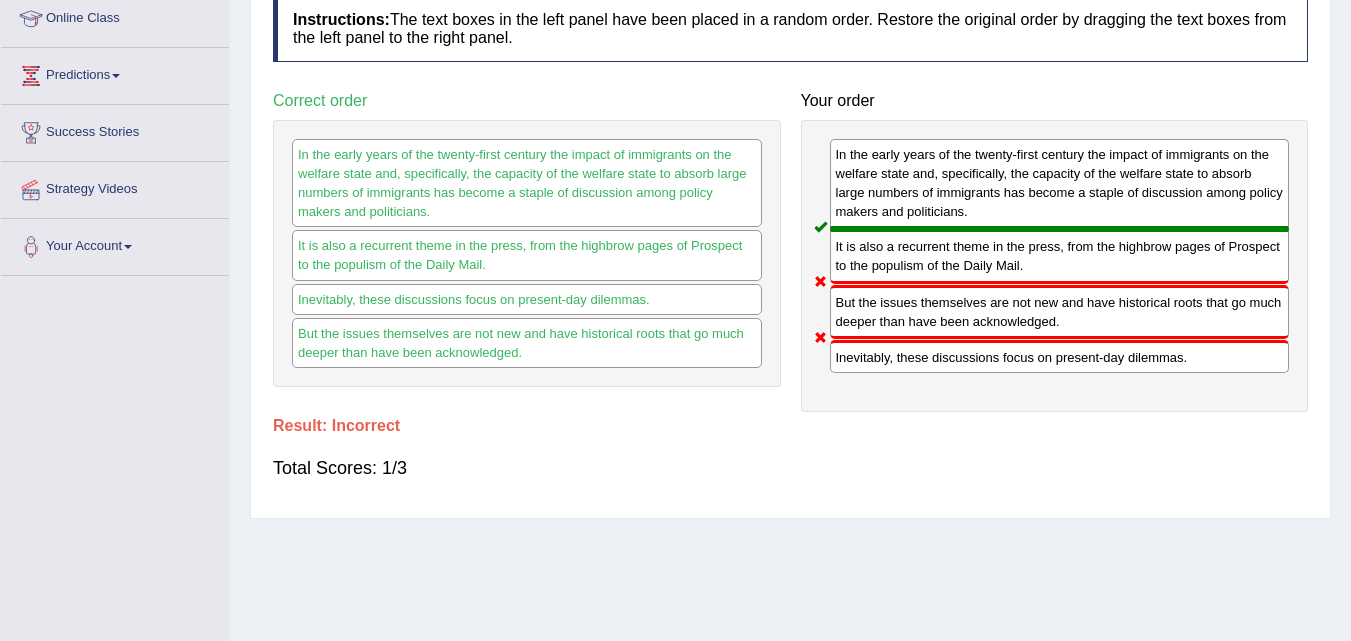 scroll, scrollTop: 277, scrollLeft: 0, axis: vertical 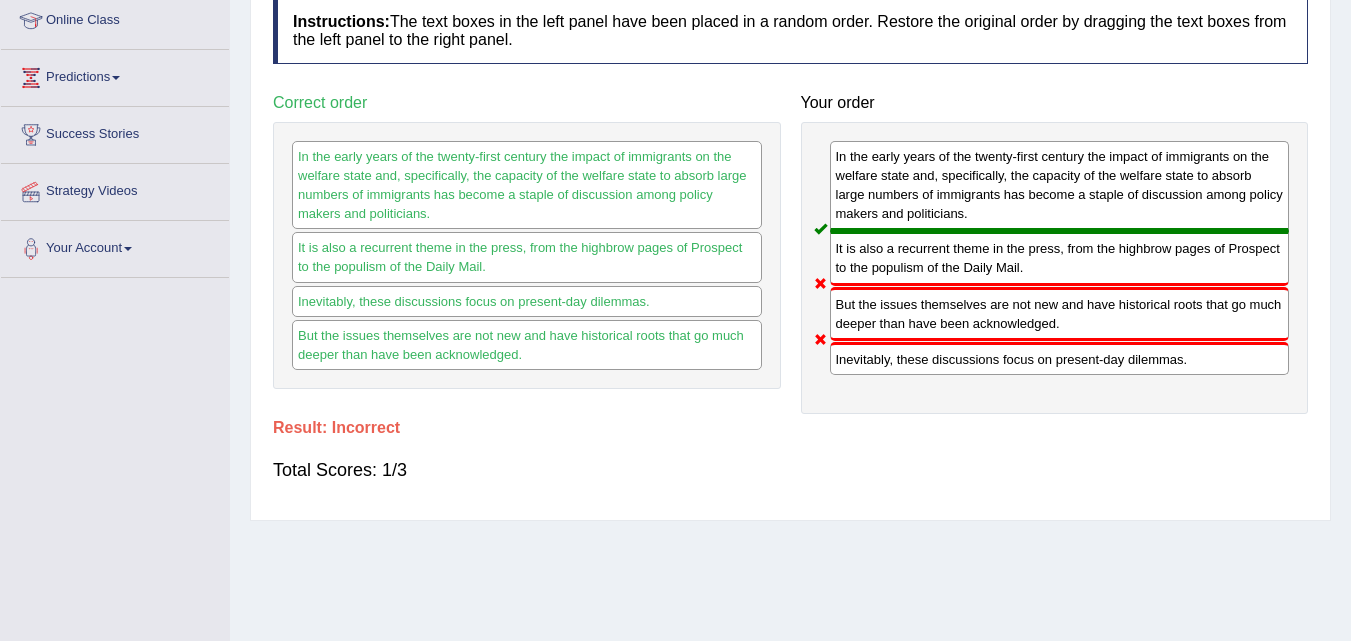 drag, startPoint x: 1343, startPoint y: 324, endPoint x: 1363, endPoint y: 223, distance: 102.96116 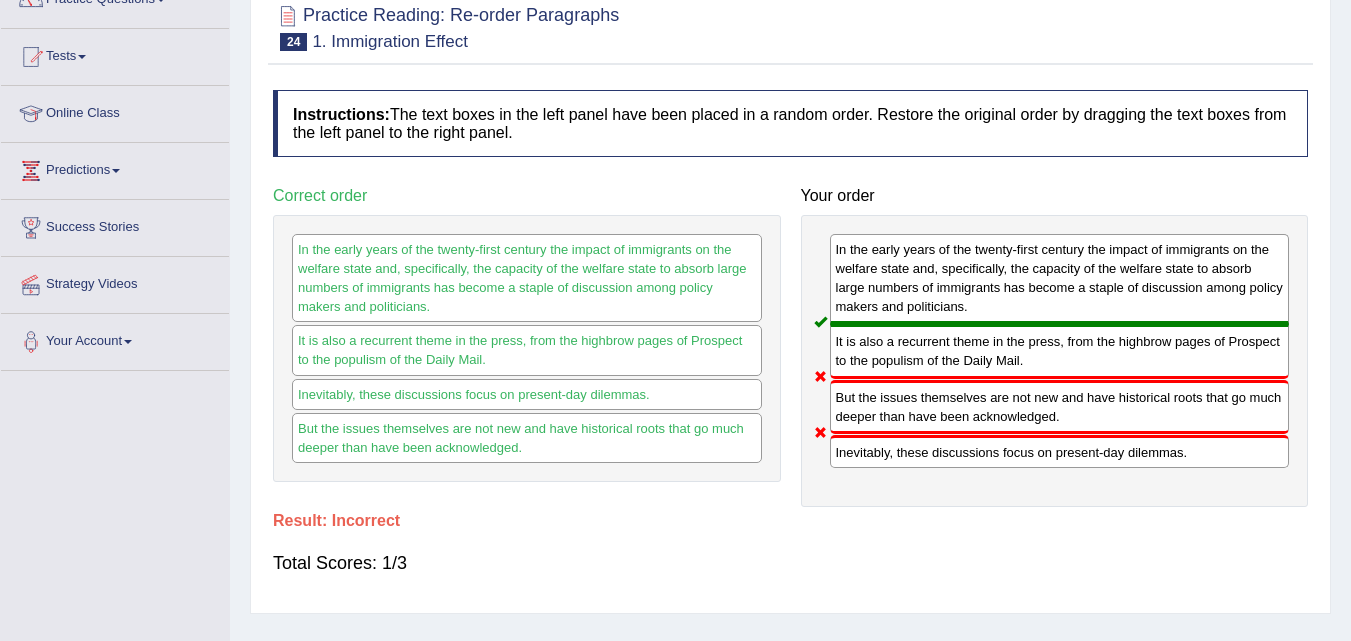 scroll, scrollTop: 179, scrollLeft: 0, axis: vertical 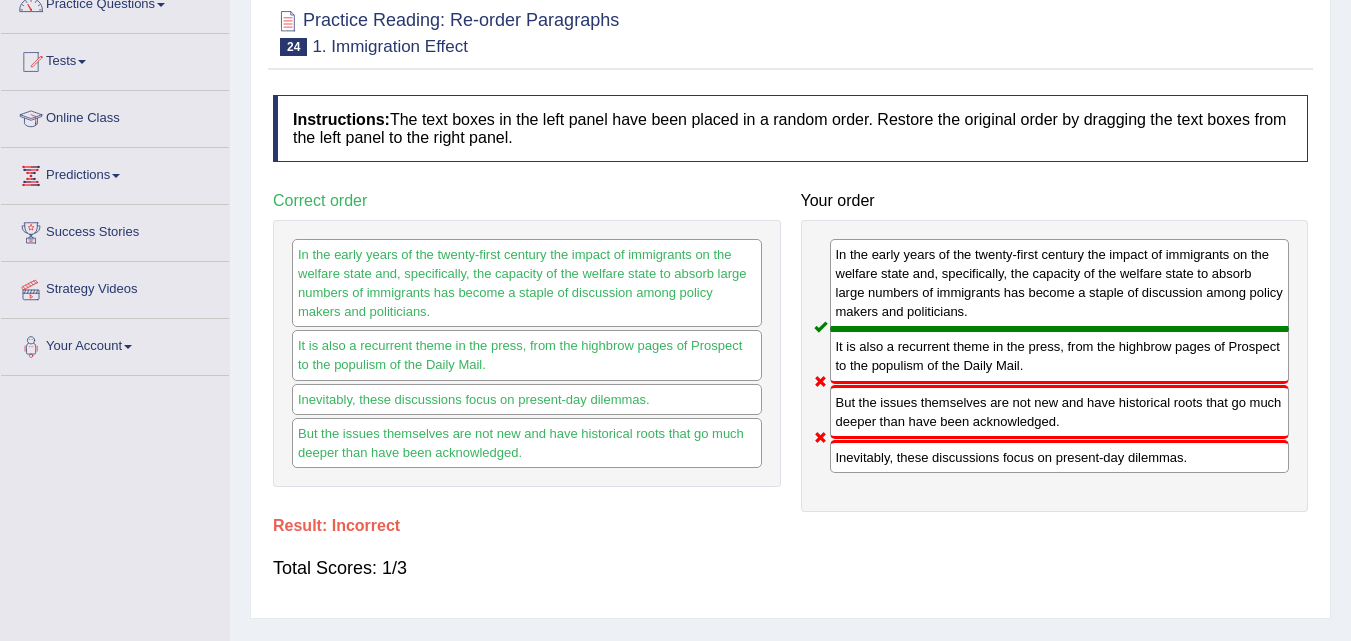 drag, startPoint x: 1338, startPoint y: 166, endPoint x: 1344, endPoint y: 72, distance: 94.19129 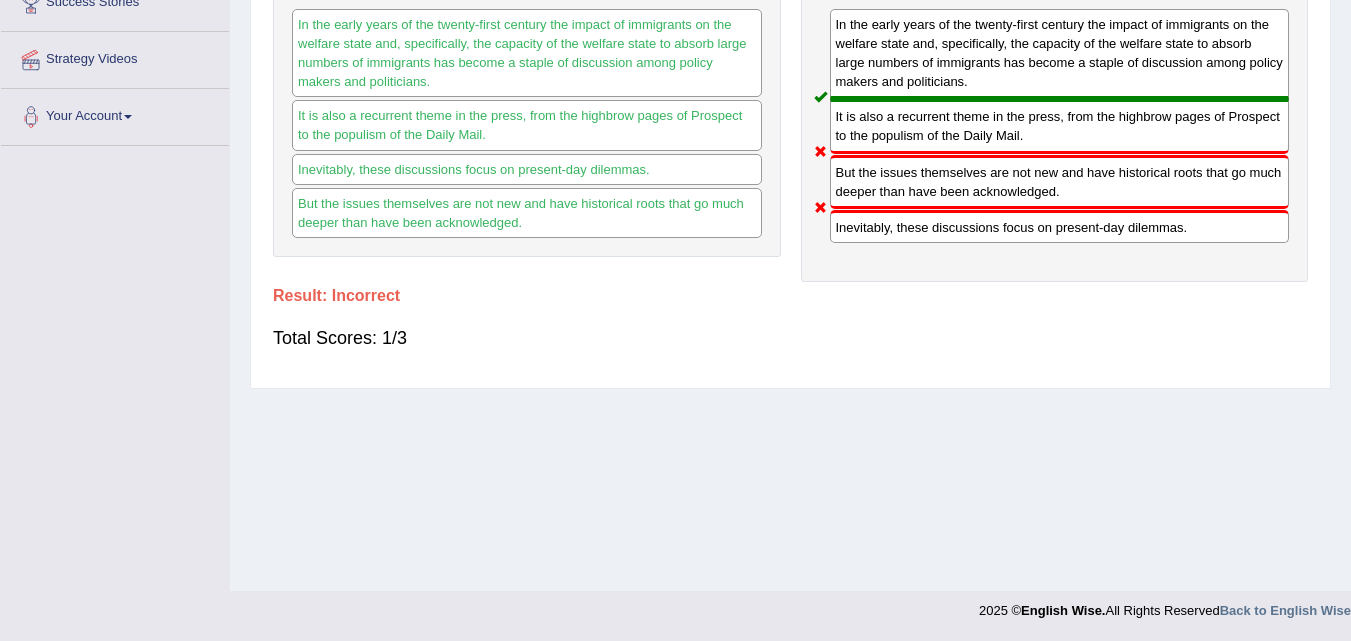 scroll, scrollTop: 0, scrollLeft: 0, axis: both 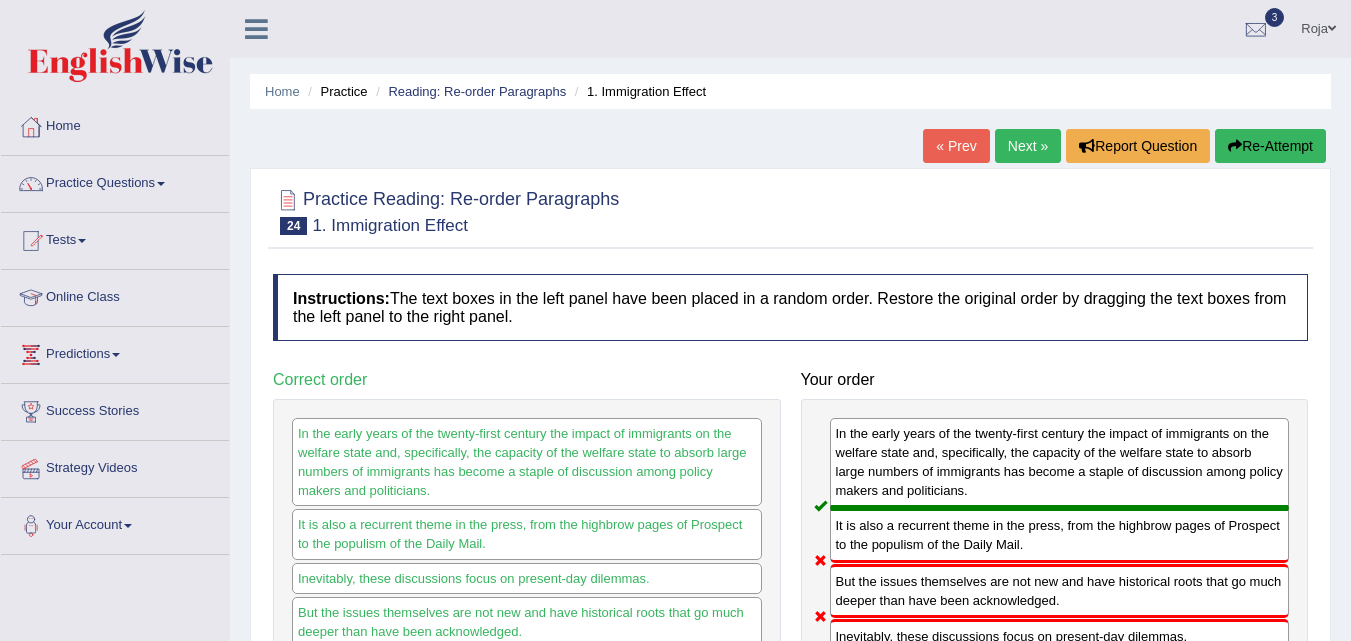 click on "Next »" at bounding box center [1028, 146] 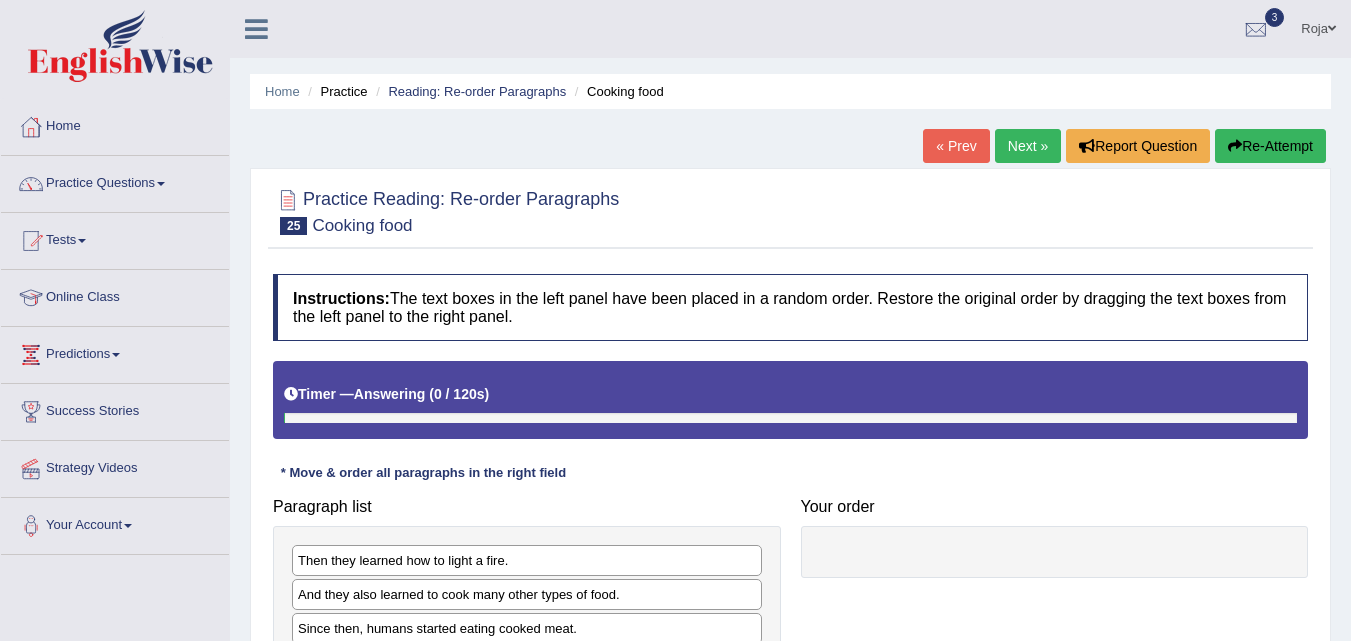 scroll, scrollTop: 343, scrollLeft: 0, axis: vertical 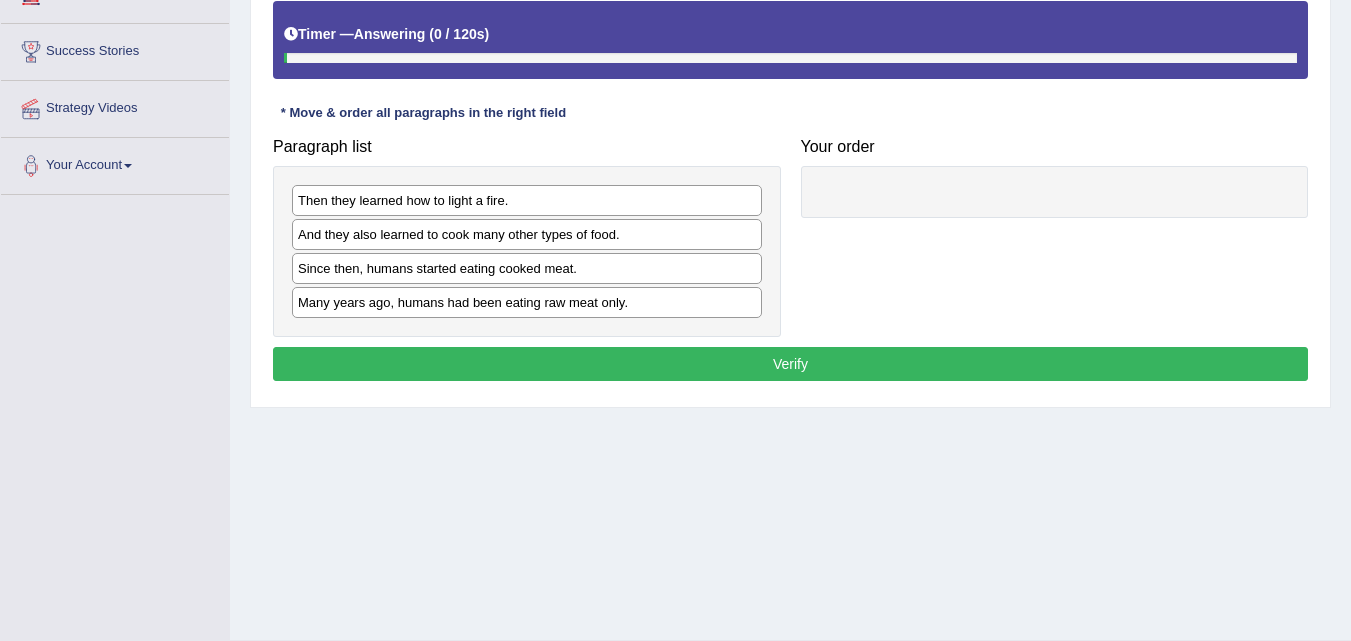 click on "Toggle navigation
Home
Practice Questions   Speaking Practice Read Aloud
Repeat Sentence
Describe Image
Re-tell Lecture
Answer Short Question
Summarize Group Discussion
Respond To A Situation
Writing Practice  Summarize Written Text
Write Essay
Reading Practice  Reading & Writing: Fill In The Blanks
Choose Multiple Answers
Re-order Paragraphs
Fill In The Blanks
Choose Single Answer
Listening Practice  Summarize Spoken Text
Highlight Incorrect Words
Highlight Correct Summary
Select Missing Word
Choose Single Answer
Choose Multiple Answers
Fill In The Blanks
Write From Dictation
Pronunciation
Tests
Take Mock Test" at bounding box center (675, -40) 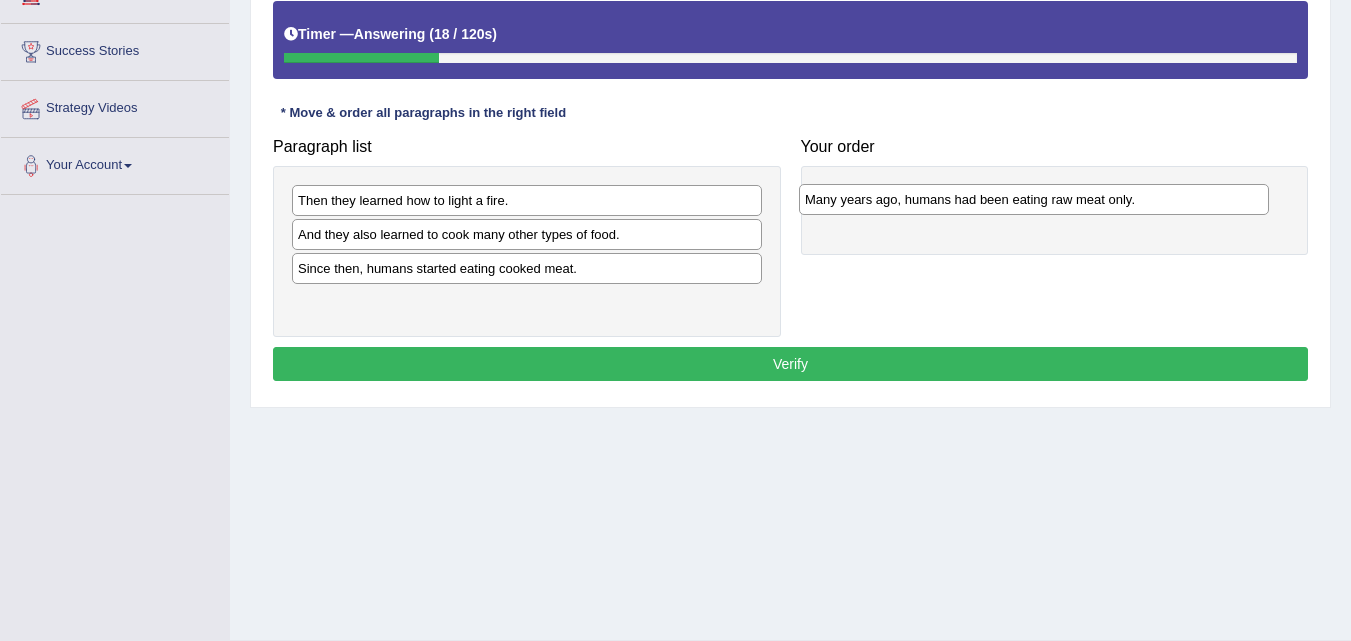 drag, startPoint x: 611, startPoint y: 302, endPoint x: 1119, endPoint y: 198, distance: 518.5364 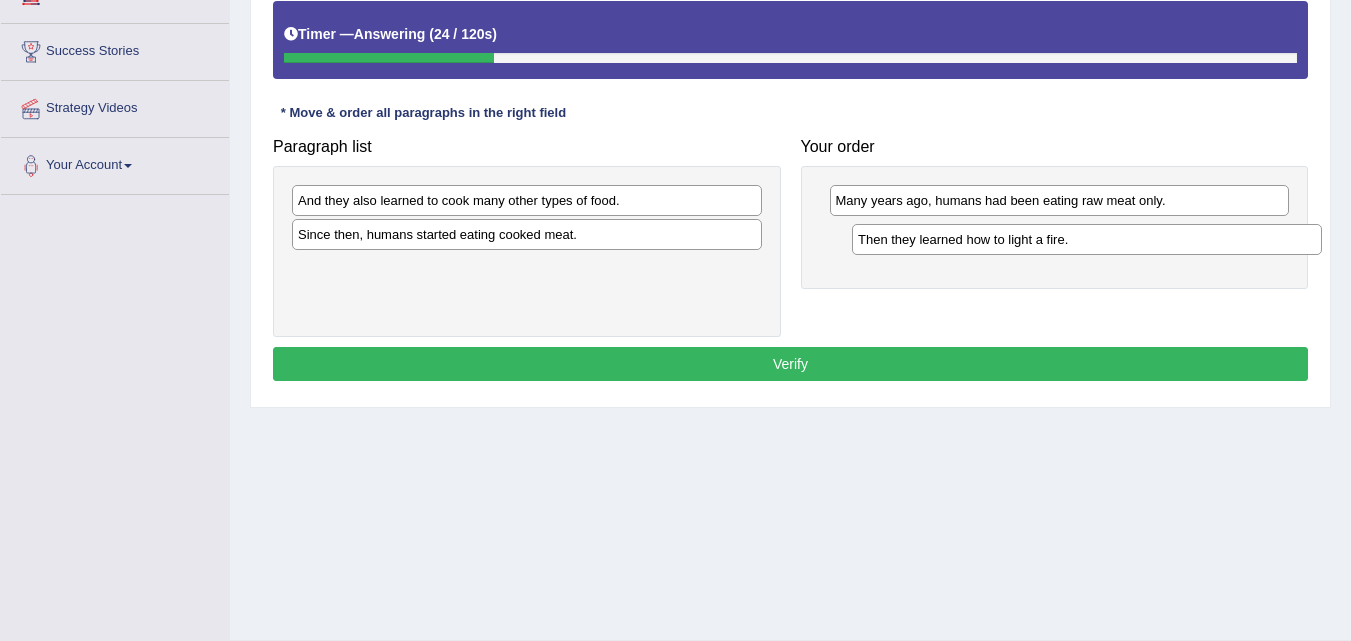 drag, startPoint x: 574, startPoint y: 195, endPoint x: 1098, endPoint y: 224, distance: 524.8019 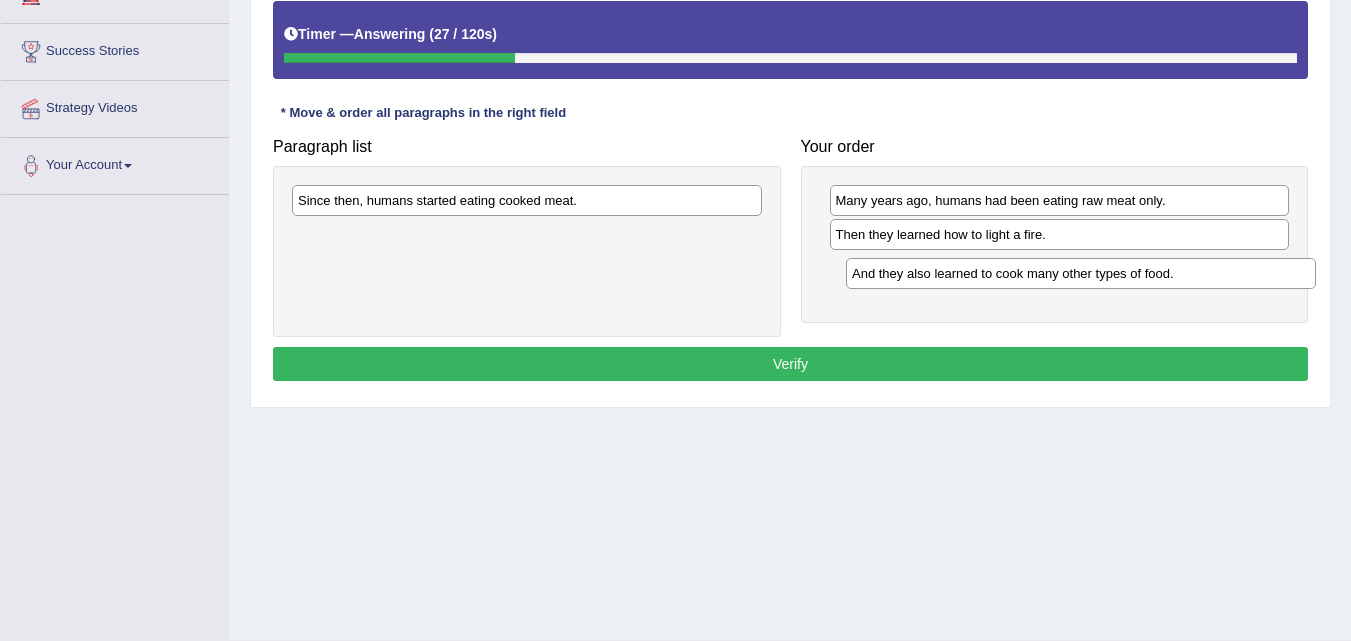 drag, startPoint x: 491, startPoint y: 200, endPoint x: 1028, endPoint y: 269, distance: 541.4148 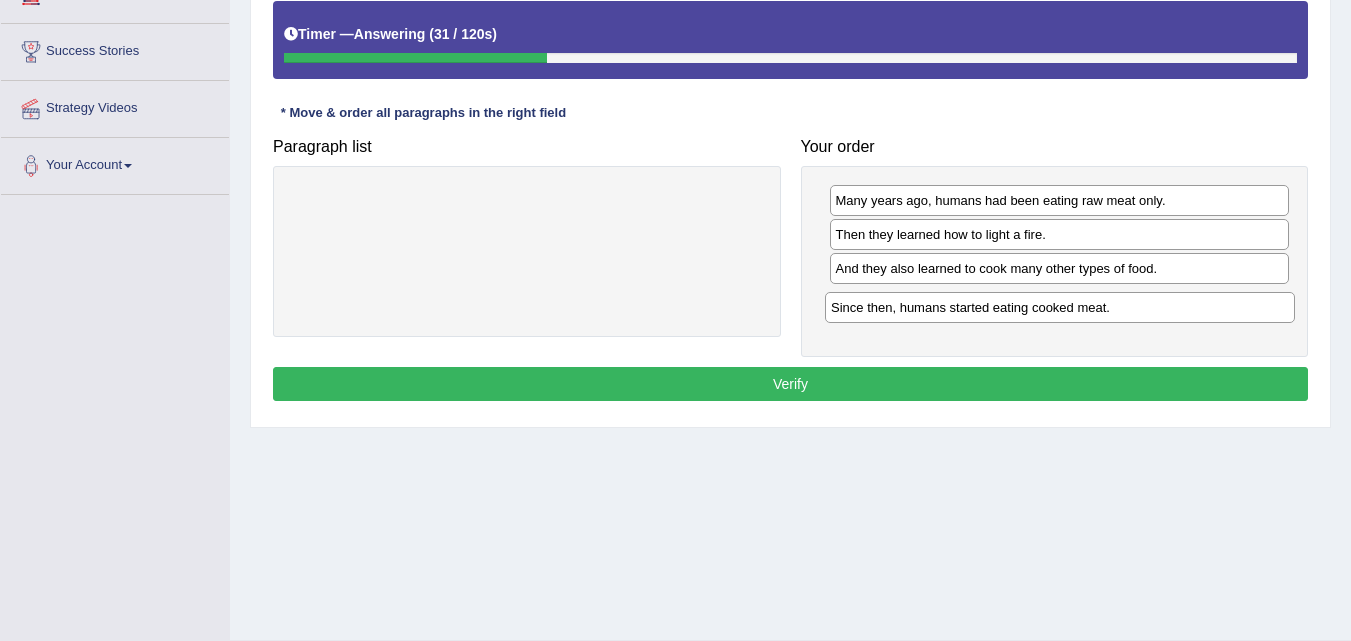 drag, startPoint x: 568, startPoint y: 197, endPoint x: 1101, endPoint y: 304, distance: 543.6341 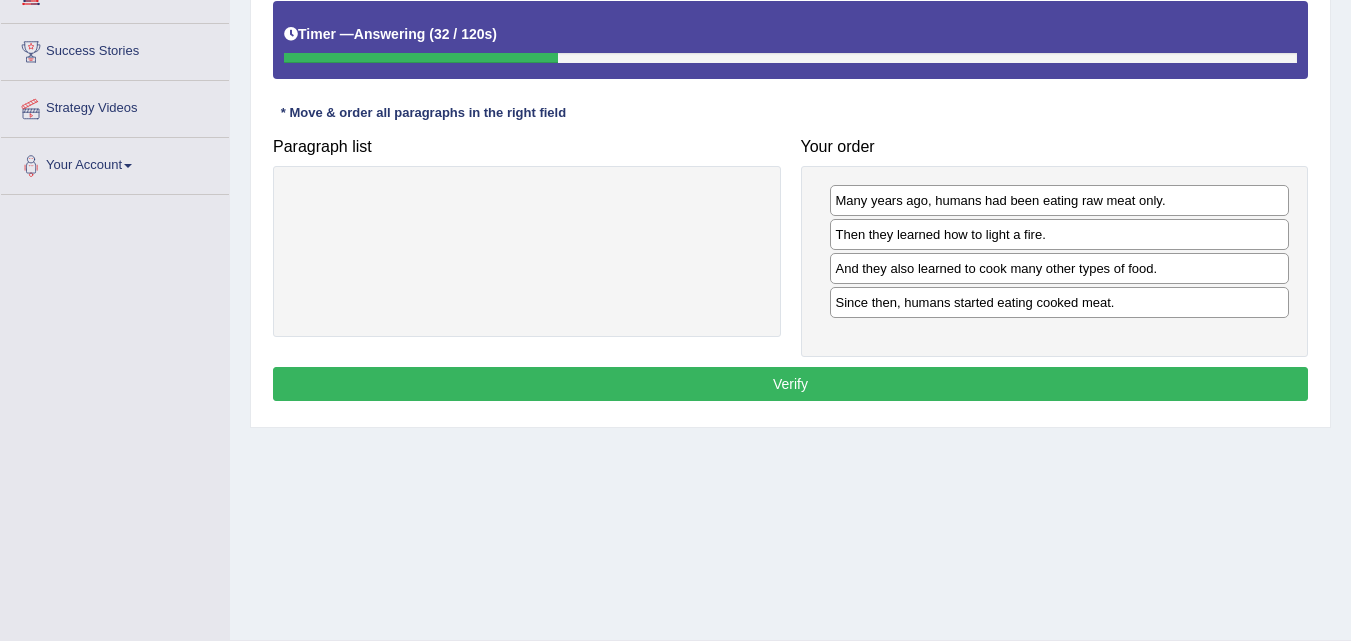 click on "Verify" at bounding box center [790, 384] 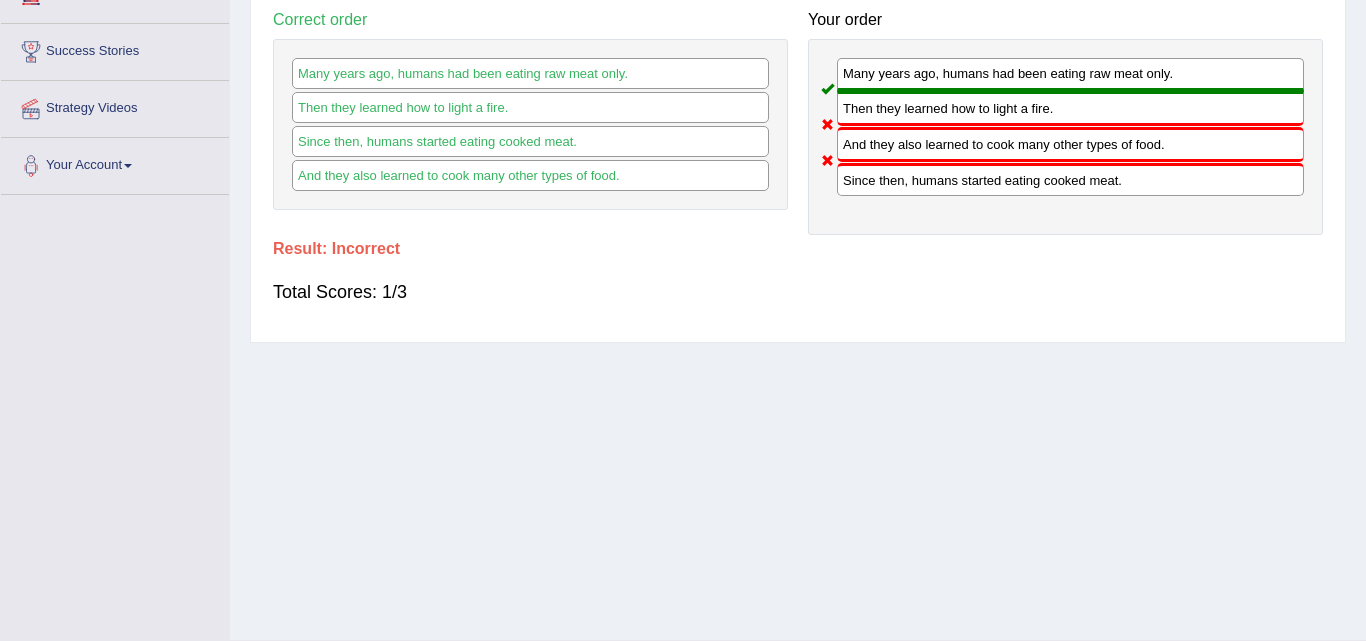 click on "Toggle navigation
Home
Practice Questions   Speaking Practice Read Aloud
Repeat Sentence
Describe Image
Re-tell Lecture
Answer Short Question
Summarize Group Discussion
Respond To A Situation
Writing Practice  Summarize Written Text
Write Essay
Reading Practice  Reading & Writing: Fill In The Blanks
Choose Multiple Answers
Re-order Paragraphs
Fill In The Blanks
Choose Single Answer
Listening Practice  Summarize Spoken Text
Highlight Incorrect Words
Highlight Correct Summary
Select Missing Word
Choose Single Answer
Choose Multiple Answers
Fill In The Blanks
Write From Dictation
Pronunciation
Tests
Take Mock Test" at bounding box center (683, -40) 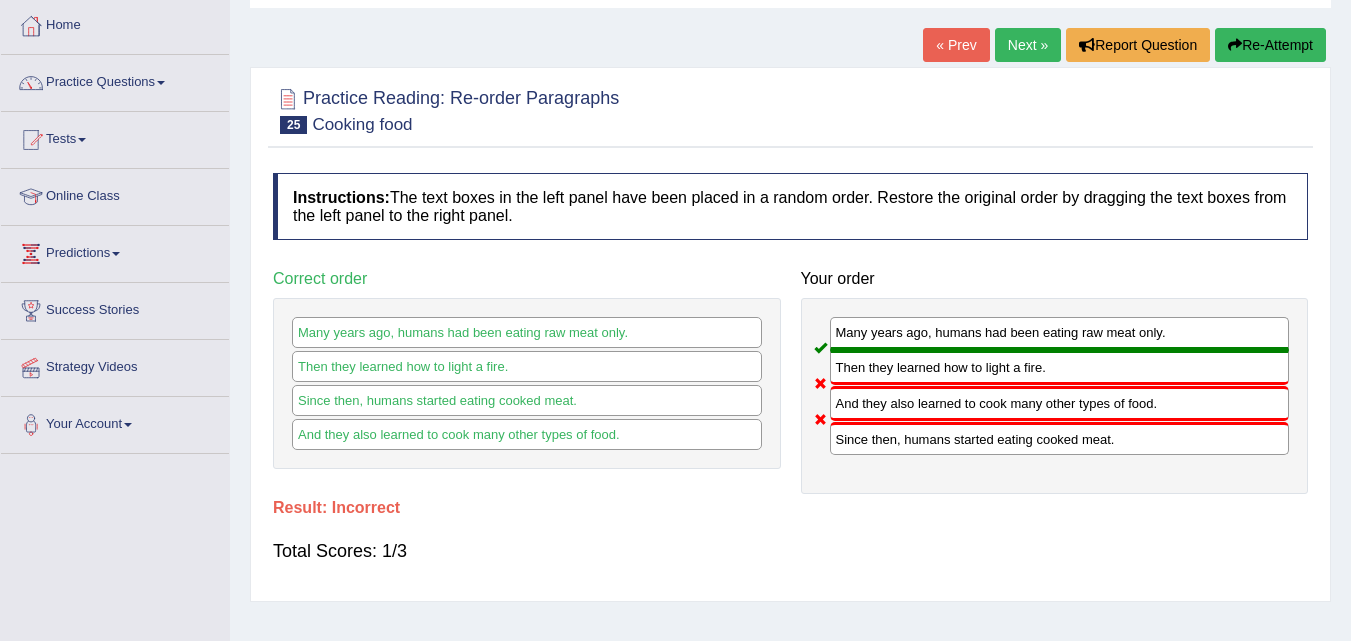 scroll, scrollTop: 97, scrollLeft: 0, axis: vertical 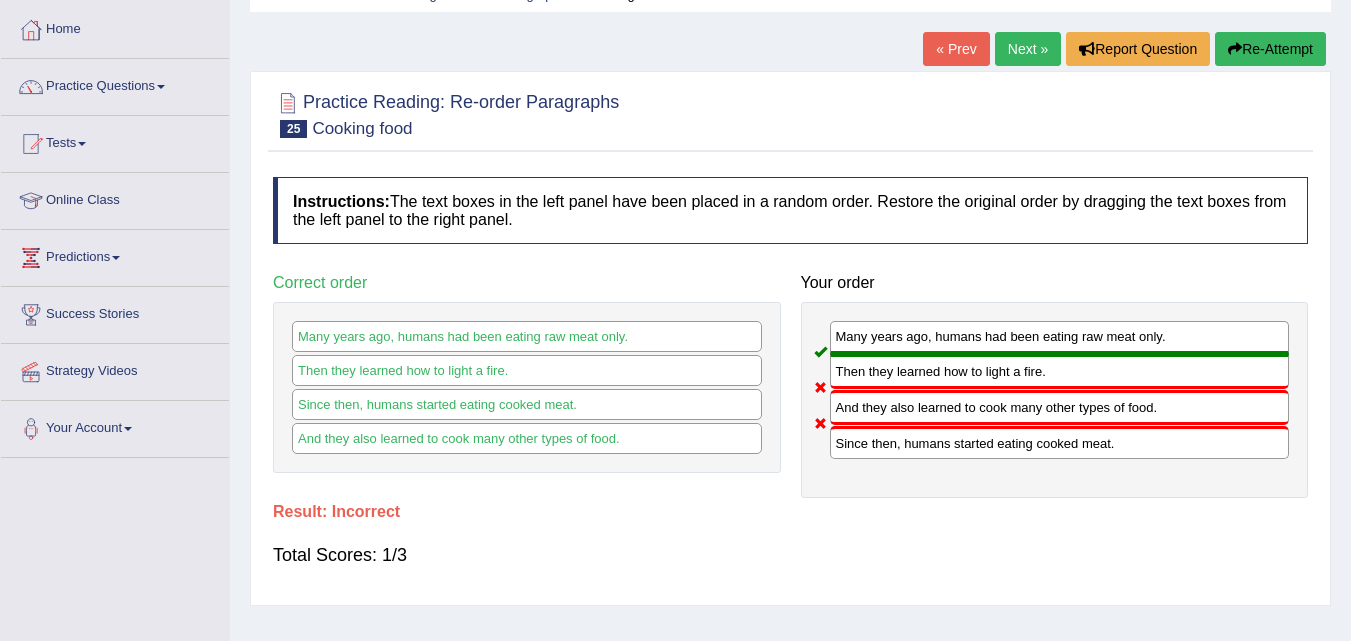 click on "Next »" at bounding box center [1028, 49] 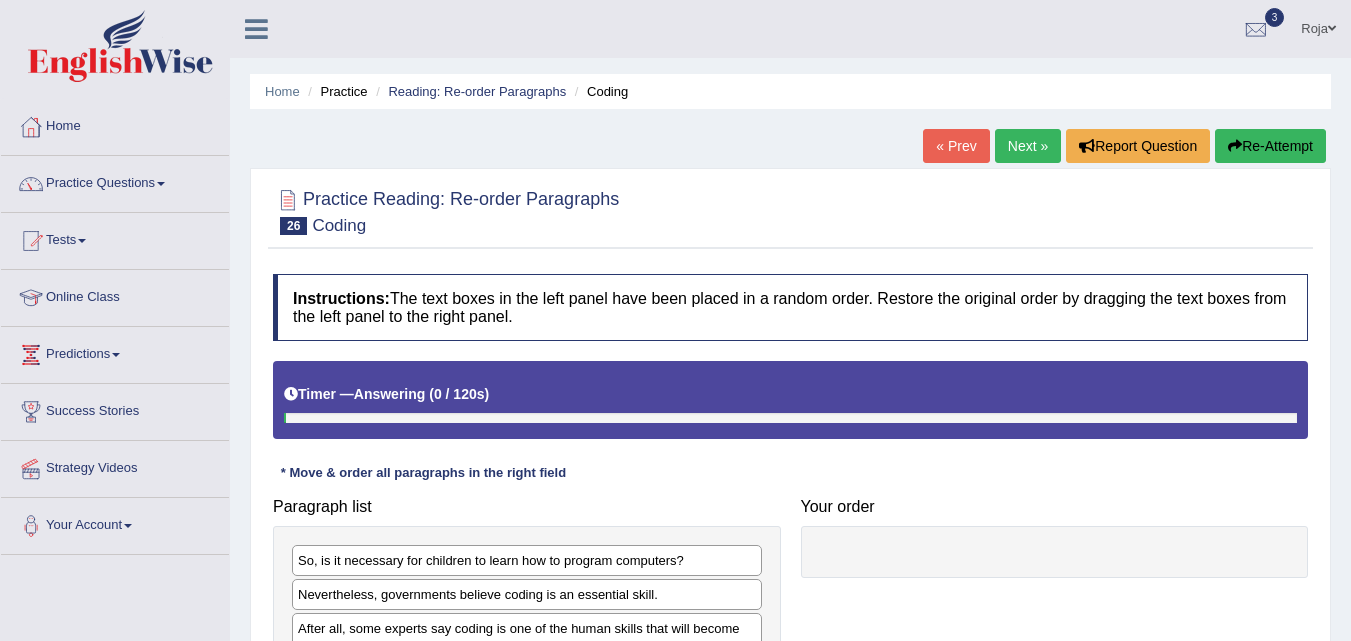 scroll, scrollTop: 0, scrollLeft: 0, axis: both 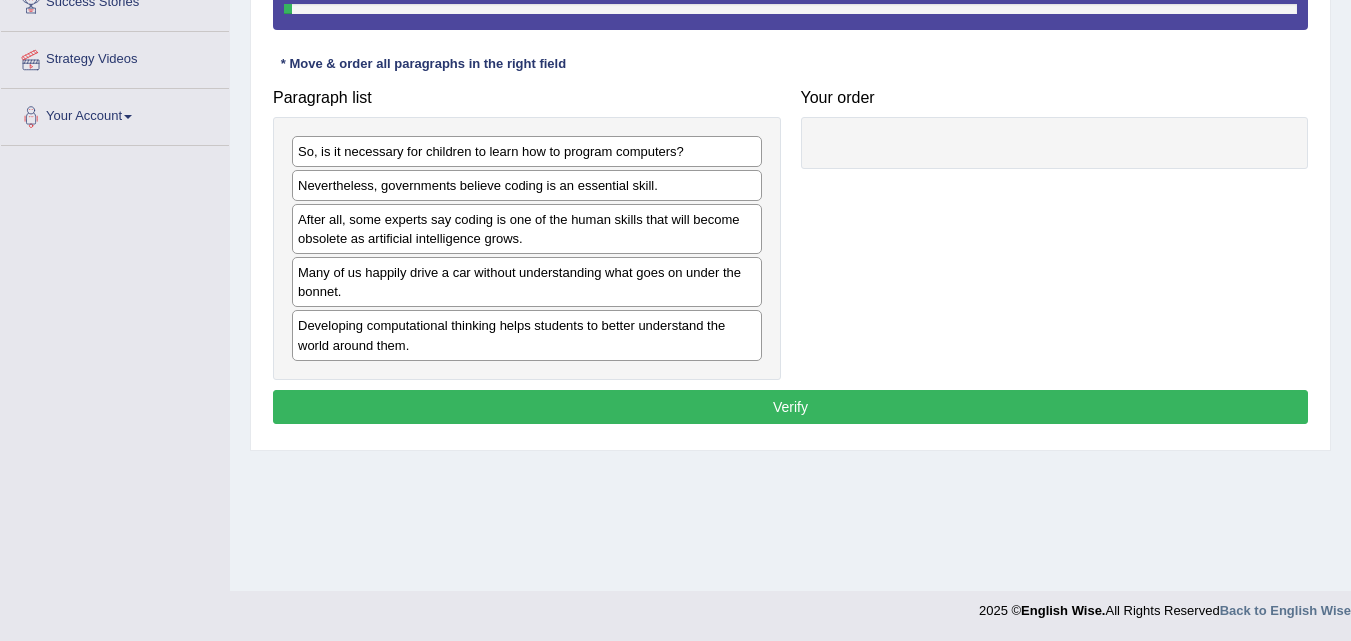 drag, startPoint x: 1365, startPoint y: 237, endPoint x: 1365, endPoint y: 527, distance: 290 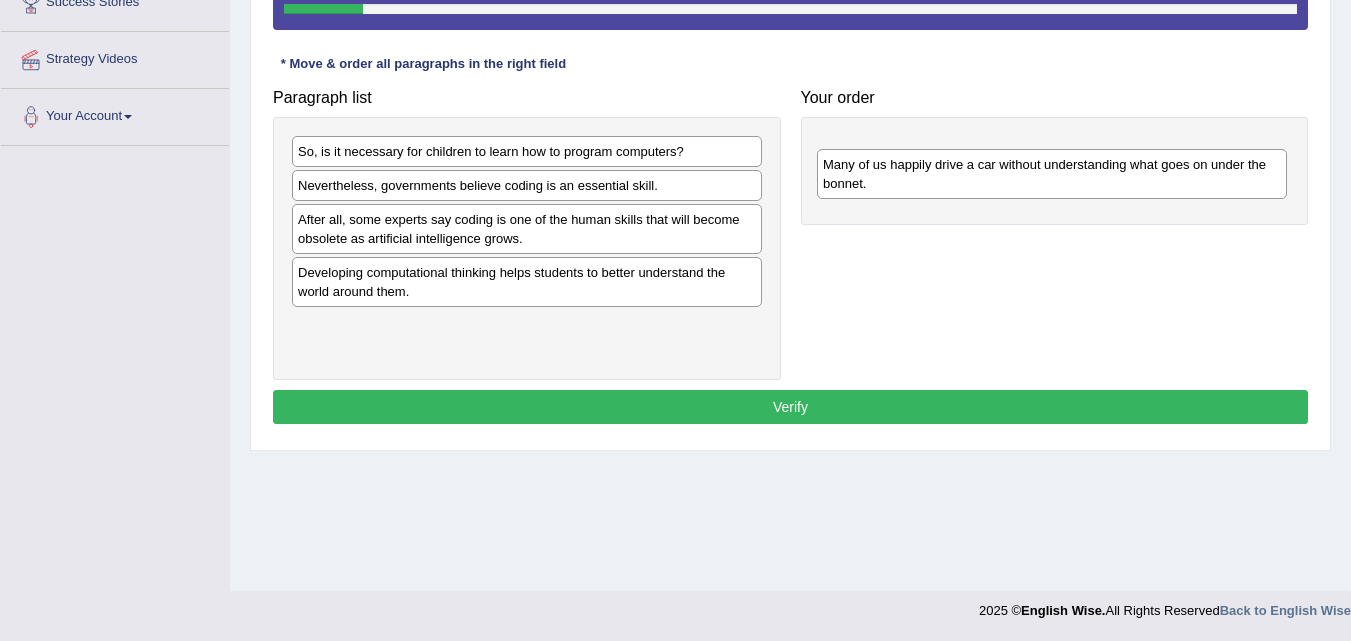 drag, startPoint x: 587, startPoint y: 263, endPoint x: 1104, endPoint y: 155, distance: 528.16003 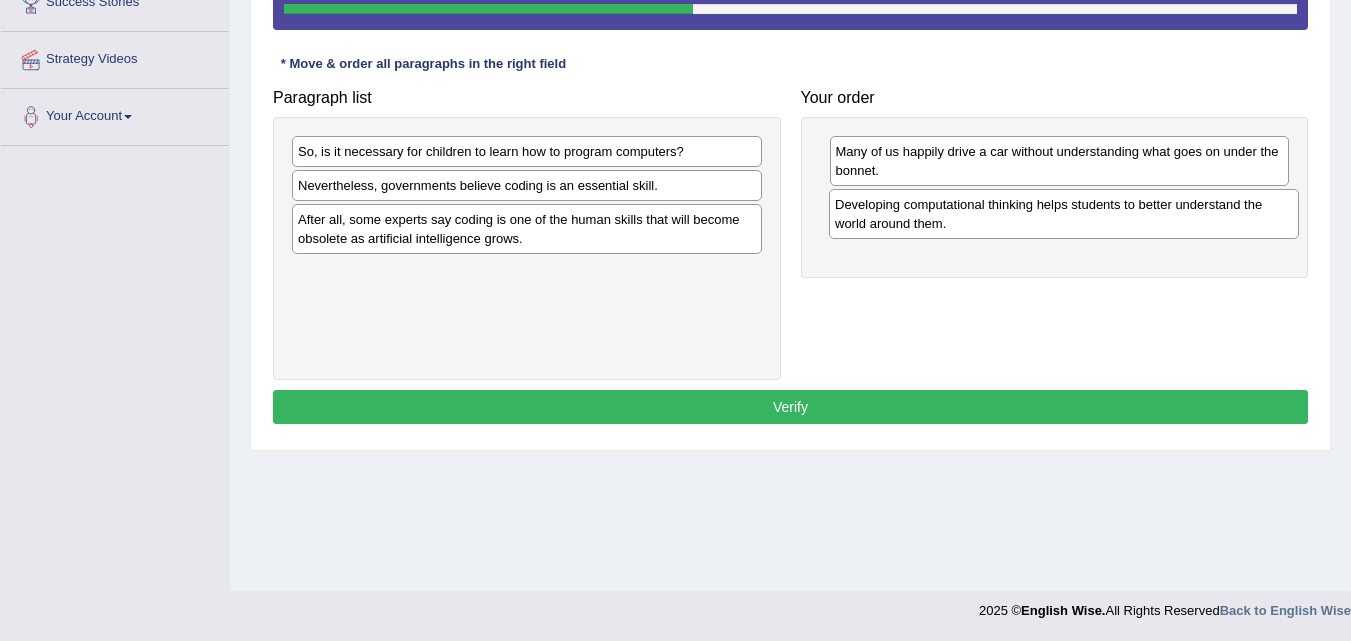 drag, startPoint x: 476, startPoint y: 292, endPoint x: 1013, endPoint y: 224, distance: 541.28827 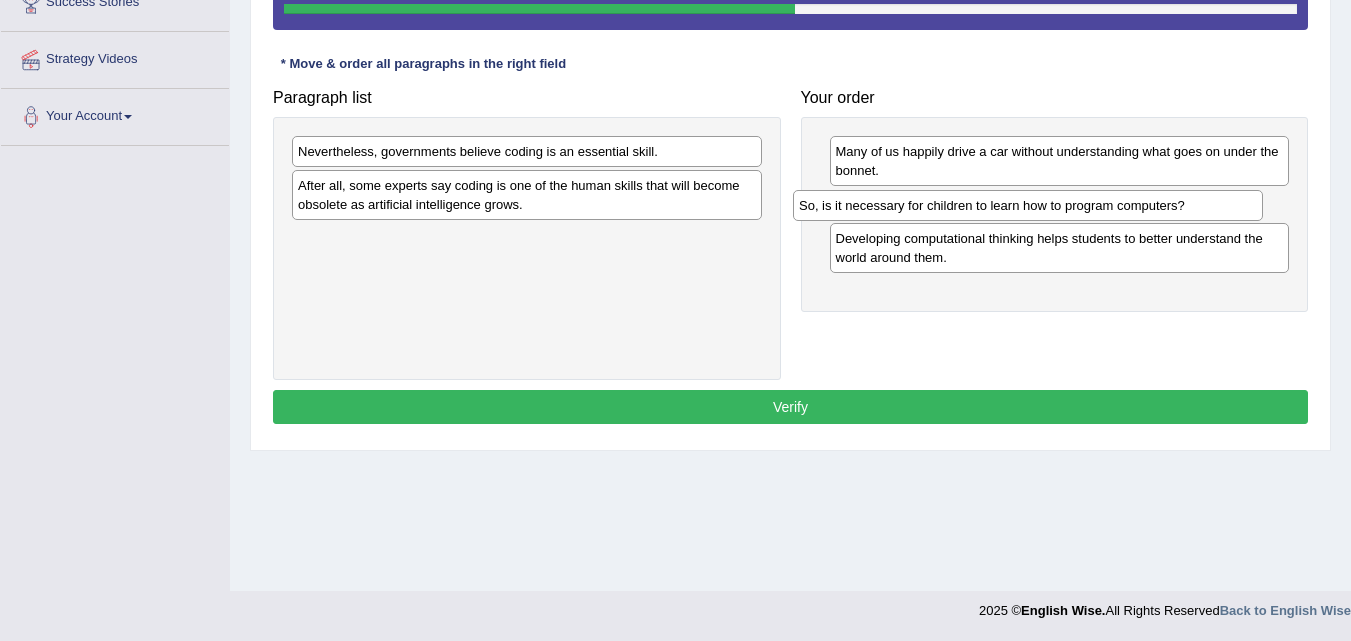 drag, startPoint x: 666, startPoint y: 149, endPoint x: 1191, endPoint y: 190, distance: 526.5985 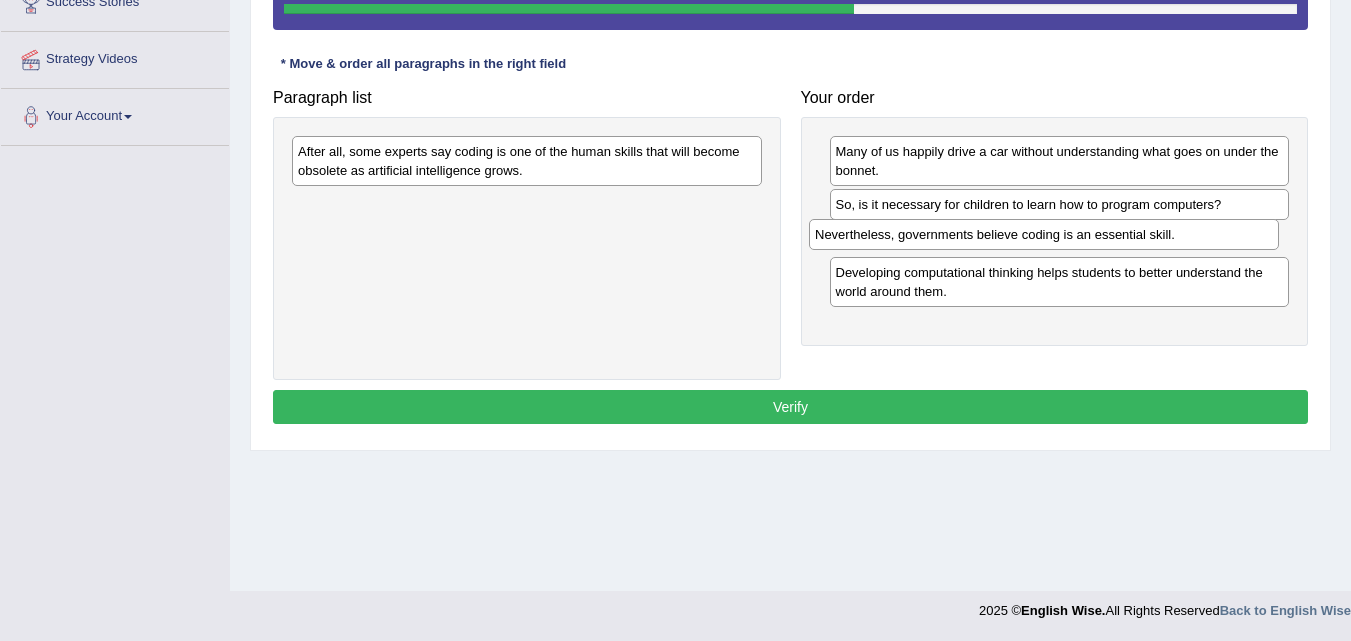 drag, startPoint x: 572, startPoint y: 145, endPoint x: 1089, endPoint y: 228, distance: 523.6201 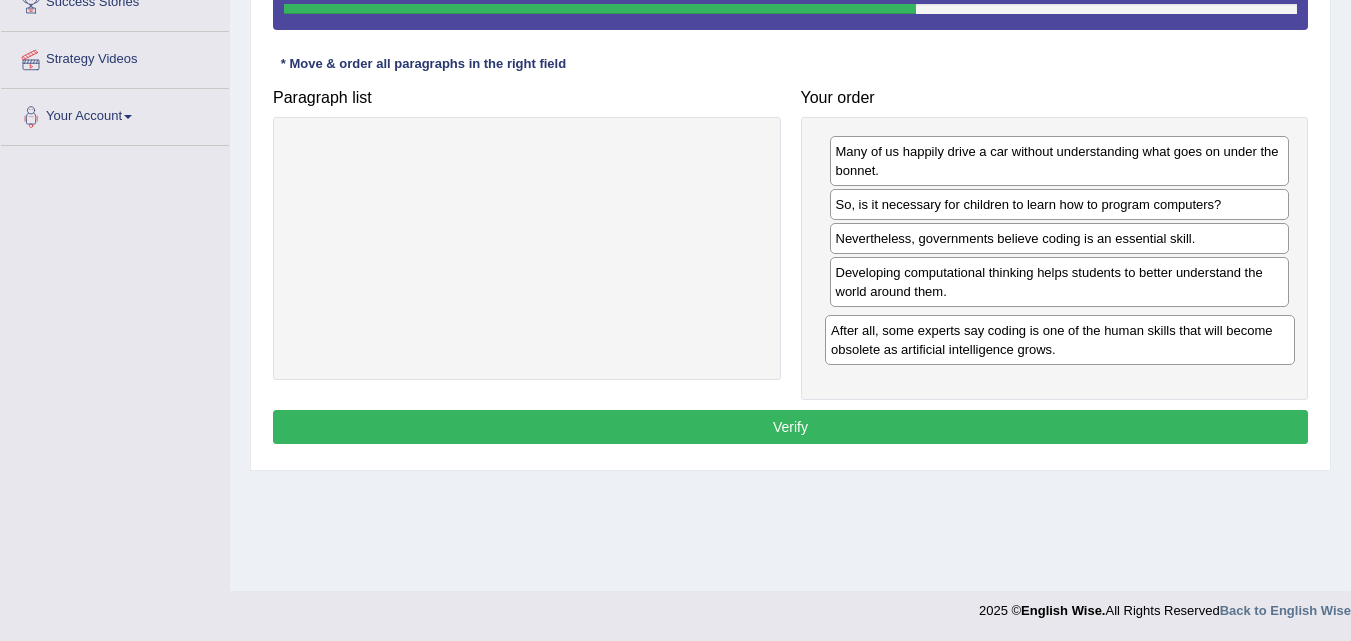 drag, startPoint x: 568, startPoint y: 159, endPoint x: 1101, endPoint y: 338, distance: 562.2544 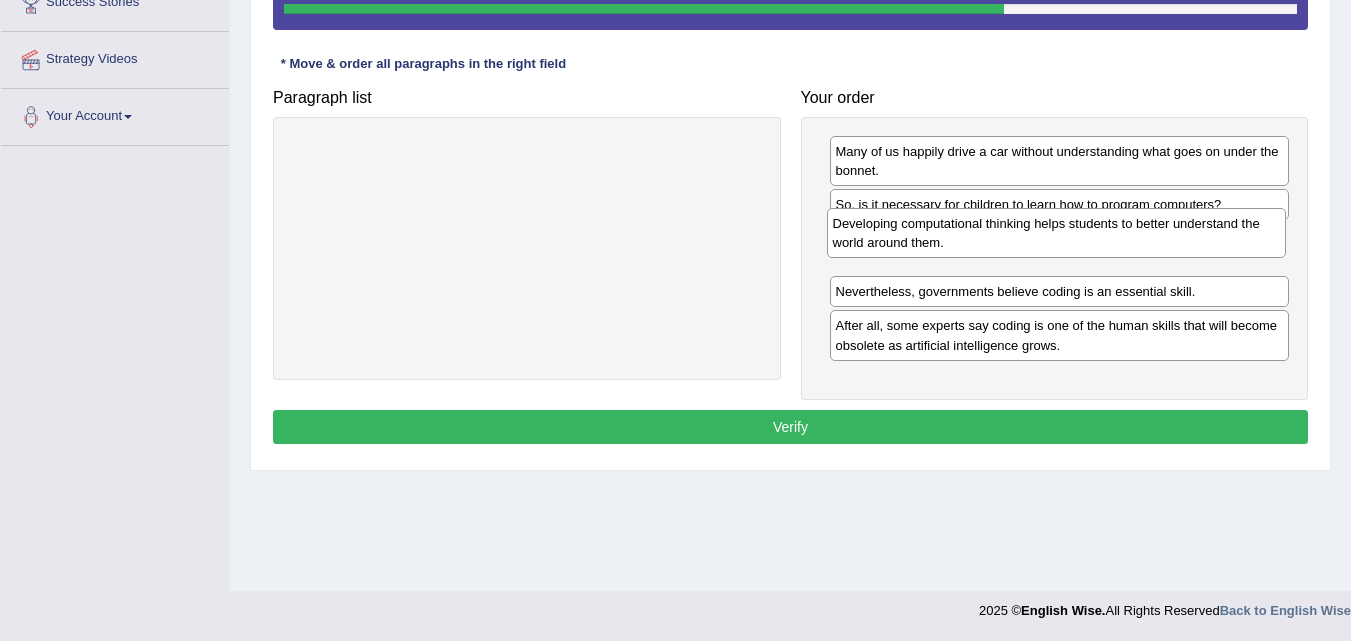 drag, startPoint x: 1000, startPoint y: 296, endPoint x: 997, endPoint y: 247, distance: 49.09175 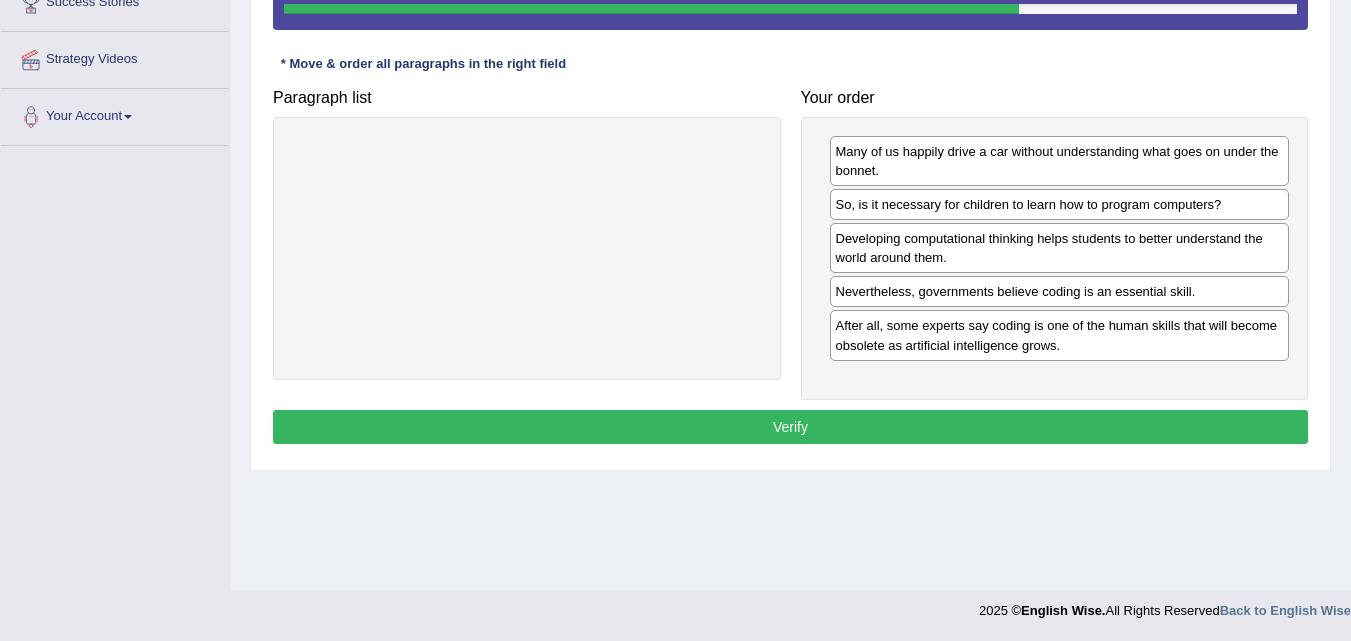 click on "Developing computational thinking helps students to better understand the world around them." at bounding box center (1060, 248) 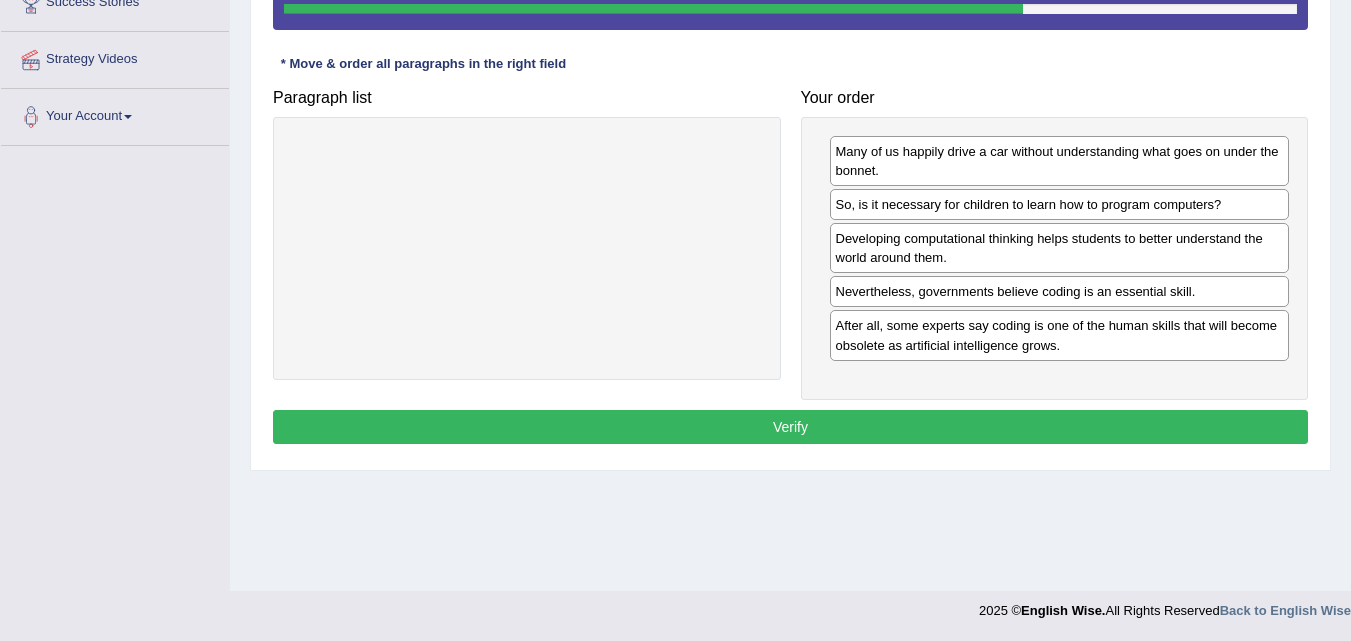 click on "Developing computational thinking helps students to better understand the world around them." at bounding box center [1060, 248] 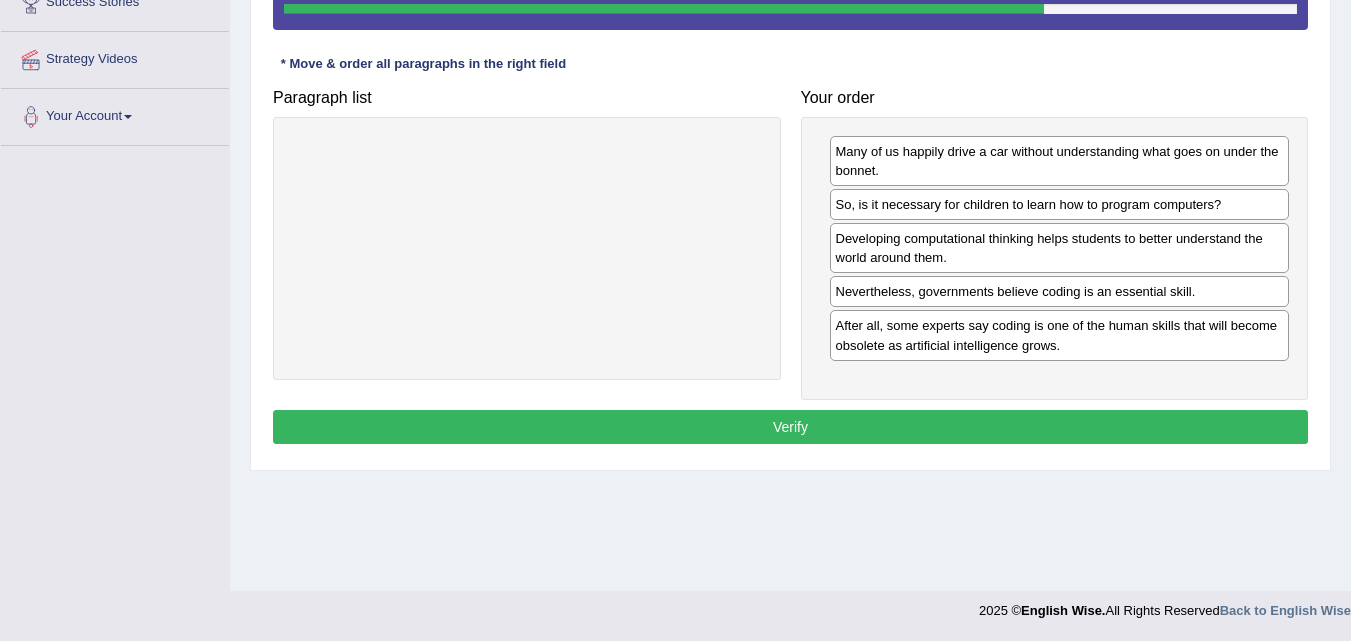 click on "So, is it necessary for children to learn how to program computers?" at bounding box center (1060, 204) 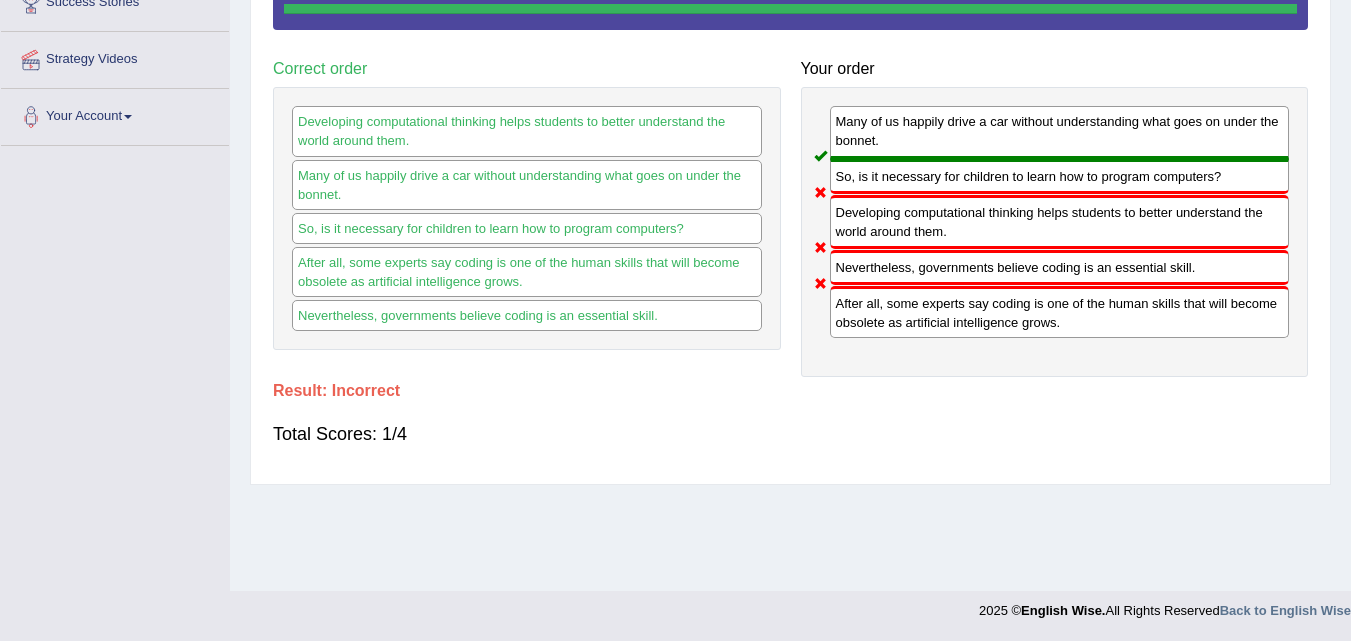drag, startPoint x: 1335, startPoint y: 389, endPoint x: 1365, endPoint y: 426, distance: 47.63402 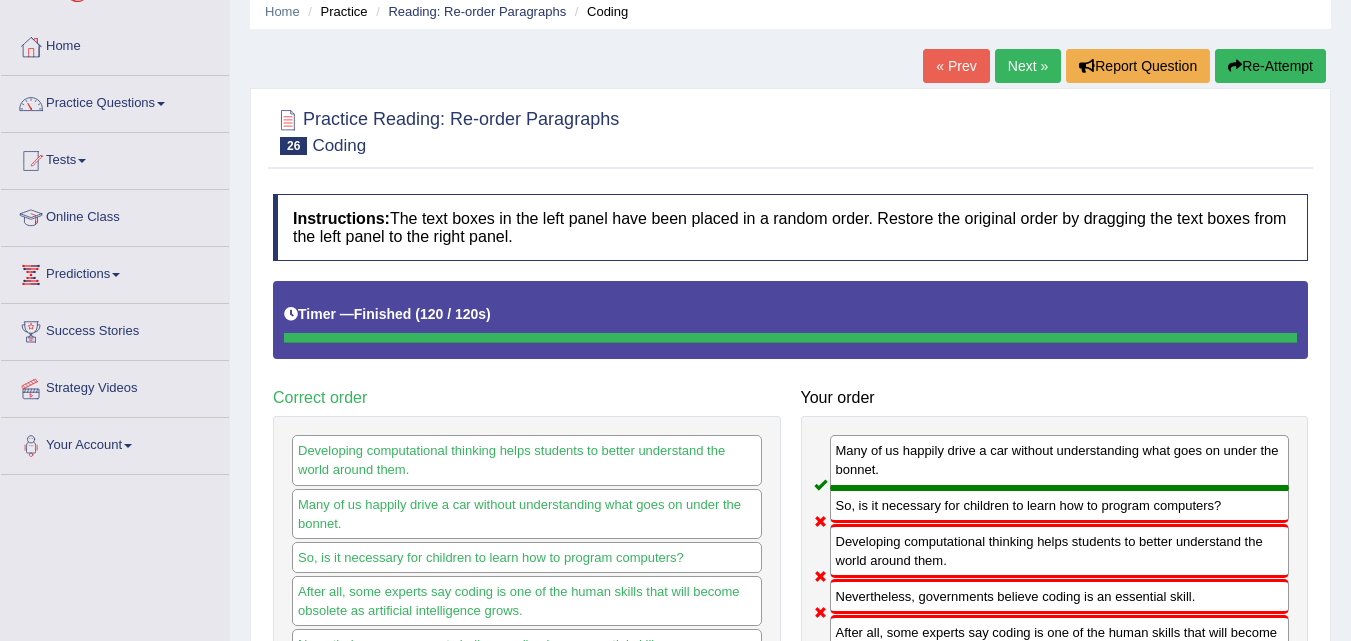 click on "Next »" at bounding box center (1028, 66) 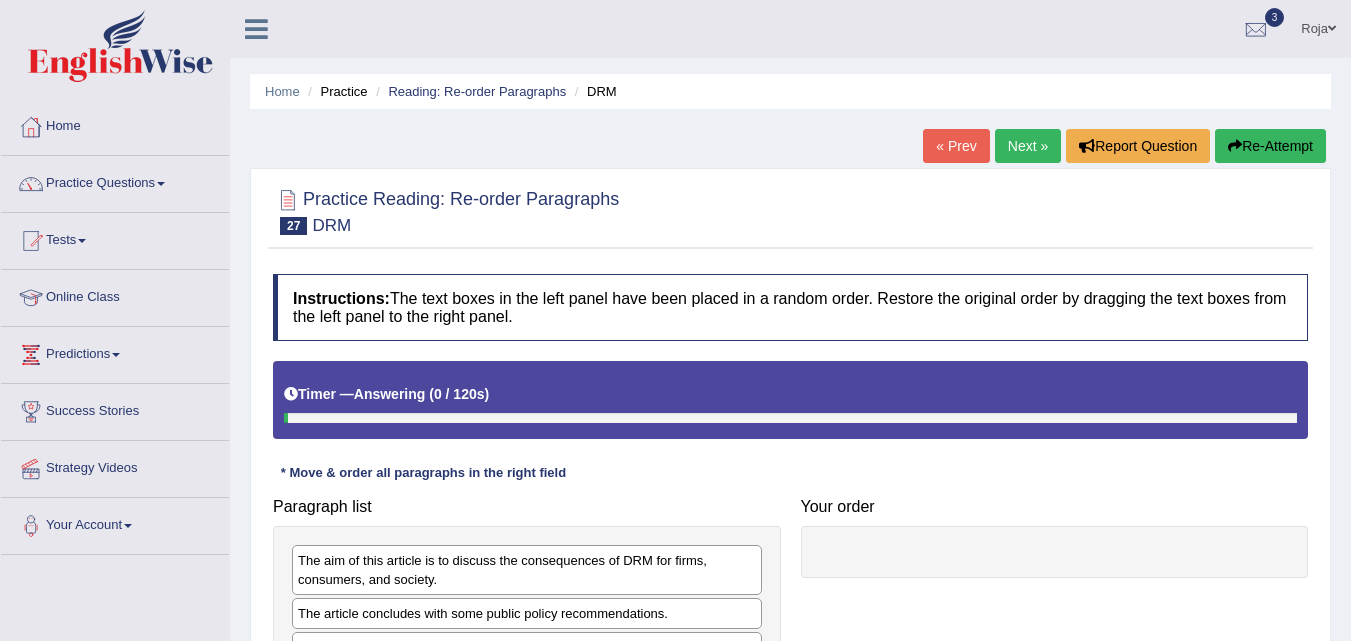 scroll, scrollTop: 0, scrollLeft: 0, axis: both 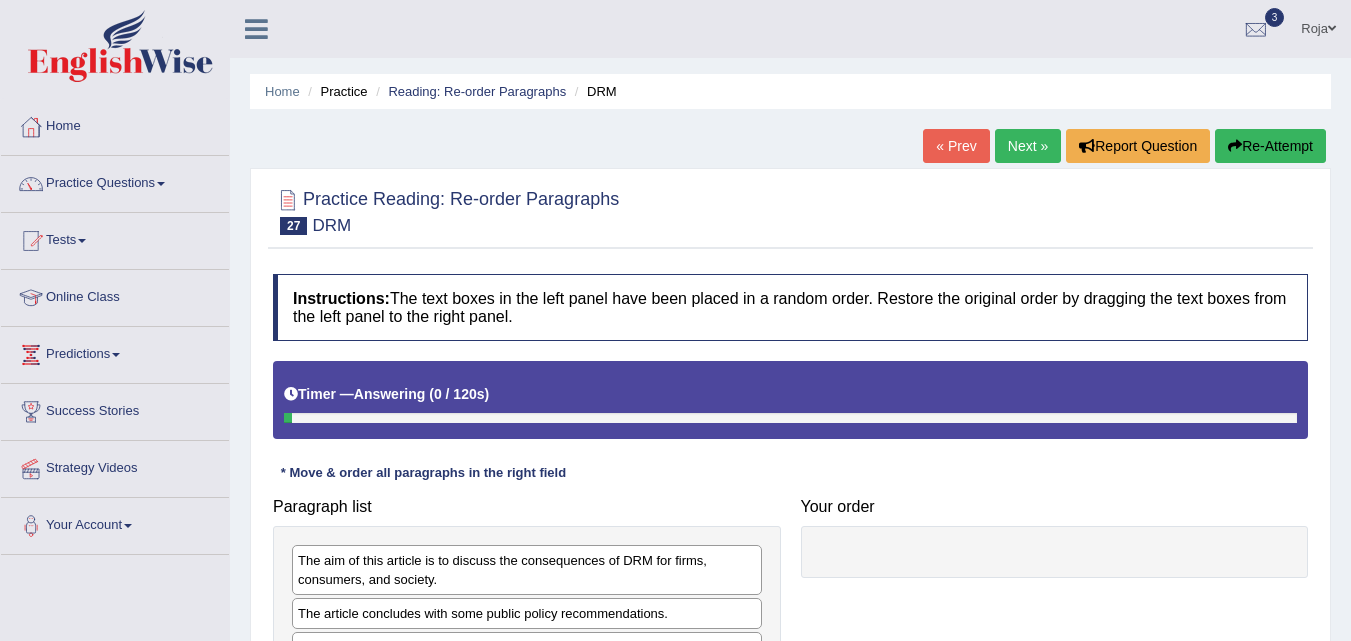 click on "Toggle navigation
Home
Practice Questions   Speaking Practice Read Aloud
Repeat Sentence
Describe Image
Re-tell Lecture
Answer Short Question
Summarize Group Discussion
Respond To A Situation
Writing Practice  Summarize Written Text
Write Essay
Reading Practice  Reading & Writing: Fill In The Blanks
Choose Multiple Answers
Re-order Paragraphs
Fill In The Blanks
Choose Single Answer
Listening Practice  Summarize Spoken Text
Highlight Incorrect Words
Highlight Correct Summary
Select Missing Word
Choose Single Answer
Choose Multiple Answers
Fill In The Blanks
Write From Dictation
Pronunciation
Tests
Take Mock Test" at bounding box center [675, 320] 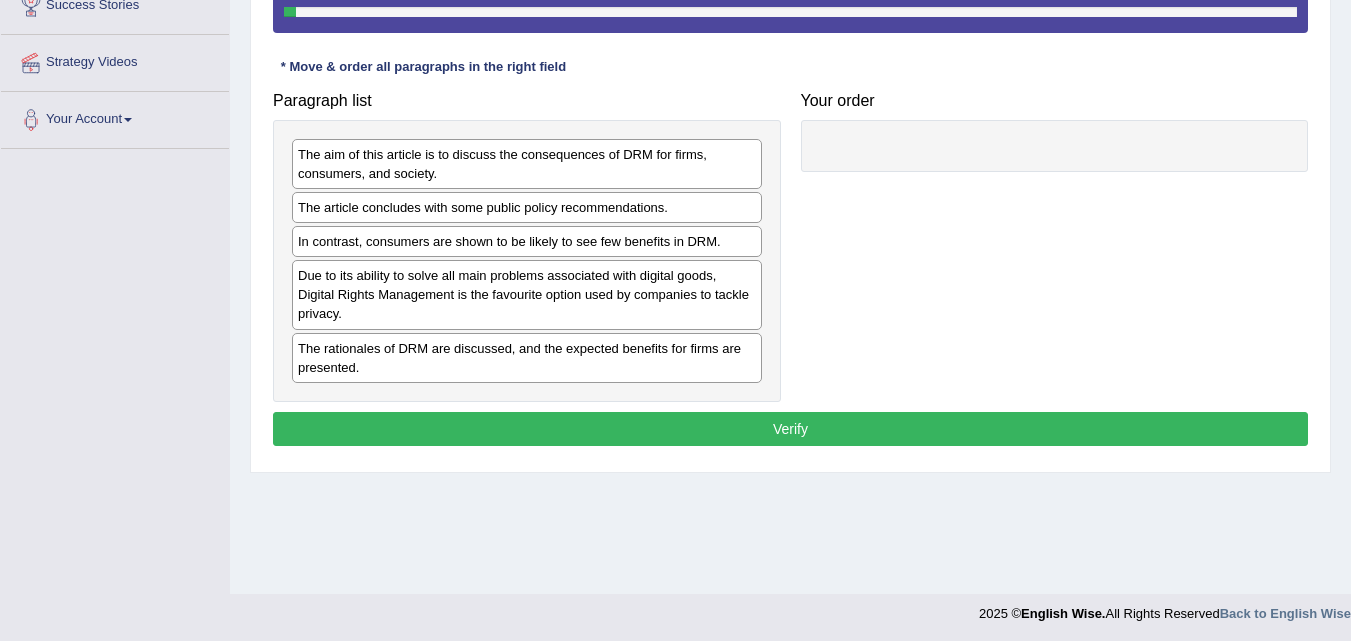 scroll, scrollTop: 409, scrollLeft: 0, axis: vertical 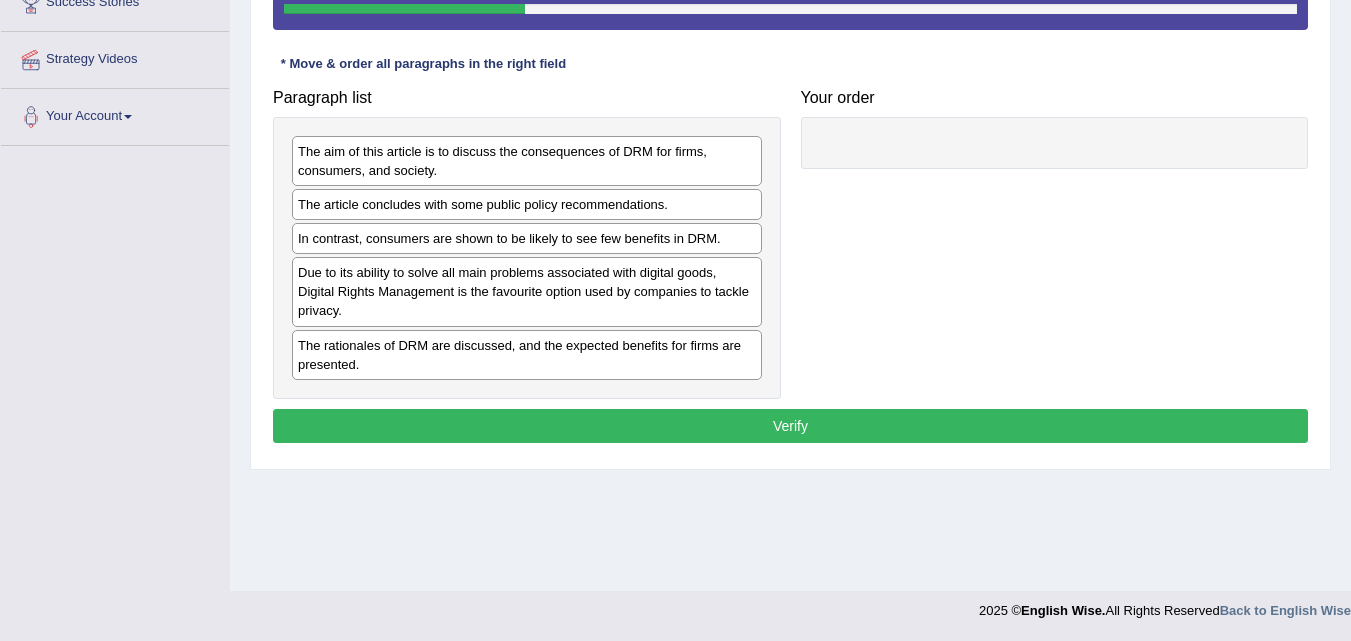 click on "Due to its ability to solve all main problems associated with digital goods, Digital Rights Management is the favourite option used by companies to tackle privacy." at bounding box center [527, 291] 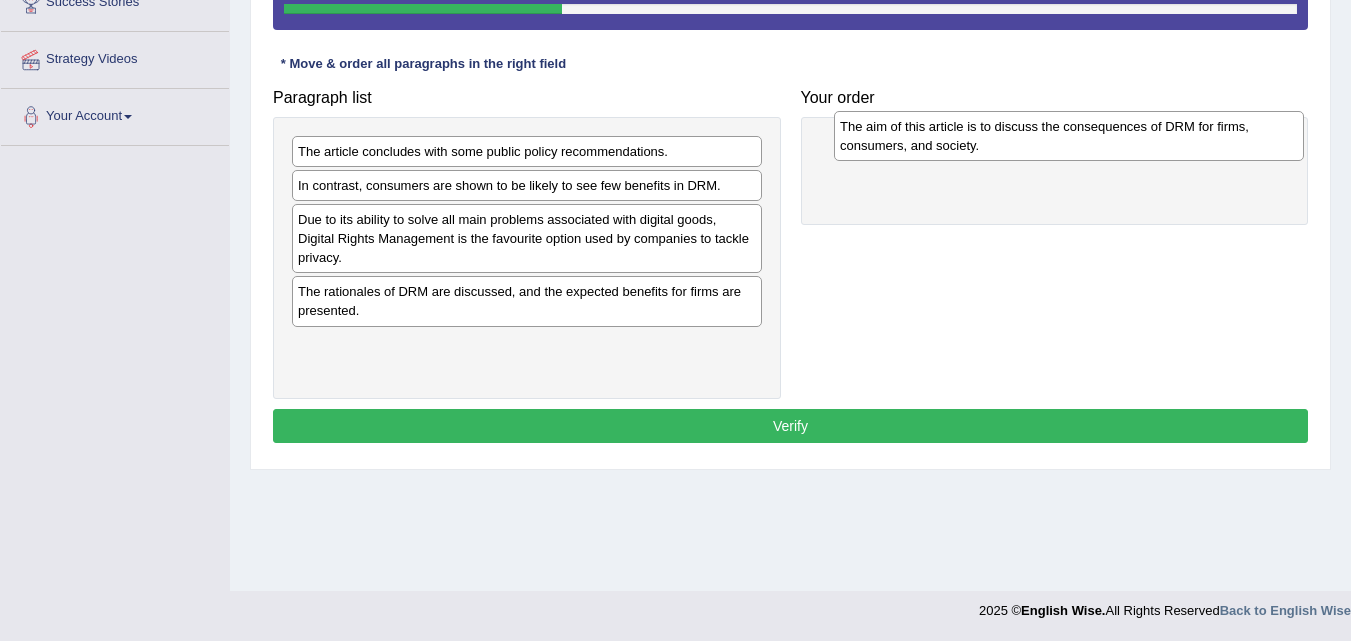drag, startPoint x: 399, startPoint y: 160, endPoint x: 931, endPoint y: 136, distance: 532.5411 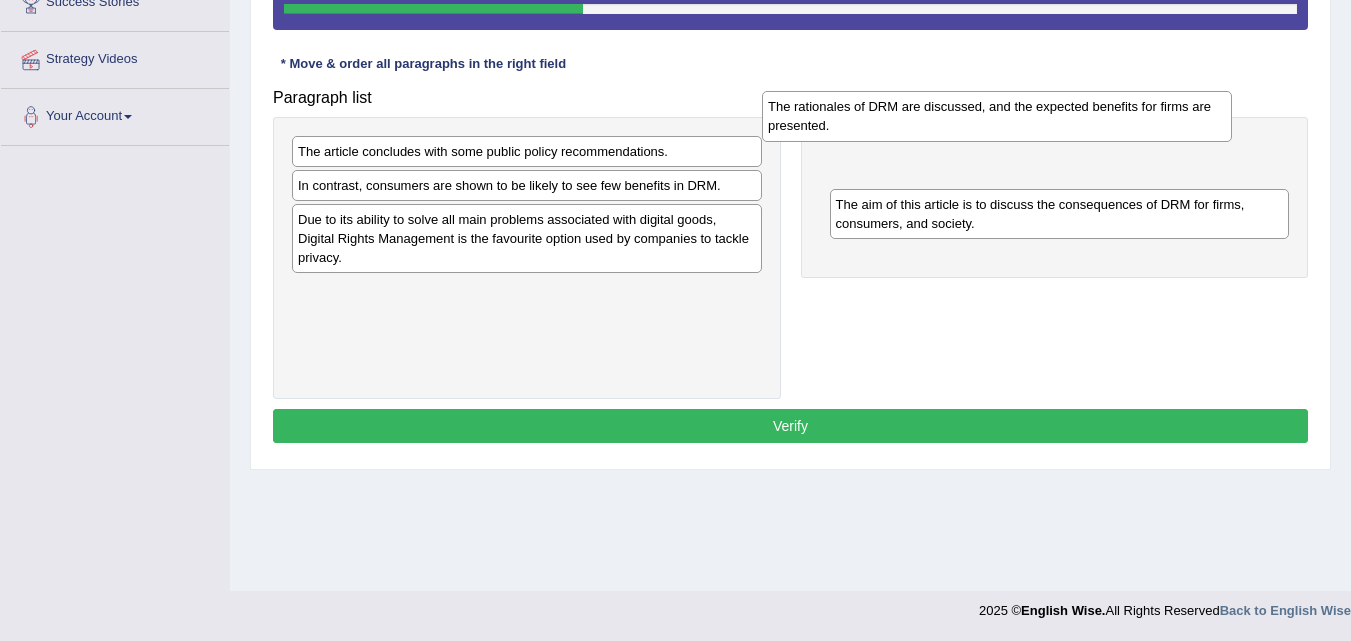 drag, startPoint x: 499, startPoint y: 299, endPoint x: 959, endPoint y: 149, distance: 483.8388 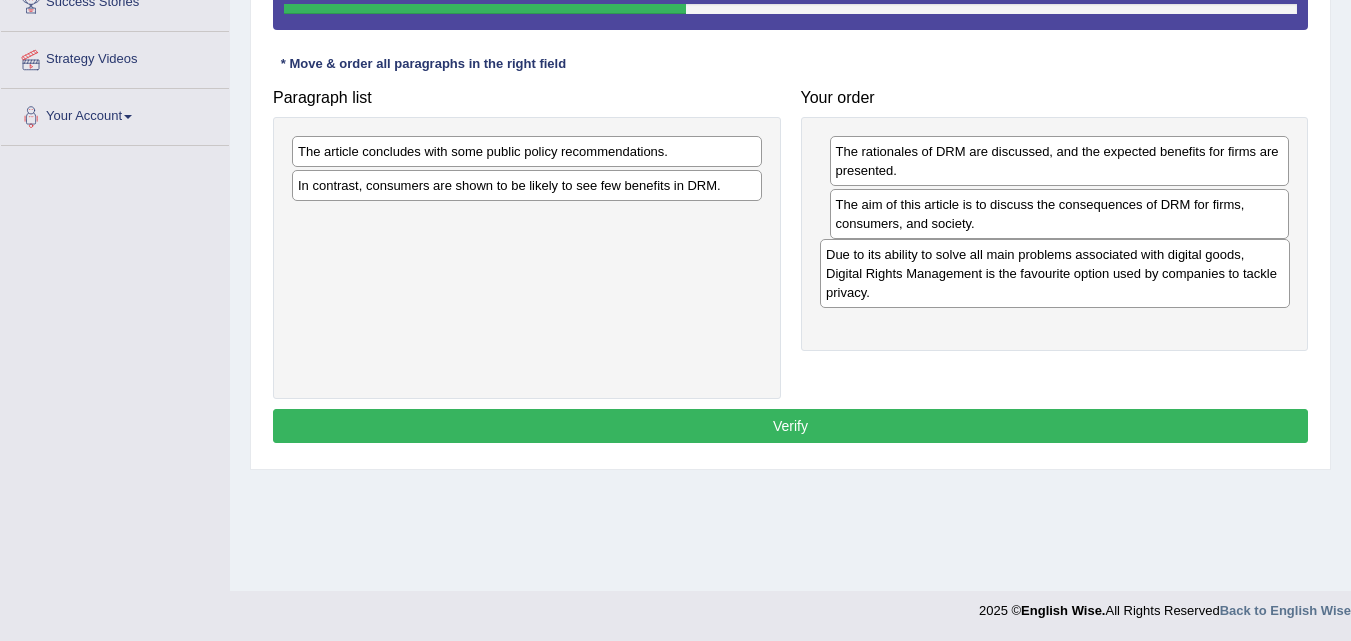 drag, startPoint x: 703, startPoint y: 233, endPoint x: 1231, endPoint y: 270, distance: 529.2948 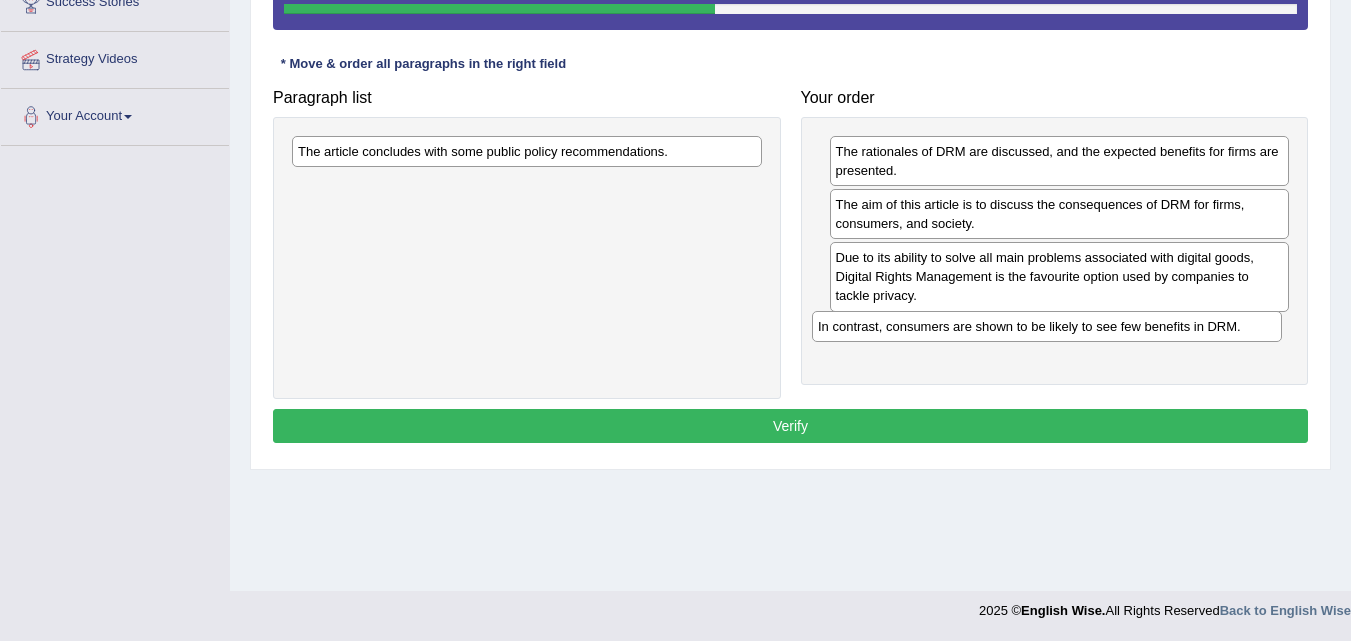drag, startPoint x: 589, startPoint y: 188, endPoint x: 1109, endPoint y: 329, distance: 538.77734 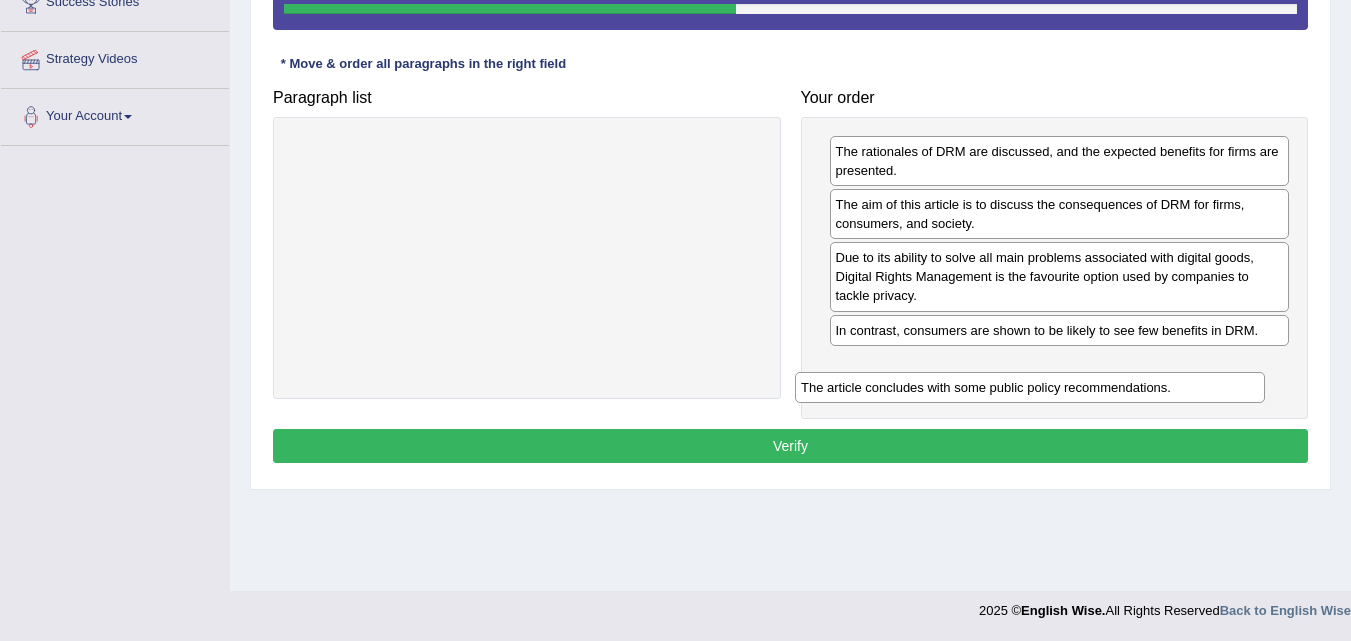 drag, startPoint x: 676, startPoint y: 154, endPoint x: 1187, endPoint y: 390, distance: 562.865 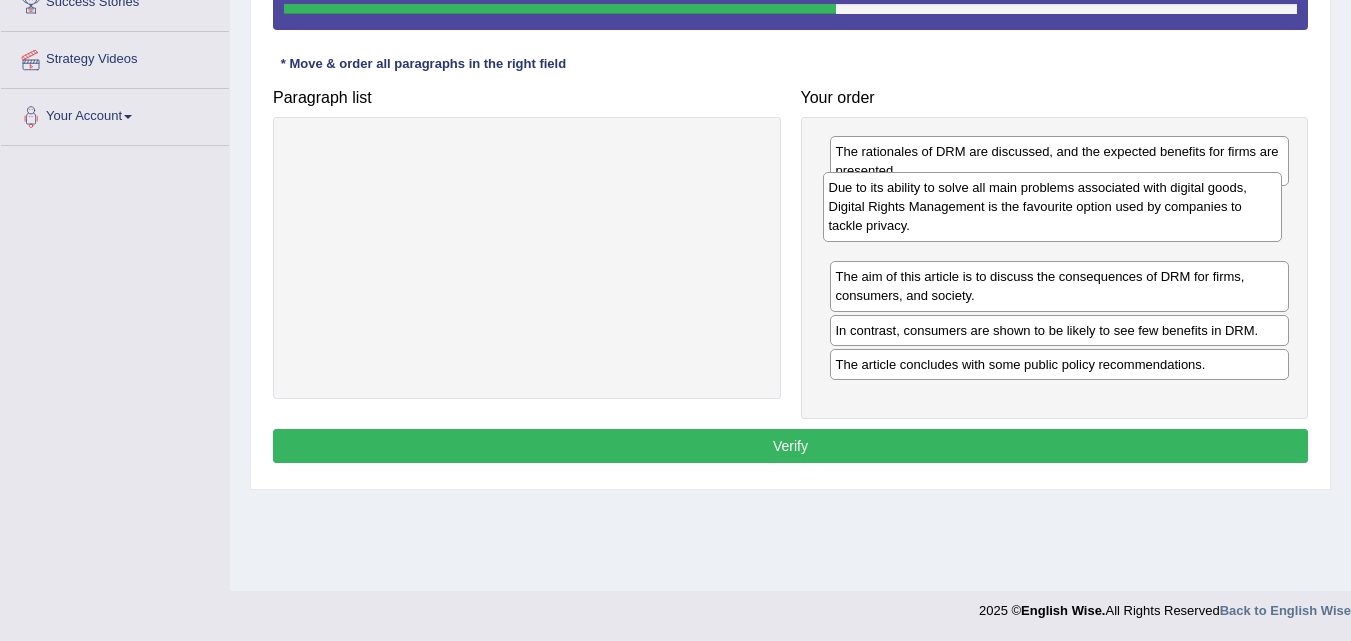 drag, startPoint x: 928, startPoint y: 278, endPoint x: 919, endPoint y: 210, distance: 68.593 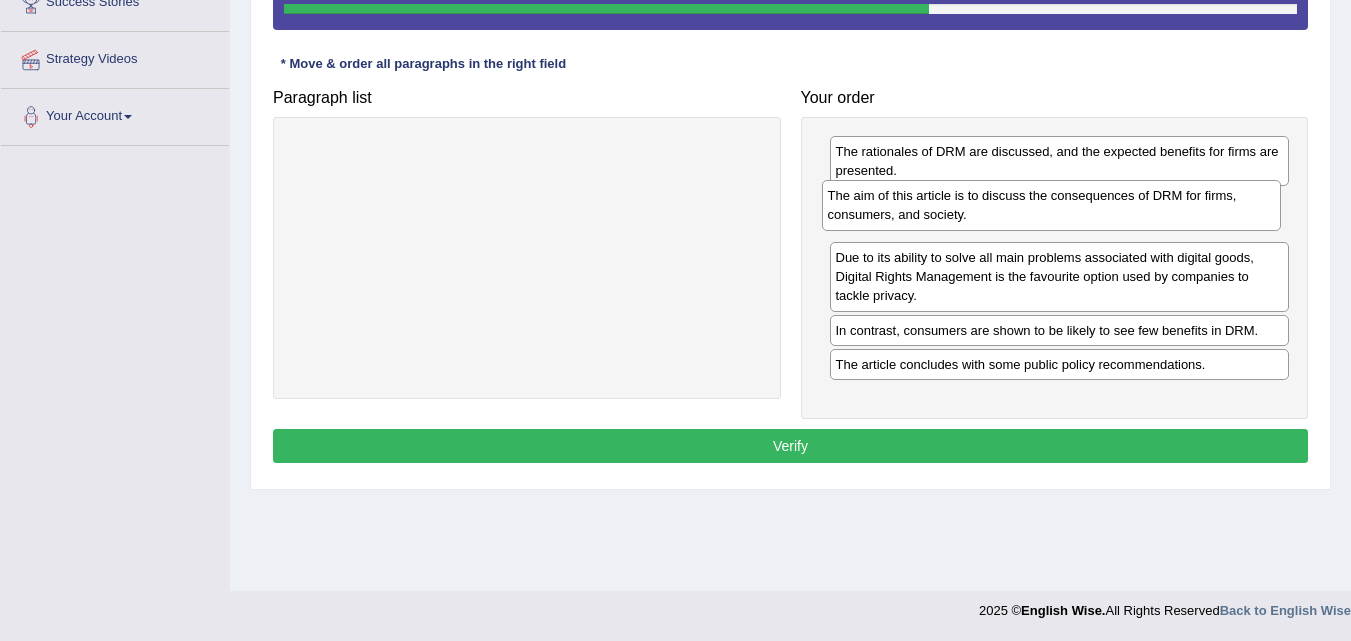 drag, startPoint x: 975, startPoint y: 296, endPoint x: 966, endPoint y: 212, distance: 84.48077 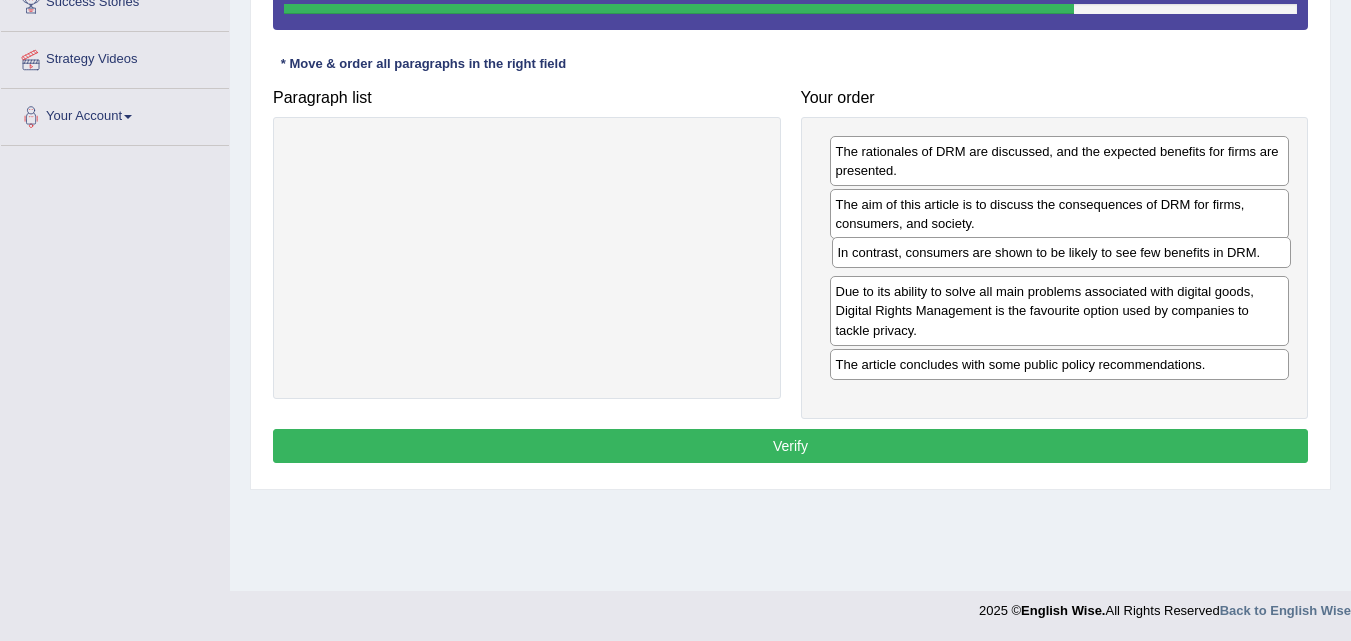 drag, startPoint x: 924, startPoint y: 334, endPoint x: 924, endPoint y: 255, distance: 79 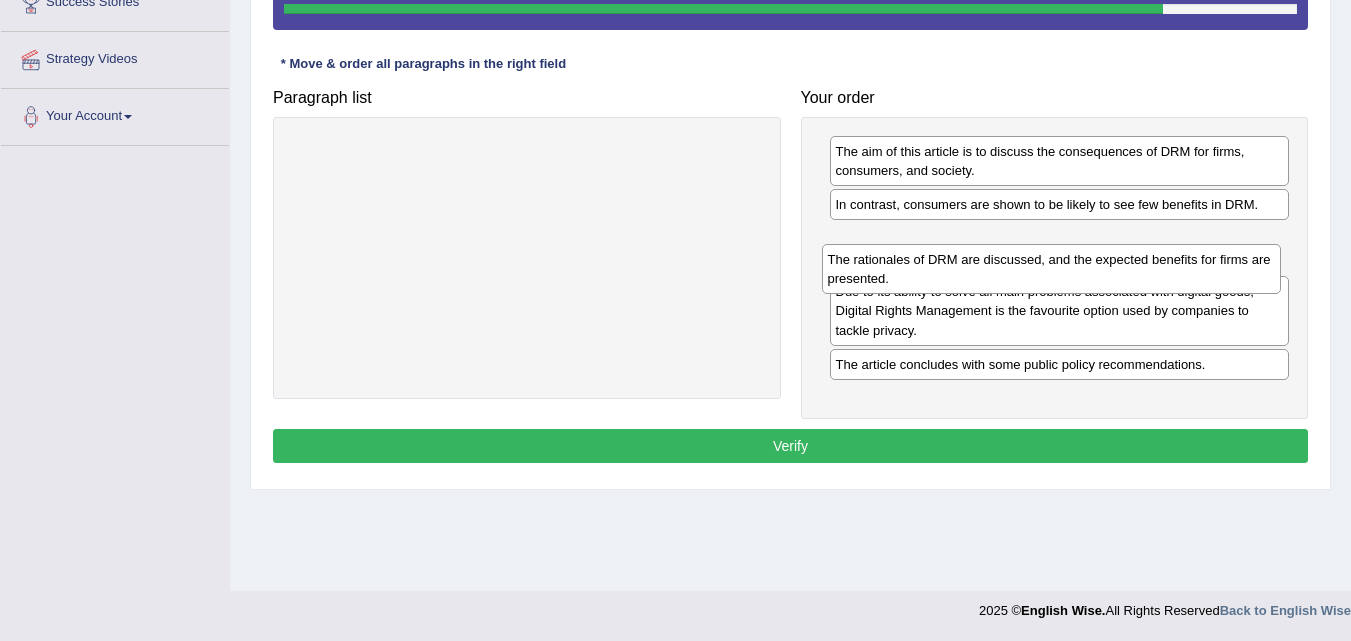 drag, startPoint x: 1000, startPoint y: 165, endPoint x: 989, endPoint y: 257, distance: 92.65527 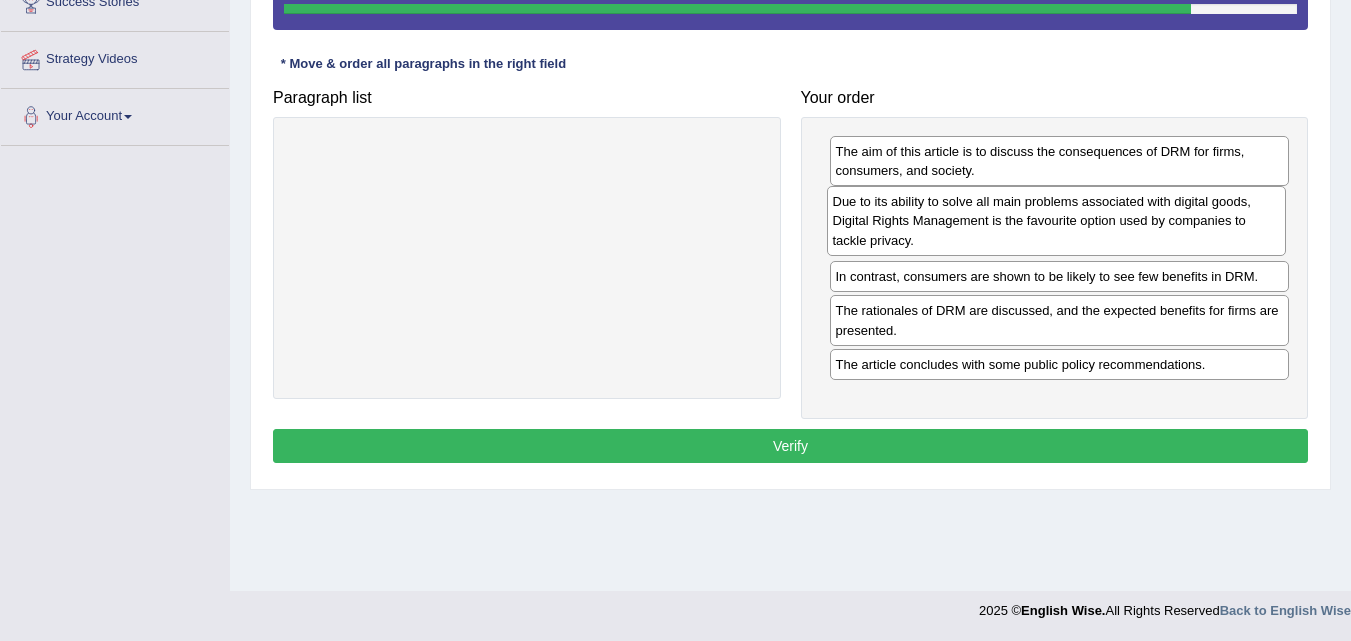 drag, startPoint x: 969, startPoint y: 310, endPoint x: 965, endPoint y: 219, distance: 91.08787 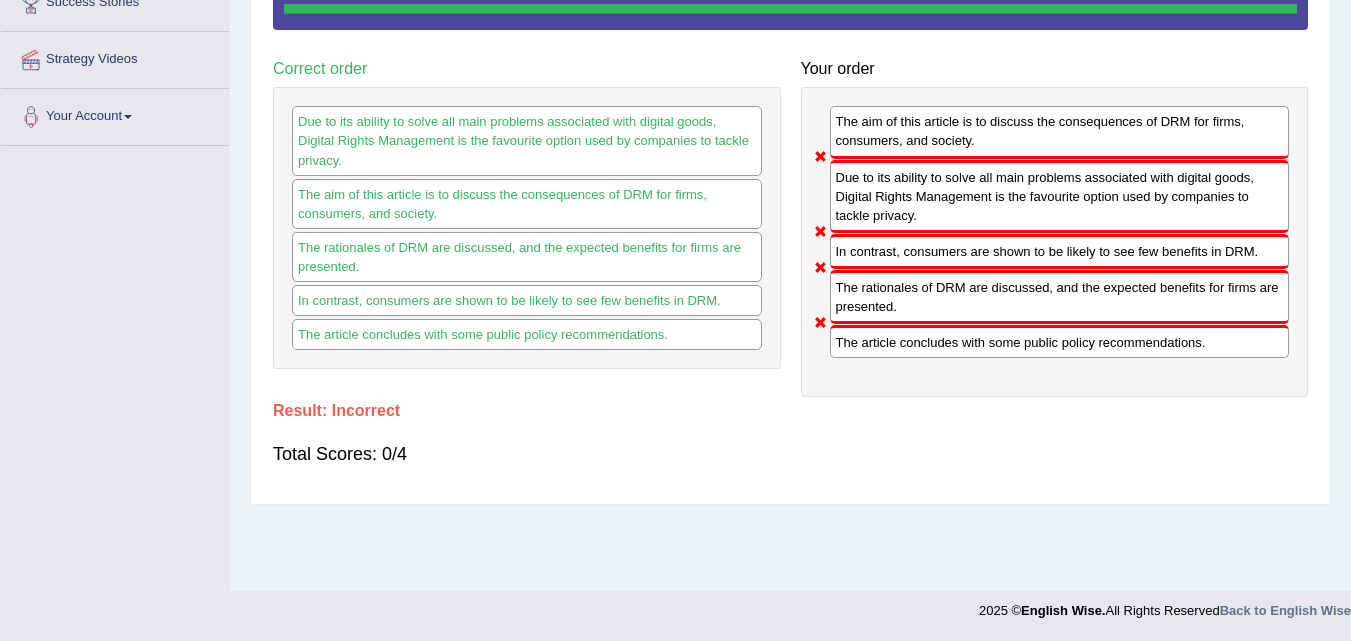 scroll, scrollTop: 0, scrollLeft: 0, axis: both 